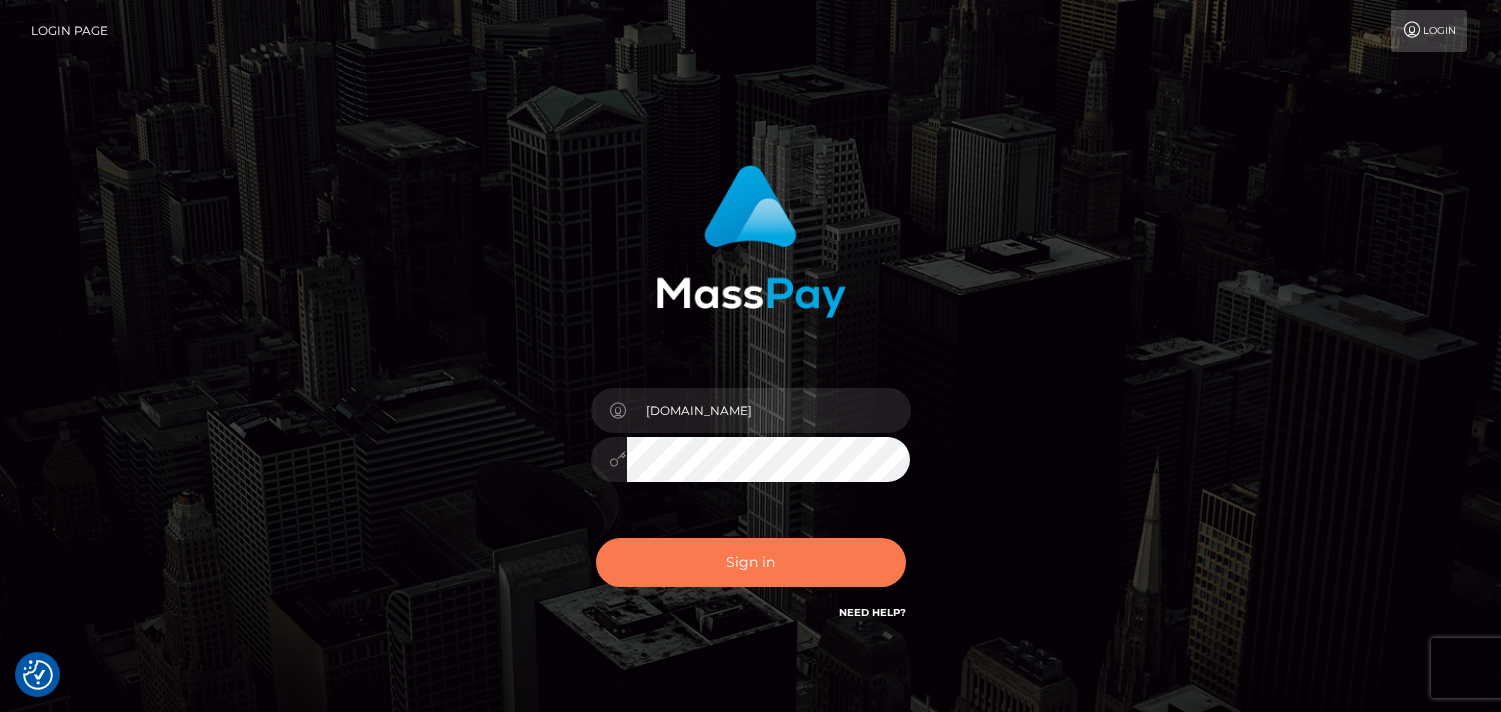 scroll, scrollTop: 0, scrollLeft: 0, axis: both 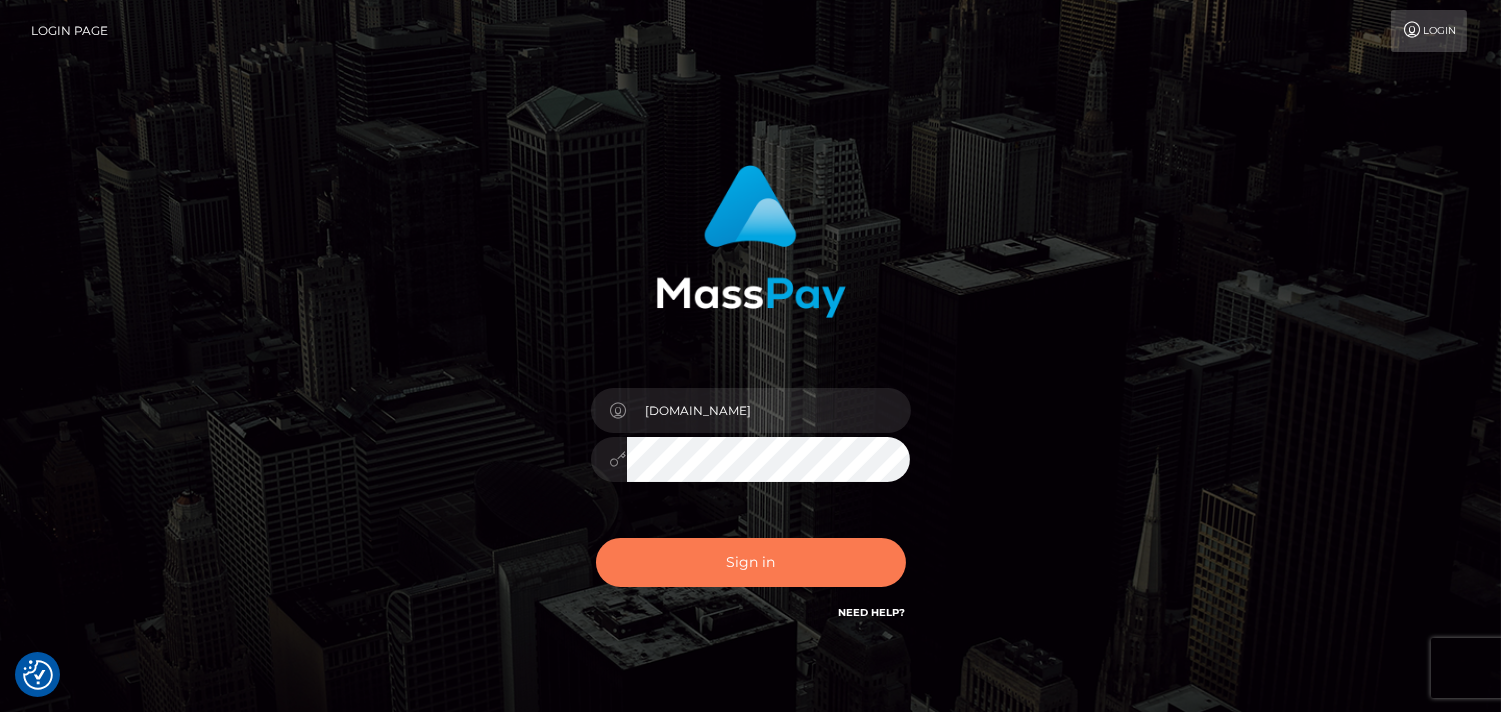 click on "Sign in" at bounding box center [751, 562] 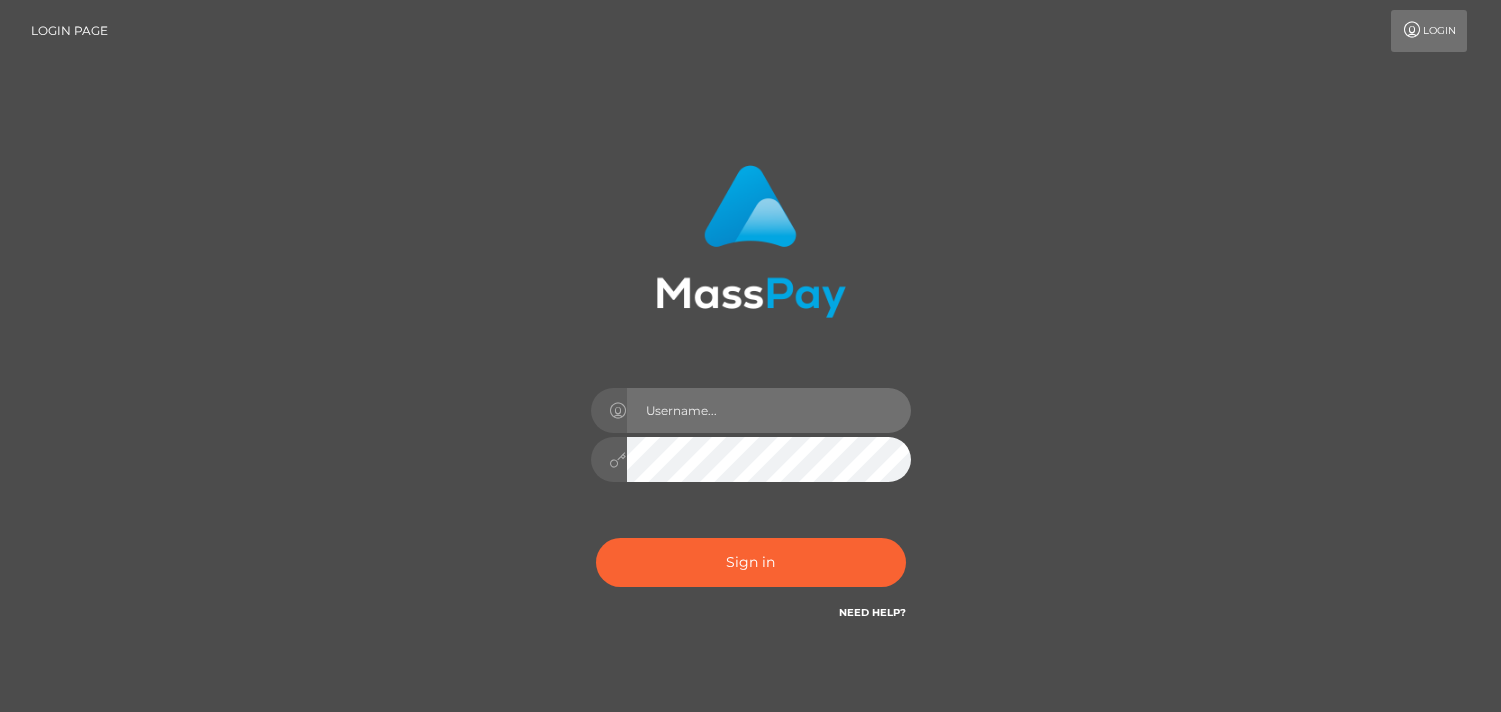 type on "Pk.es" 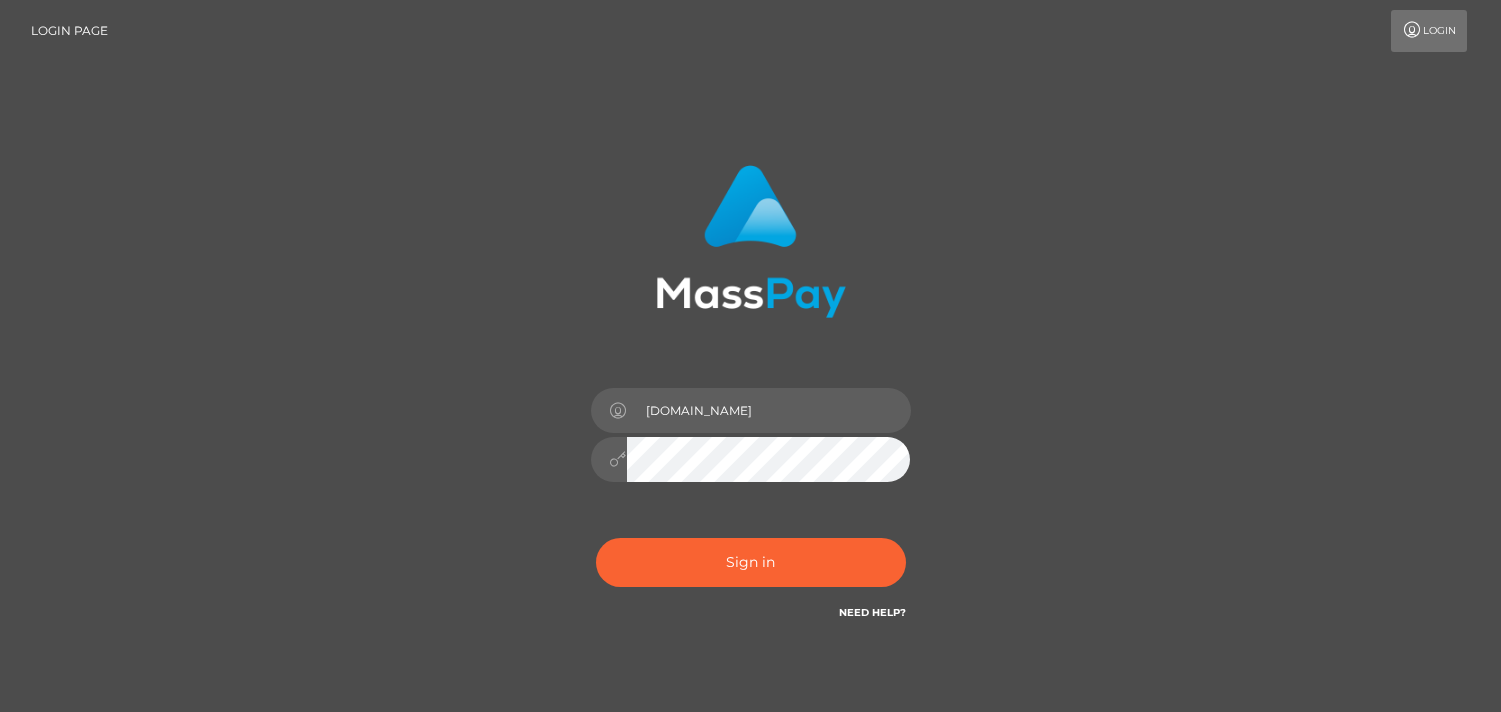 scroll, scrollTop: 0, scrollLeft: 0, axis: both 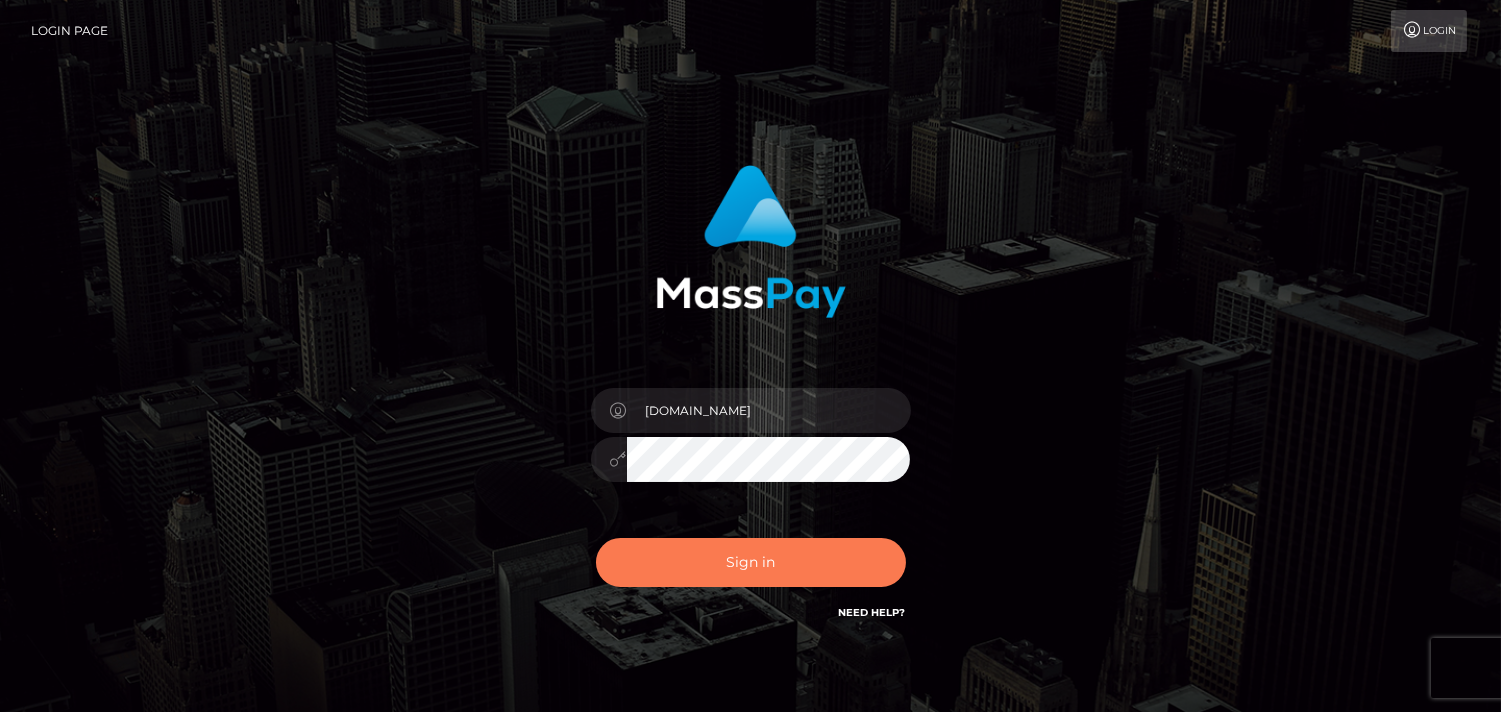 click on "Sign in" at bounding box center [751, 562] 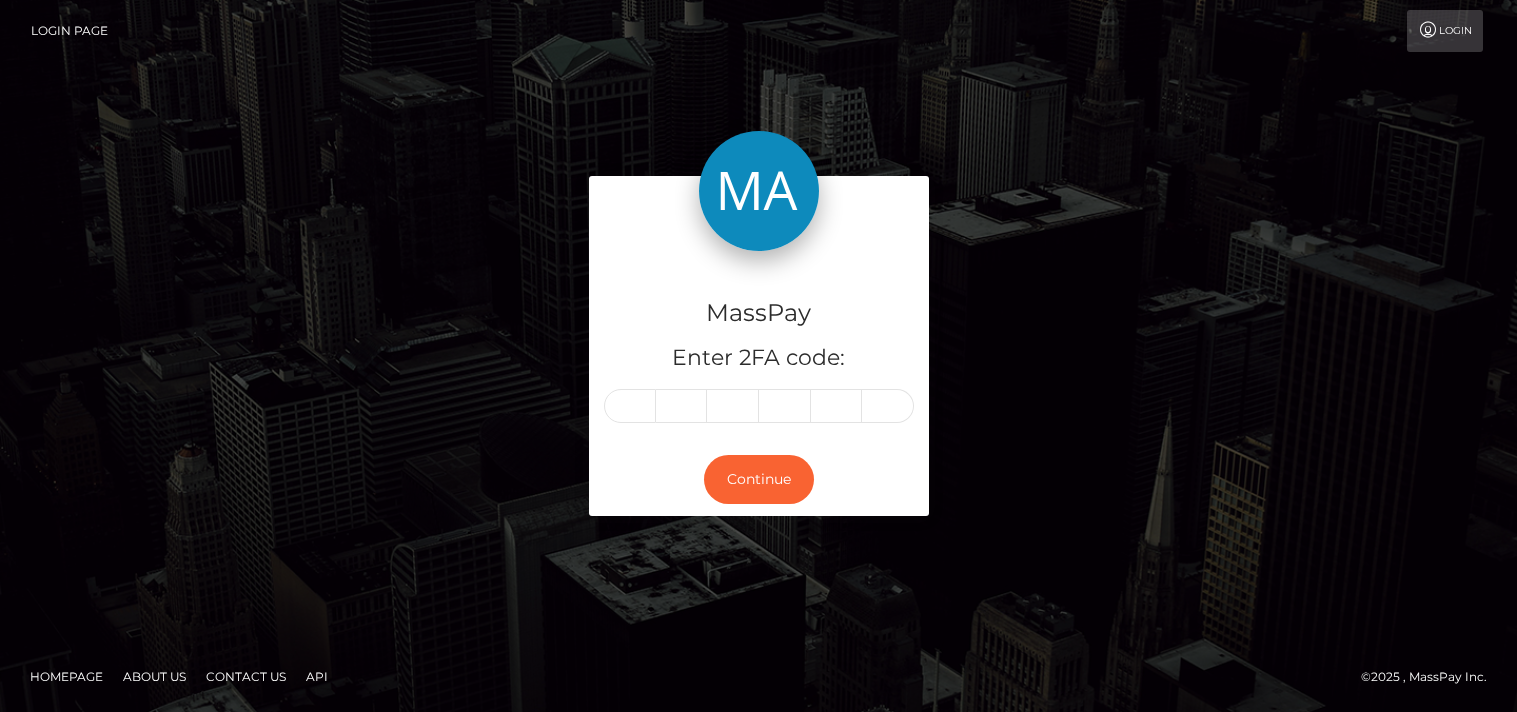 scroll, scrollTop: 0, scrollLeft: 0, axis: both 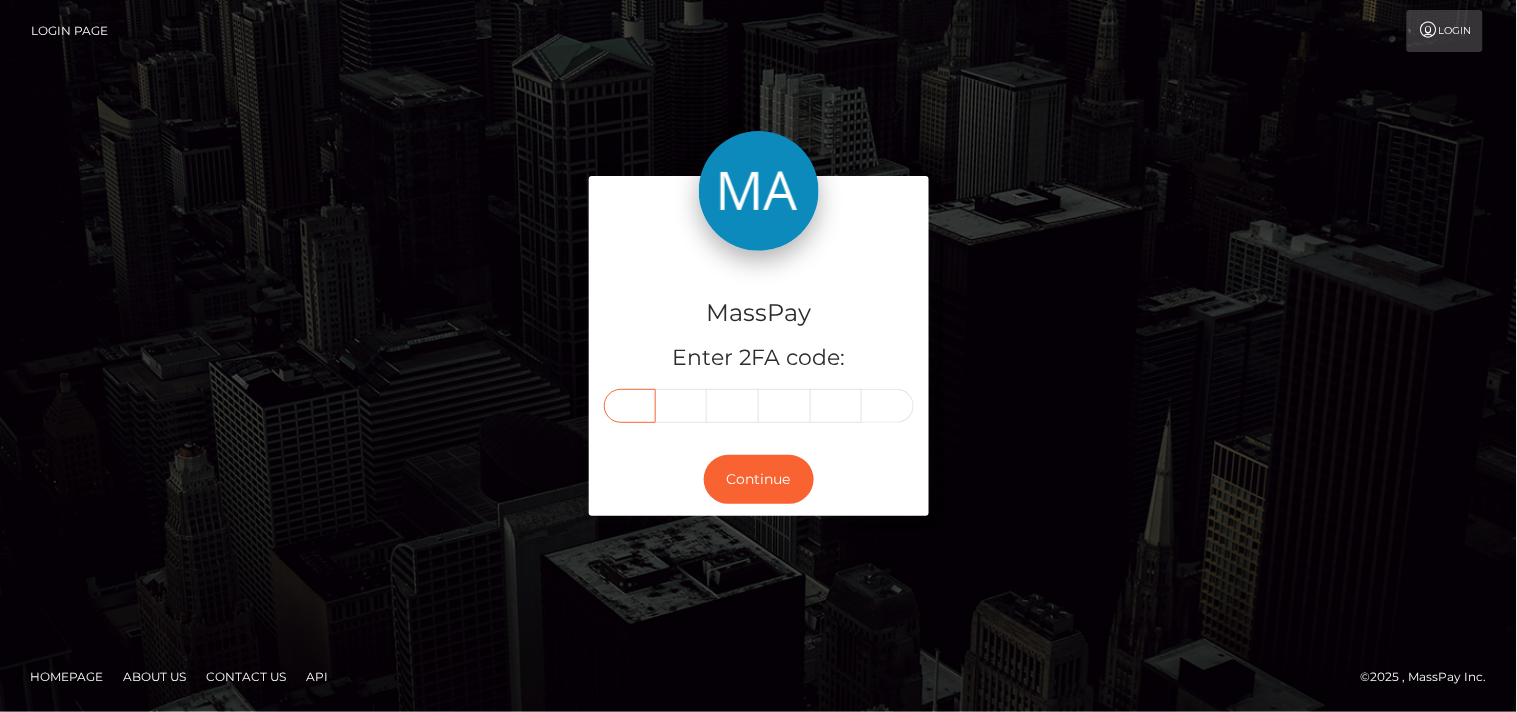 click at bounding box center [630, 406] 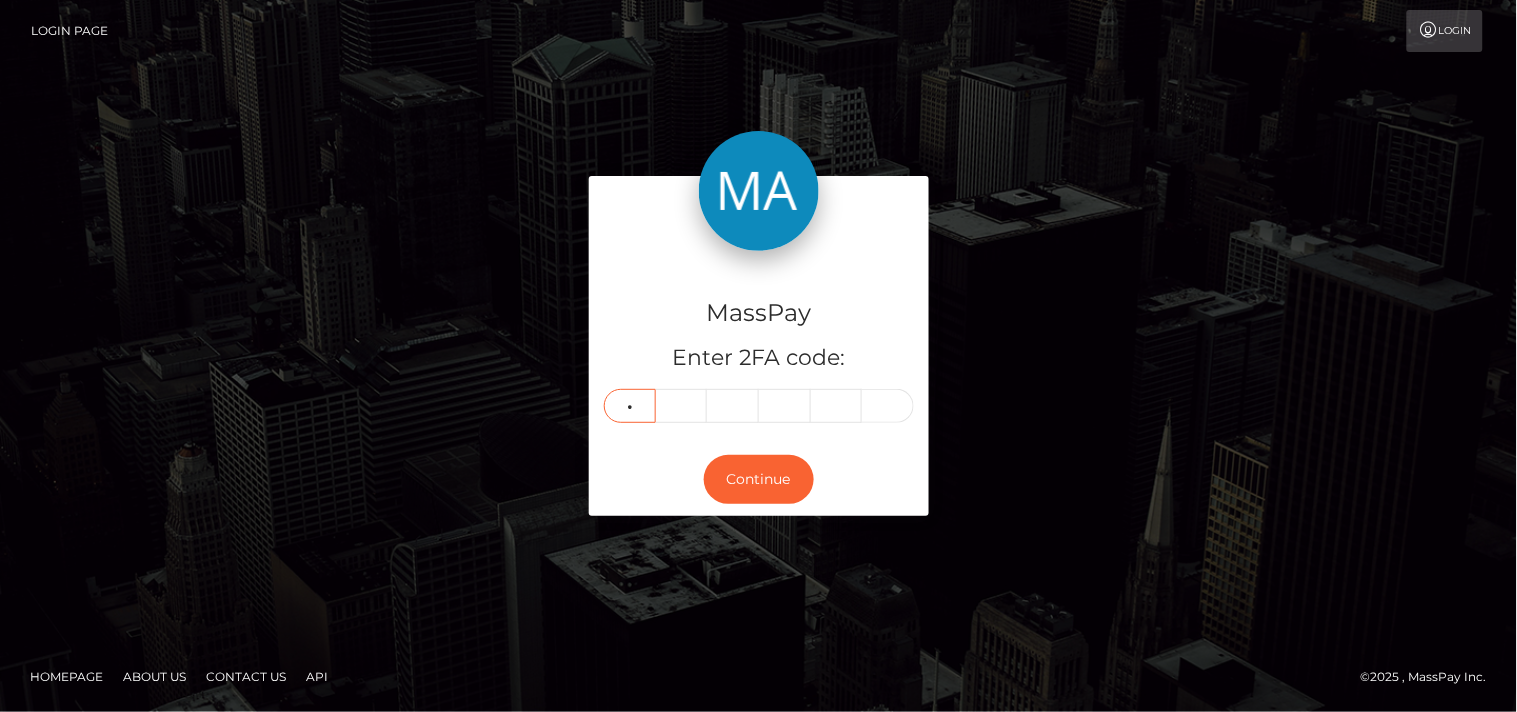 type on "4" 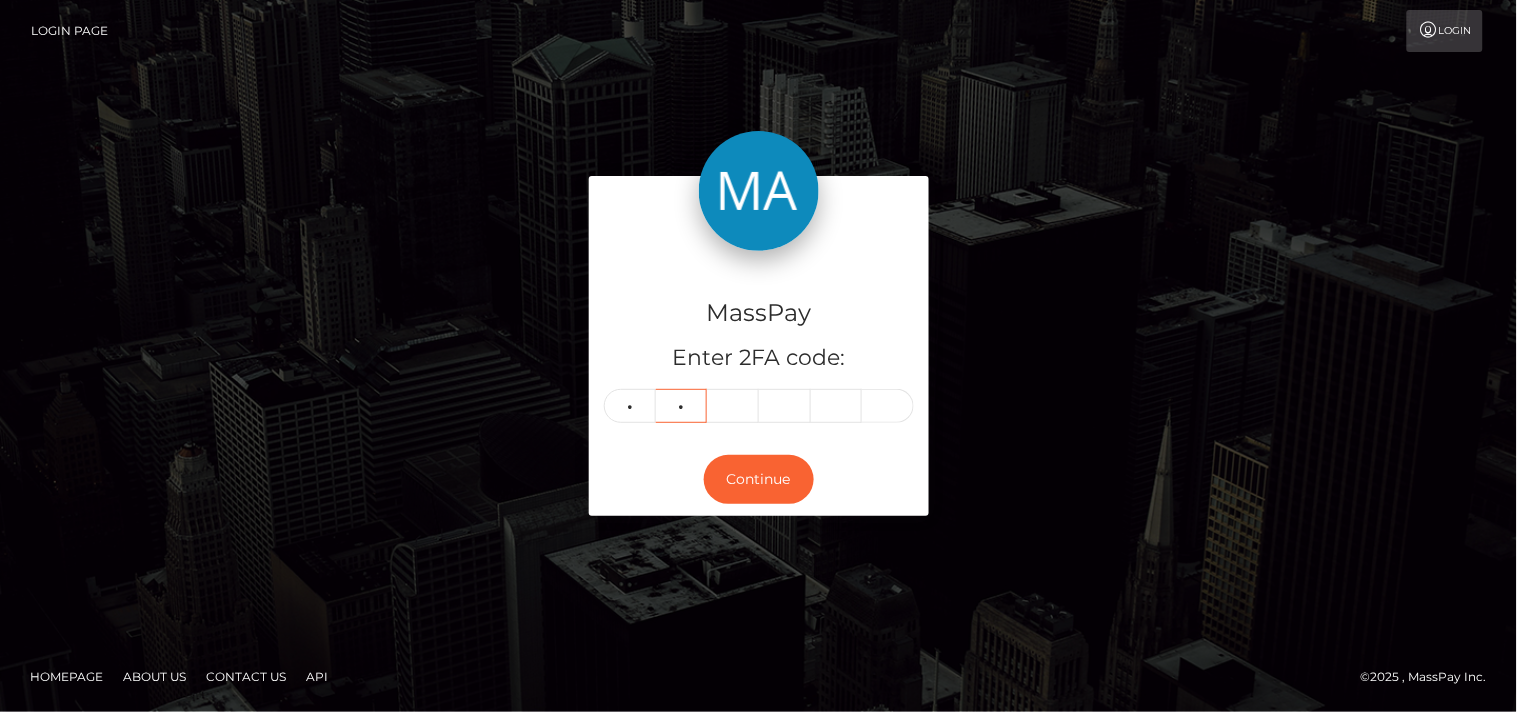 type on "7" 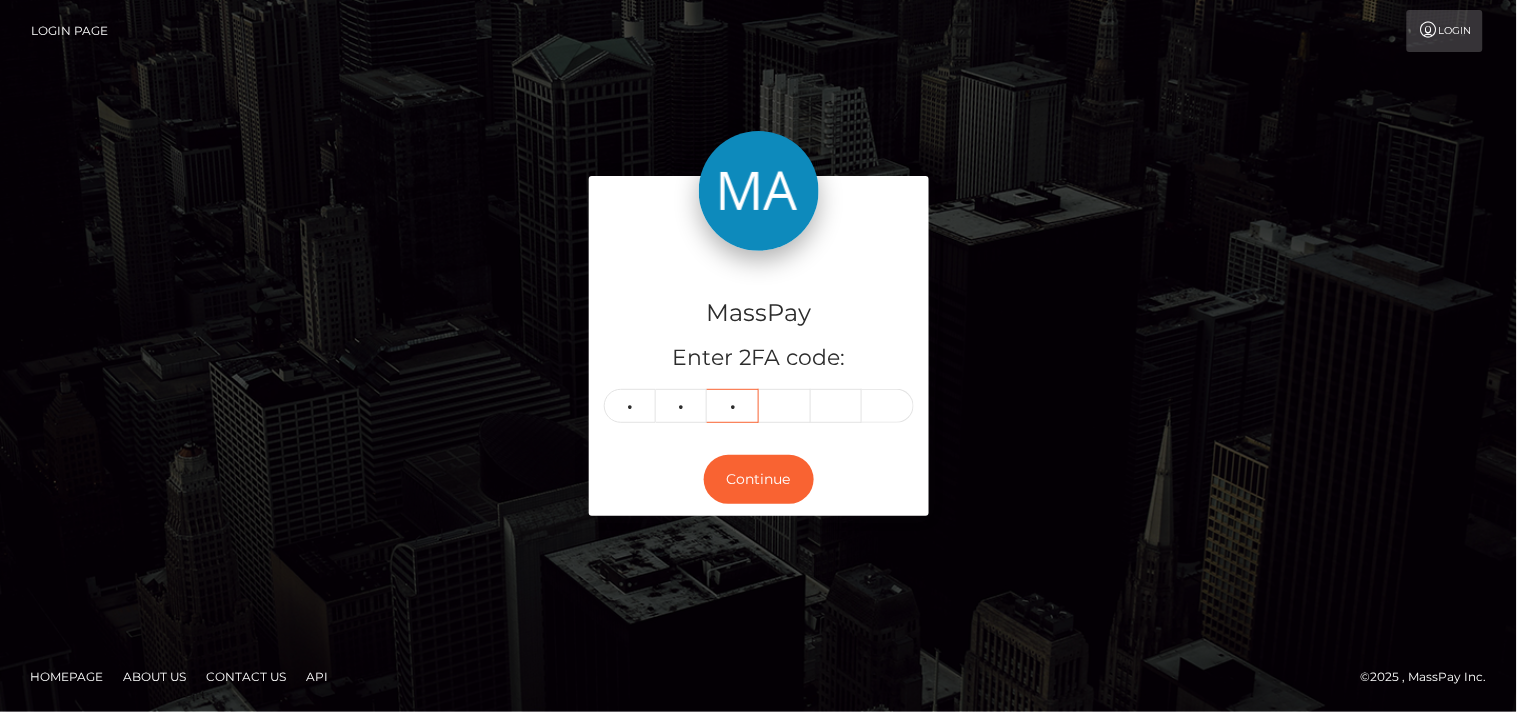 type on "2" 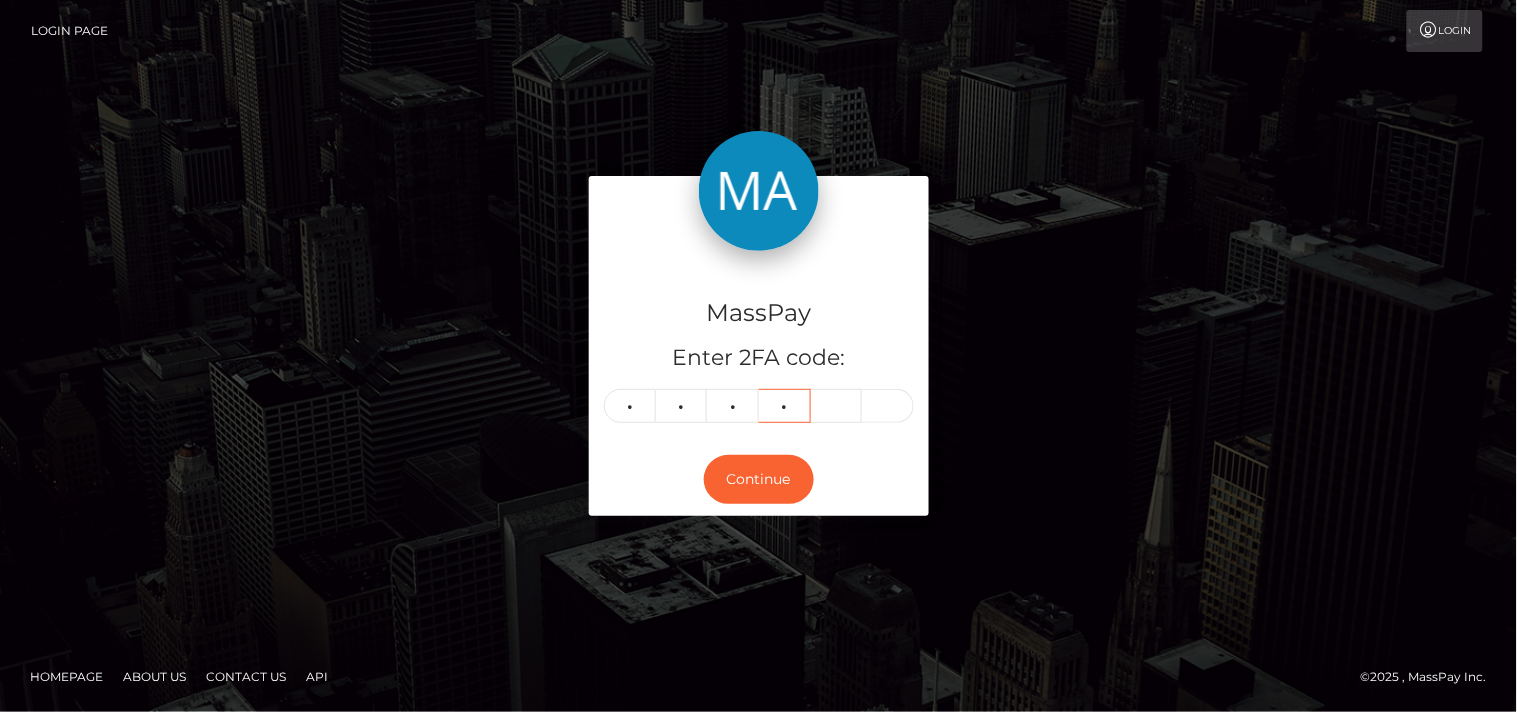type on "7" 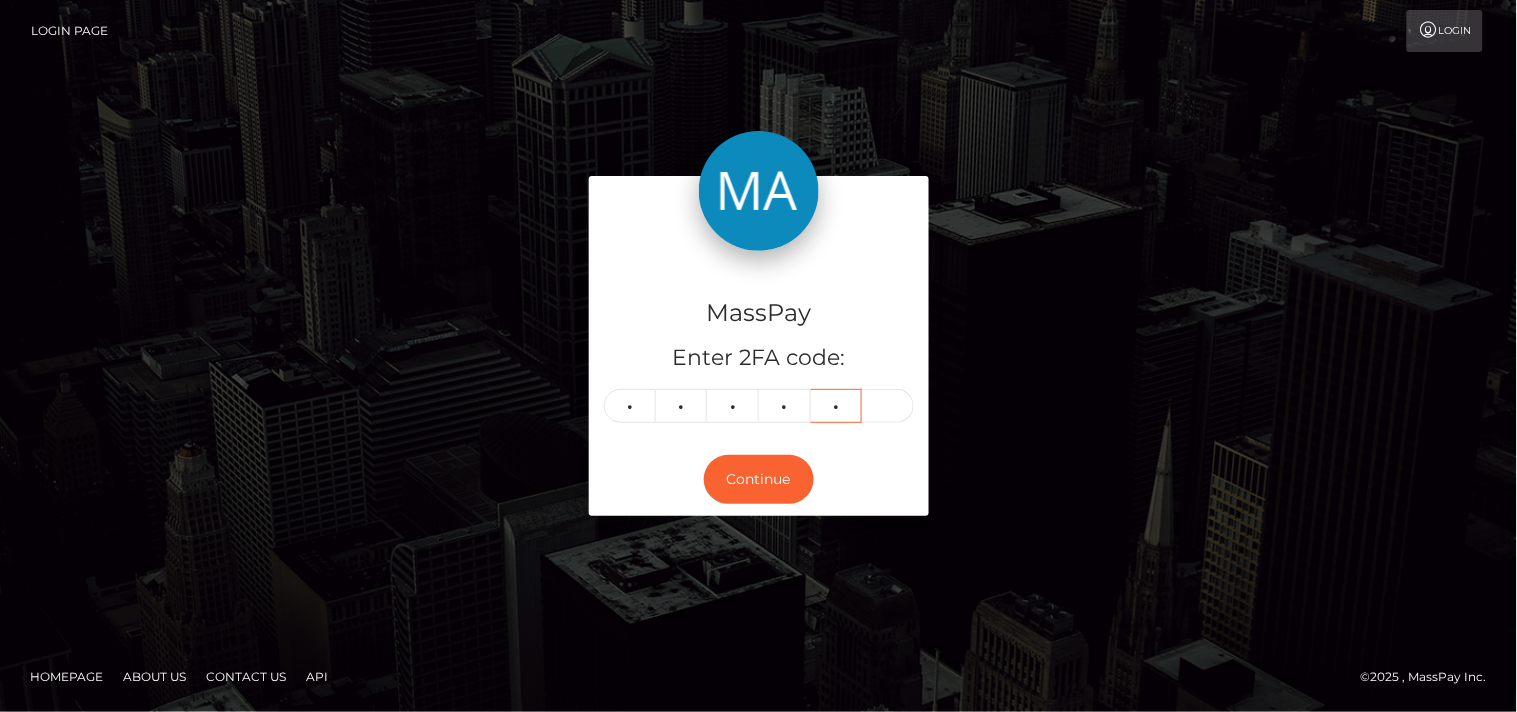 type on "1" 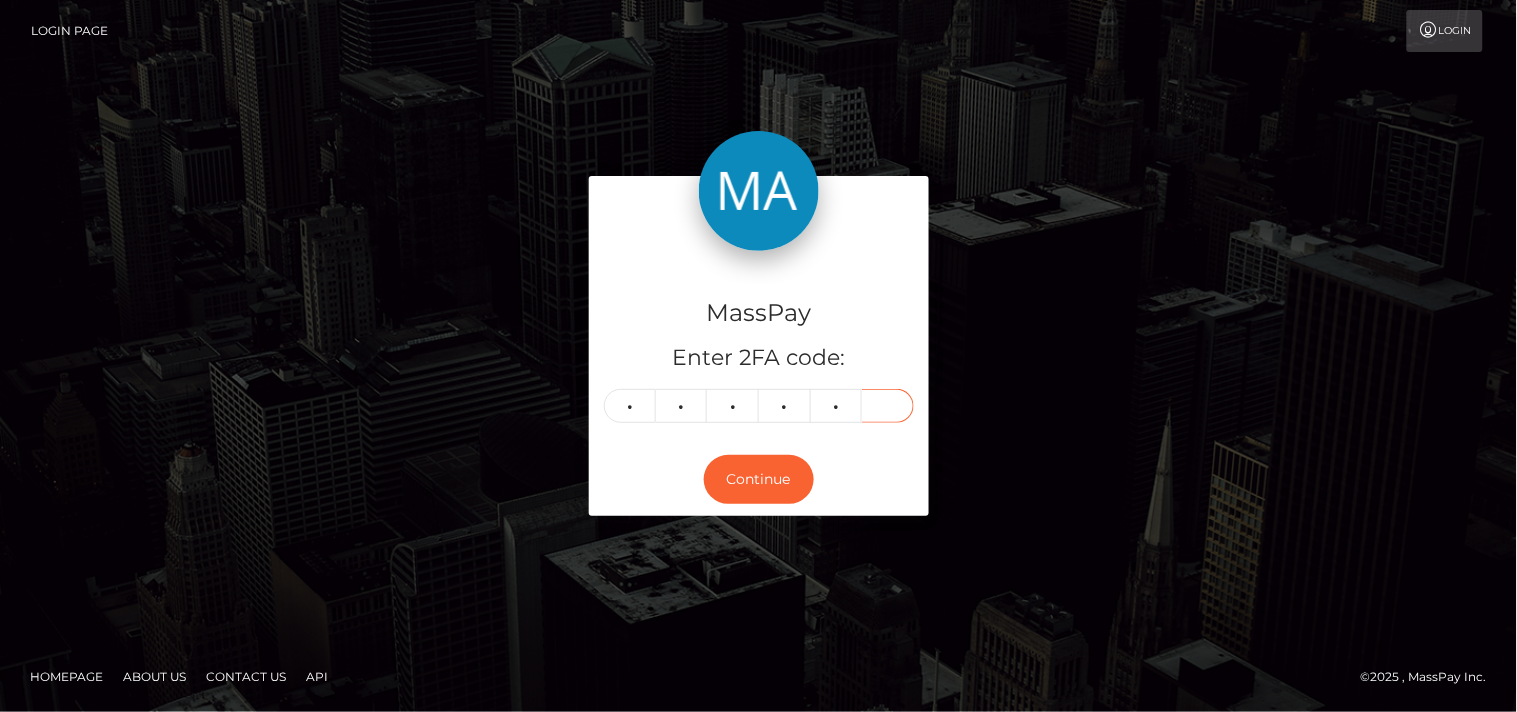 type on "1" 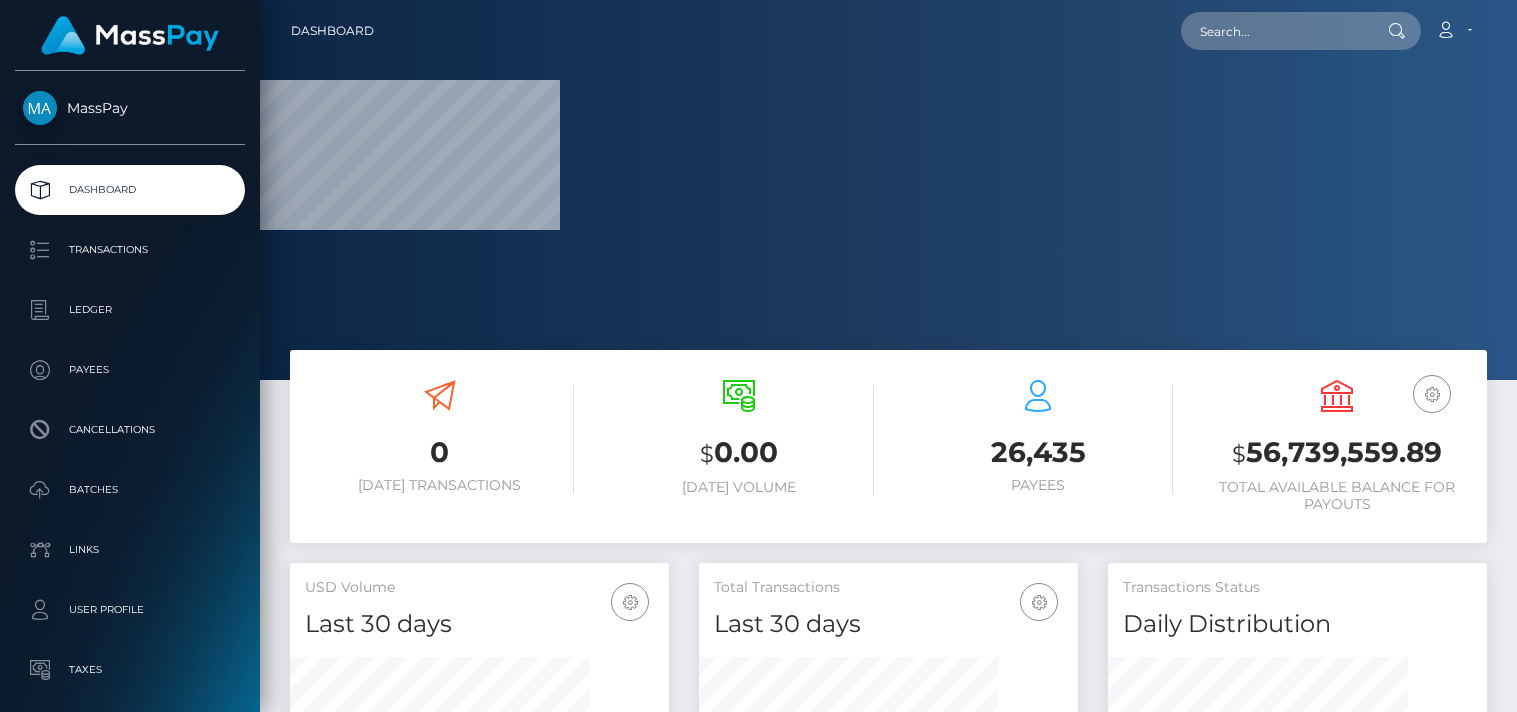 scroll, scrollTop: 0, scrollLeft: 0, axis: both 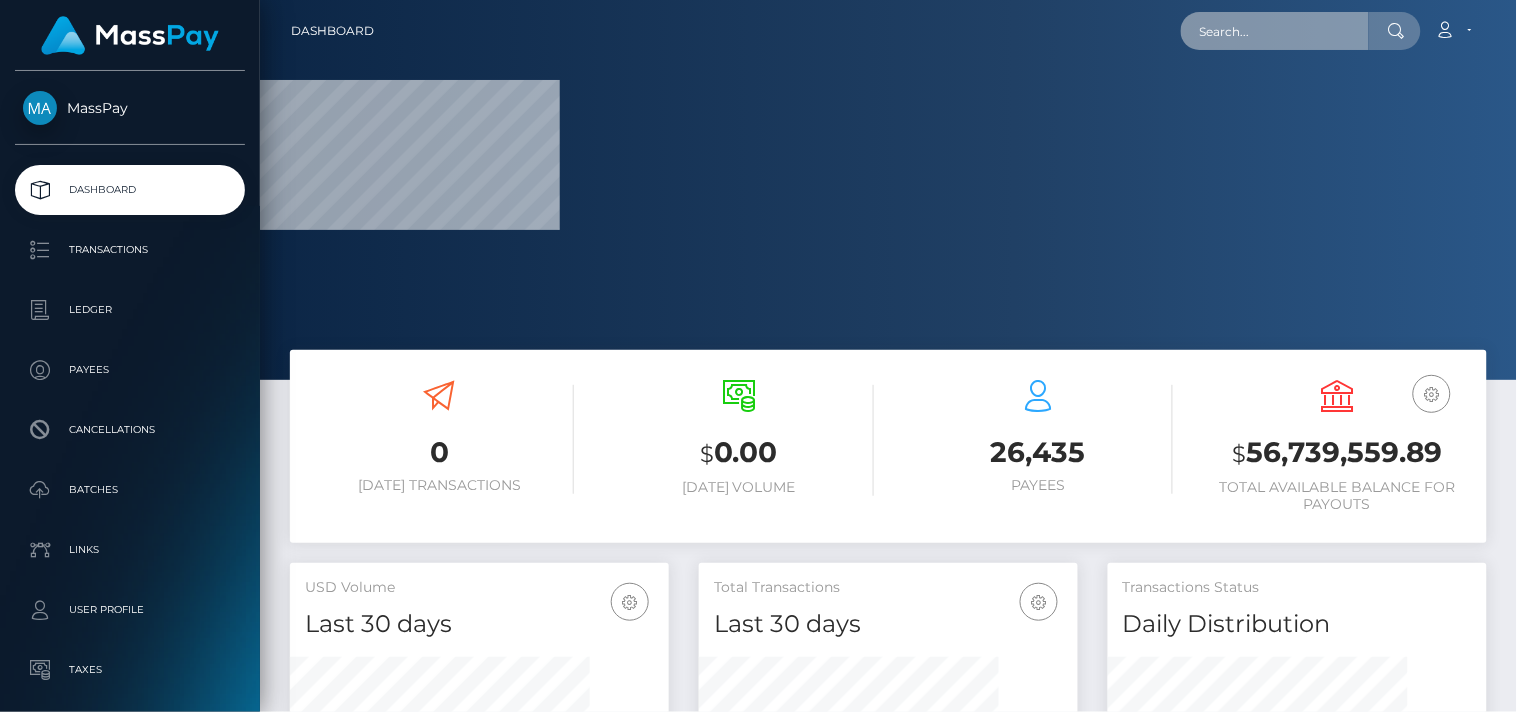 click at bounding box center (1275, 31) 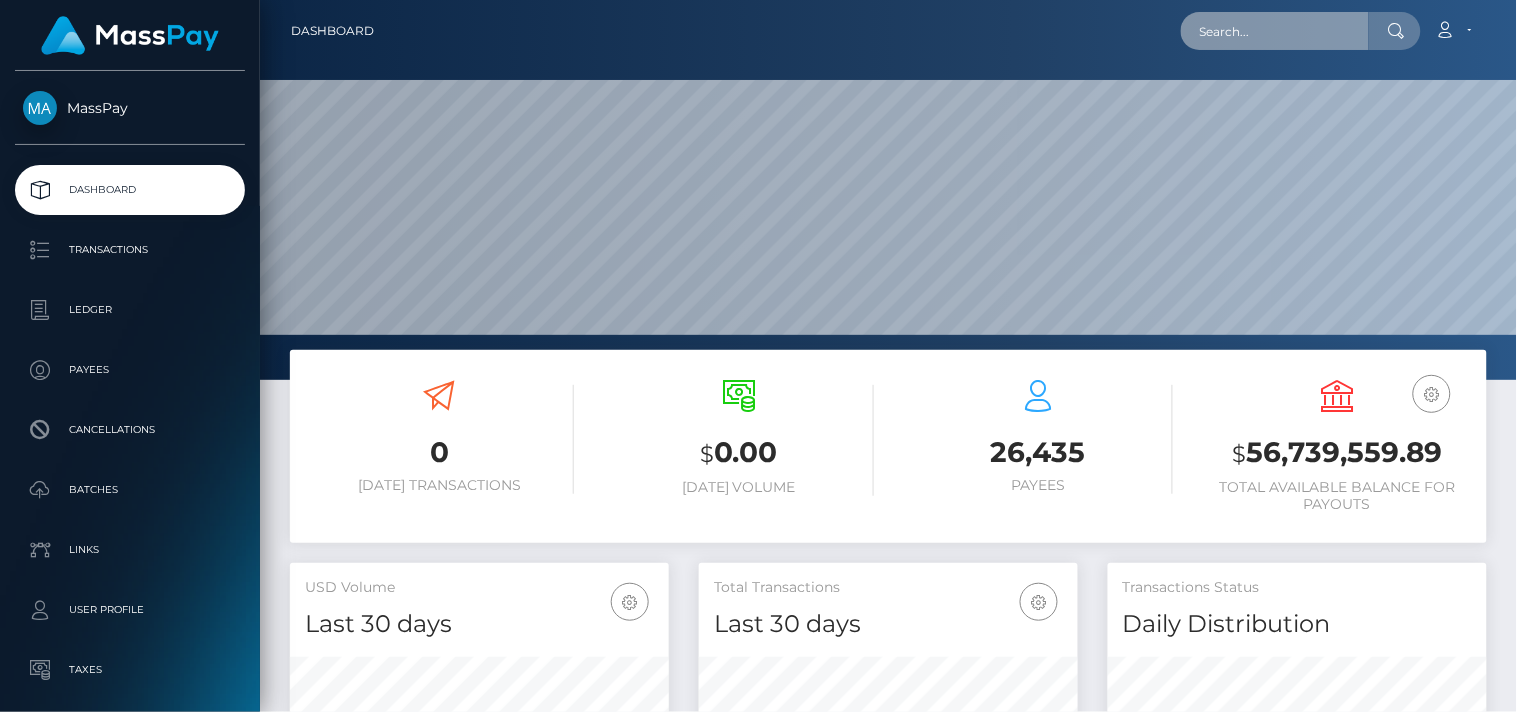 scroll, scrollTop: 999620, scrollLeft: 998742, axis: both 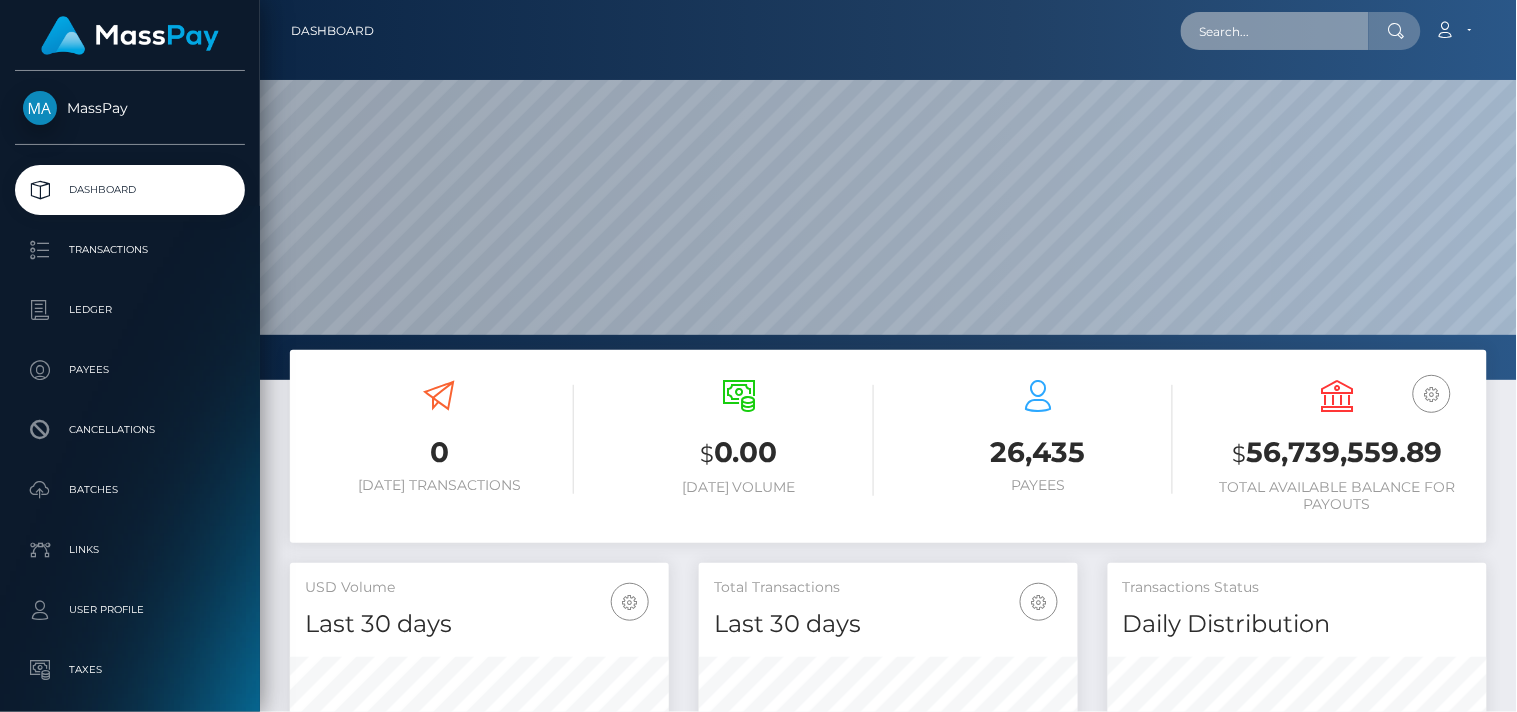 paste on "abbyperfectx@gmail.com" 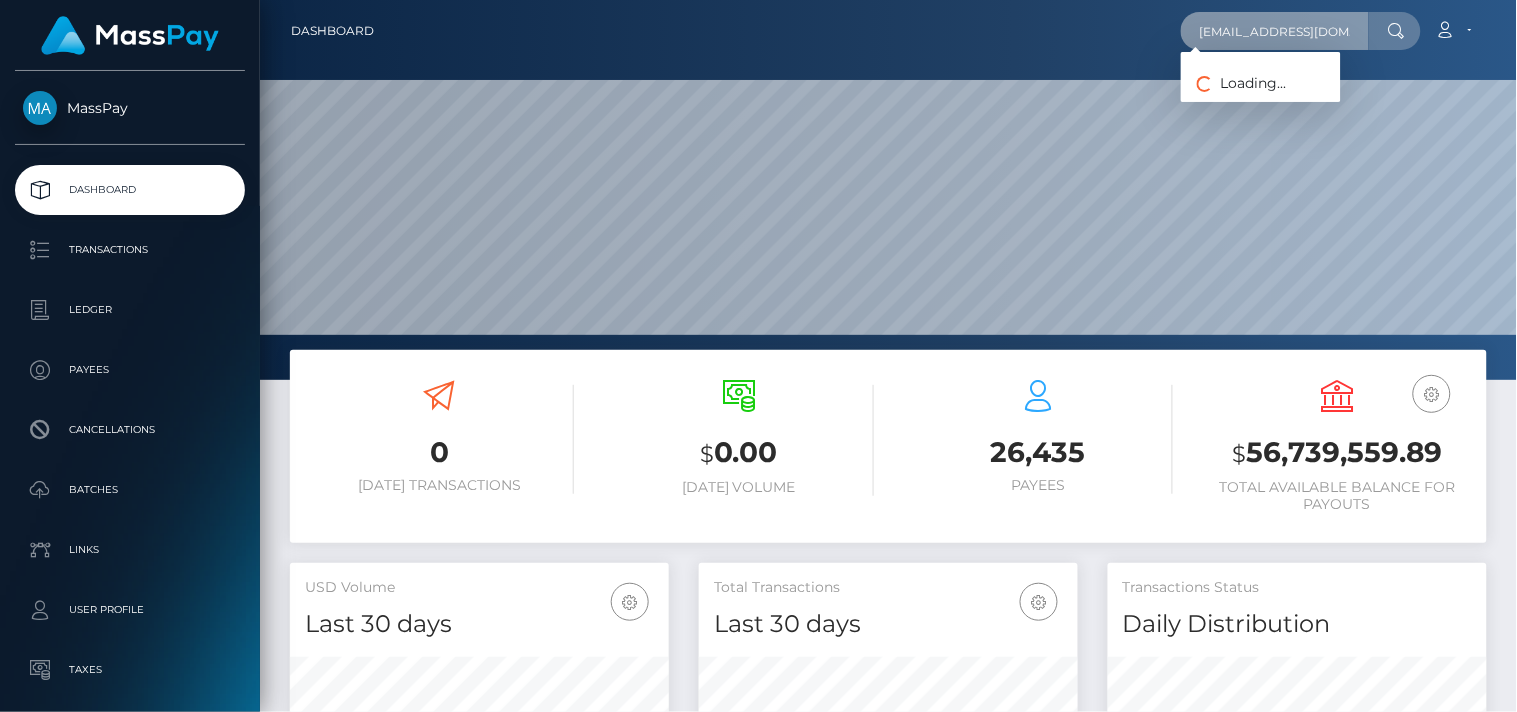 scroll, scrollTop: 0, scrollLeft: 3, axis: horizontal 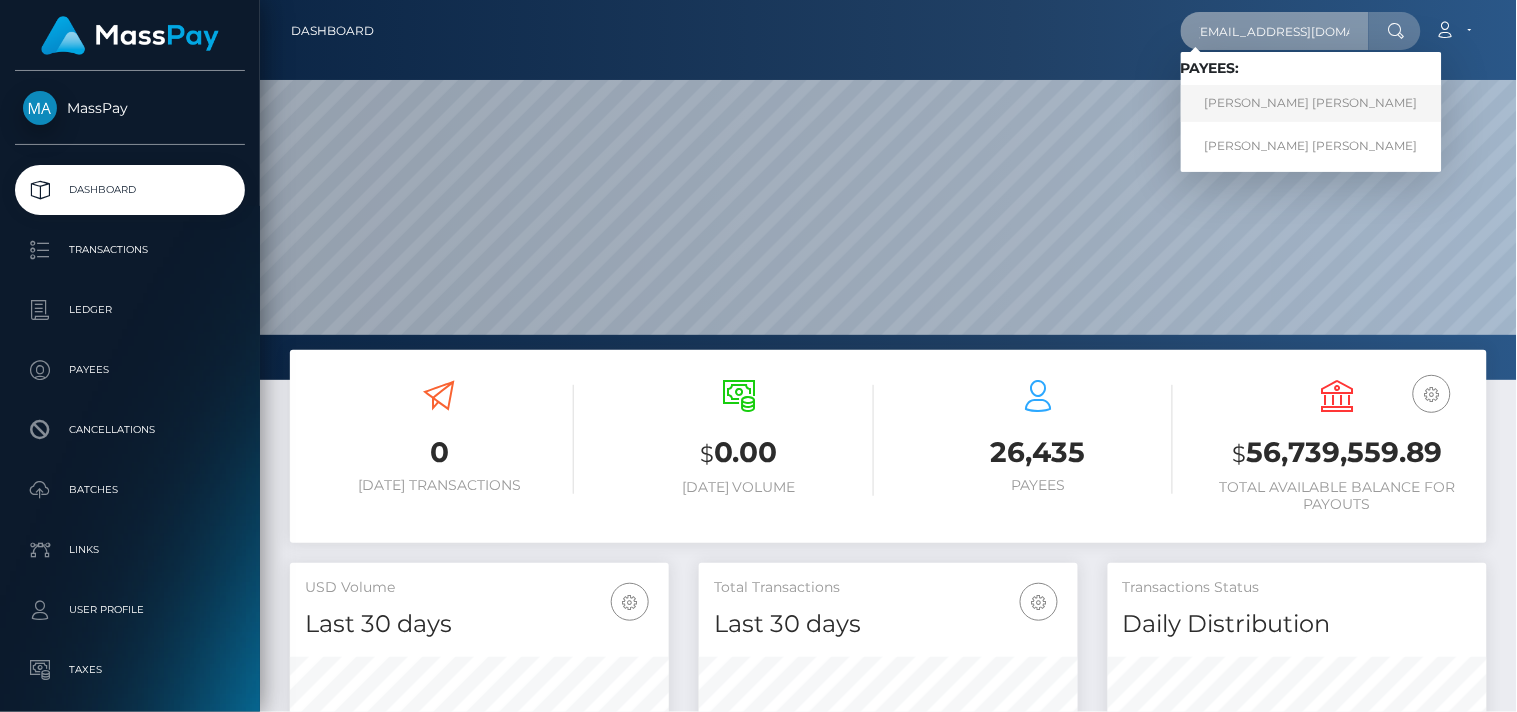 type on "[EMAIL_ADDRESS][DOMAIN_NAME]" 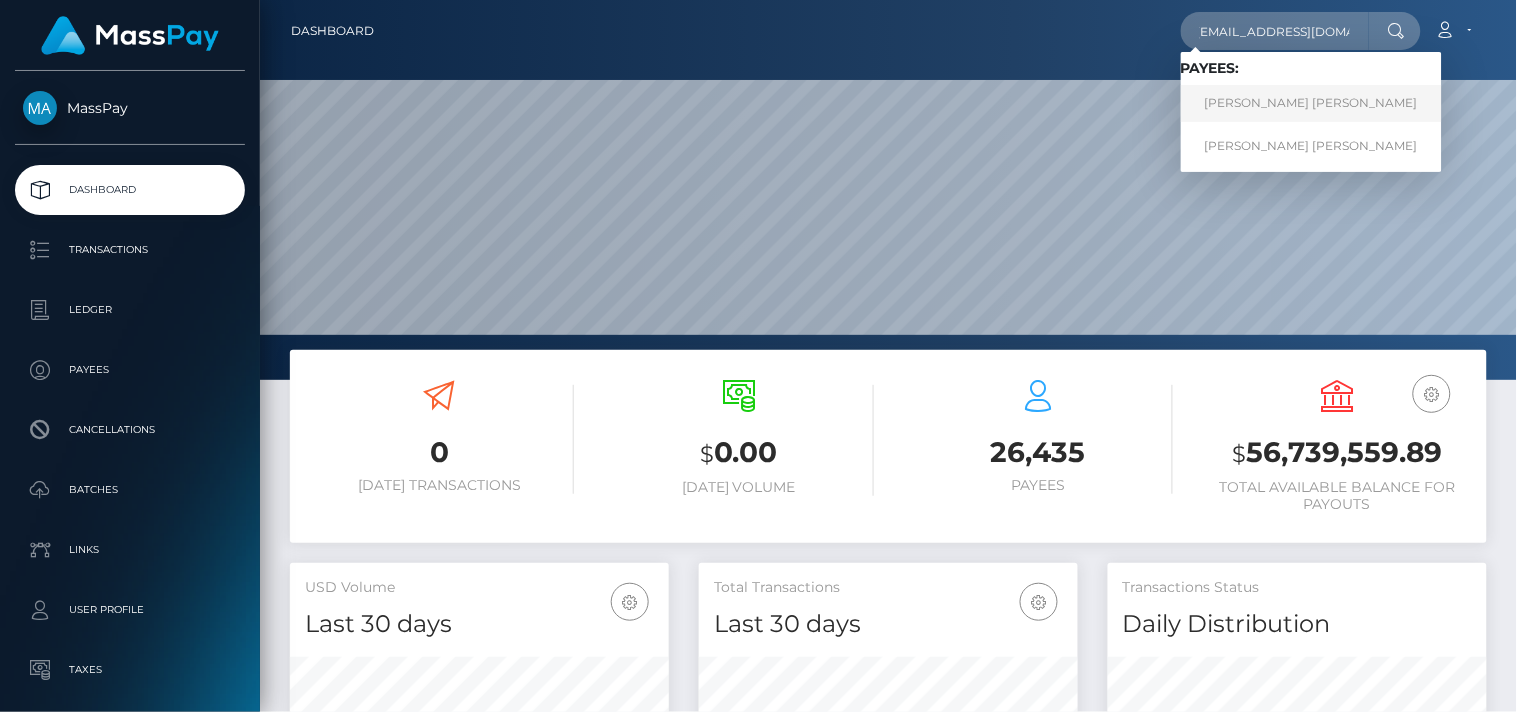 scroll, scrollTop: 0, scrollLeft: 0, axis: both 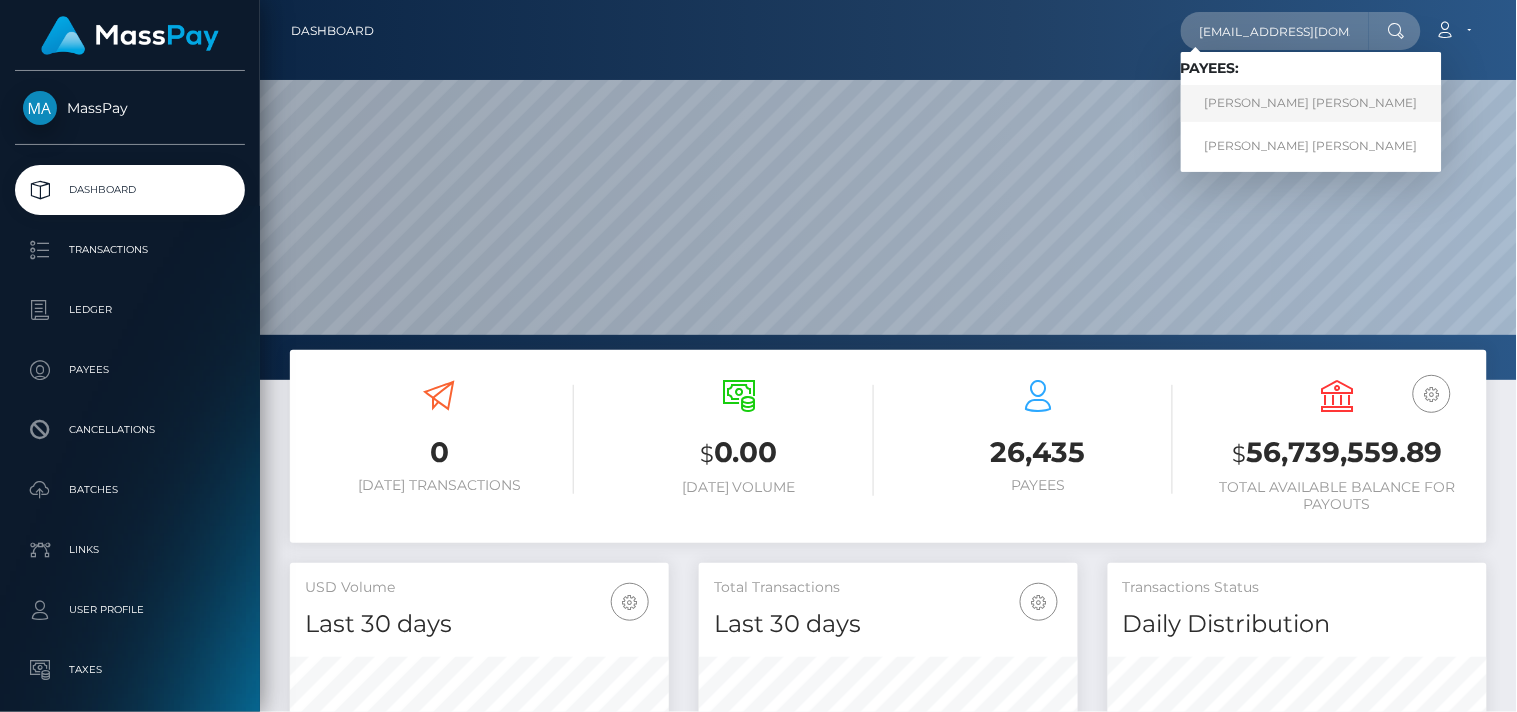 click on "VICTORIA CHARLOTTE WATTS" at bounding box center [1311, 103] 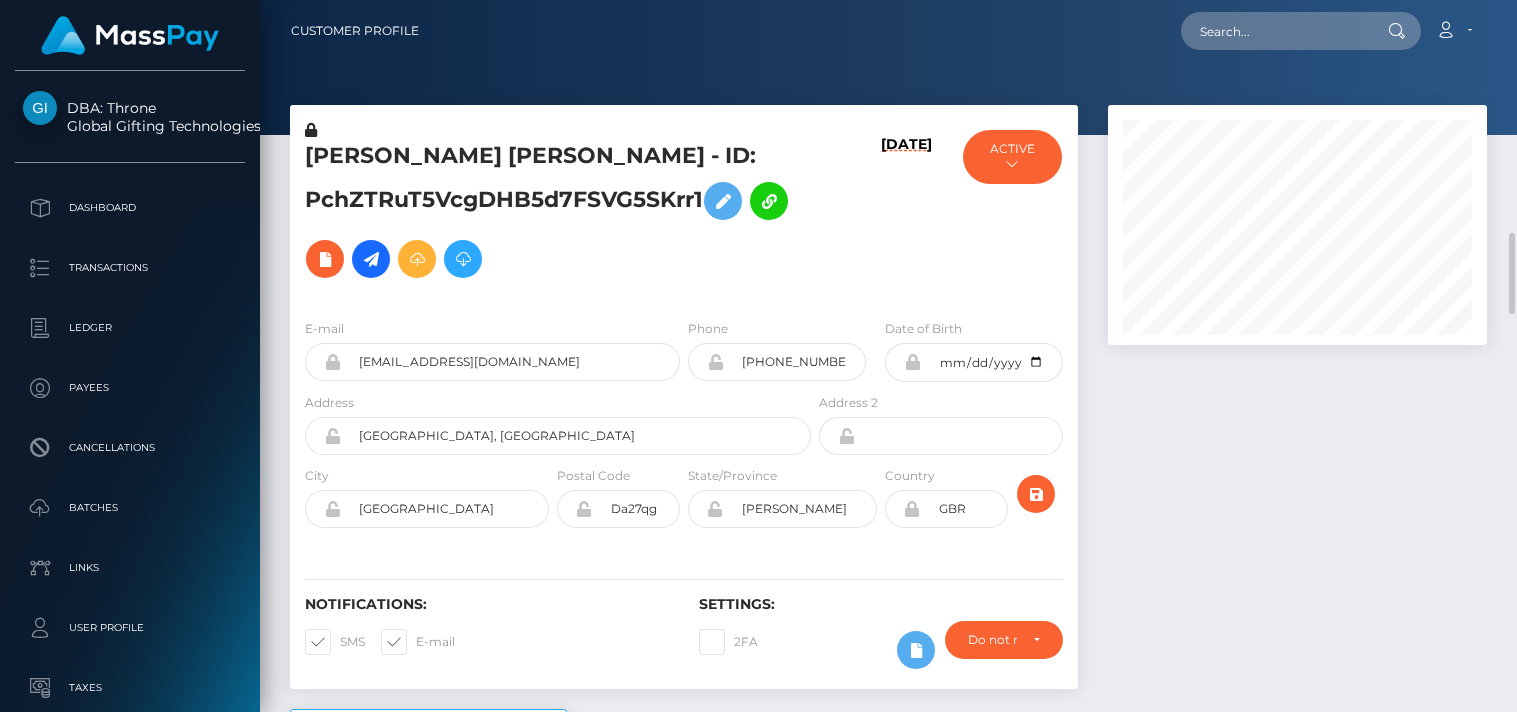 scroll, scrollTop: 0, scrollLeft: 0, axis: both 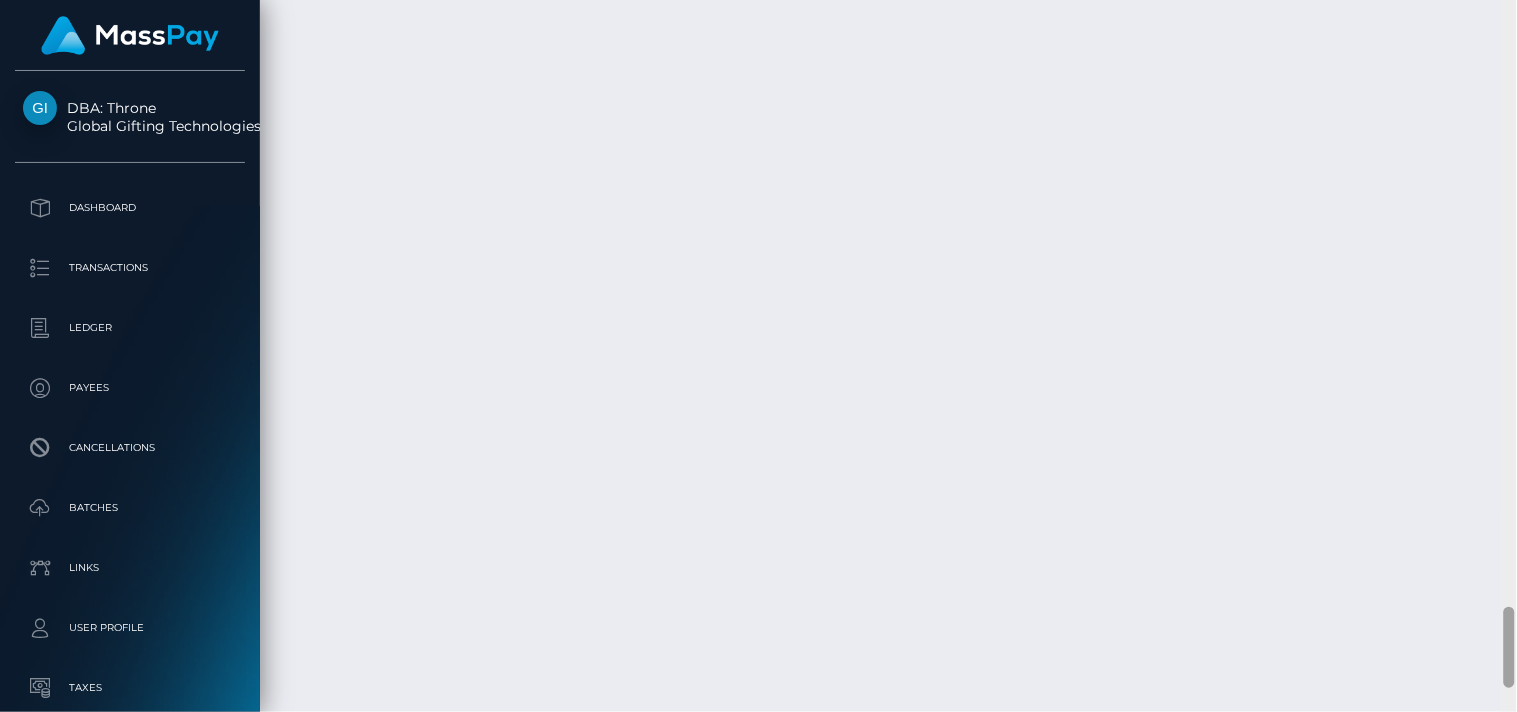 drag, startPoint x: 1507, startPoint y: 60, endPoint x: 1516, endPoint y: 631, distance: 571.0709 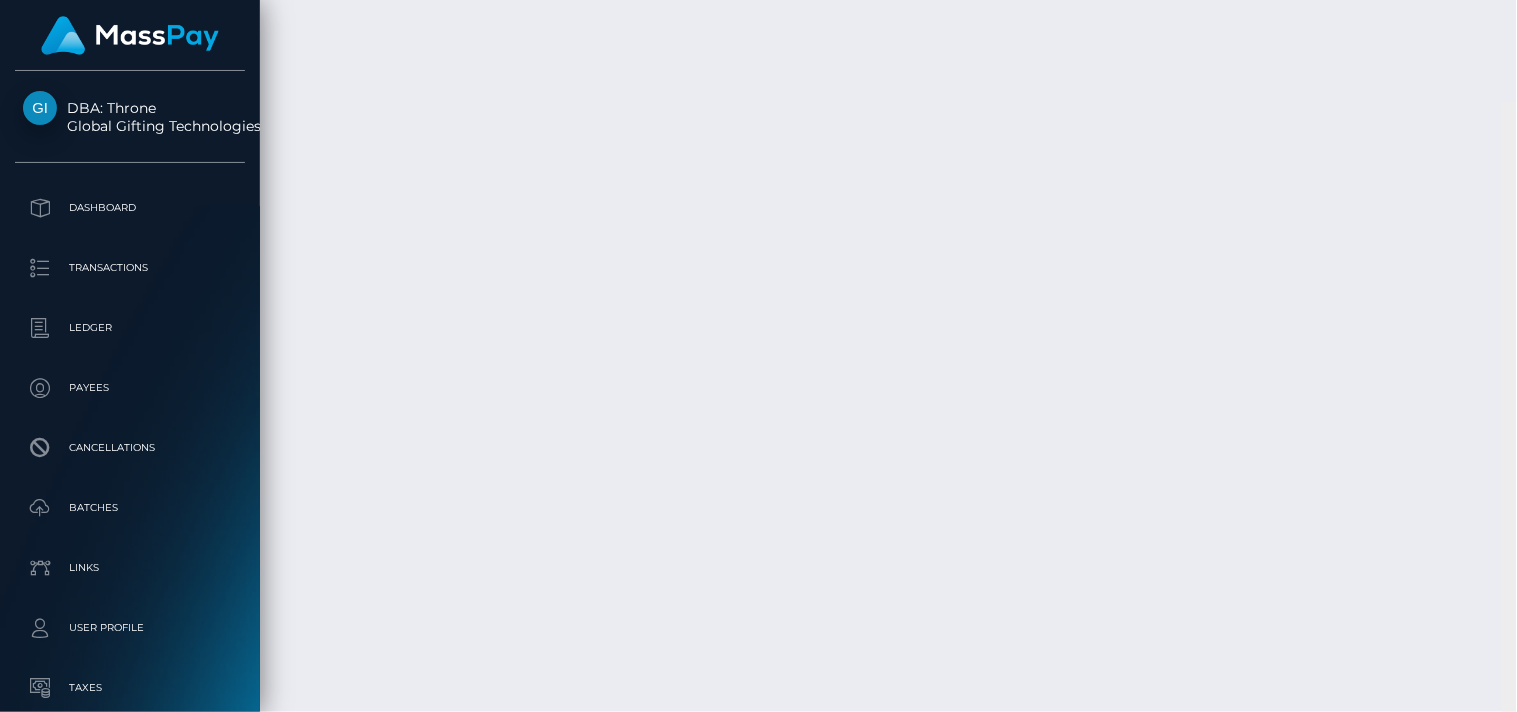 scroll, scrollTop: 5543, scrollLeft: 0, axis: vertical 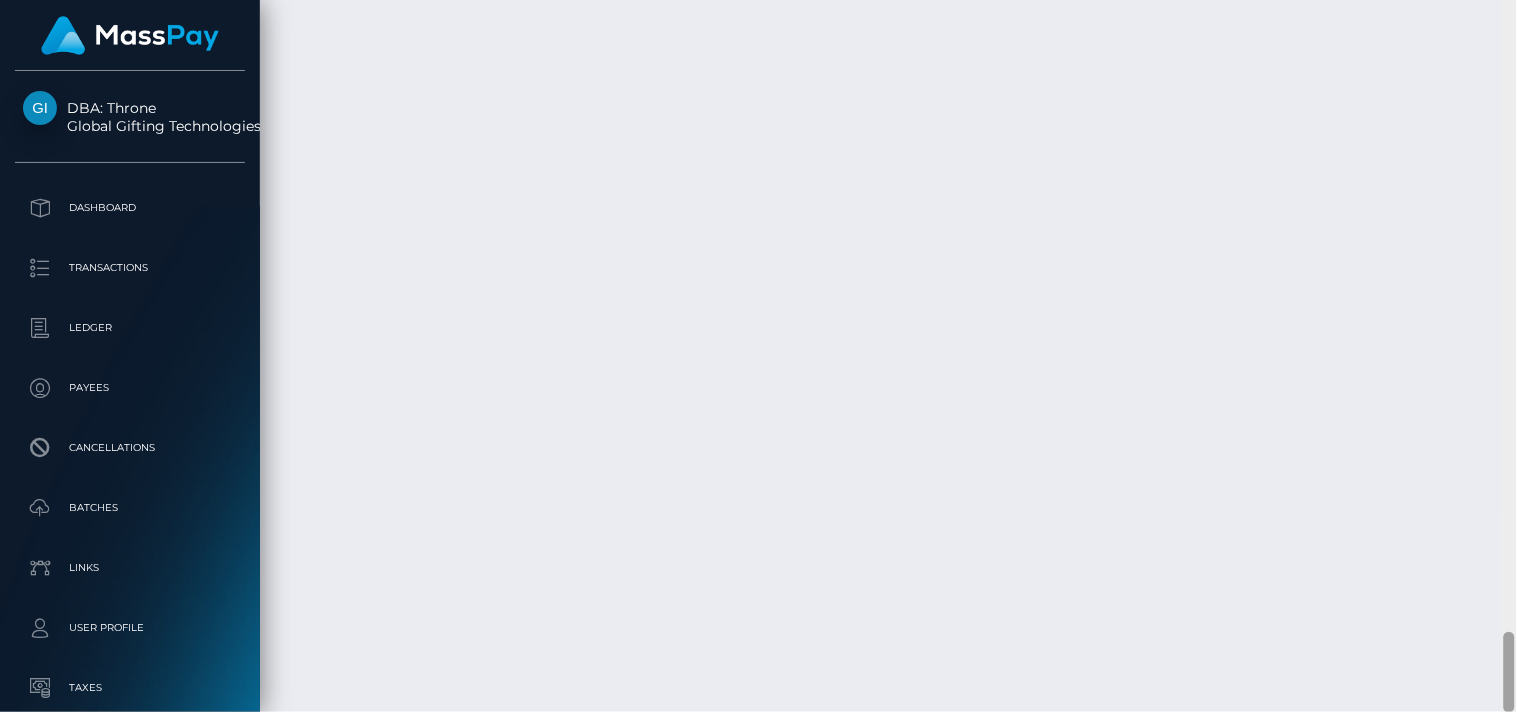 drag, startPoint x: 1511, startPoint y: 662, endPoint x: 1505, endPoint y: 690, distance: 28.635643 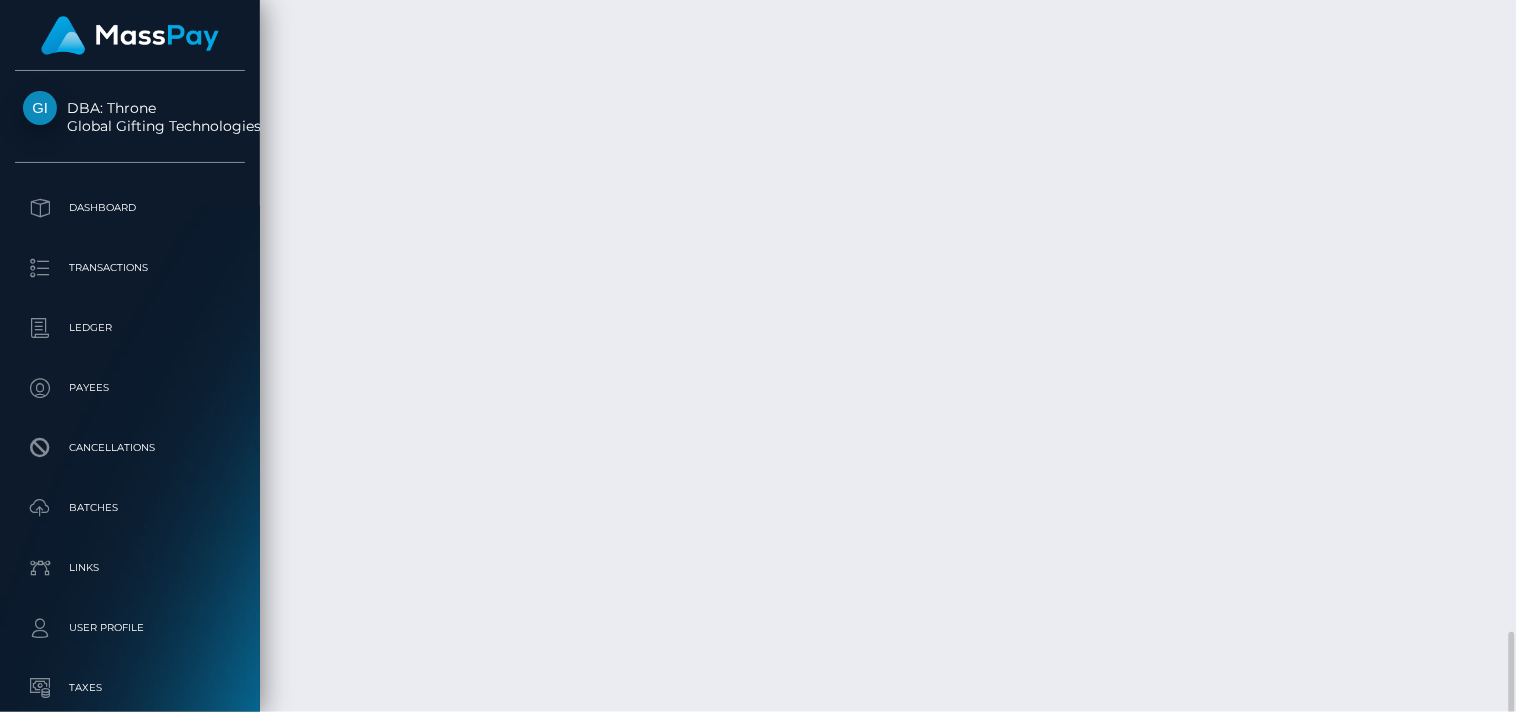 click on "Transactions History
* Transactions date/time are shown in payee's local timezone
Date/Time
Description
Amount
Fee
Received
Status
Bank Deposit" at bounding box center (888, -1042) 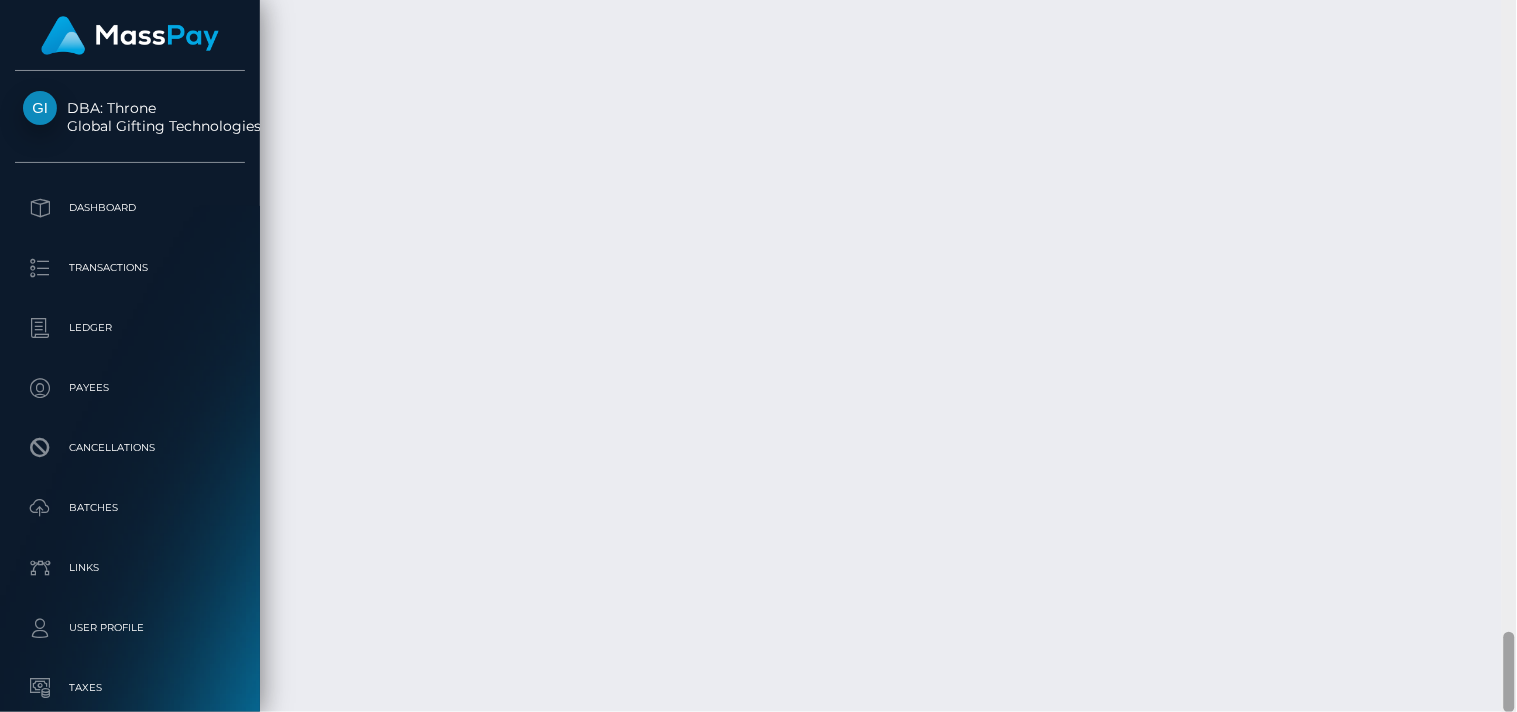 scroll, scrollTop: 240, scrollLeft: 380, axis: both 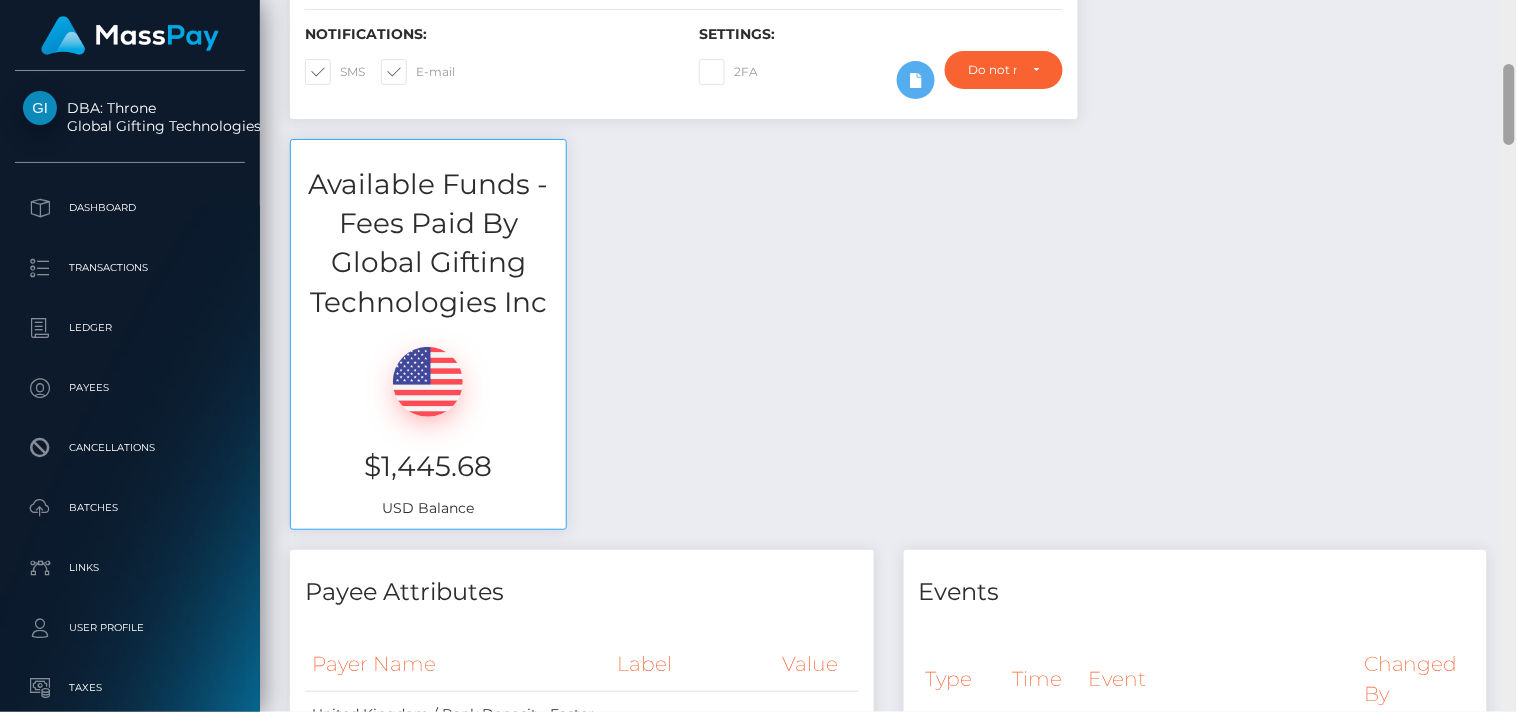 drag, startPoint x: 1507, startPoint y: 653, endPoint x: 1442, endPoint y: 86, distance: 570.71356 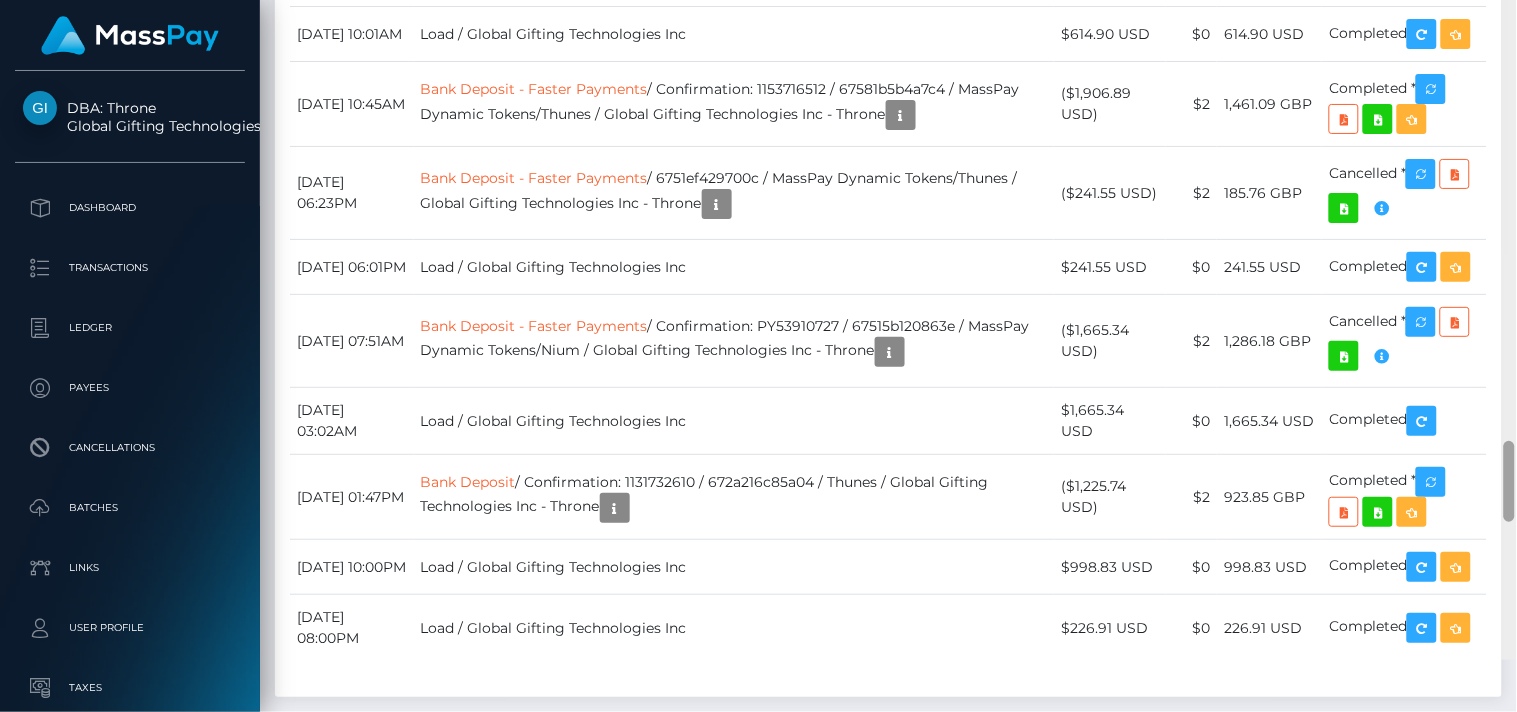 scroll, scrollTop: 4437, scrollLeft: 0, axis: vertical 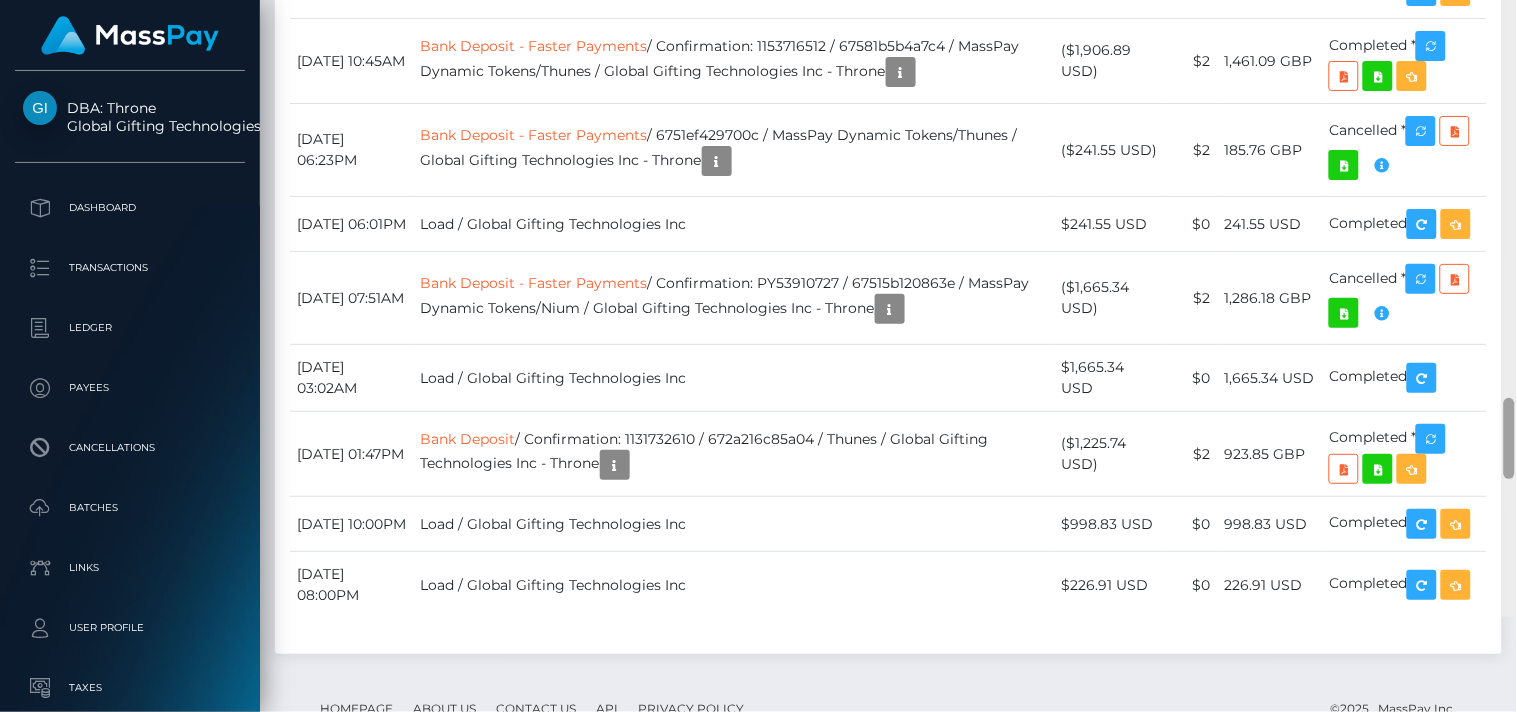 drag, startPoint x: 1512, startPoint y: 115, endPoint x: 1516, endPoint y: 556, distance: 441.01813 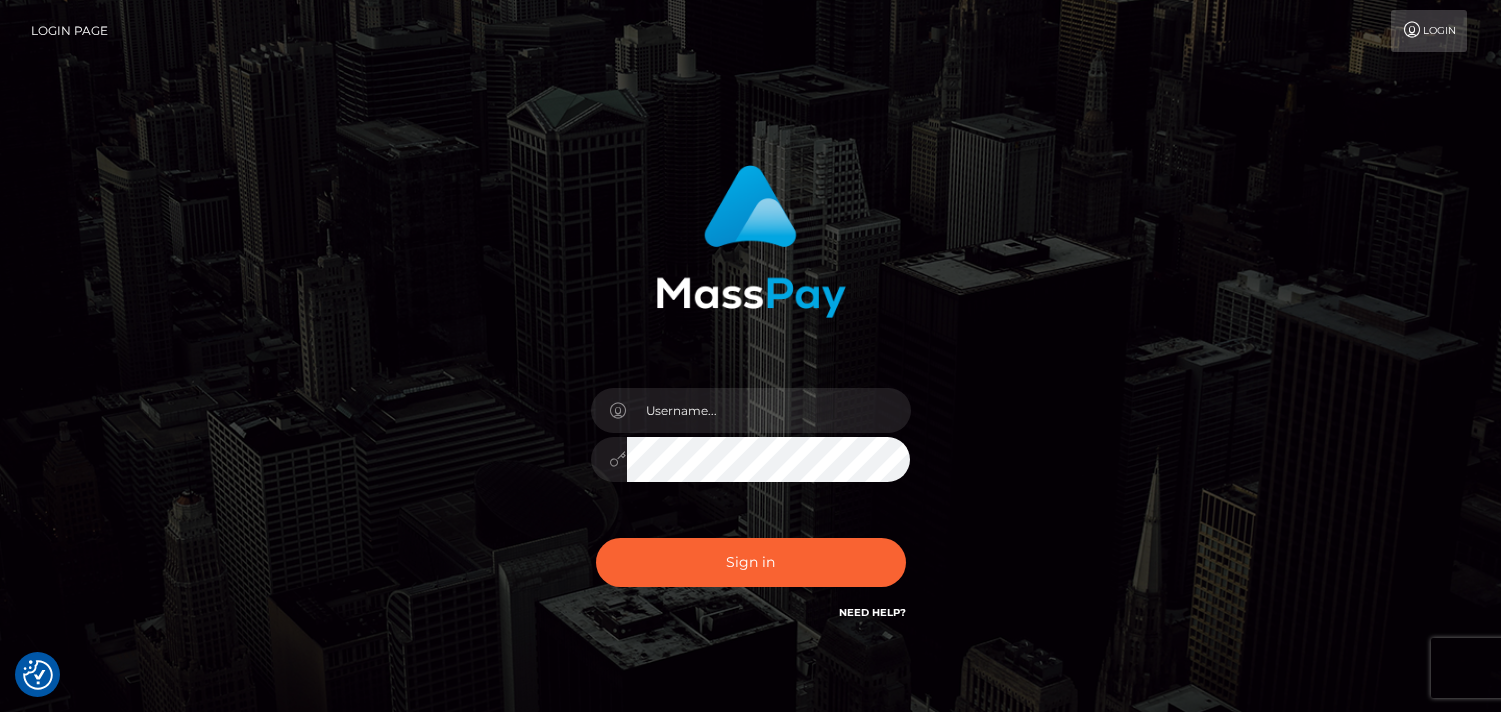scroll, scrollTop: 0, scrollLeft: 0, axis: both 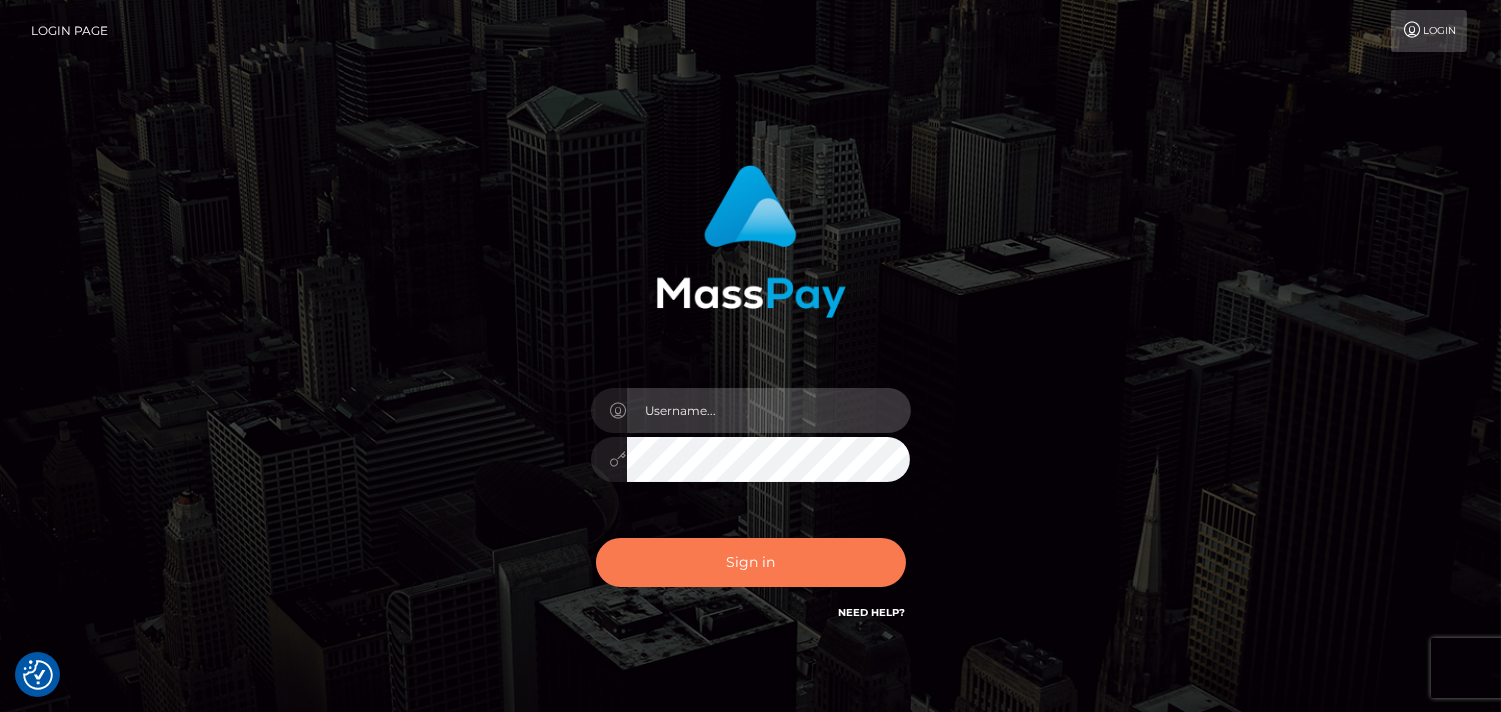 type on "[DOMAIN_NAME]" 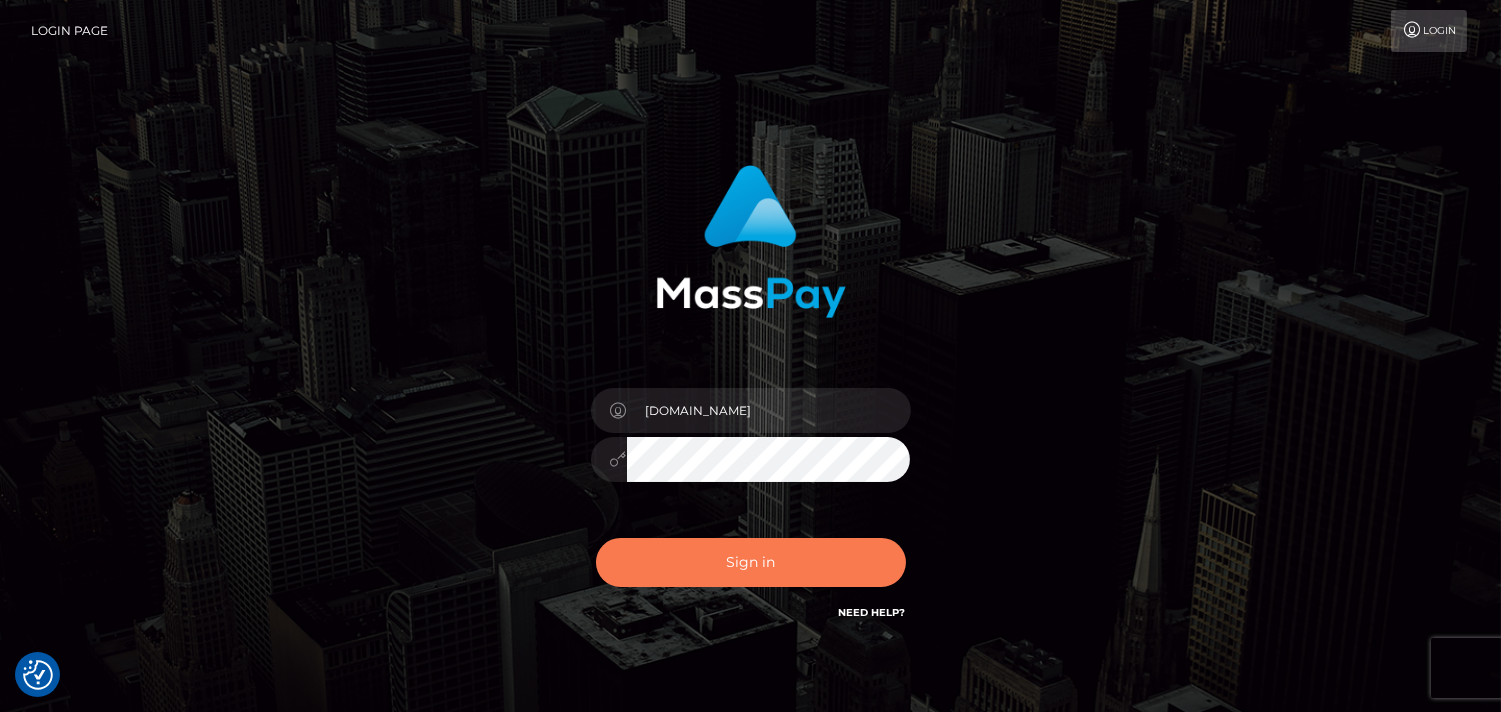 click on "Sign in" at bounding box center (751, 562) 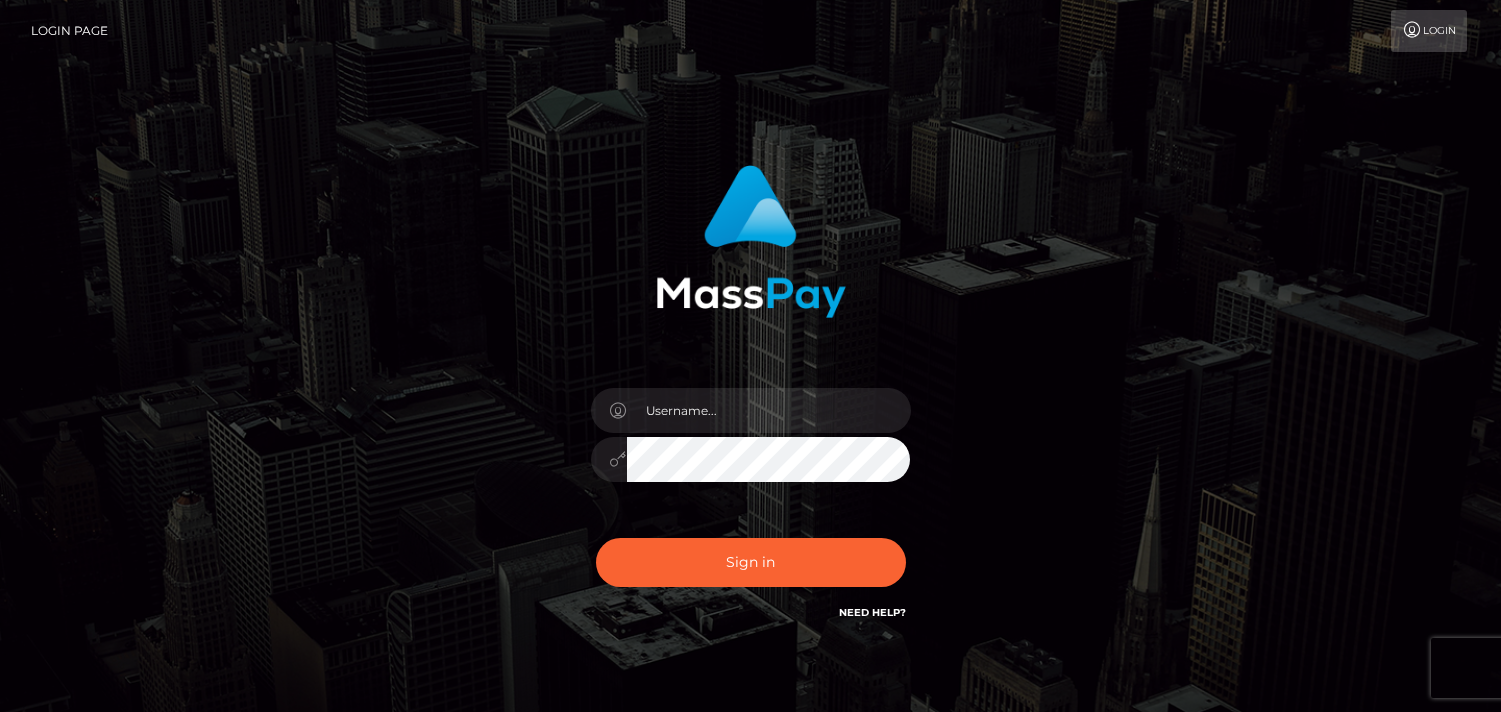 scroll, scrollTop: 0, scrollLeft: 0, axis: both 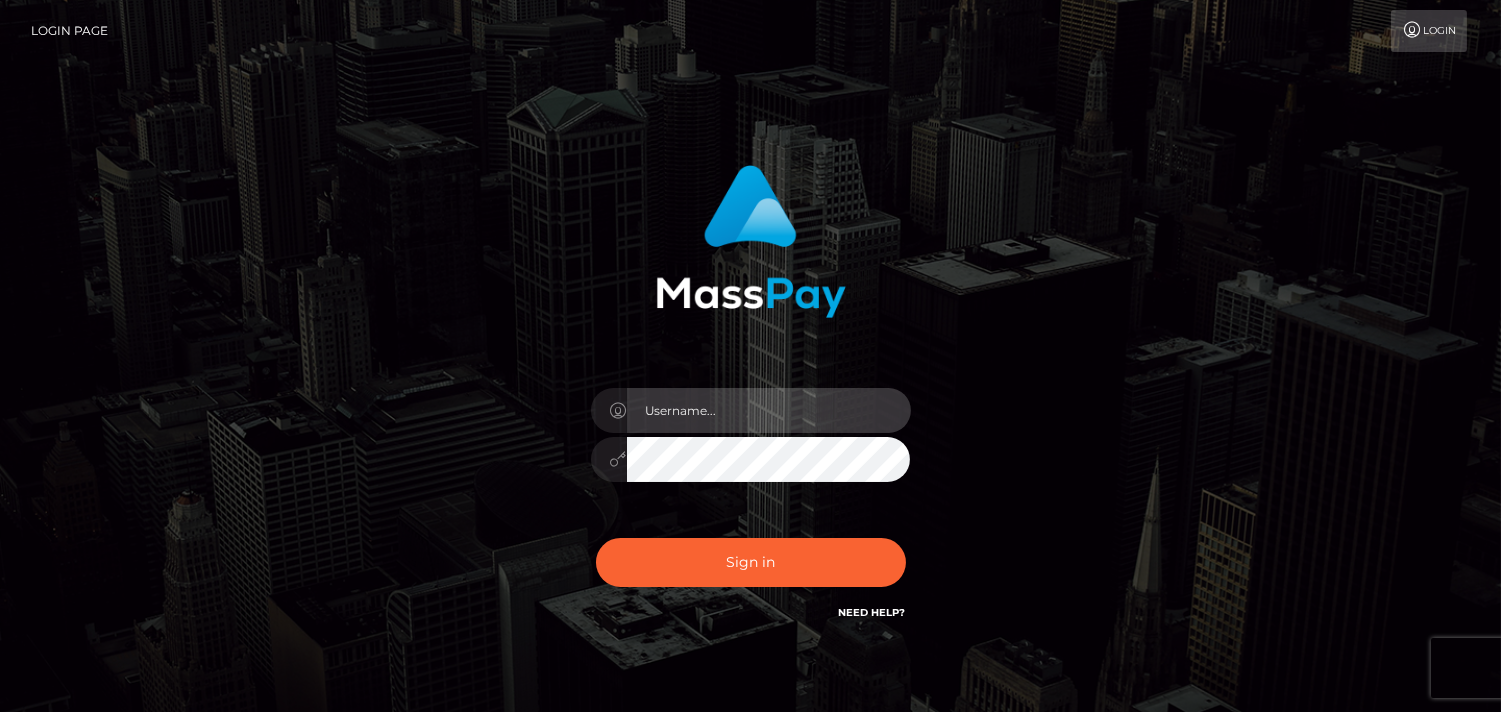 type on "[DOMAIN_NAME]" 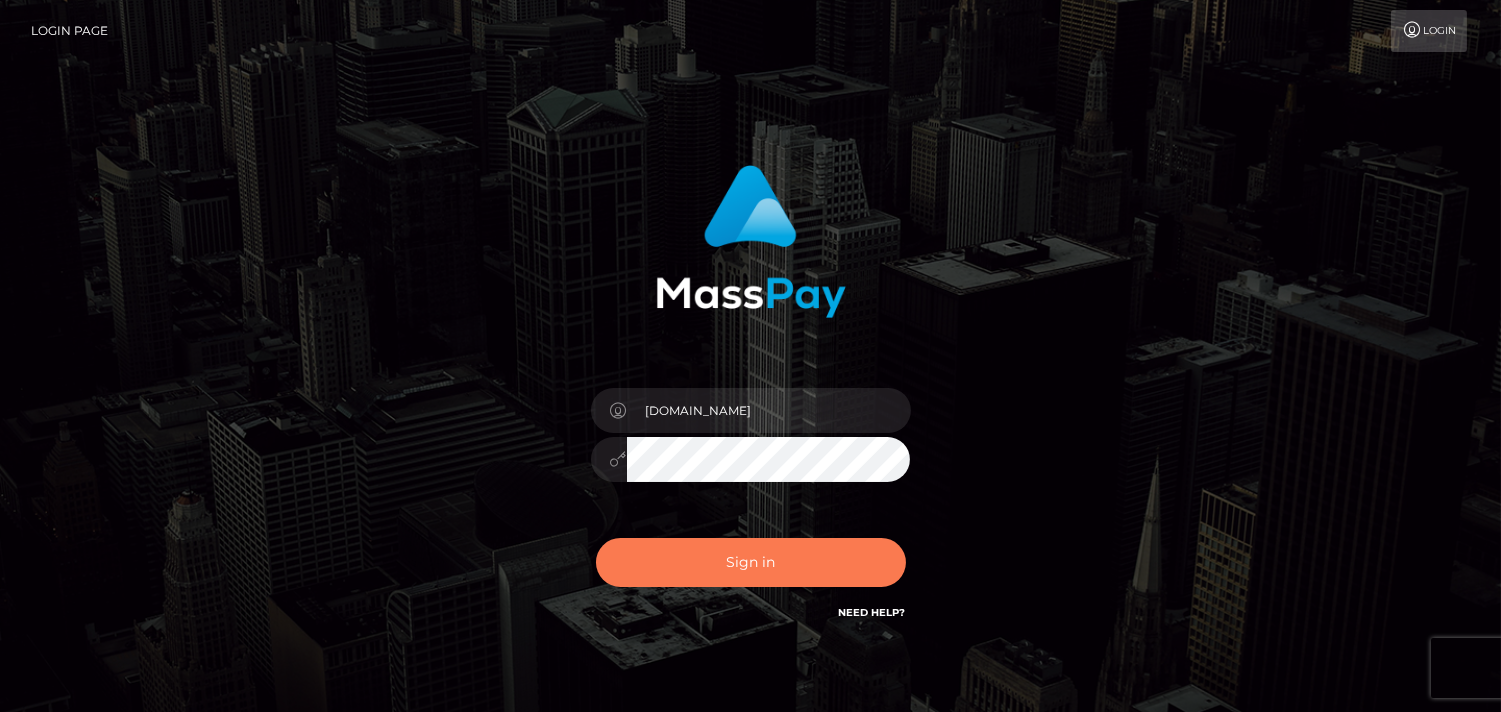 click on "Sign in" at bounding box center (751, 562) 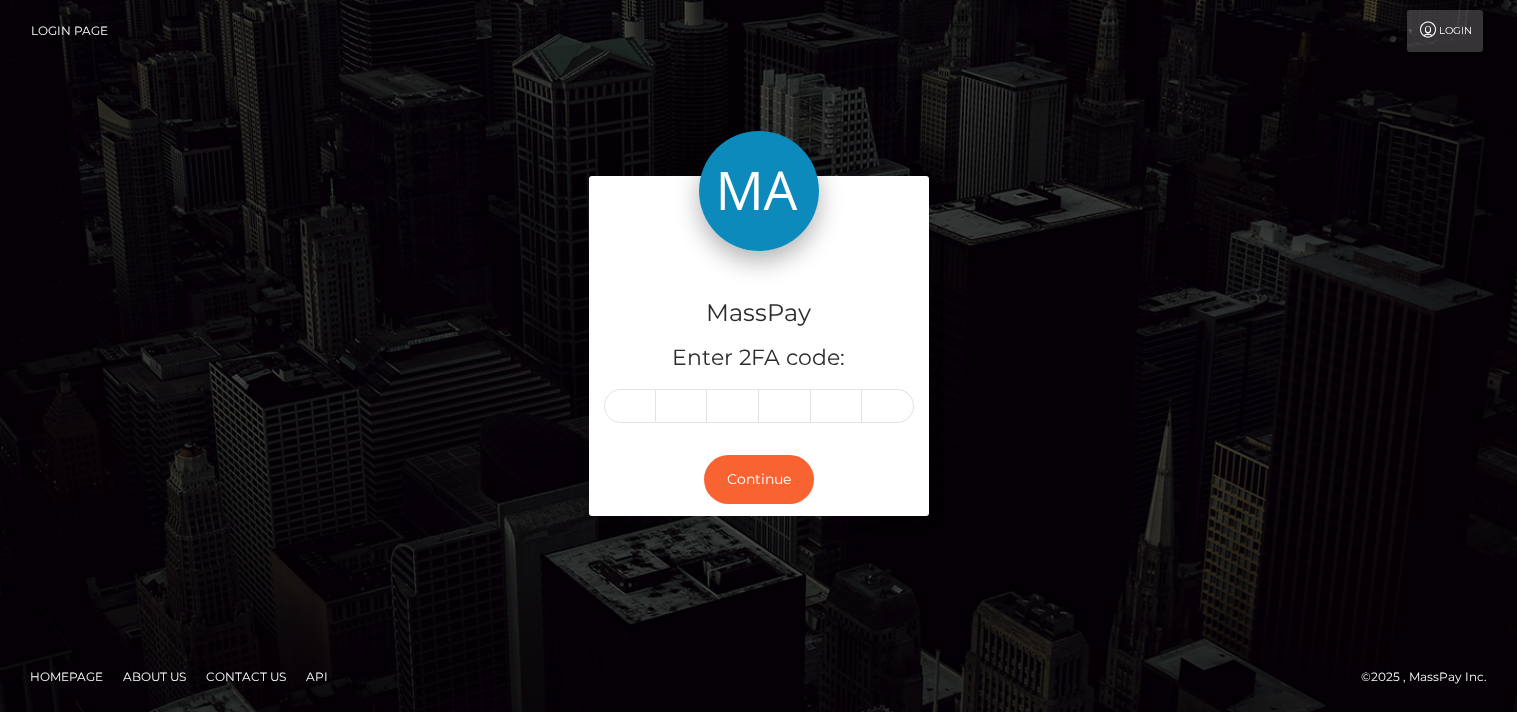 scroll, scrollTop: 0, scrollLeft: 0, axis: both 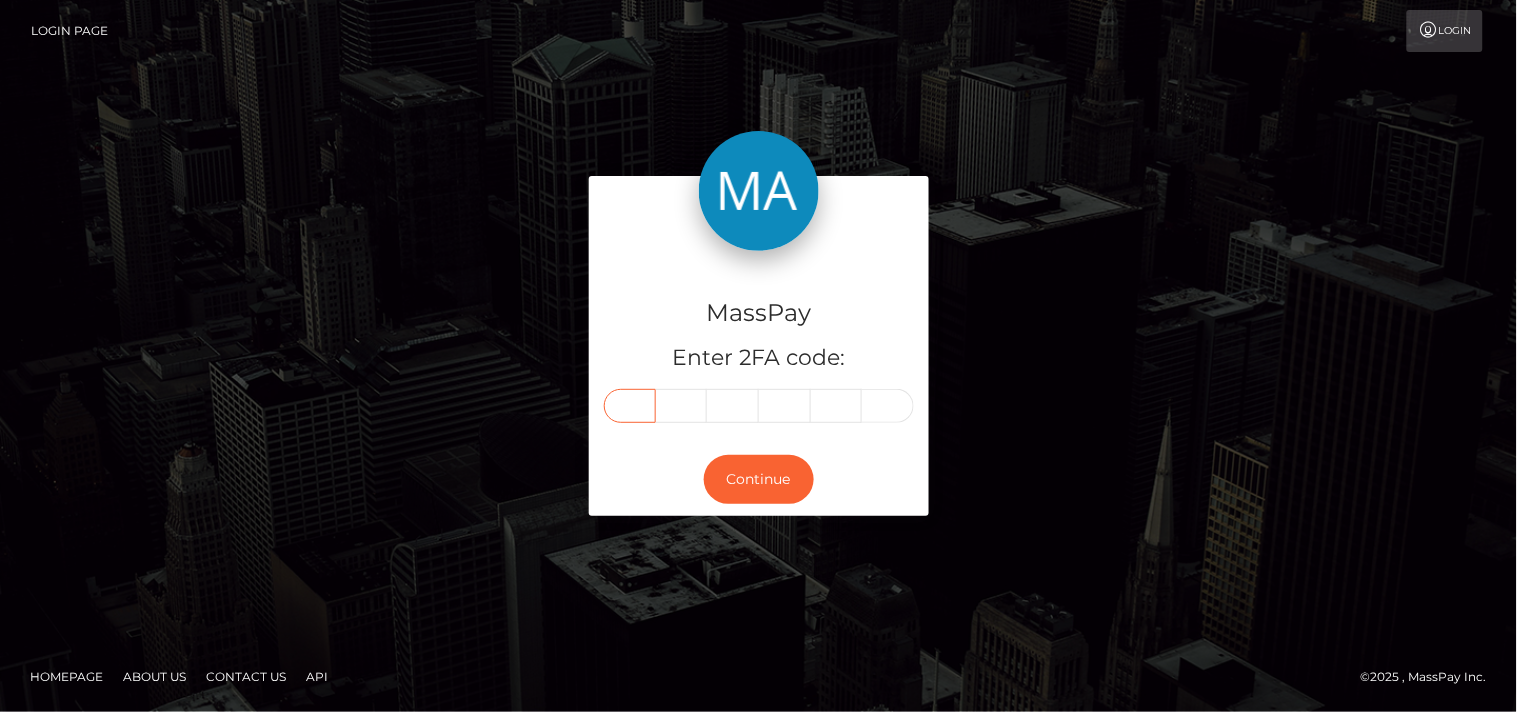 click at bounding box center (630, 406) 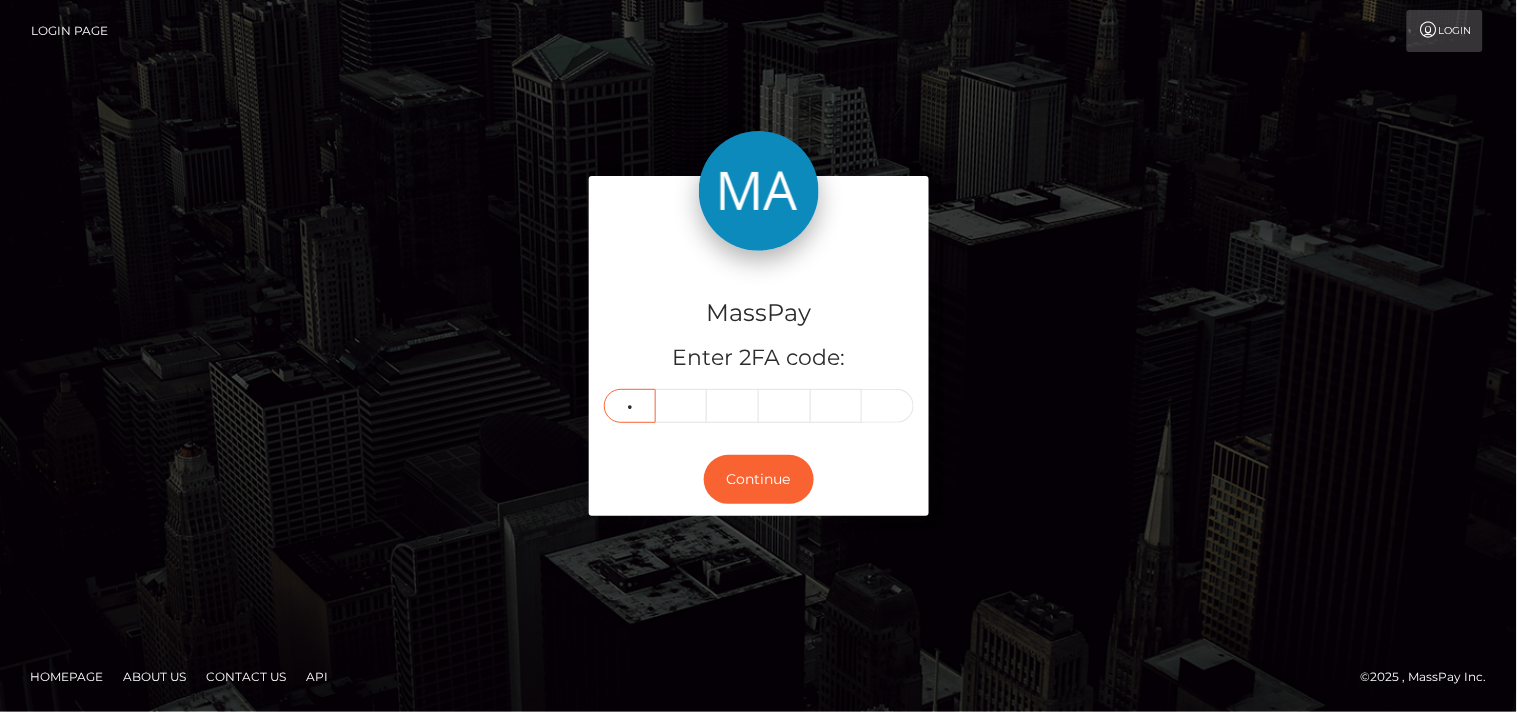 type on "7" 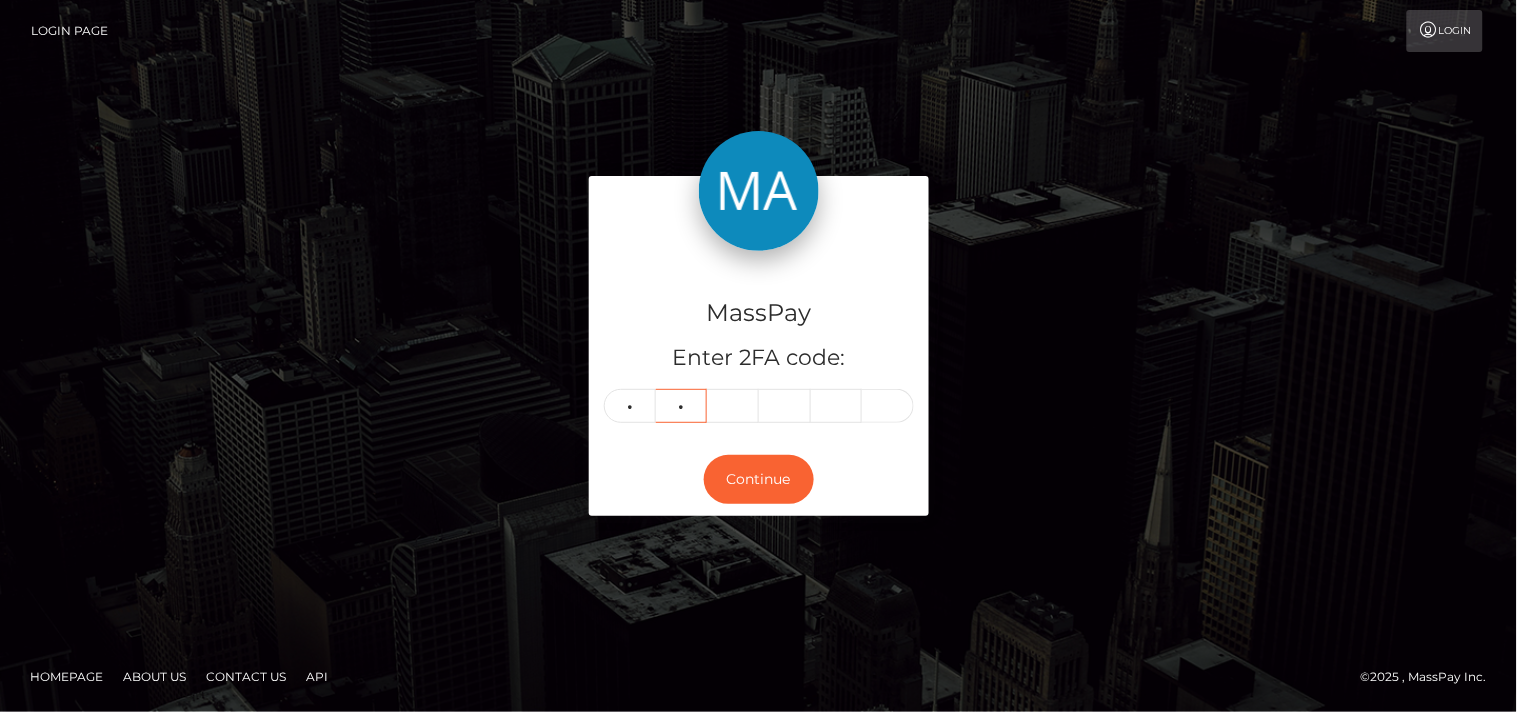 type on "8" 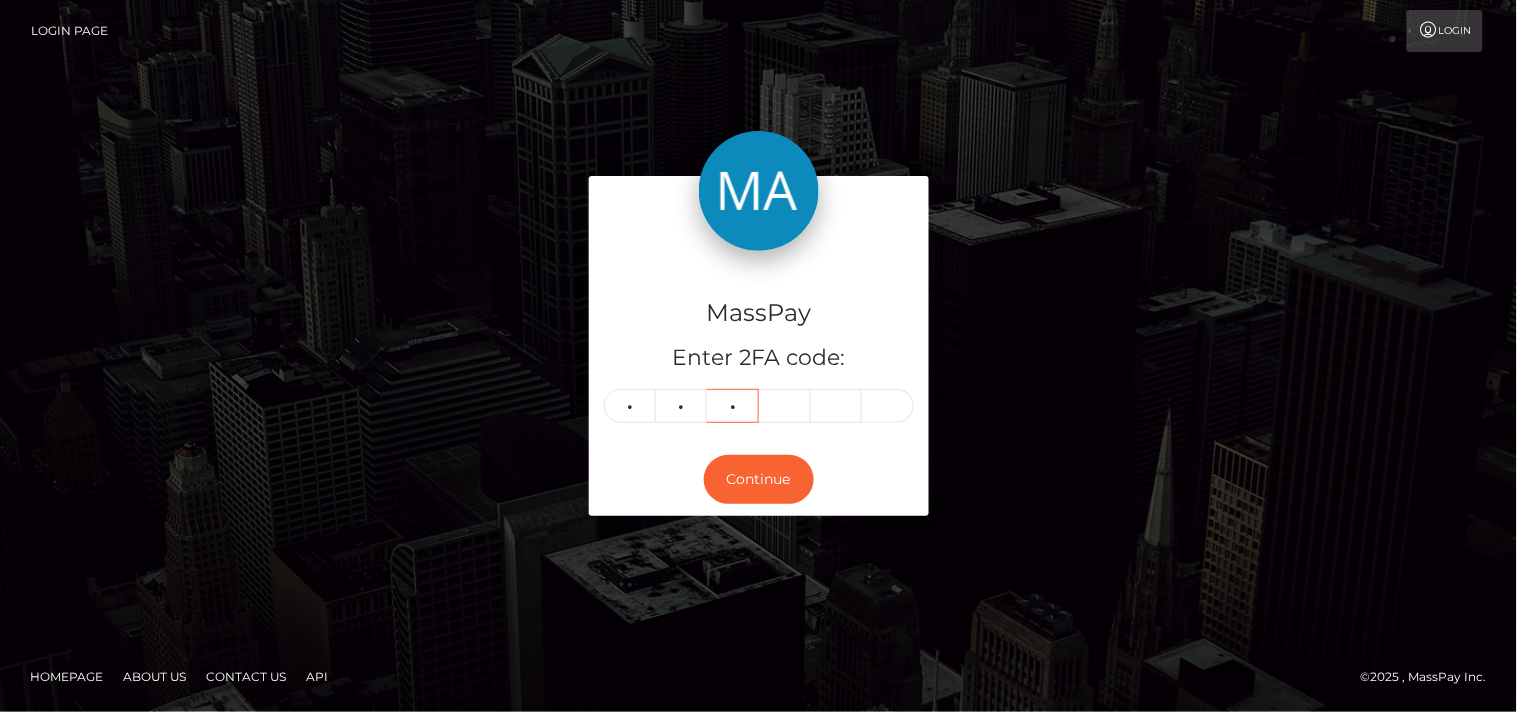 type on "5" 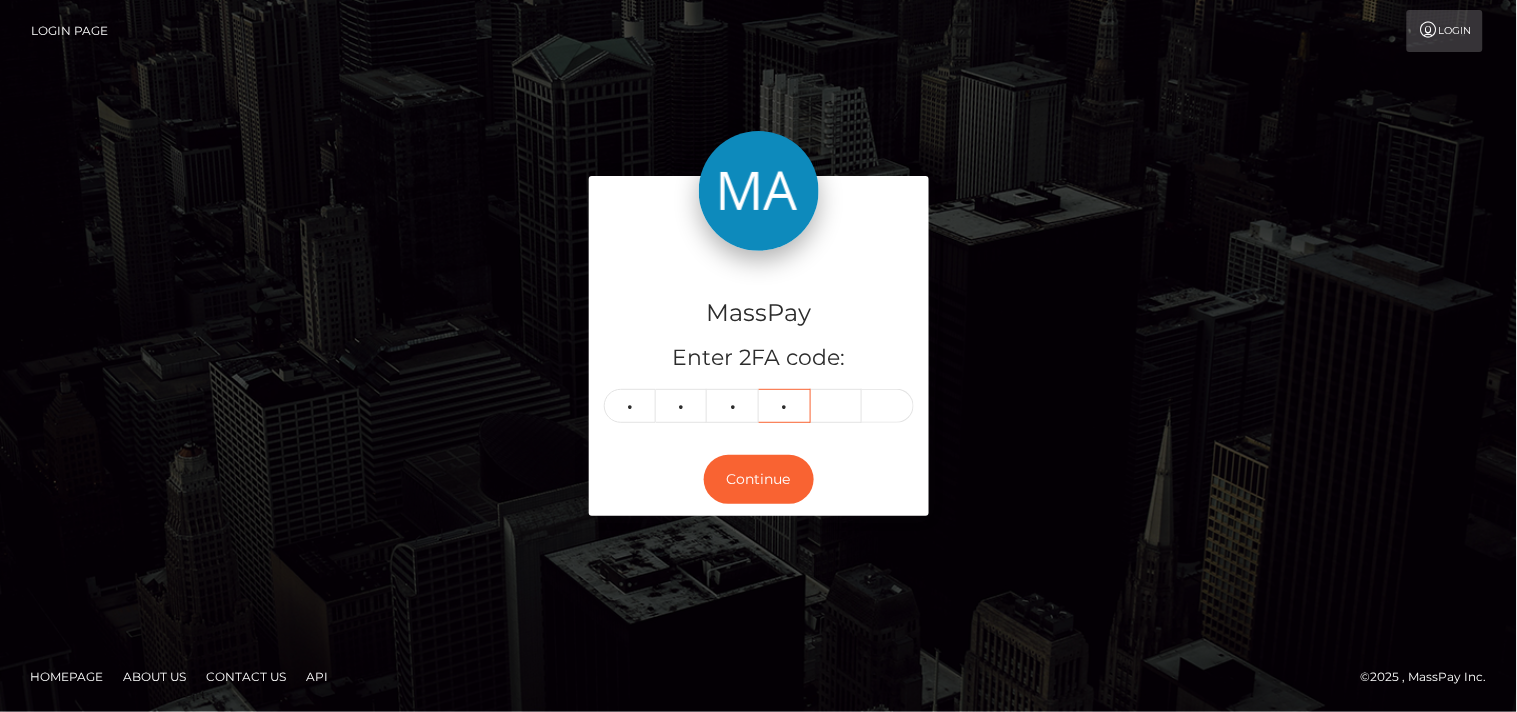 type on "0" 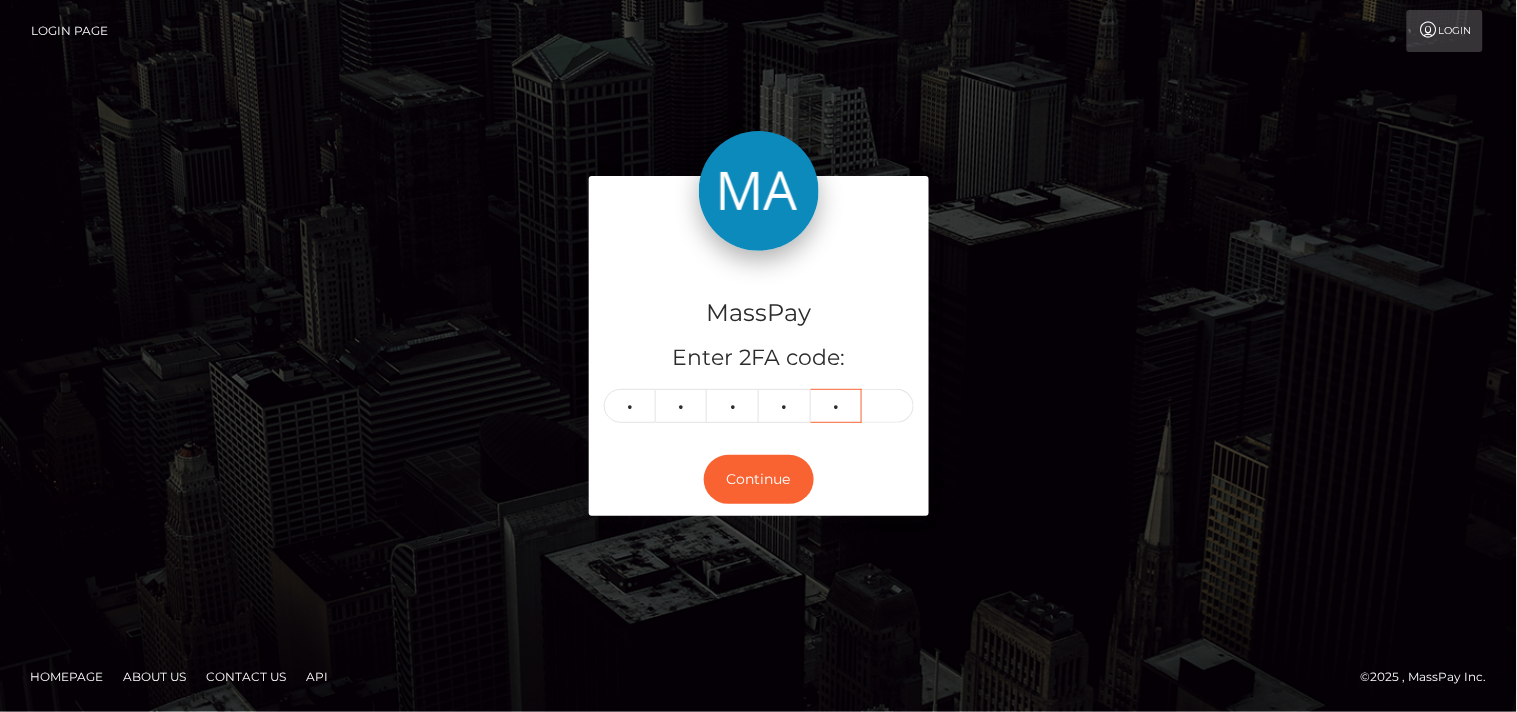type on "6" 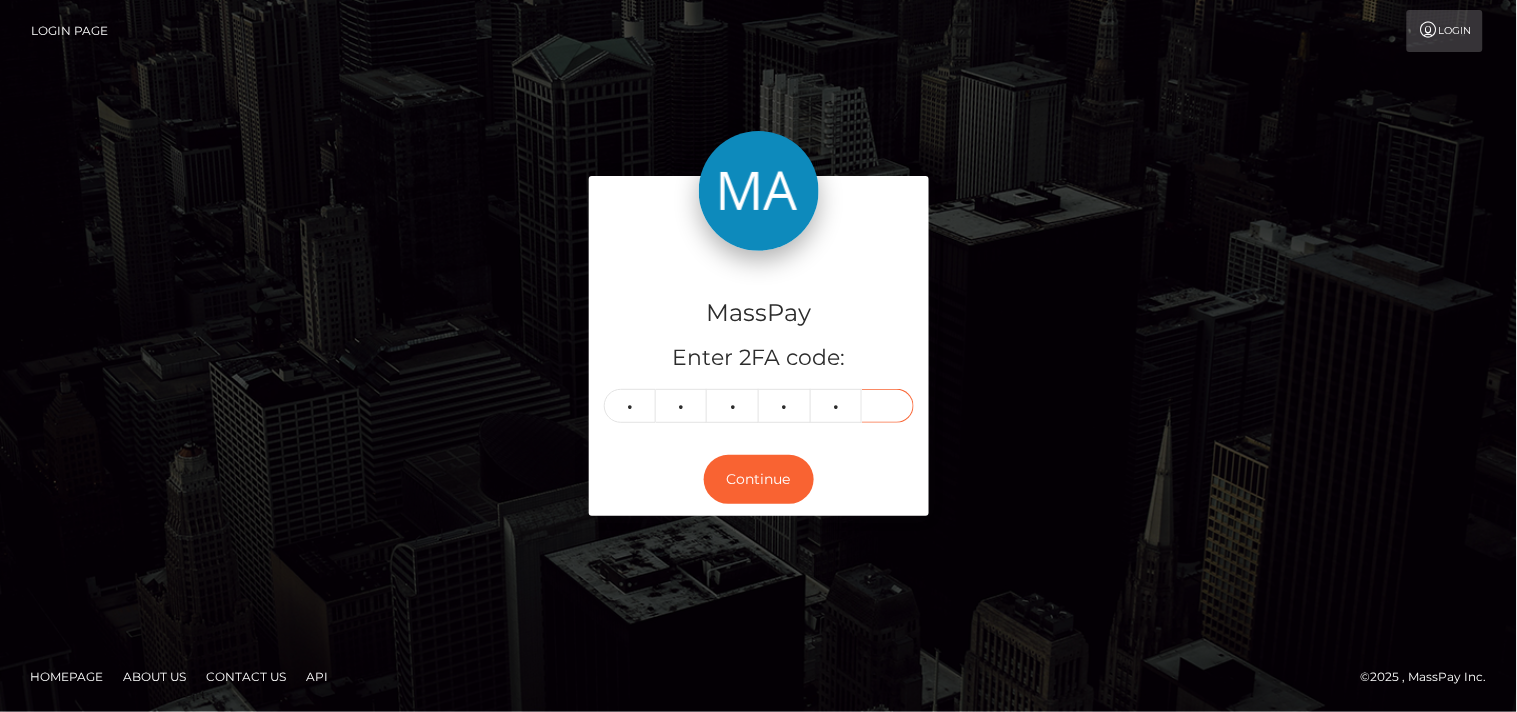 type on "2" 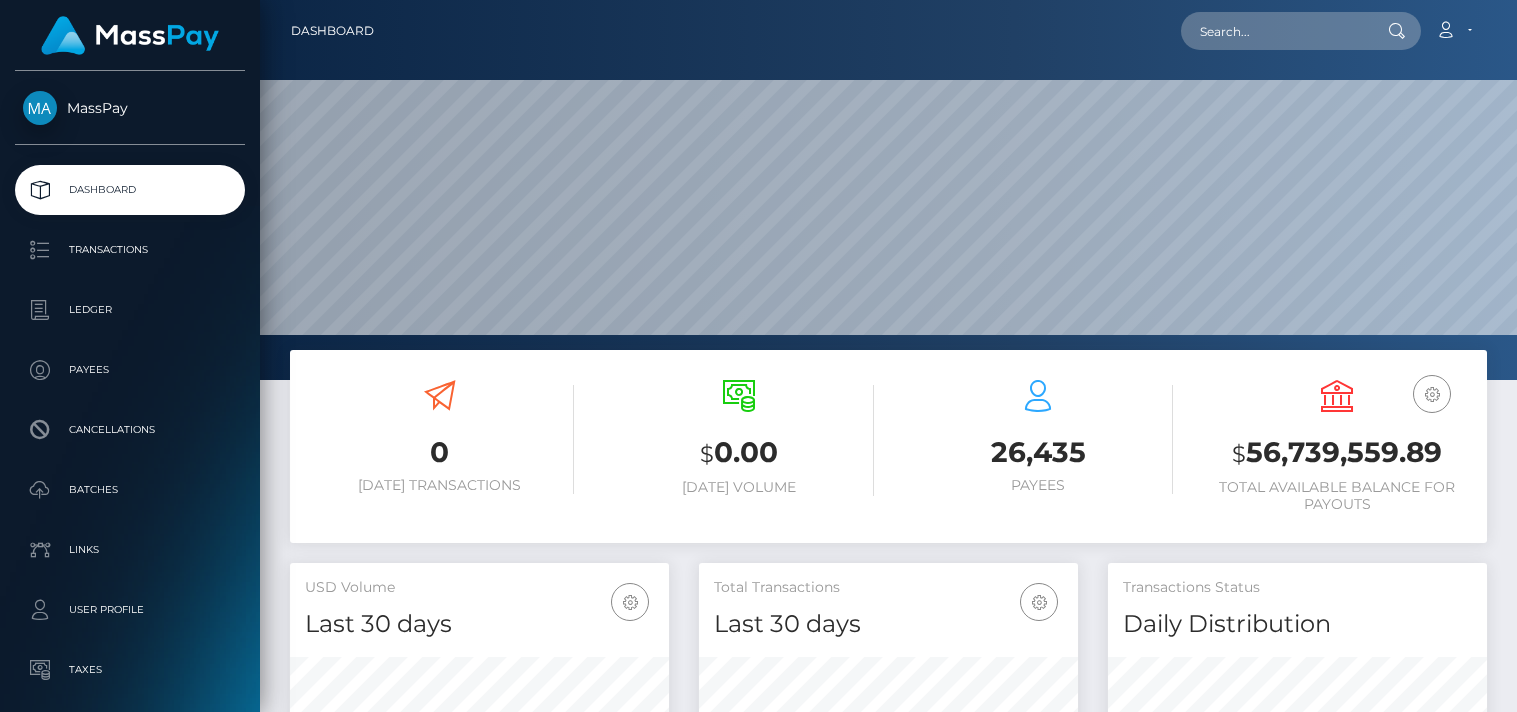 scroll, scrollTop: 0, scrollLeft: 0, axis: both 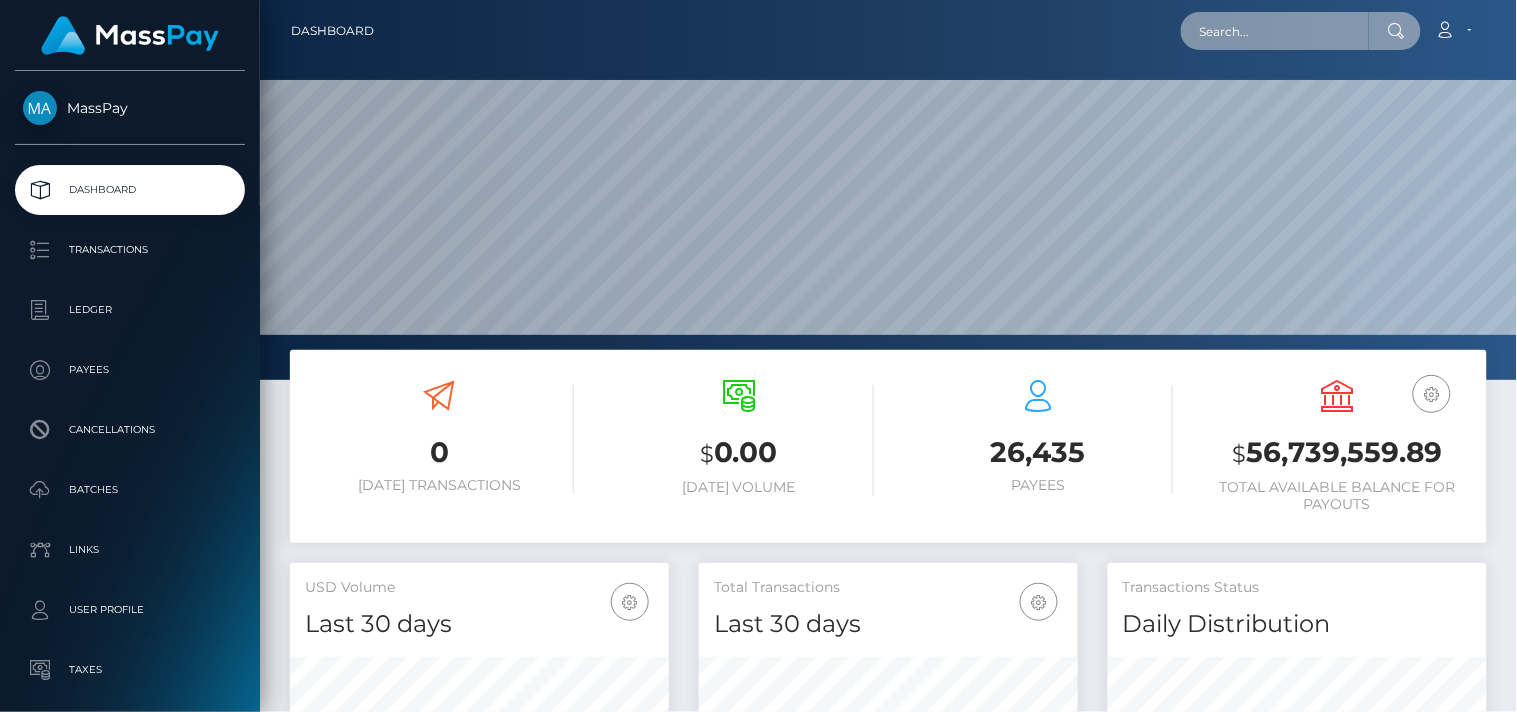 click at bounding box center (1275, 31) 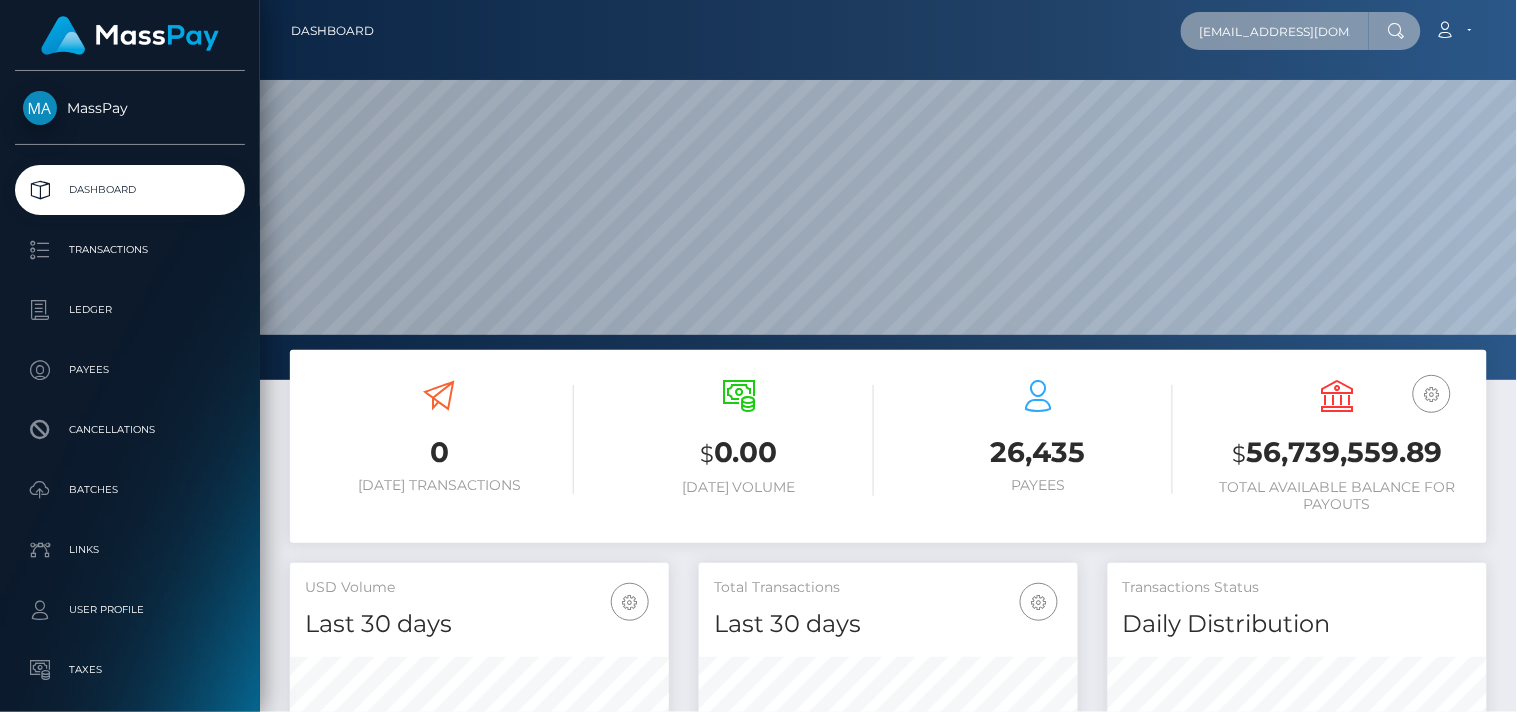 scroll, scrollTop: 0, scrollLeft: 20, axis: horizontal 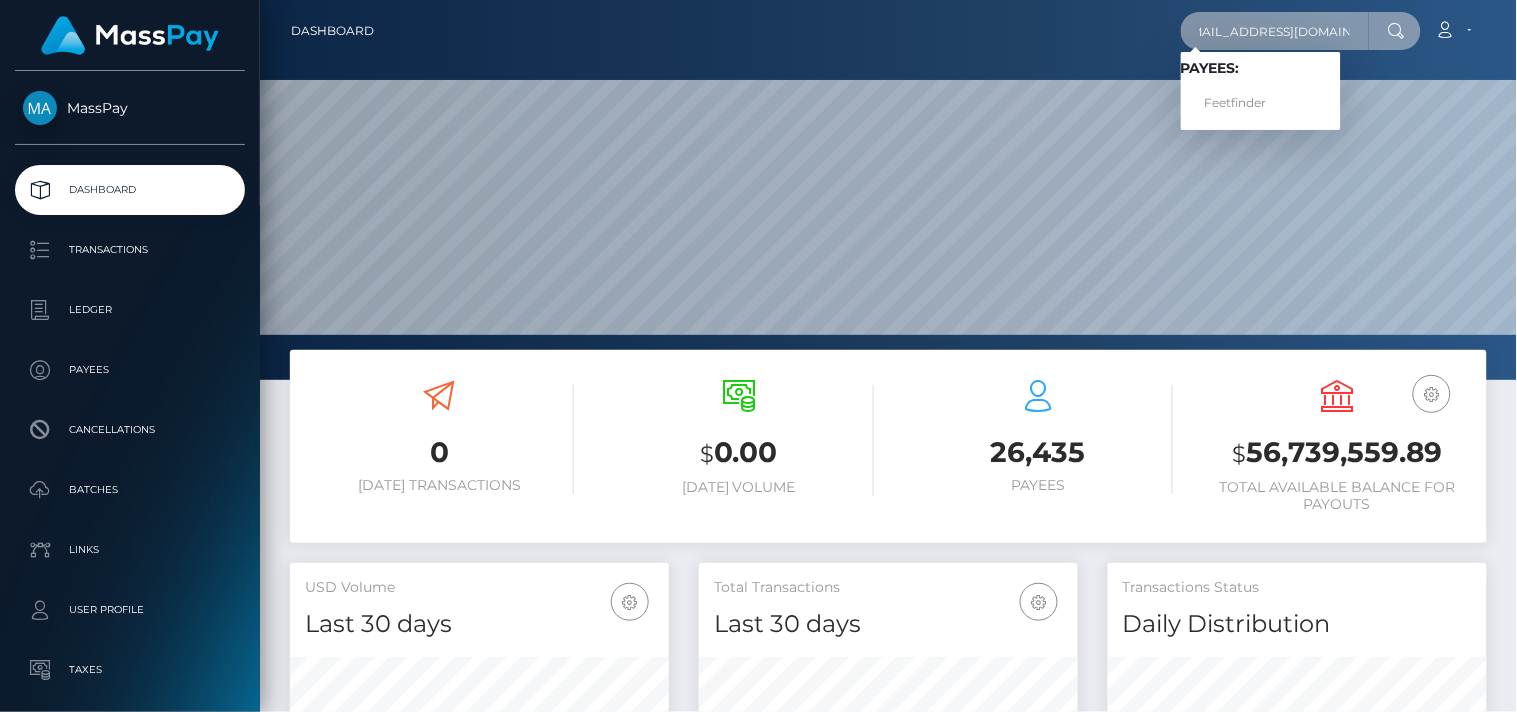type on "[EMAIL_ADDRESS][DOMAIN_NAME]" 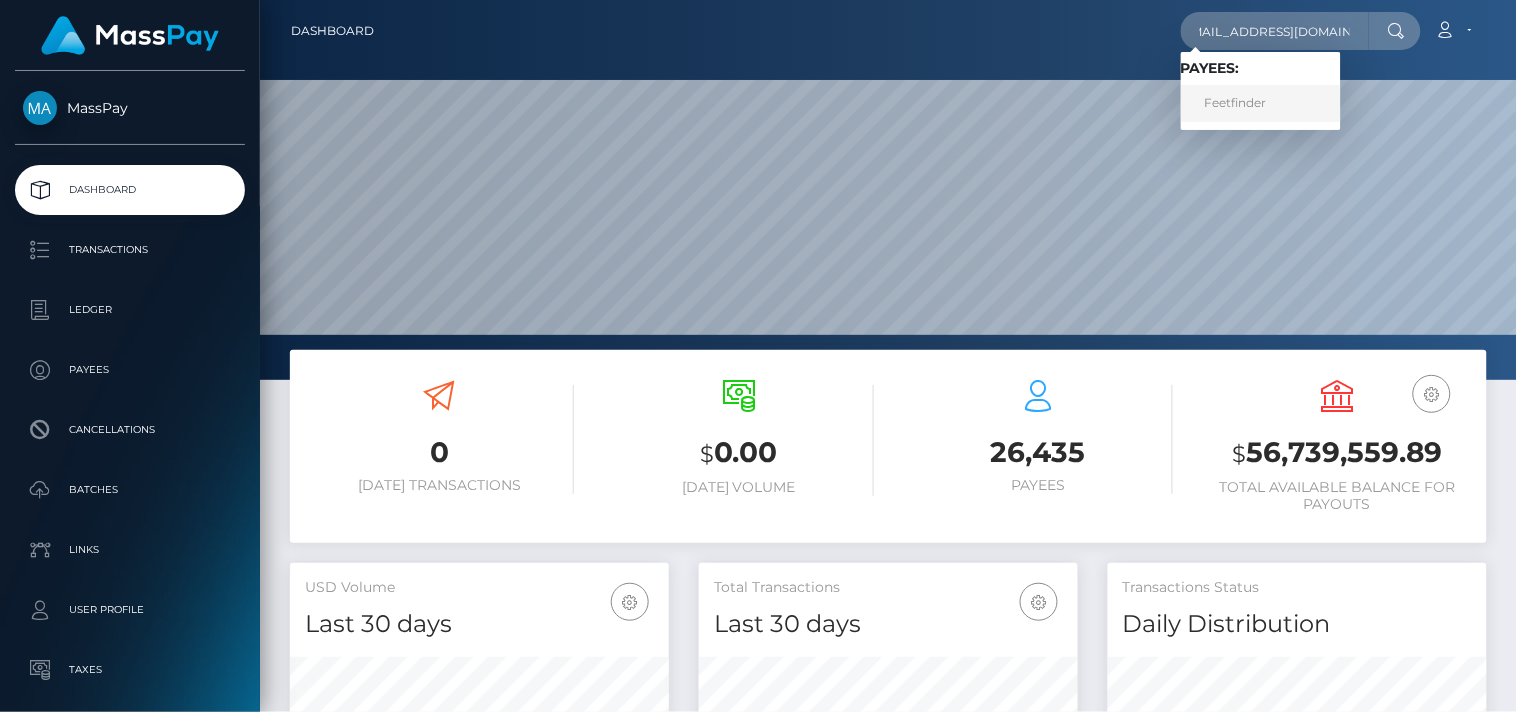 scroll, scrollTop: 0, scrollLeft: 0, axis: both 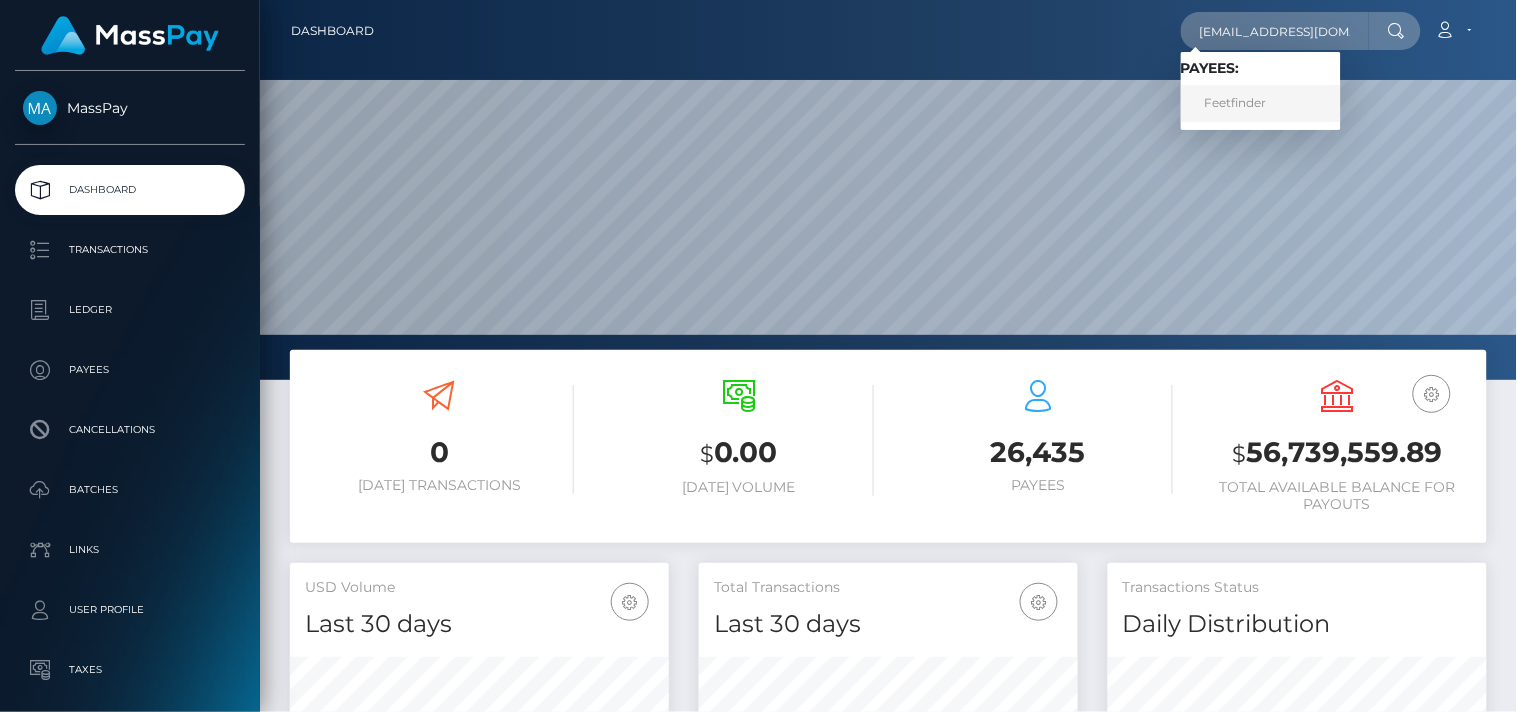click on "Feetfinder" at bounding box center [1261, 103] 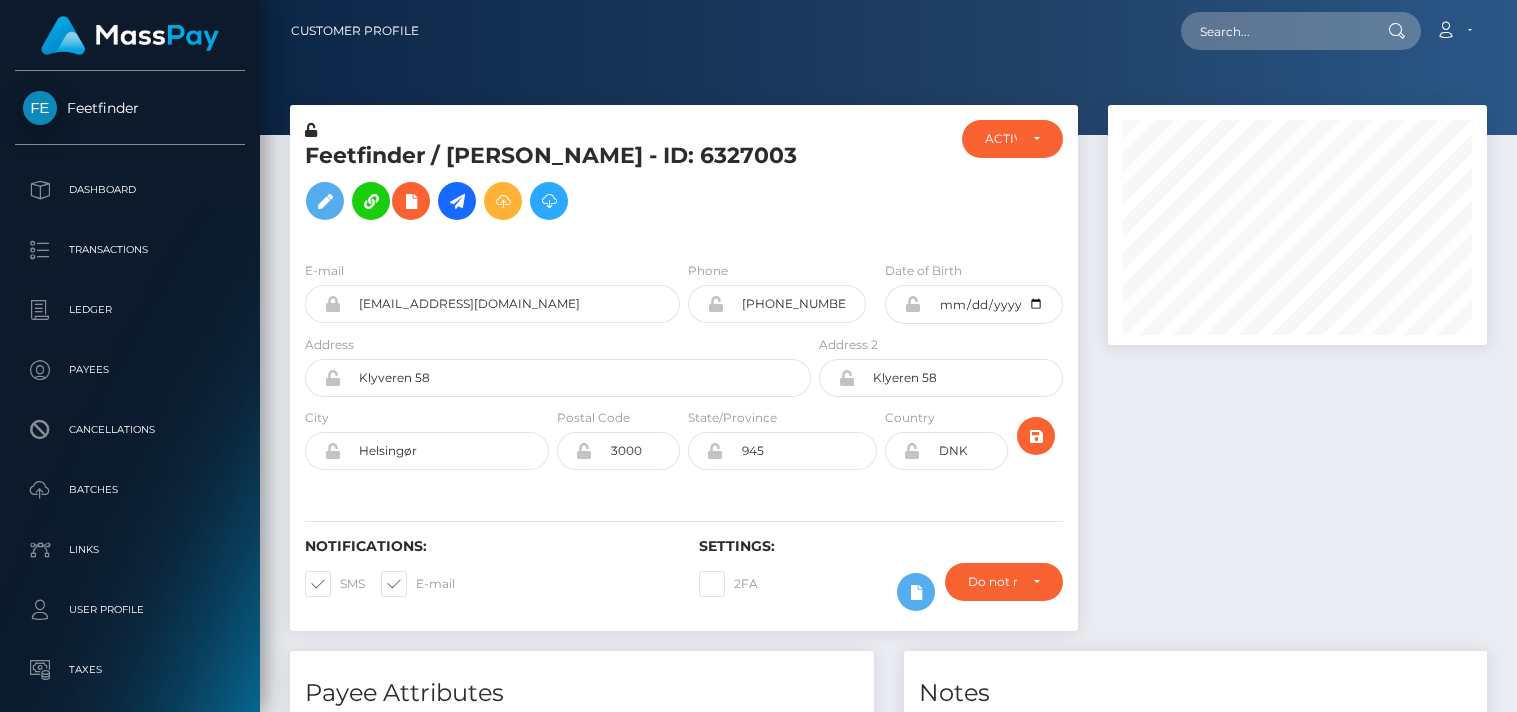 scroll, scrollTop: 0, scrollLeft: 0, axis: both 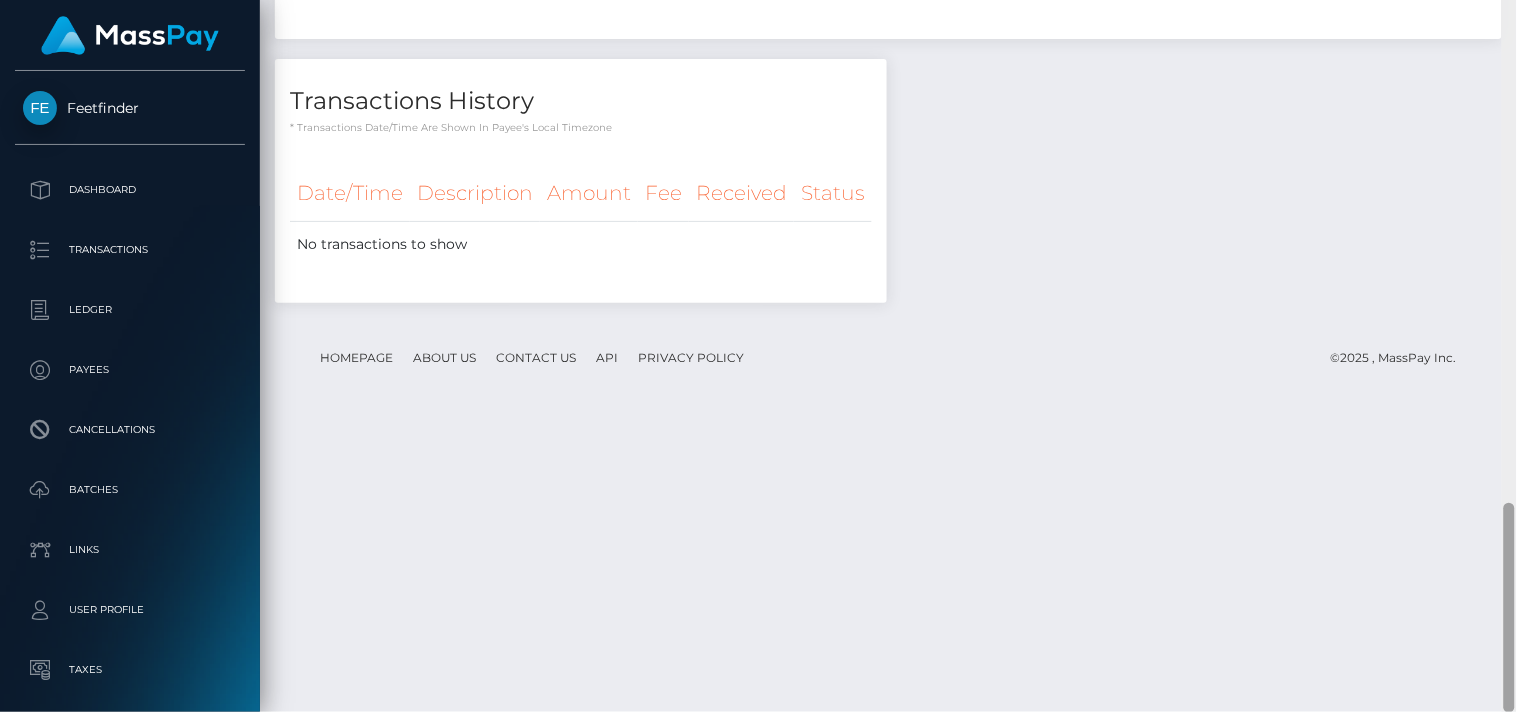 drag, startPoint x: 1506, startPoint y: 561, endPoint x: 1516, endPoint y: 700, distance: 139.35925 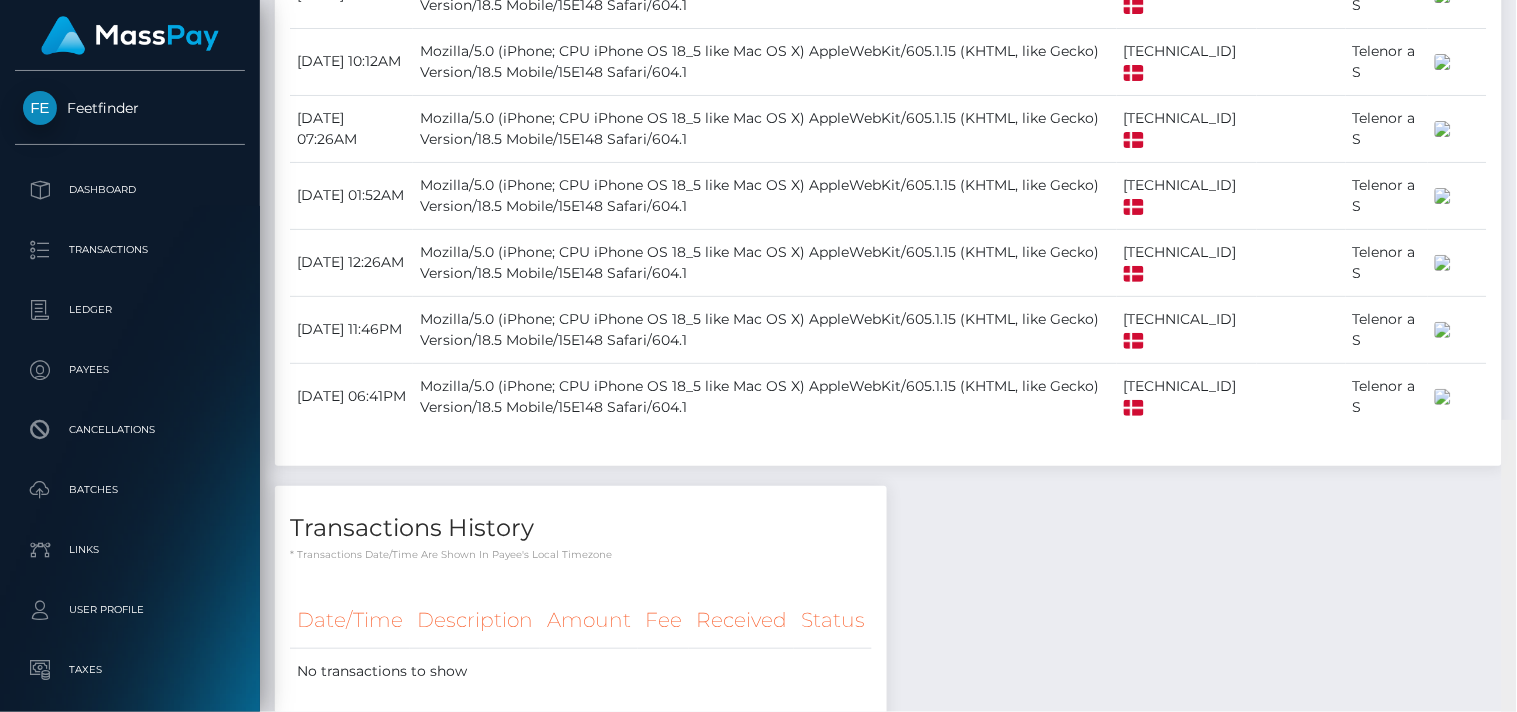 scroll, scrollTop: 0, scrollLeft: 0, axis: both 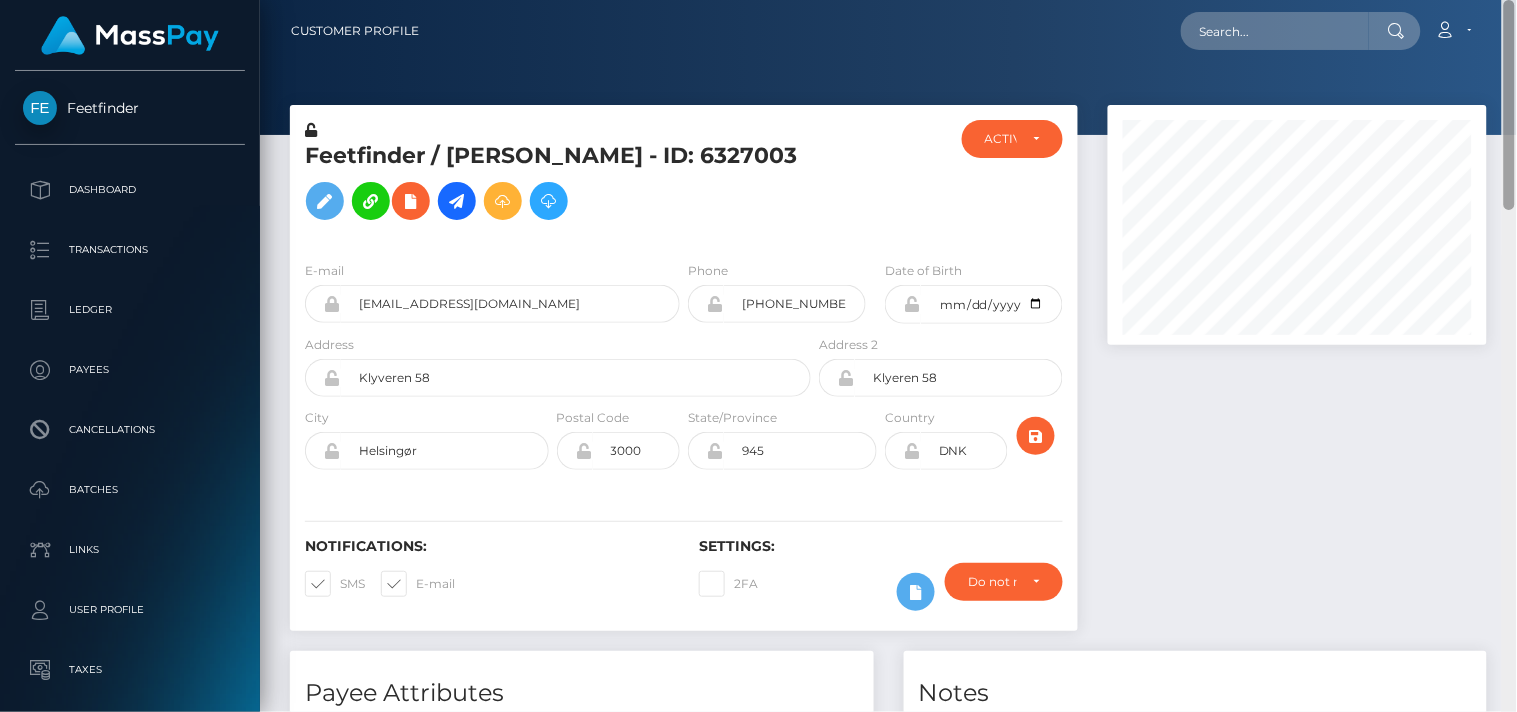 drag, startPoint x: 1514, startPoint y: 540, endPoint x: 1504, endPoint y: -54, distance: 594.08417 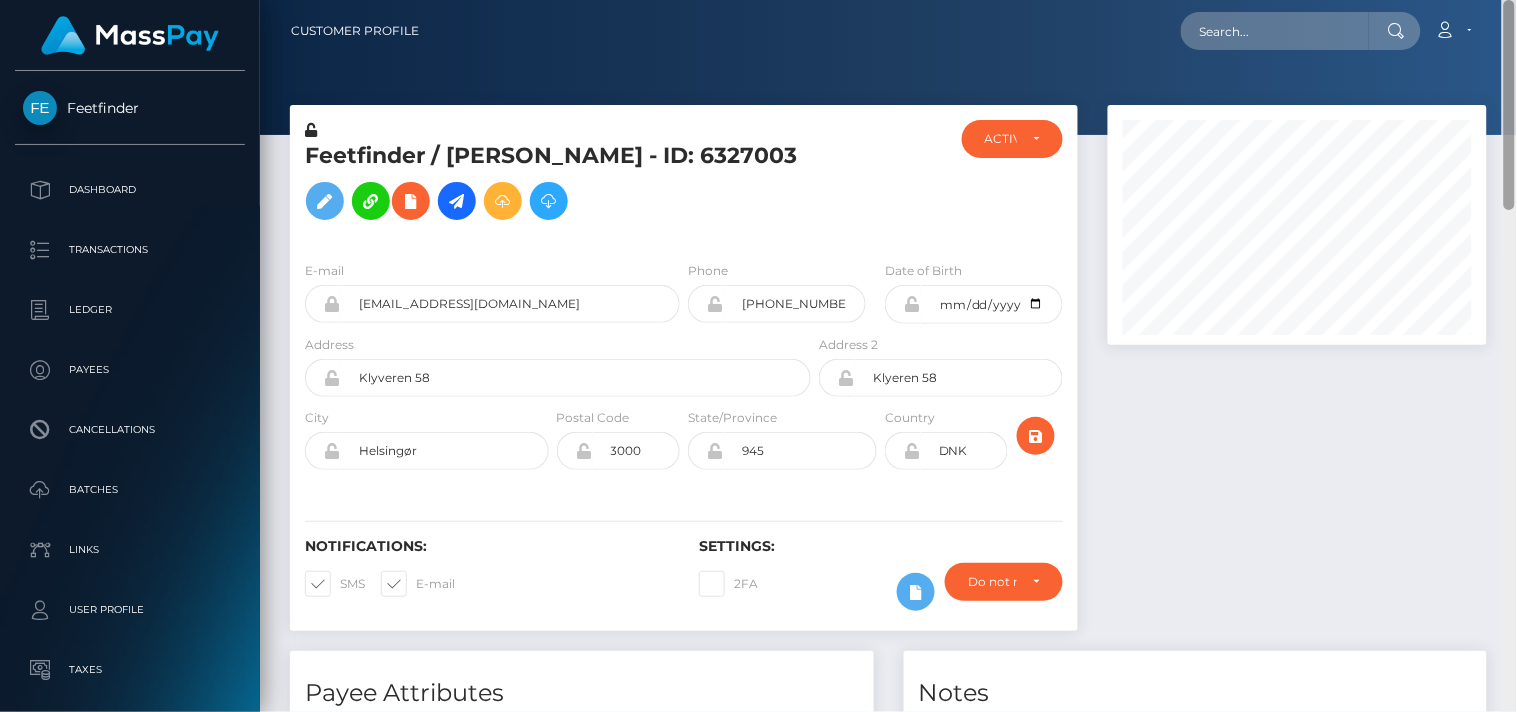 click on "Feetfinder
Dashboard
Transactions
Ledger
Payees
Cancellations" at bounding box center [758, 356] 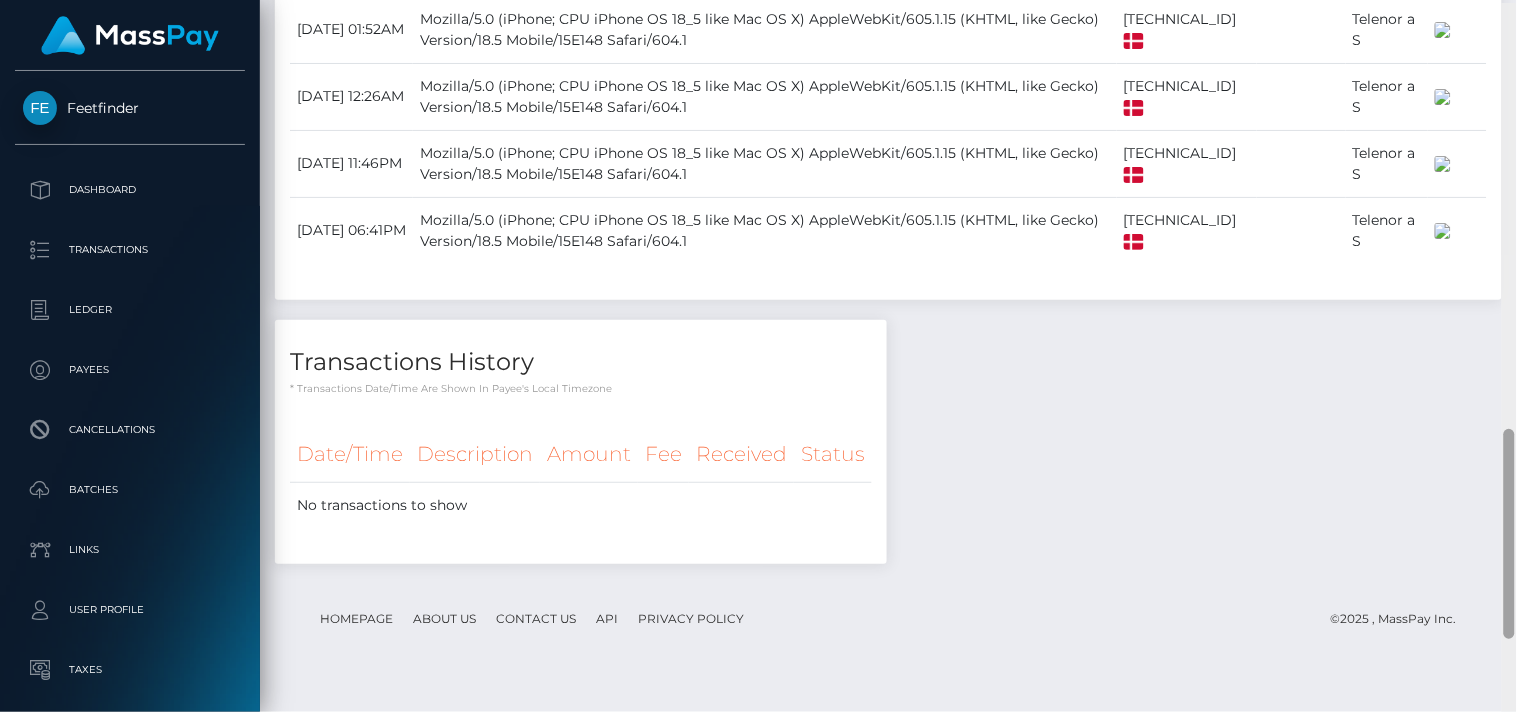scroll, scrollTop: 1703, scrollLeft: 0, axis: vertical 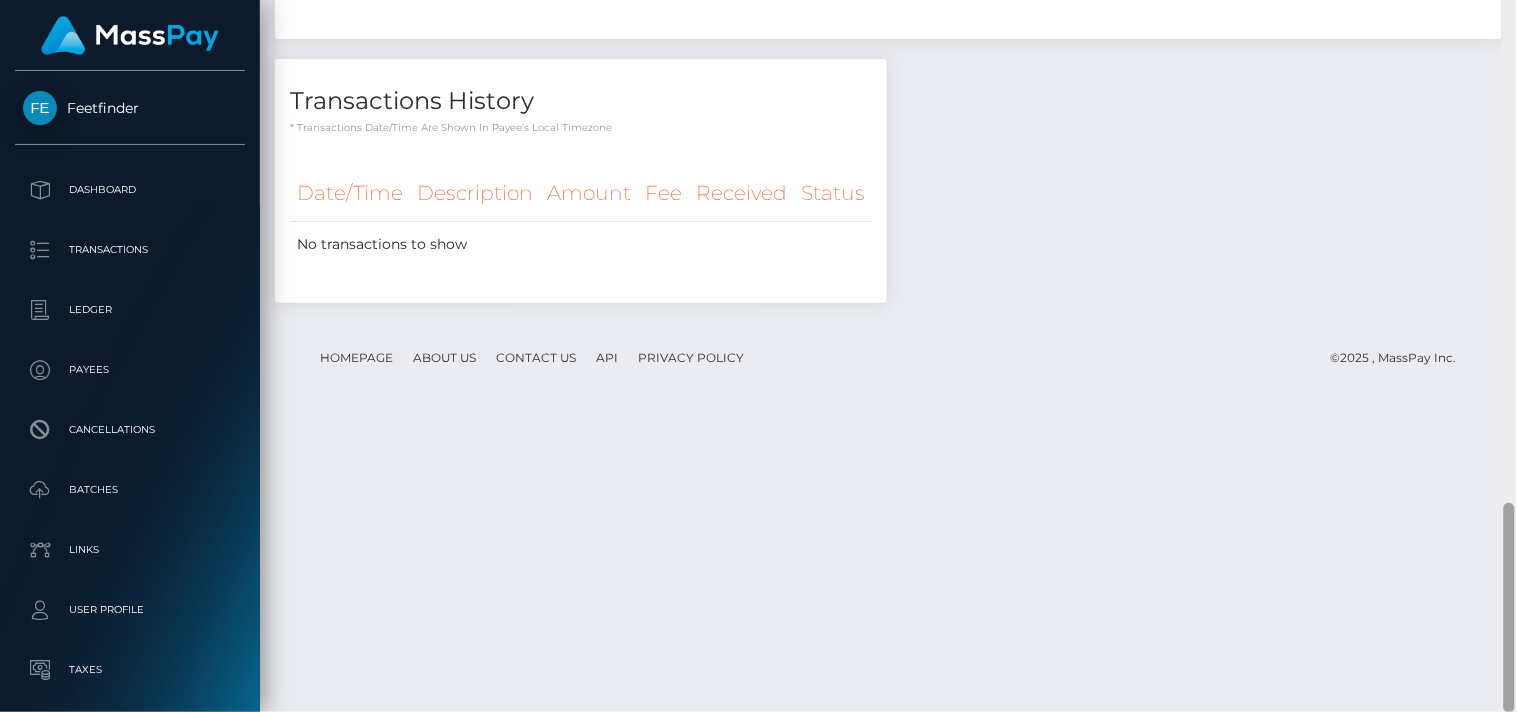 drag, startPoint x: 1506, startPoint y: 65, endPoint x: 1512, endPoint y: 581, distance: 516.0349 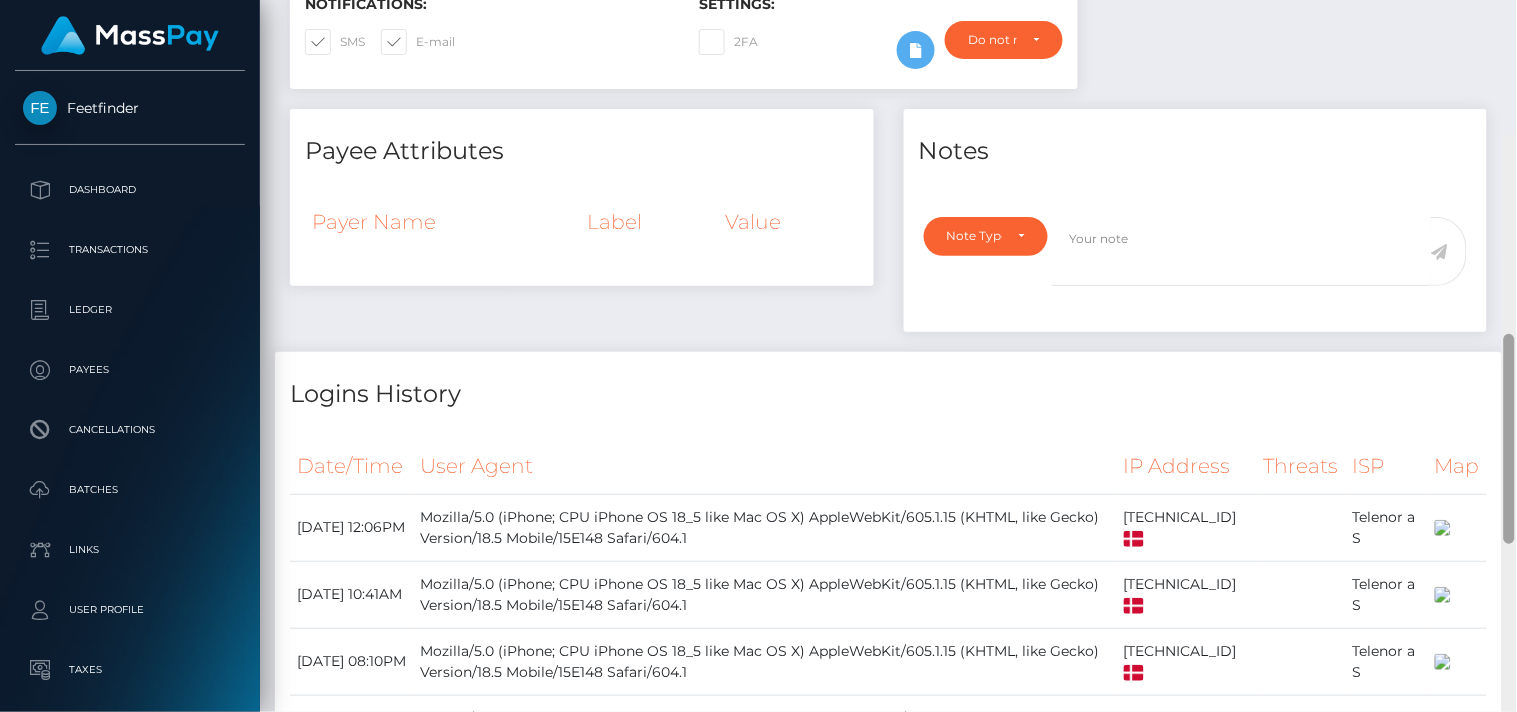 scroll, scrollTop: 528, scrollLeft: 0, axis: vertical 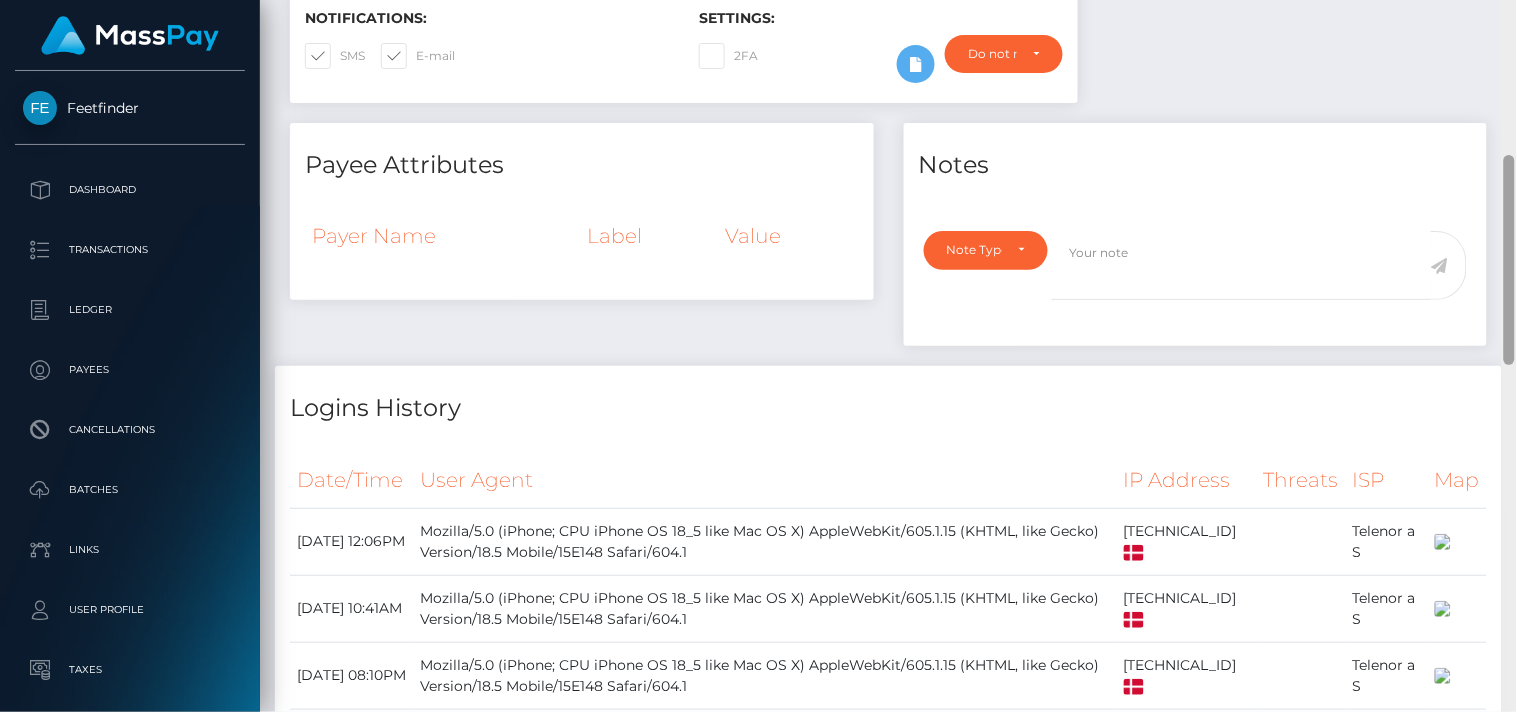 drag, startPoint x: 1507, startPoint y: 581, endPoint x: 1511, endPoint y: 234, distance: 347.02304 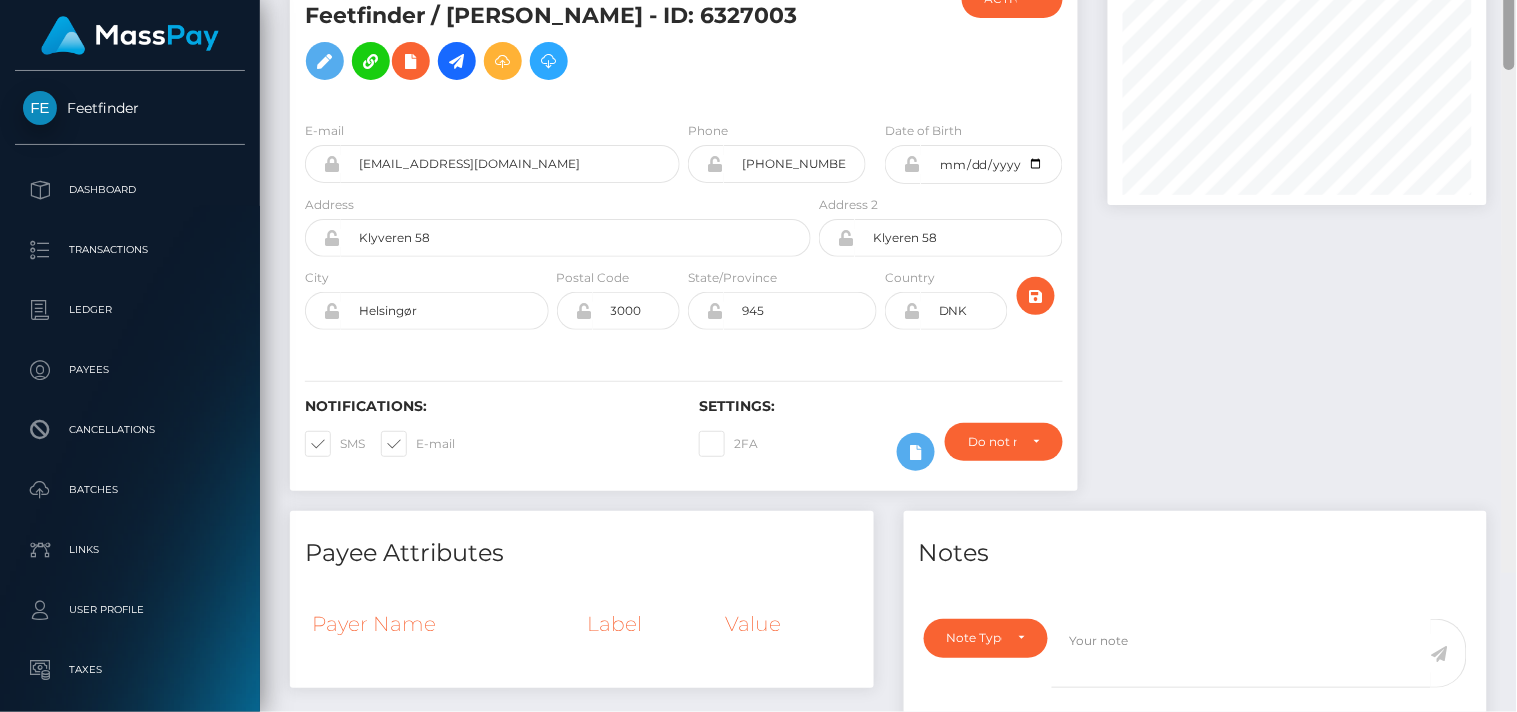 scroll, scrollTop: 0, scrollLeft: 0, axis: both 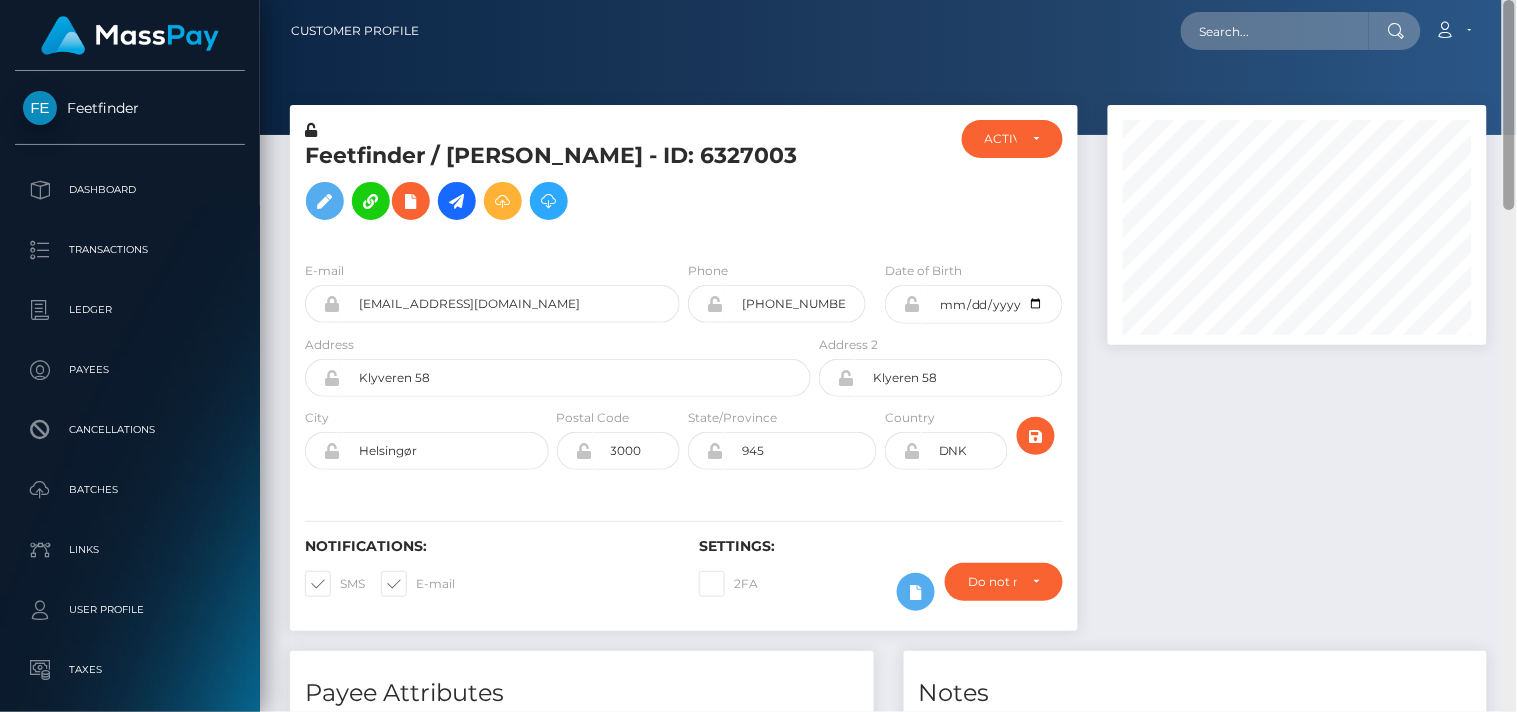 drag, startPoint x: 1513, startPoint y: 218, endPoint x: 1503, endPoint y: 16, distance: 202.24738 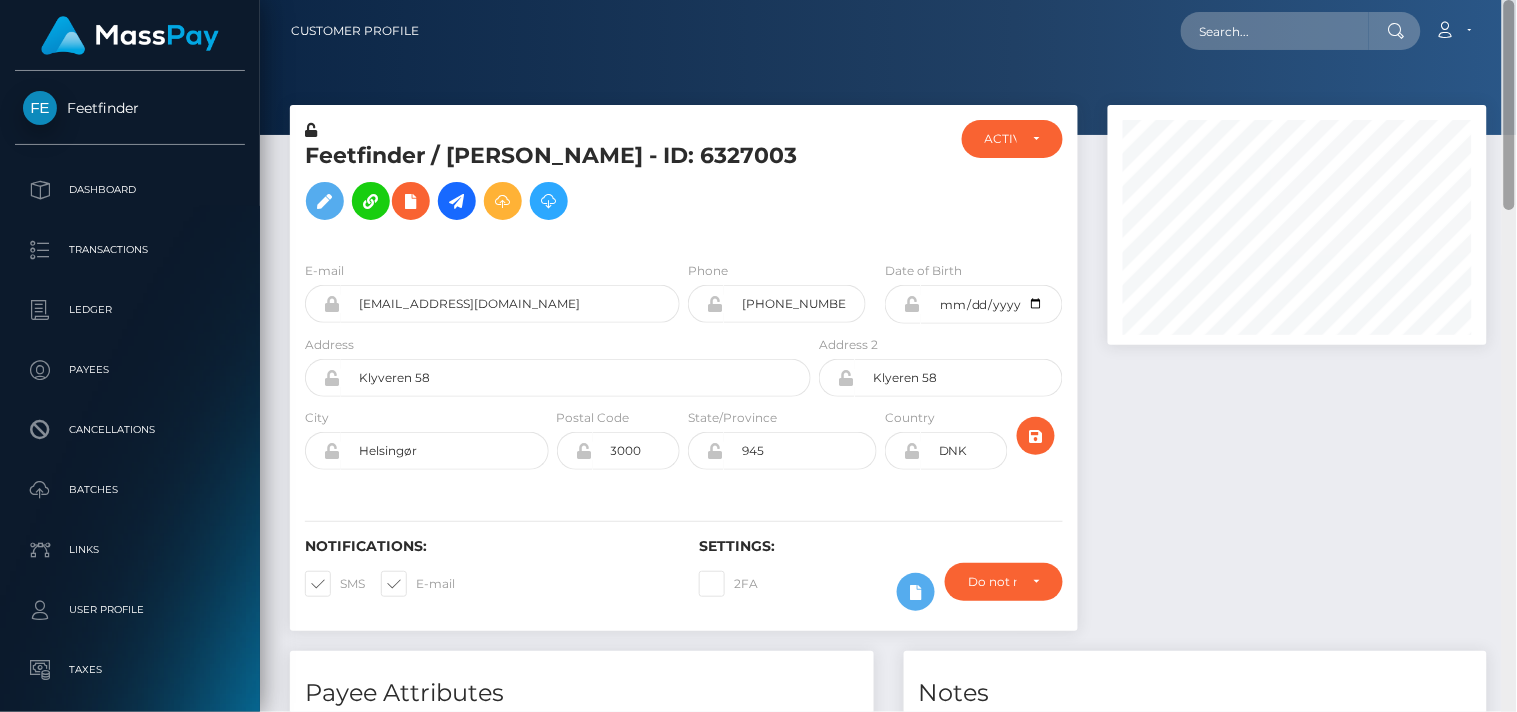 click on "Customer Profile
Loading...
Loading..." at bounding box center [888, 356] 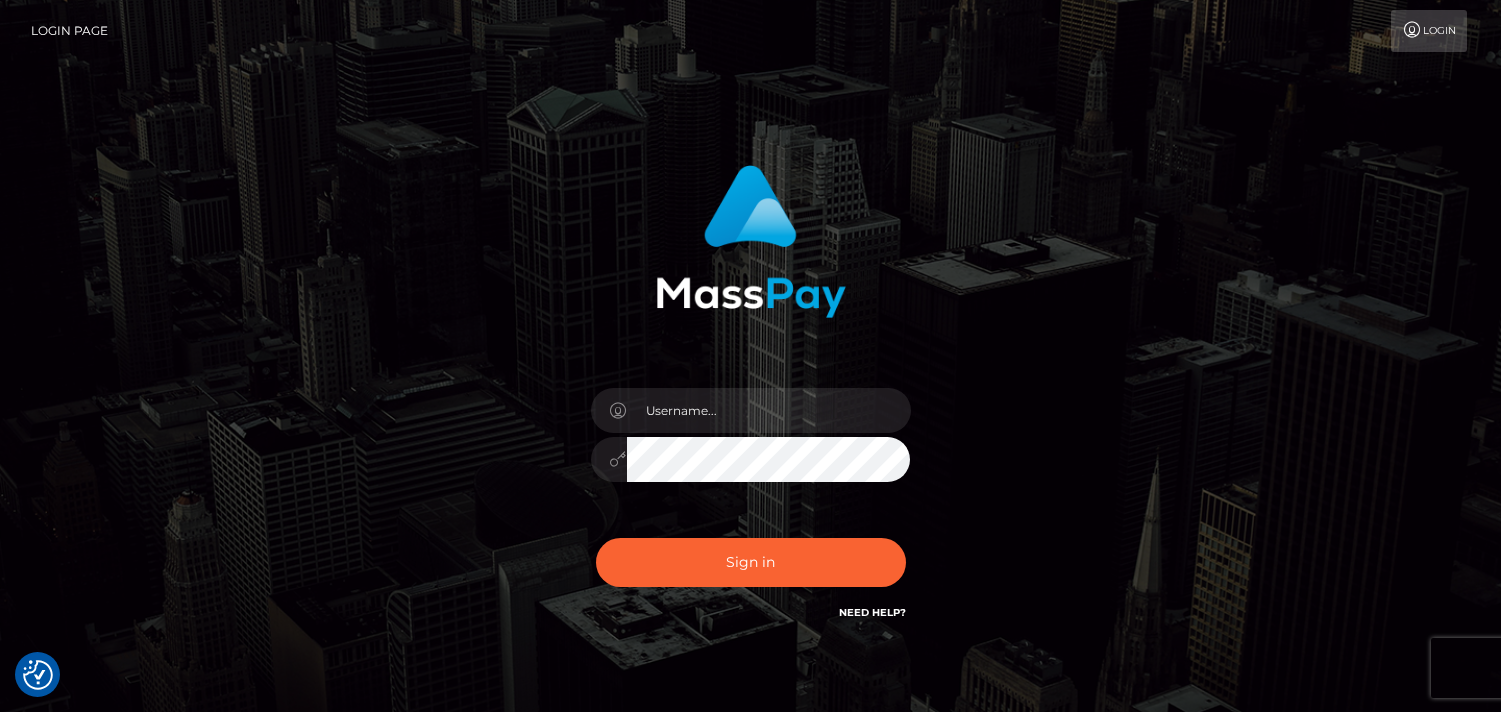 scroll, scrollTop: 0, scrollLeft: 0, axis: both 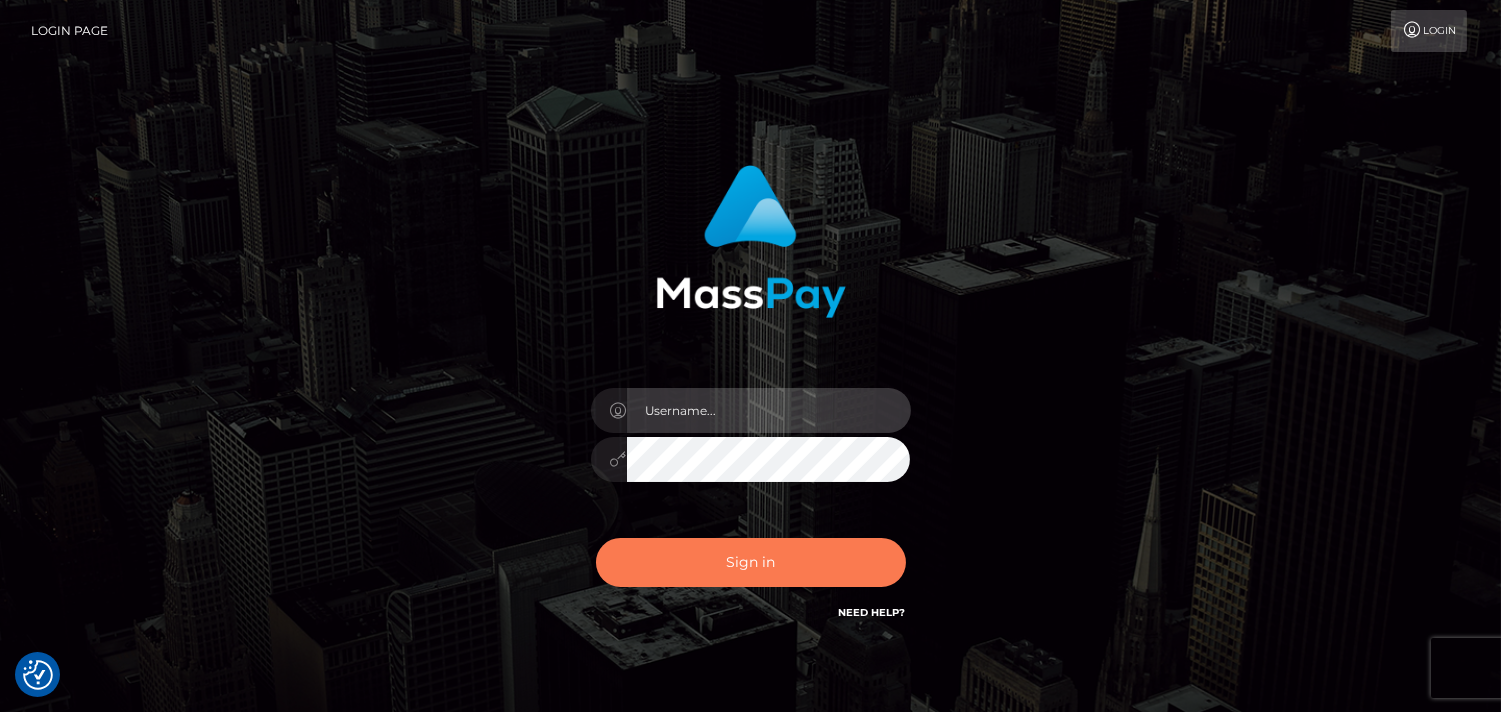 type on "Pk.es" 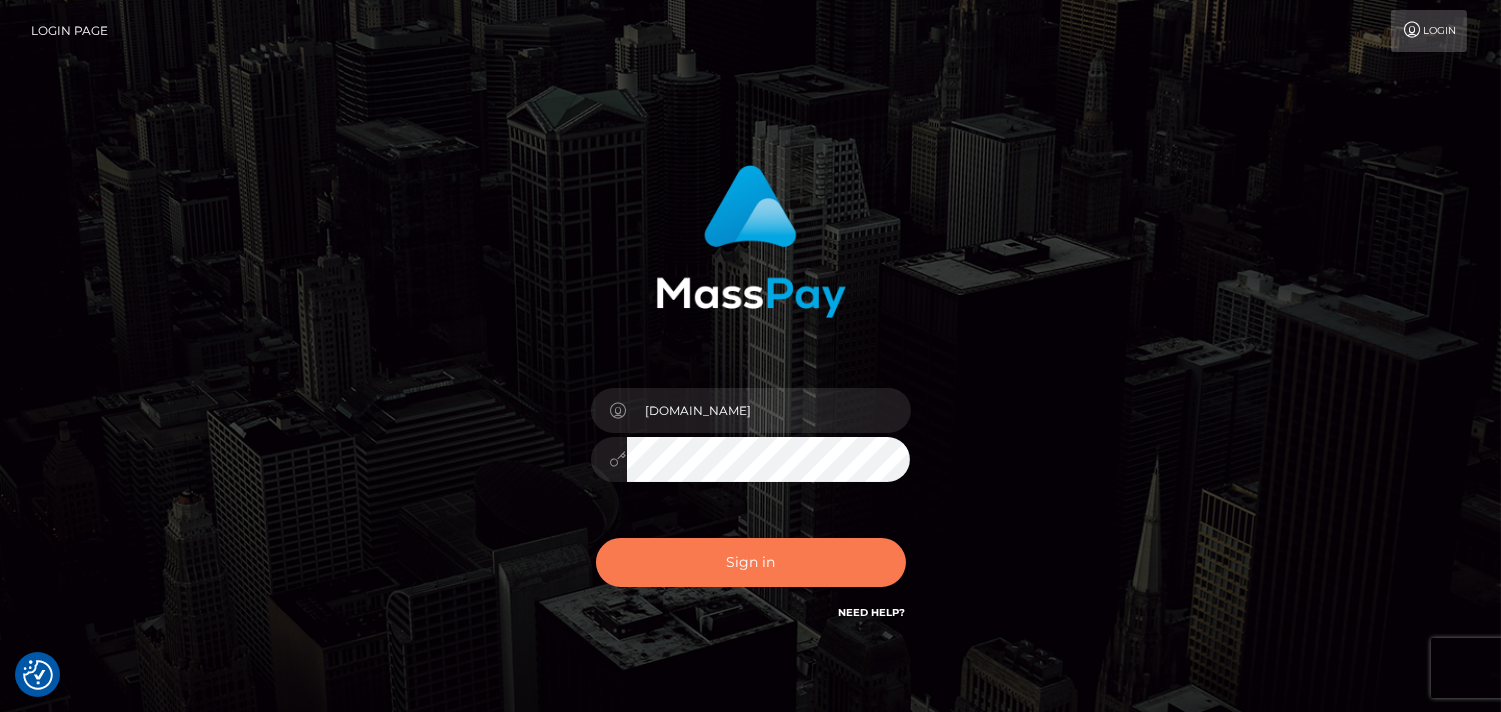 click on "Sign in" at bounding box center [751, 562] 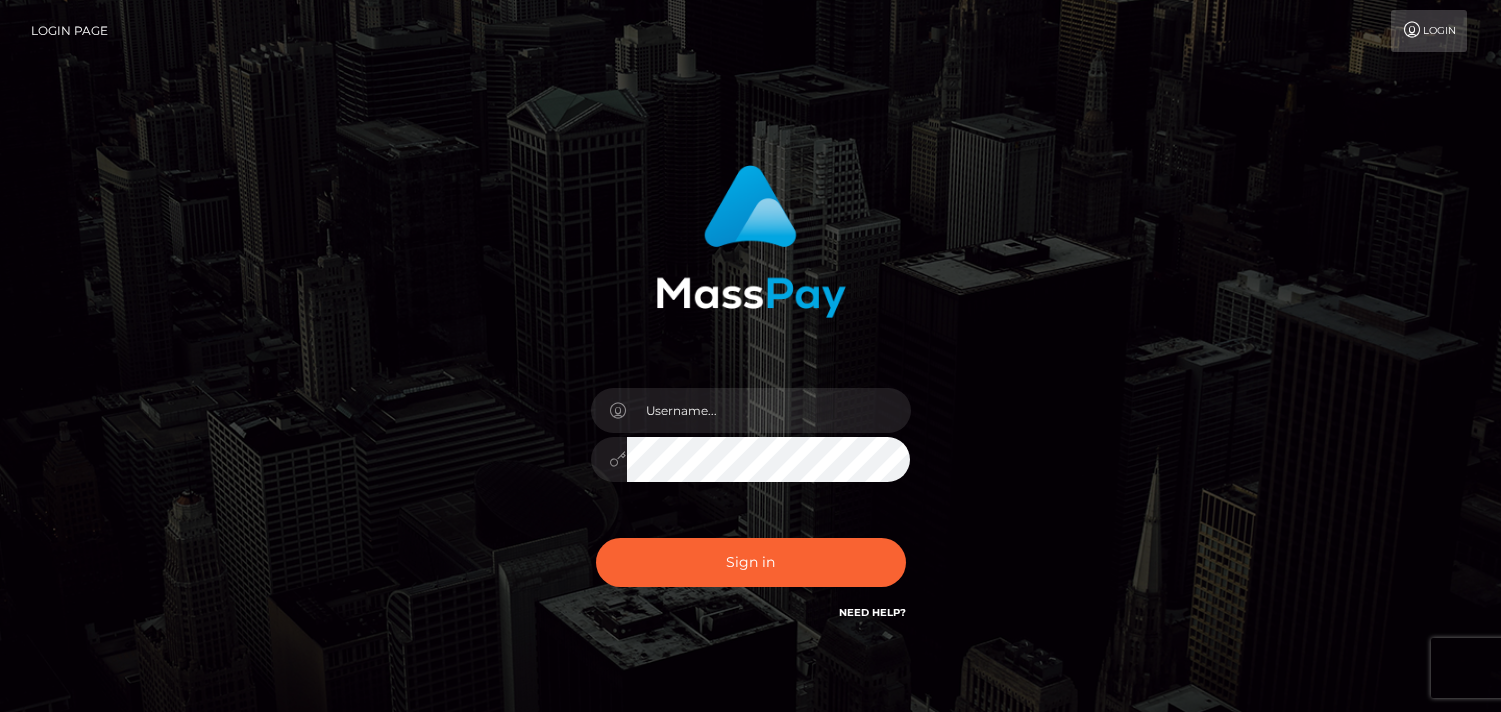 scroll, scrollTop: 0, scrollLeft: 0, axis: both 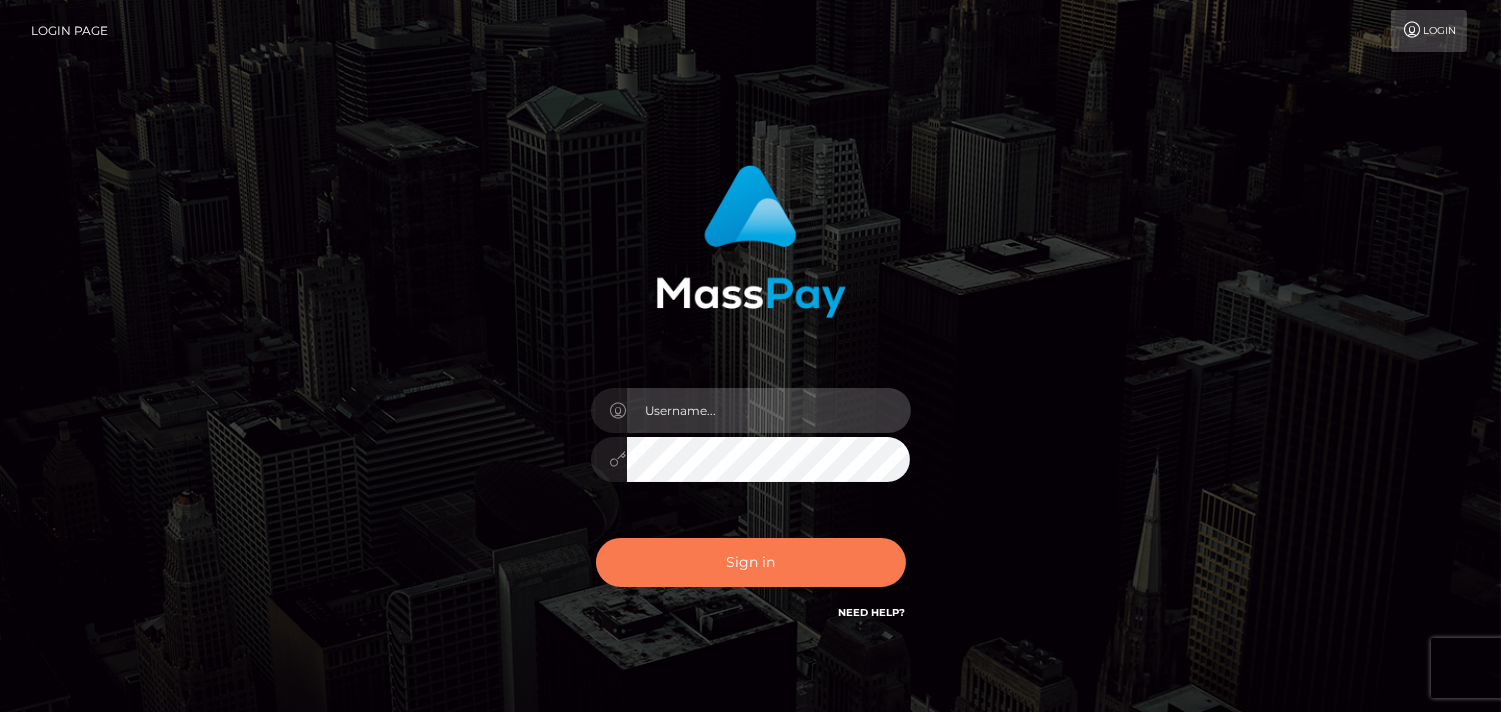 type on "Pk.es" 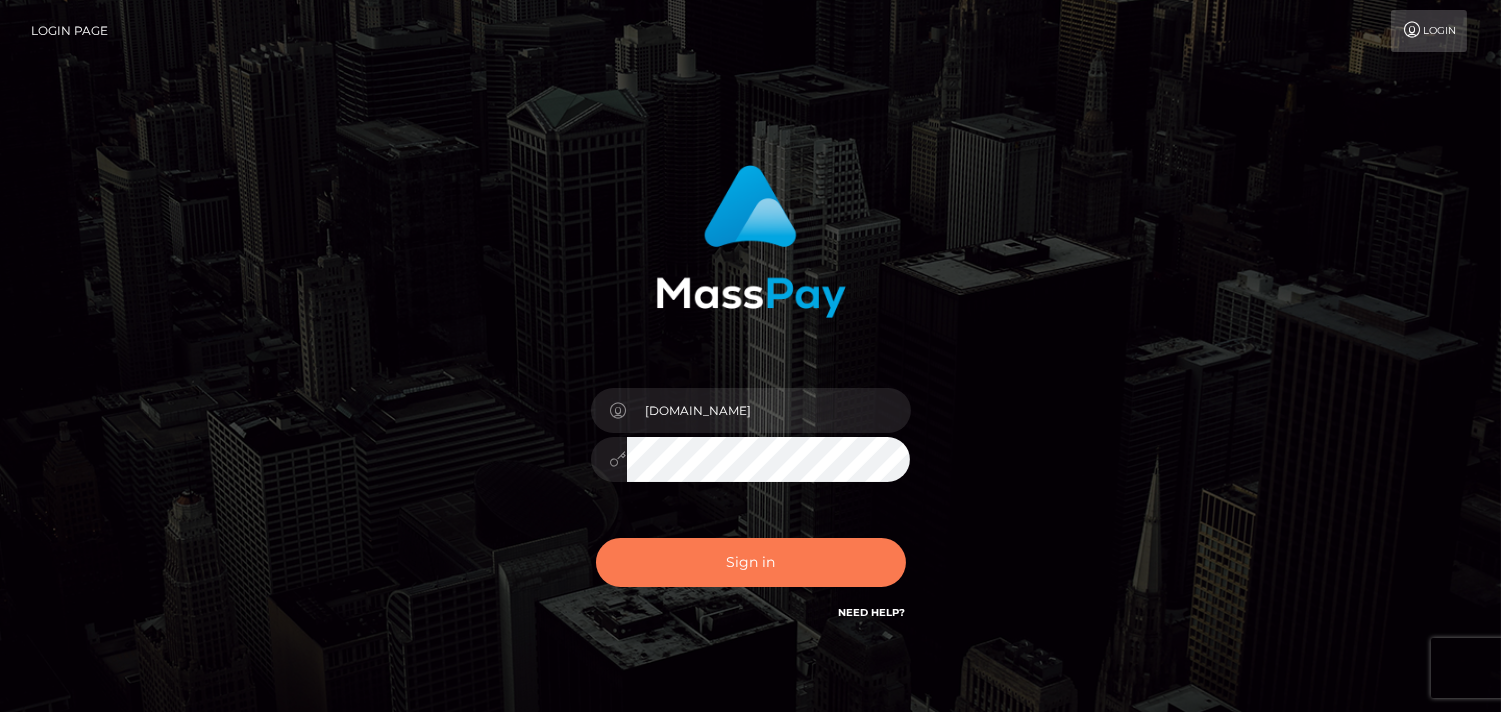 click on "Sign in" at bounding box center (751, 562) 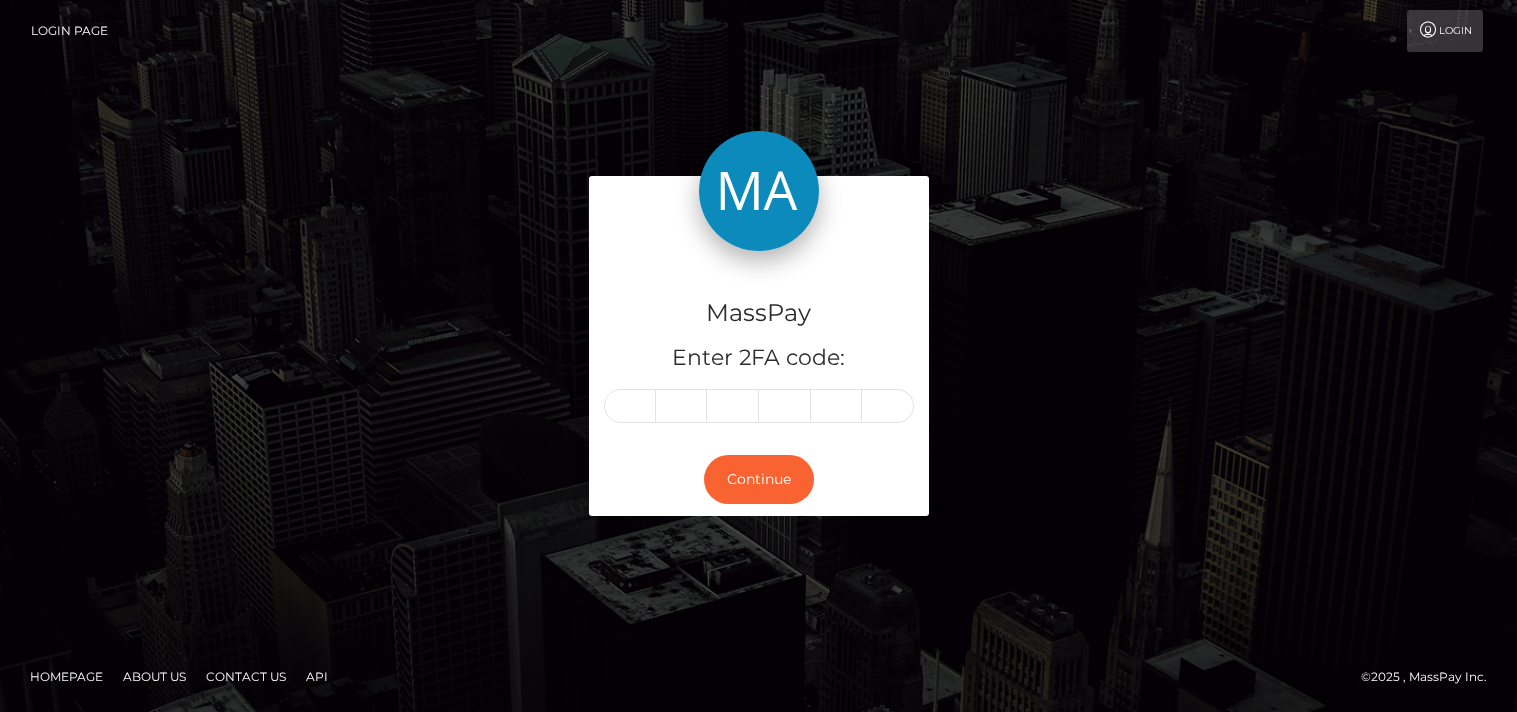 scroll, scrollTop: 0, scrollLeft: 0, axis: both 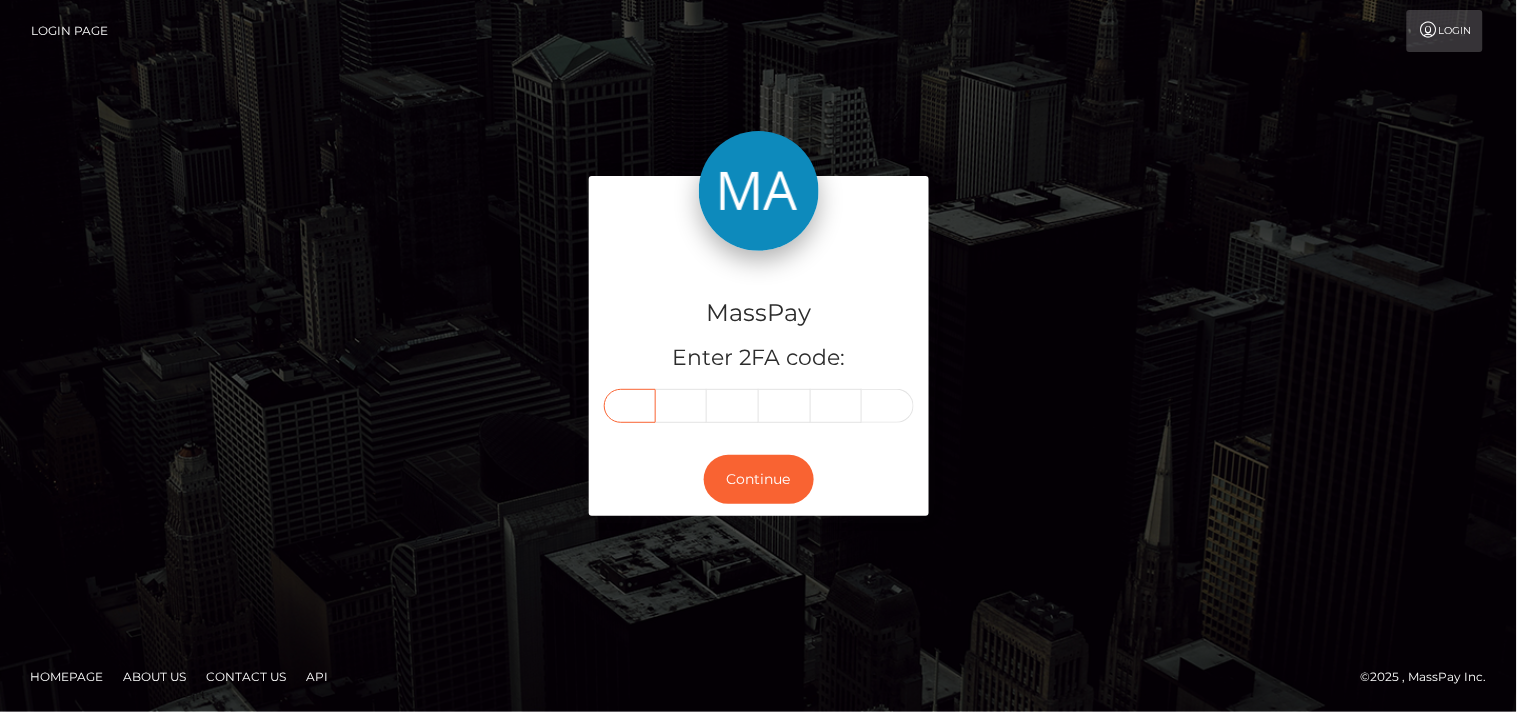 click at bounding box center (630, 406) 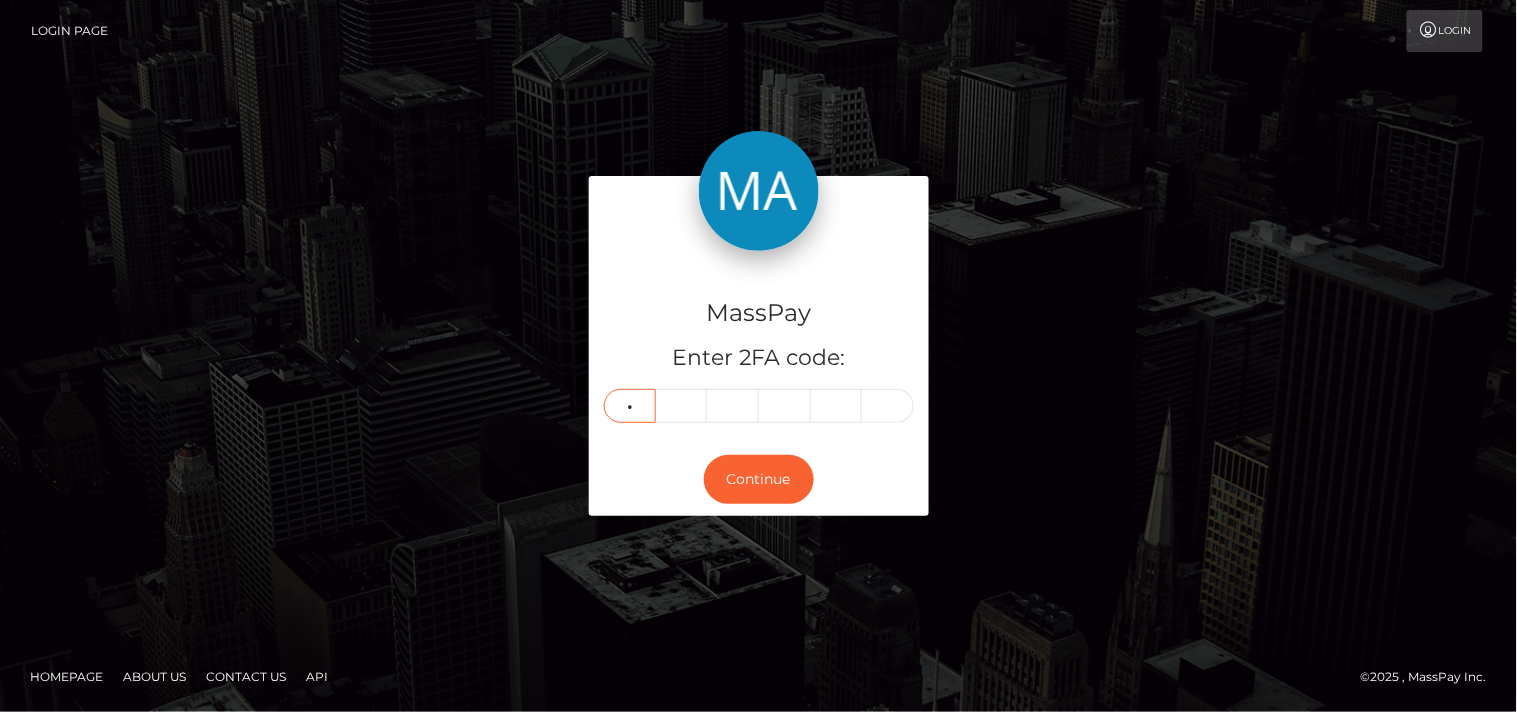 type on "9" 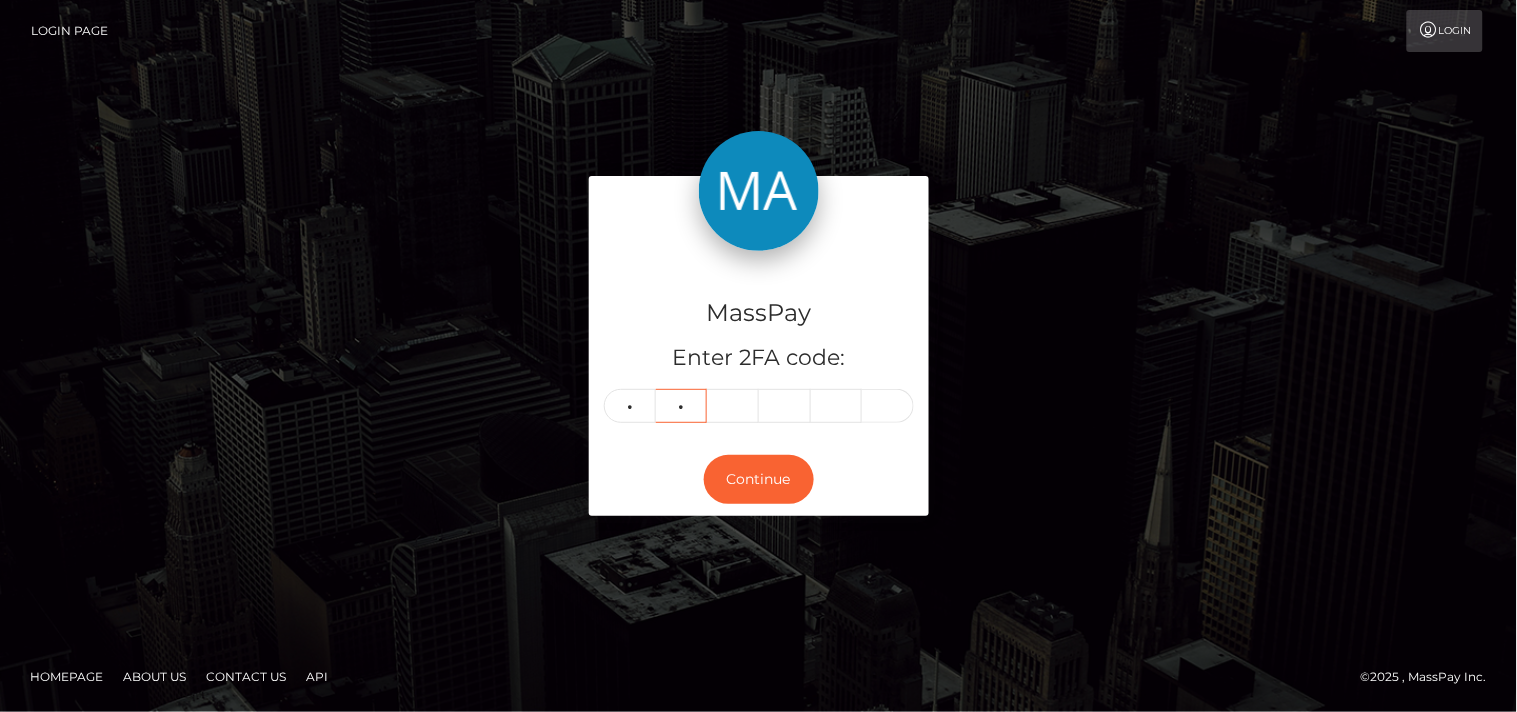 type on "2" 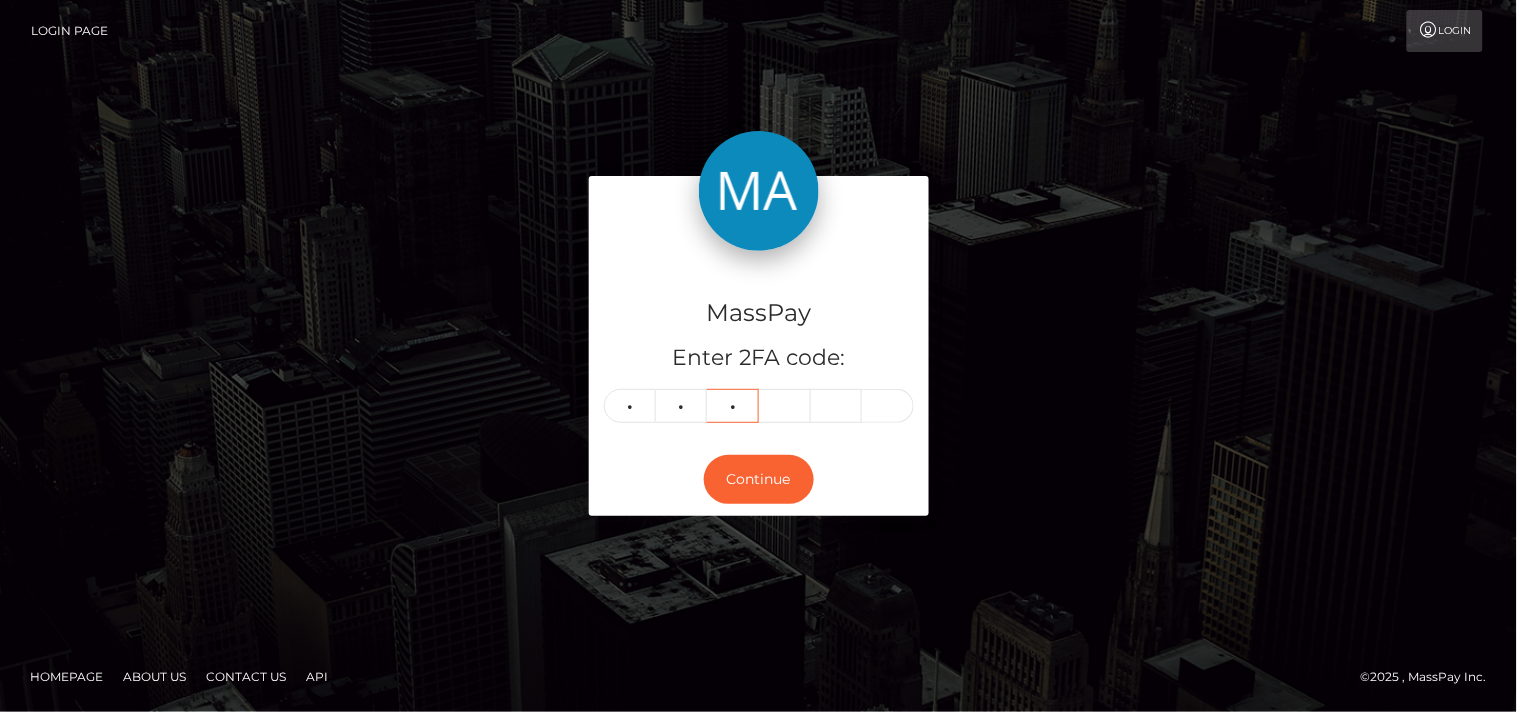 type on "0" 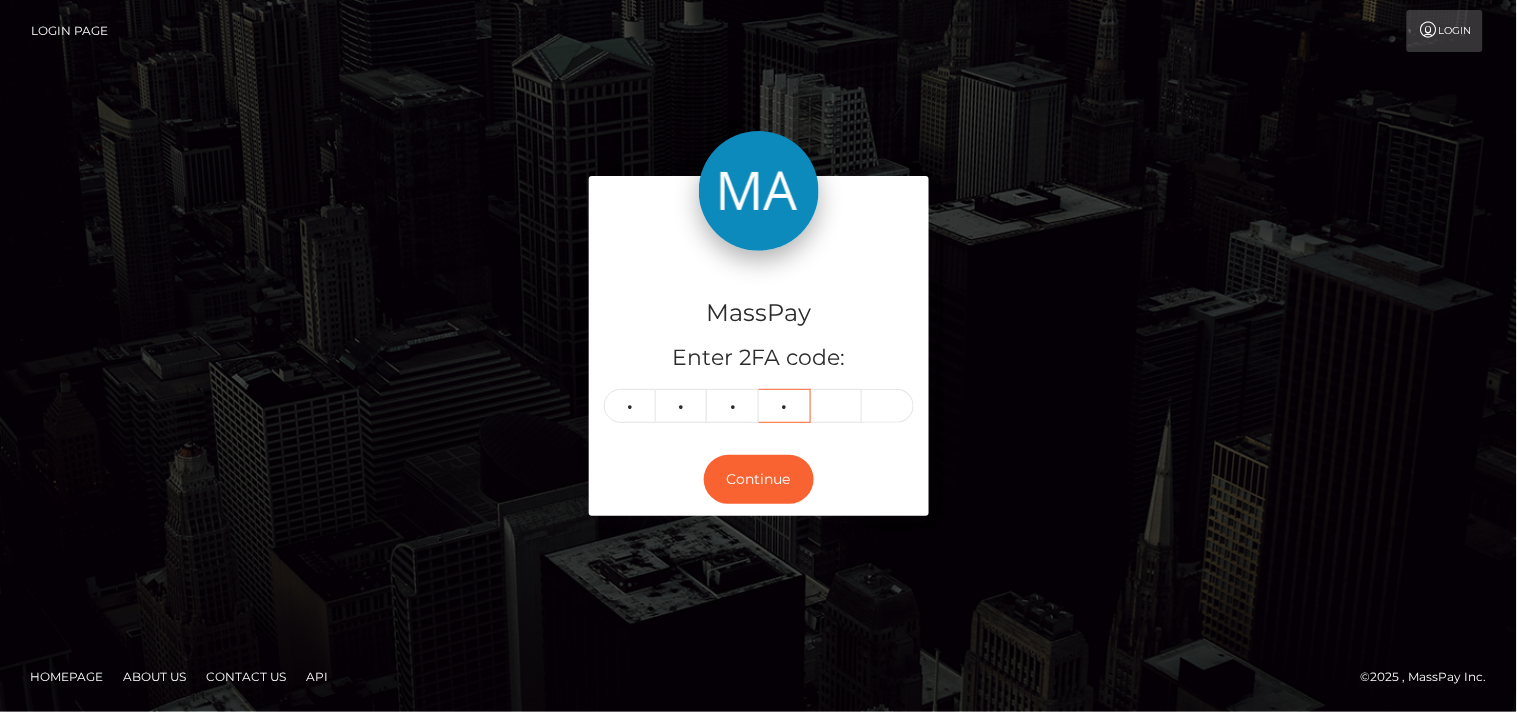 type on "7" 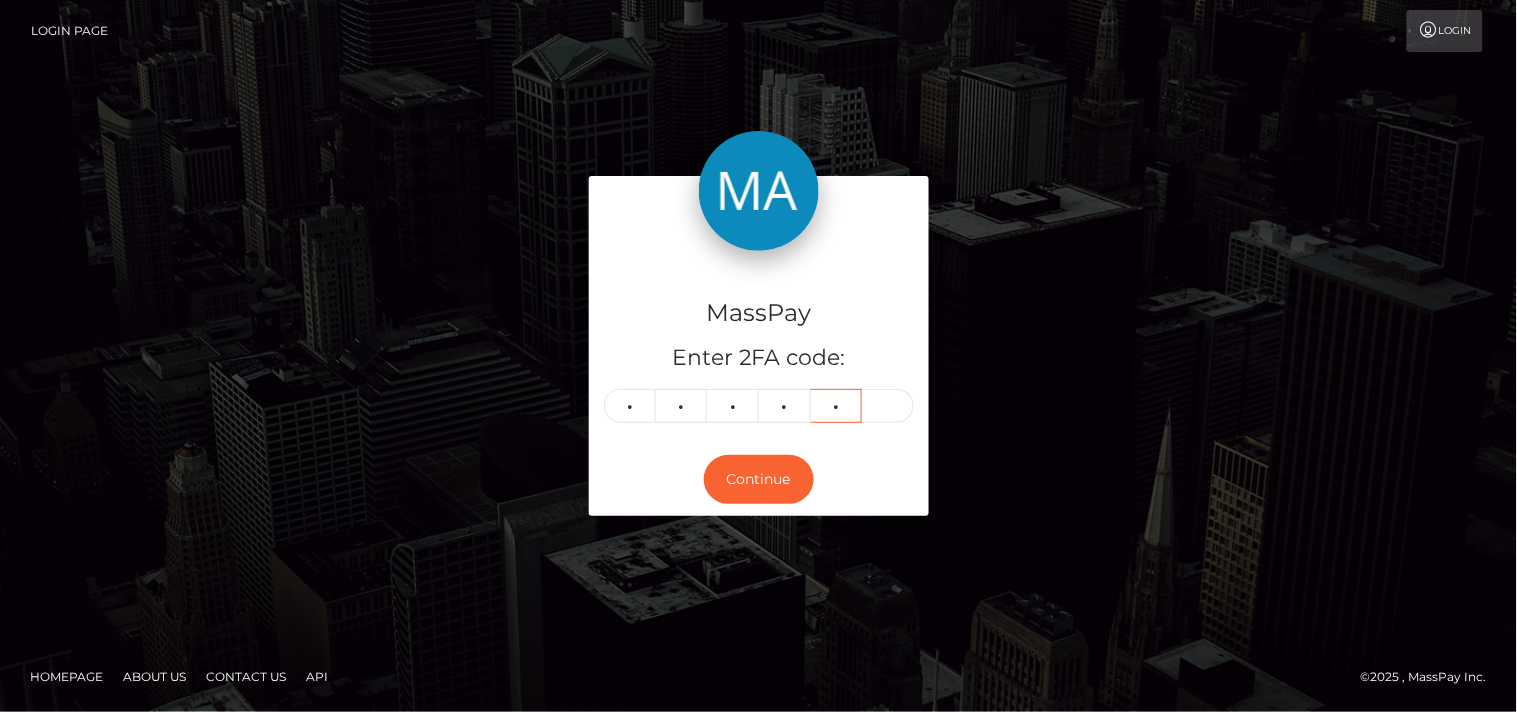 type on "2" 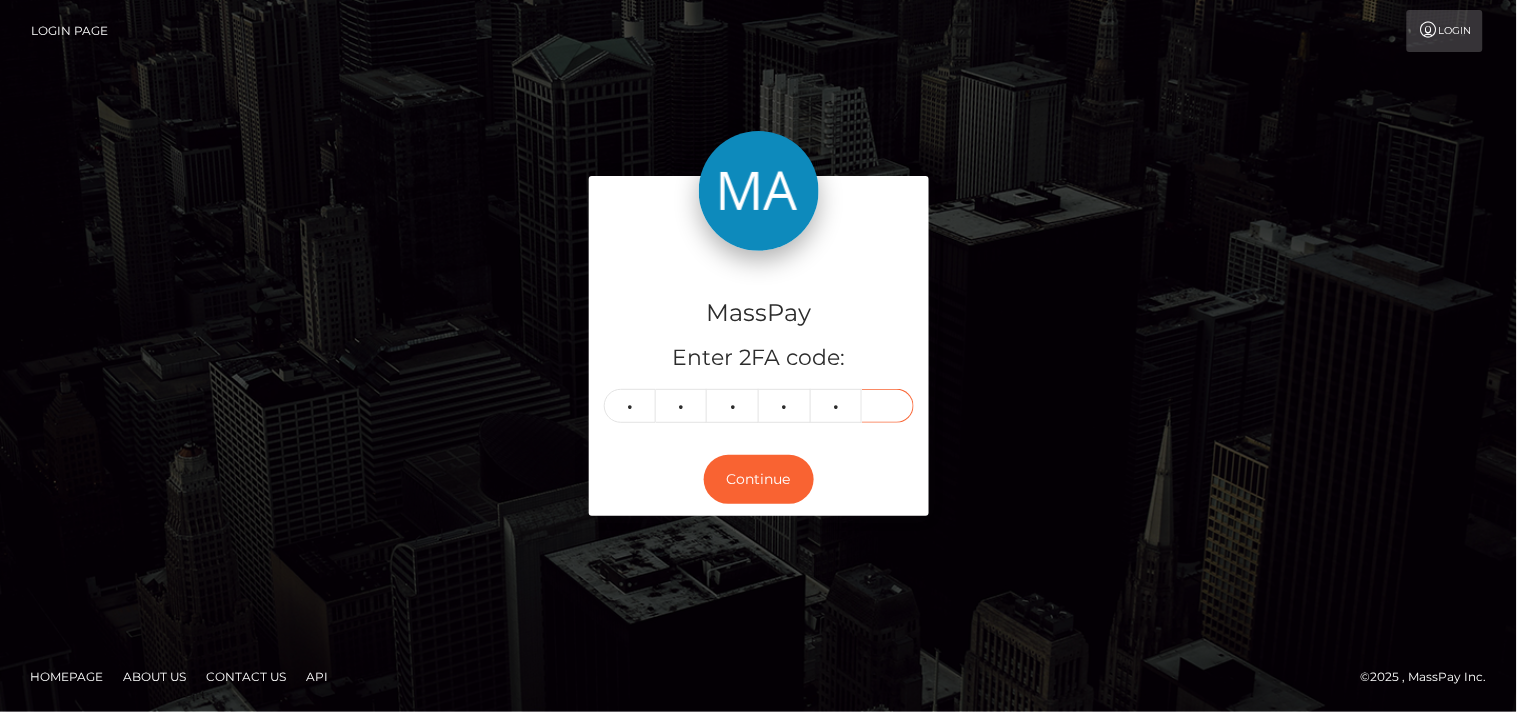type on "6" 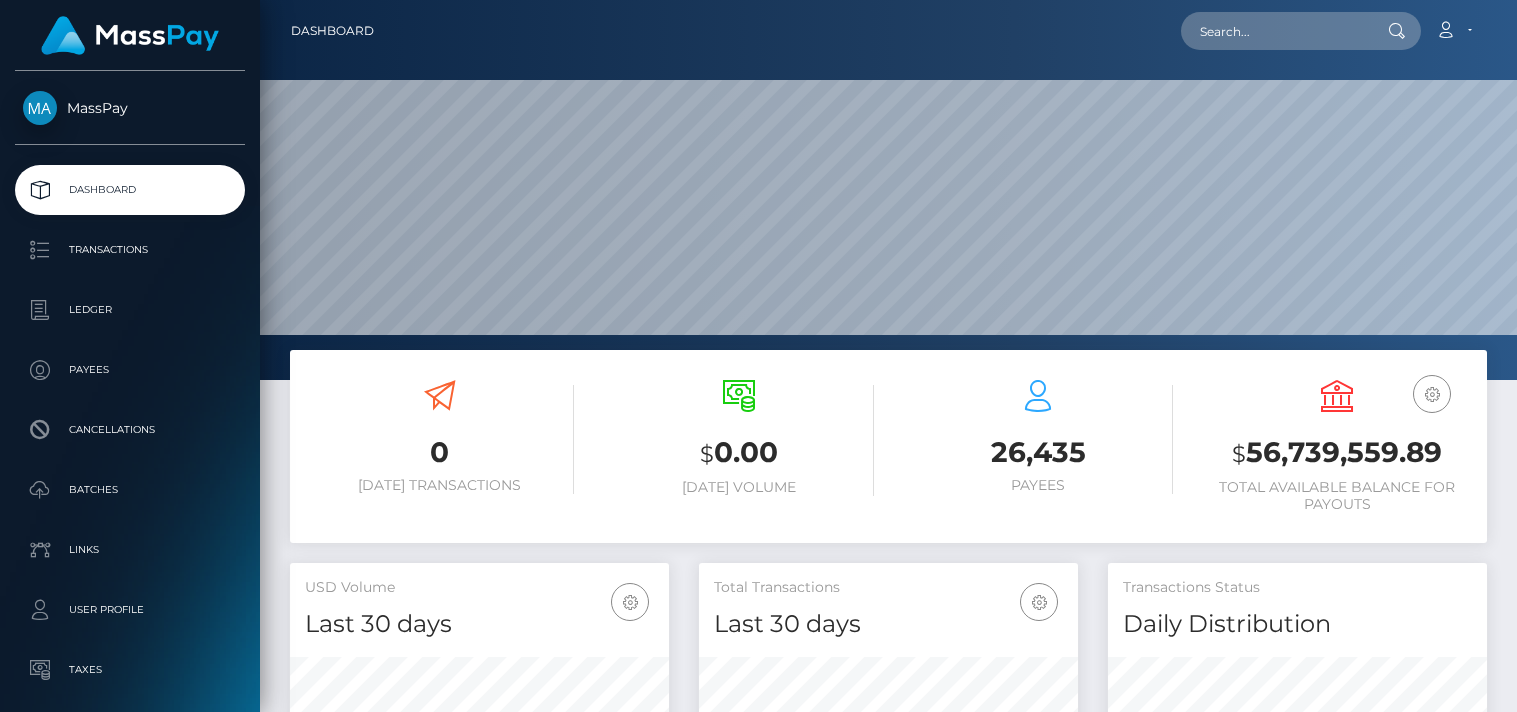 scroll, scrollTop: 0, scrollLeft: 0, axis: both 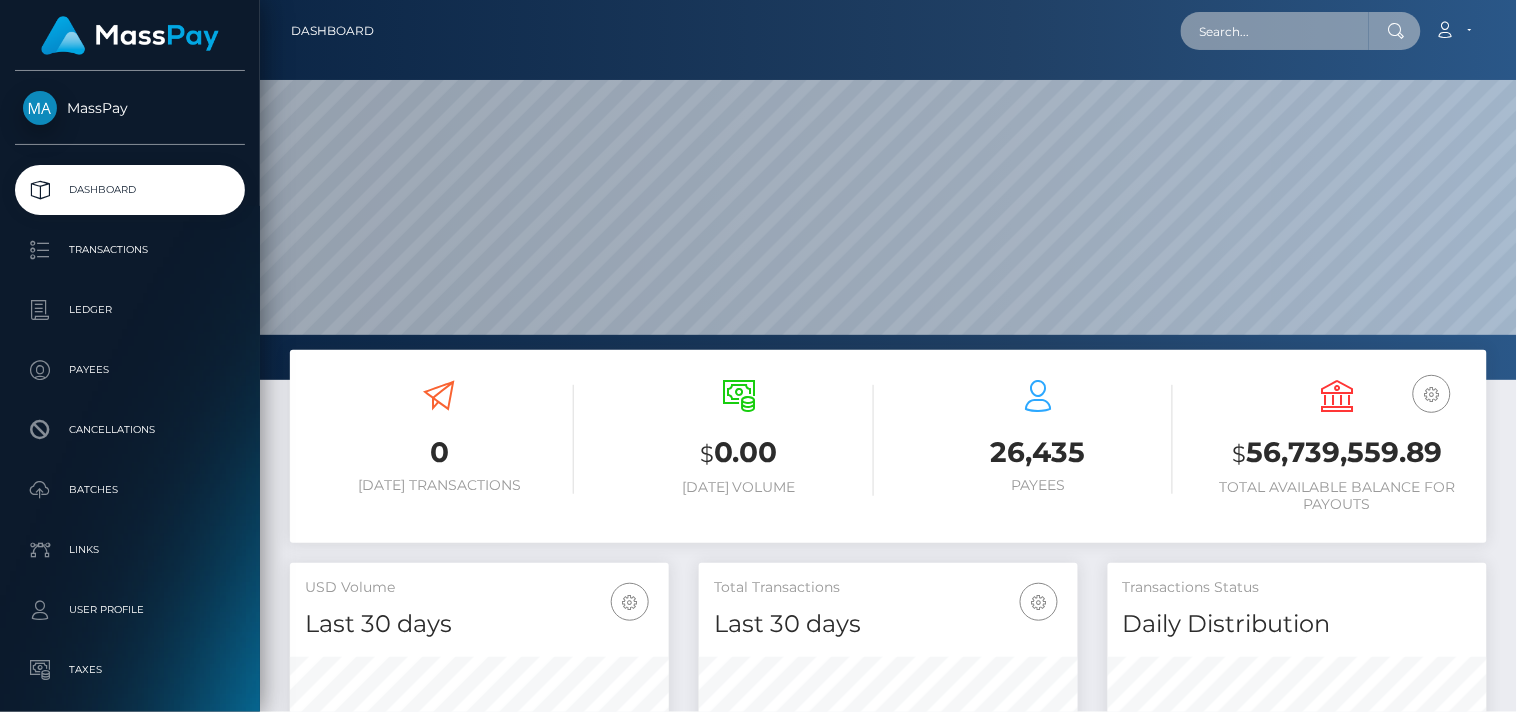 click at bounding box center (1275, 31) 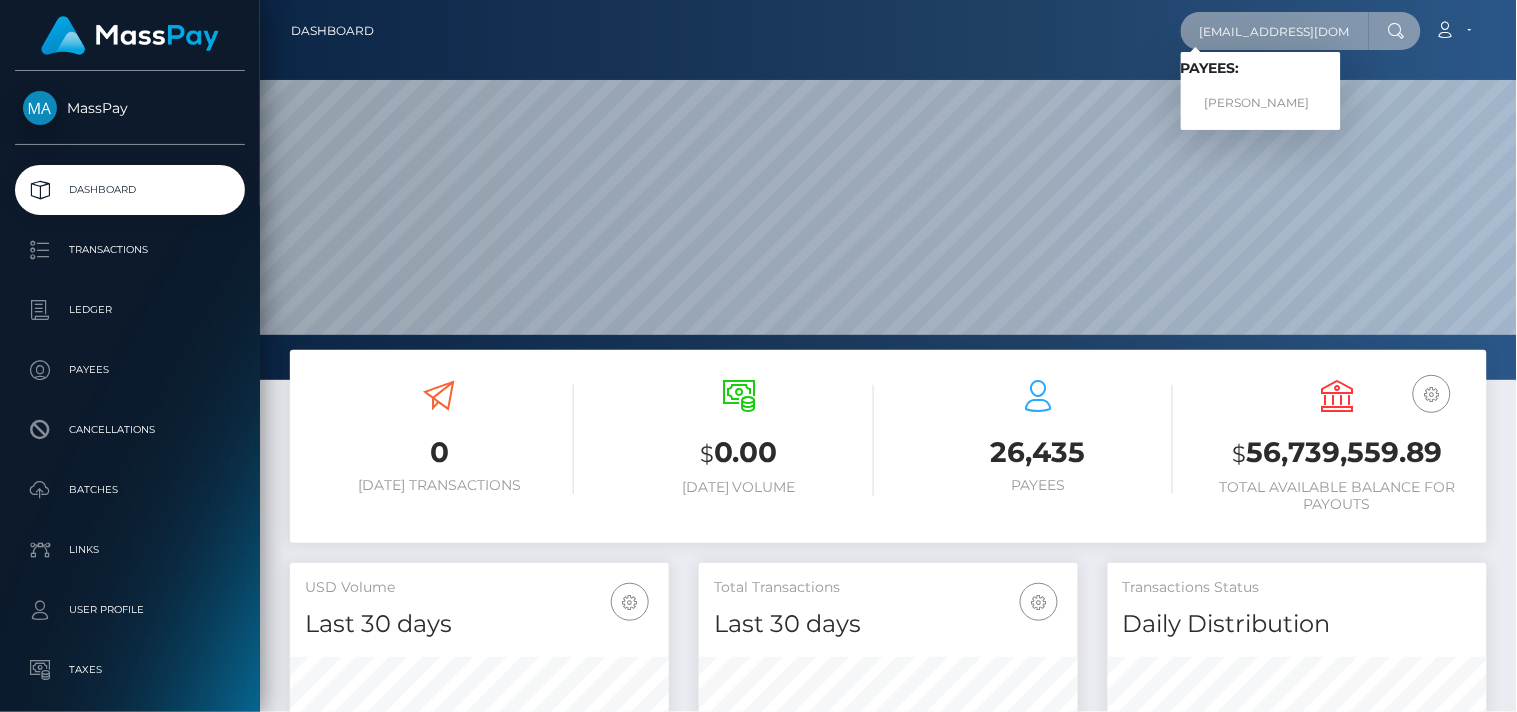type on "itshoneyli69@gmail.com" 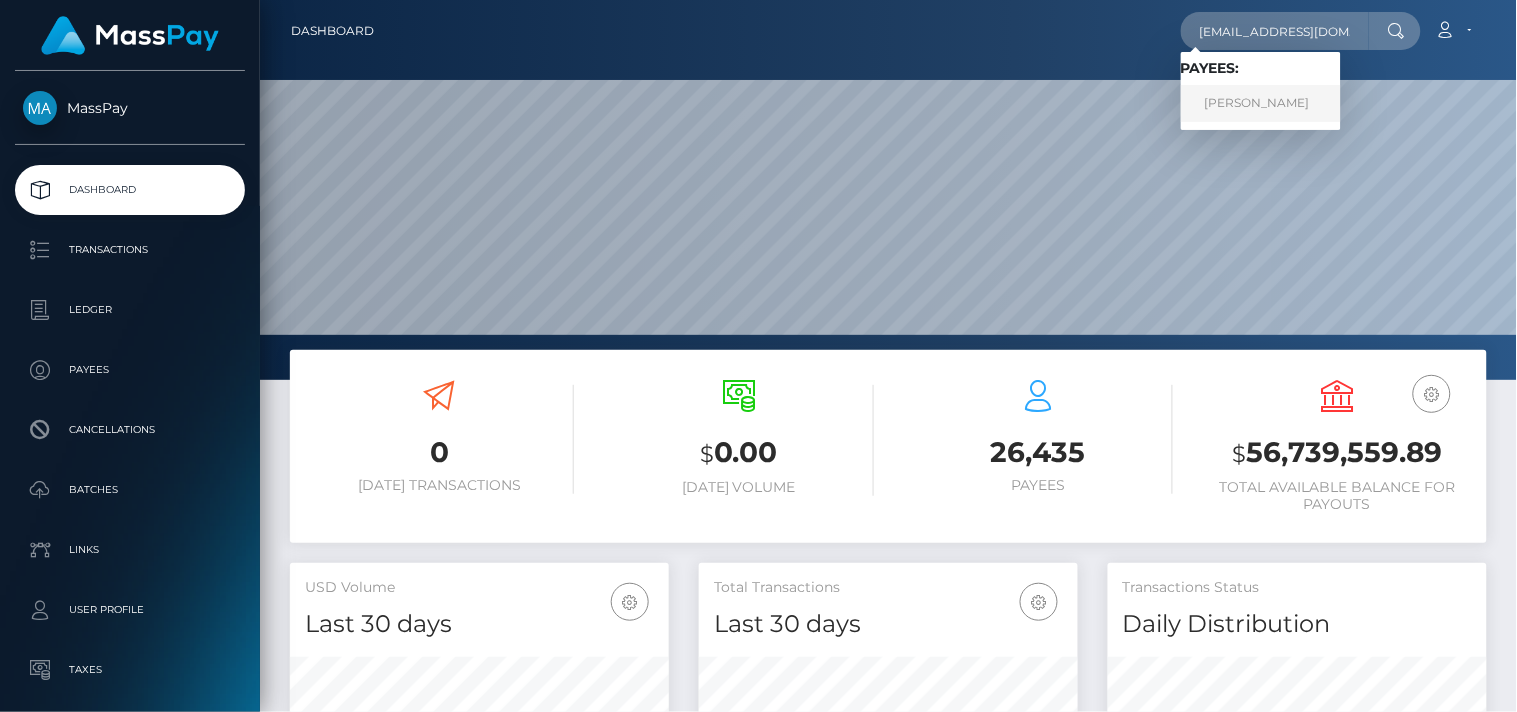 click on "SABRINA  KHAN" at bounding box center [1261, 103] 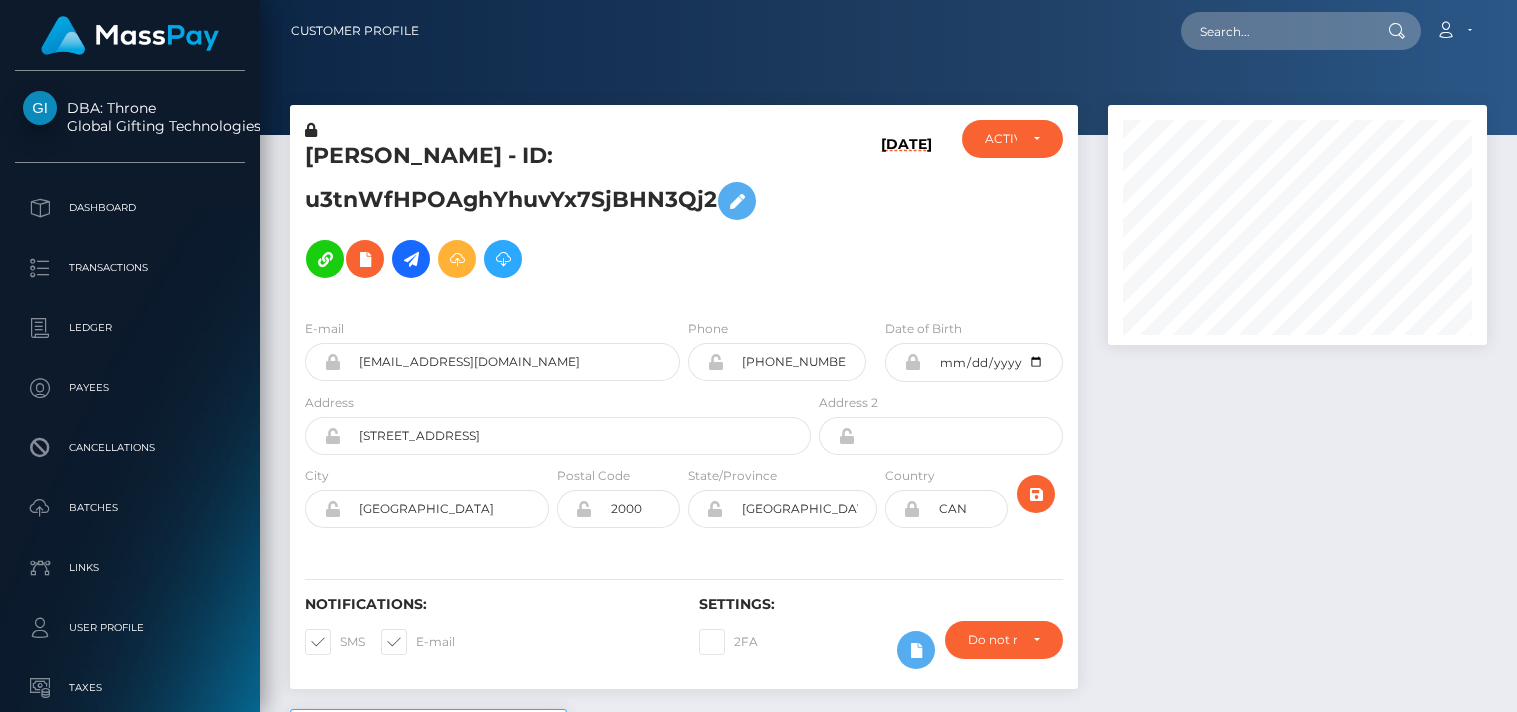 scroll, scrollTop: 0, scrollLeft: 0, axis: both 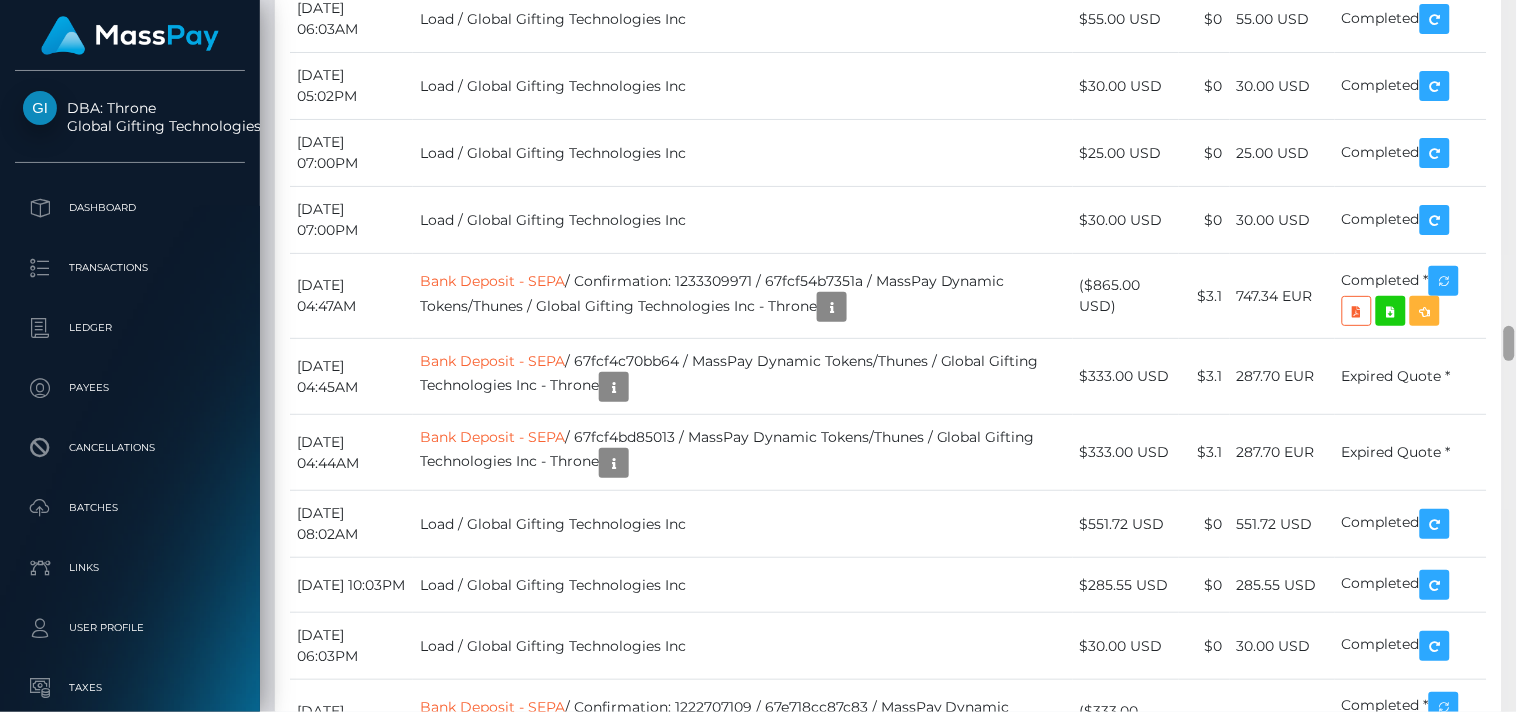 drag, startPoint x: 1510, startPoint y: 38, endPoint x: 1516, endPoint y: 340, distance: 302.0596 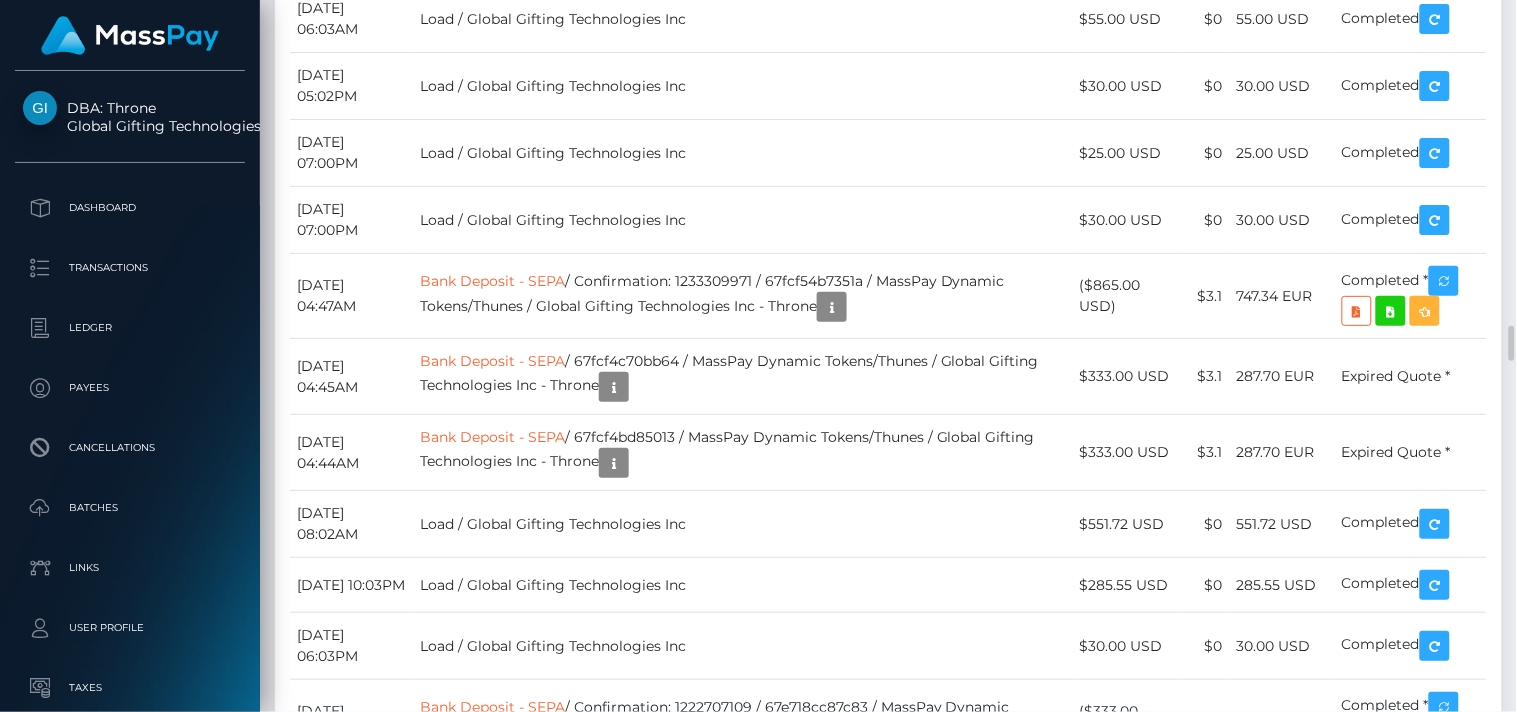 scroll, scrollTop: 240, scrollLeft: 380, axis: both 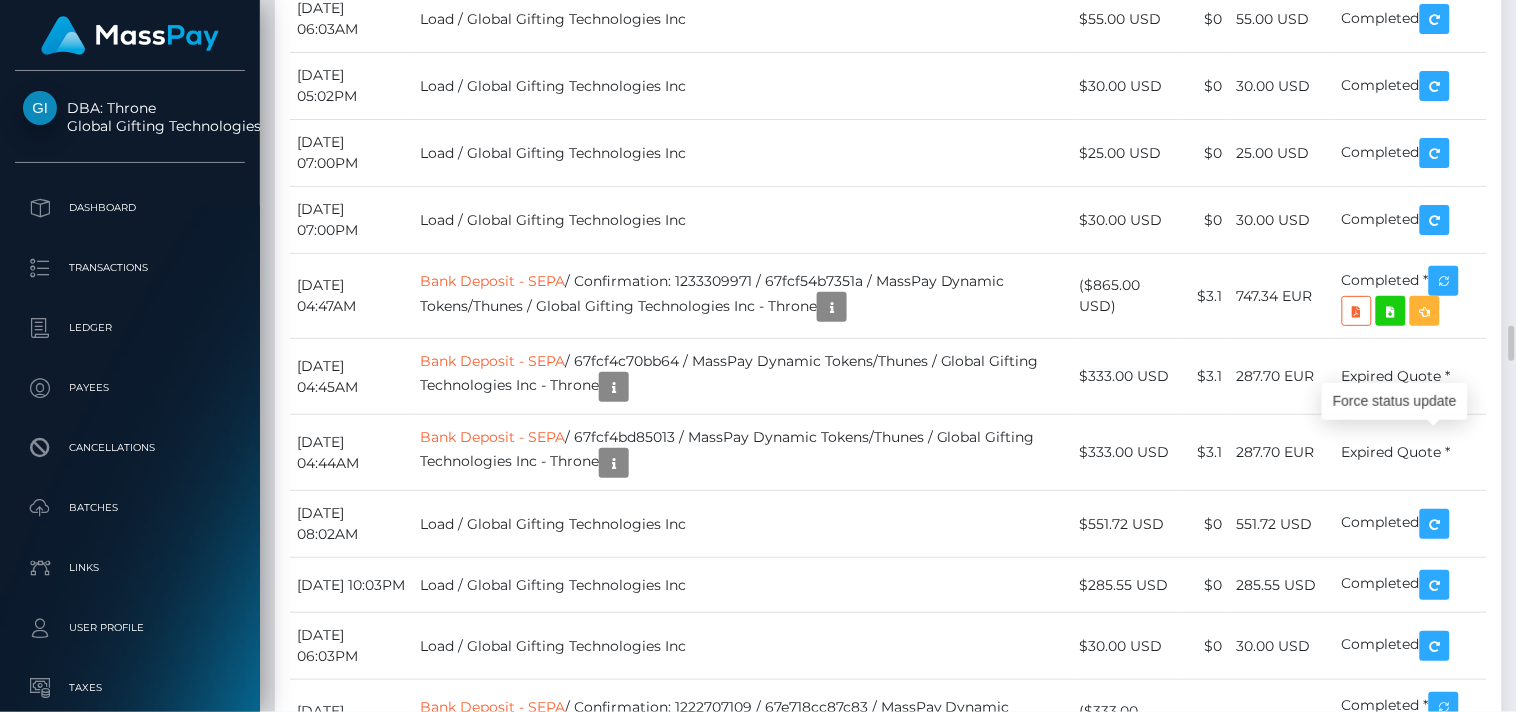 click at bounding box center [1444, -2148] 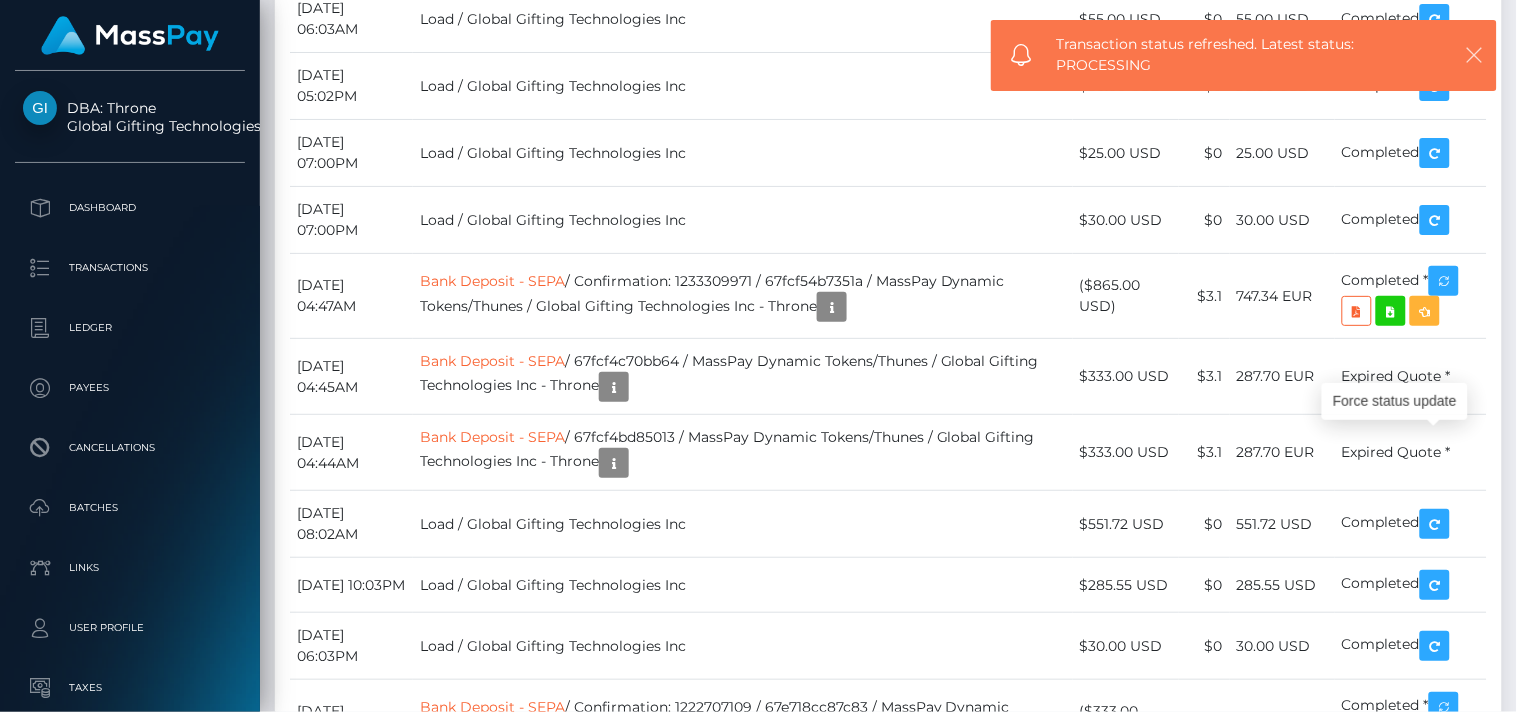 click at bounding box center [1475, 55] 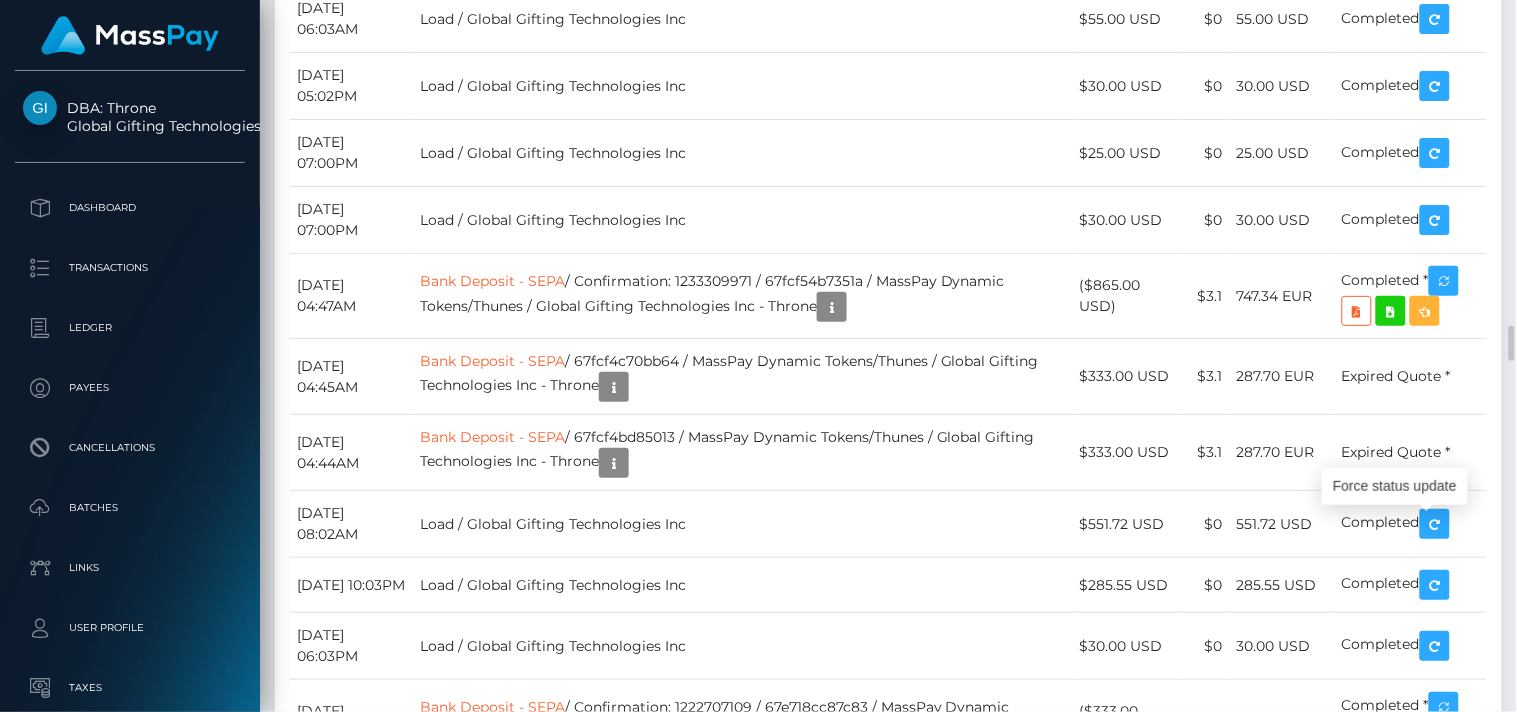 scroll, scrollTop: 240, scrollLeft: 380, axis: both 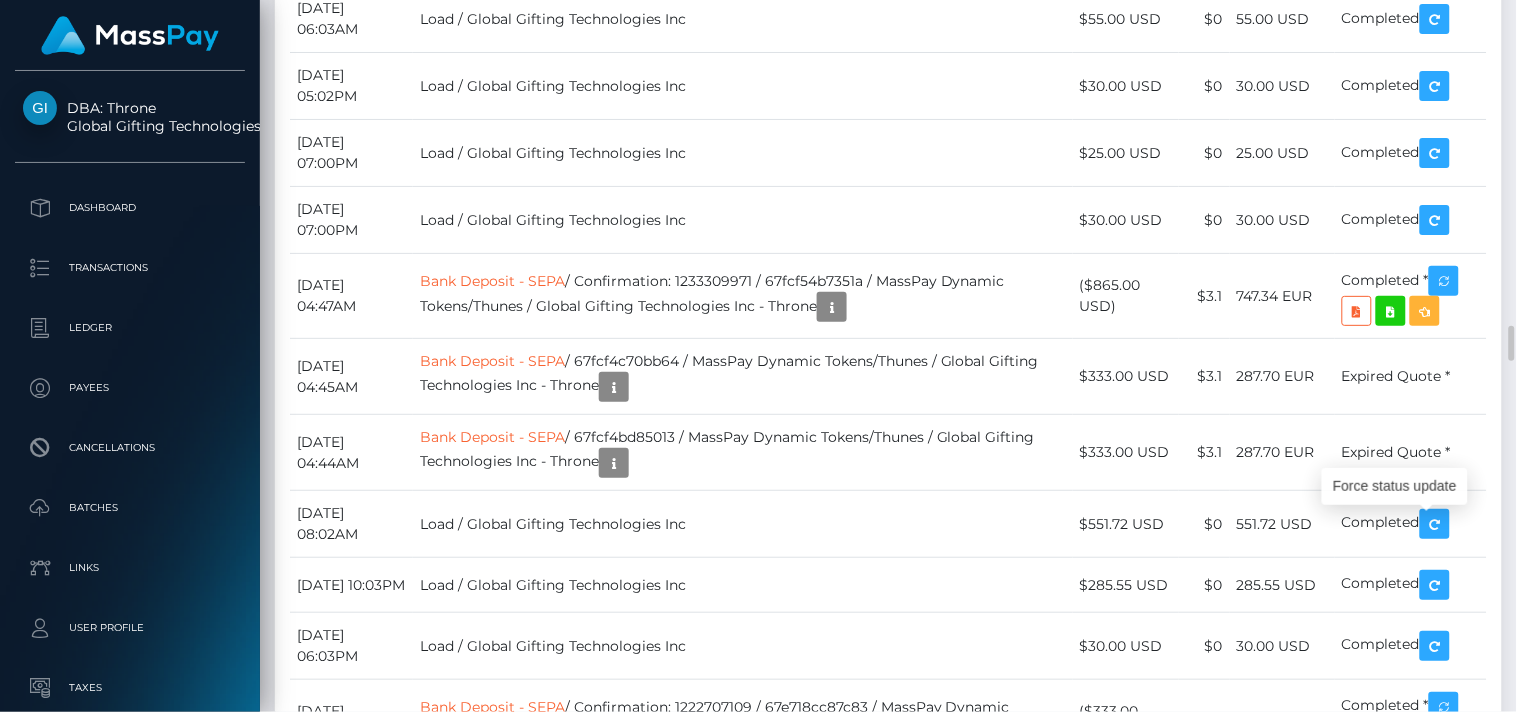 click at bounding box center (1434, -2063) 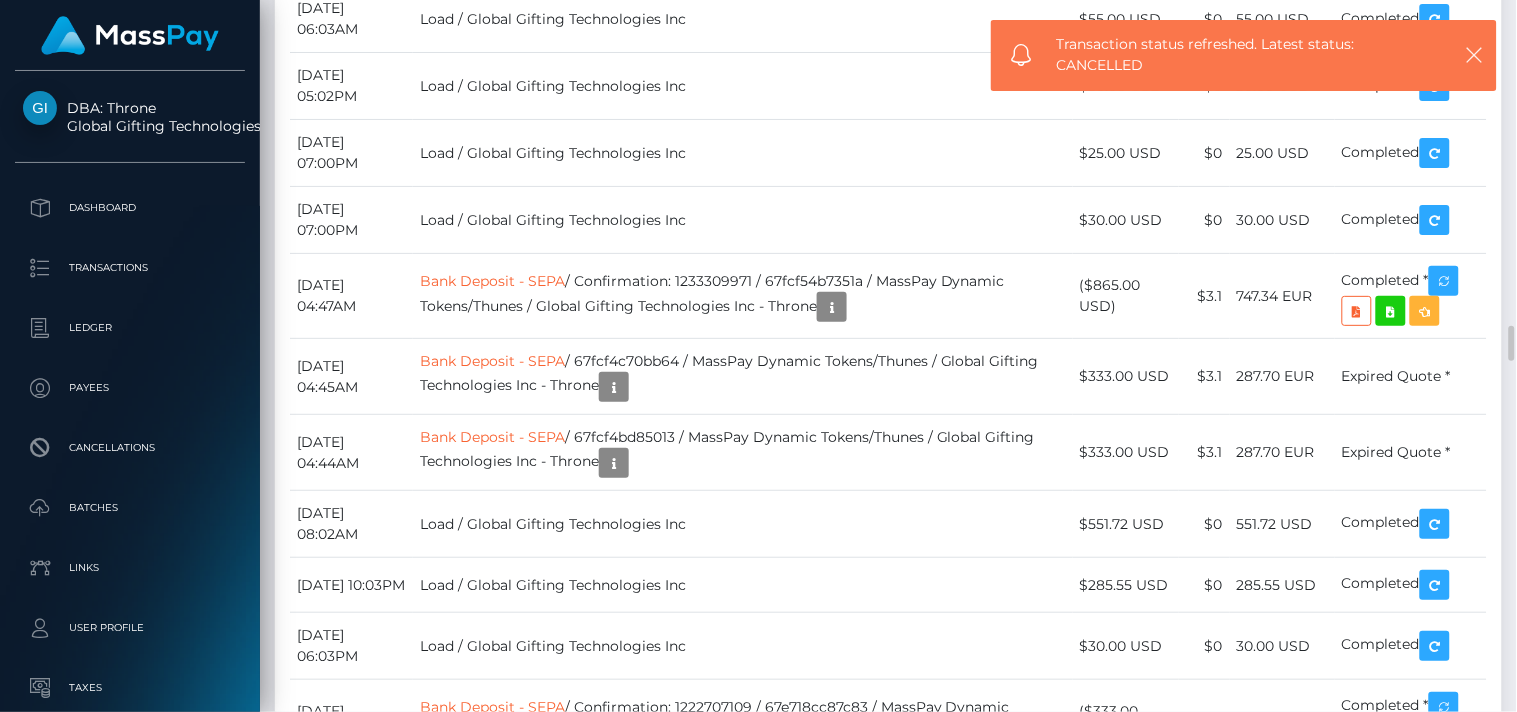 click on "Transactions History
* Transactions date/time are shown in payee's local timezone
Date/Time
Description
Amount
Fee
Received
Status" at bounding box center (888, 1132) 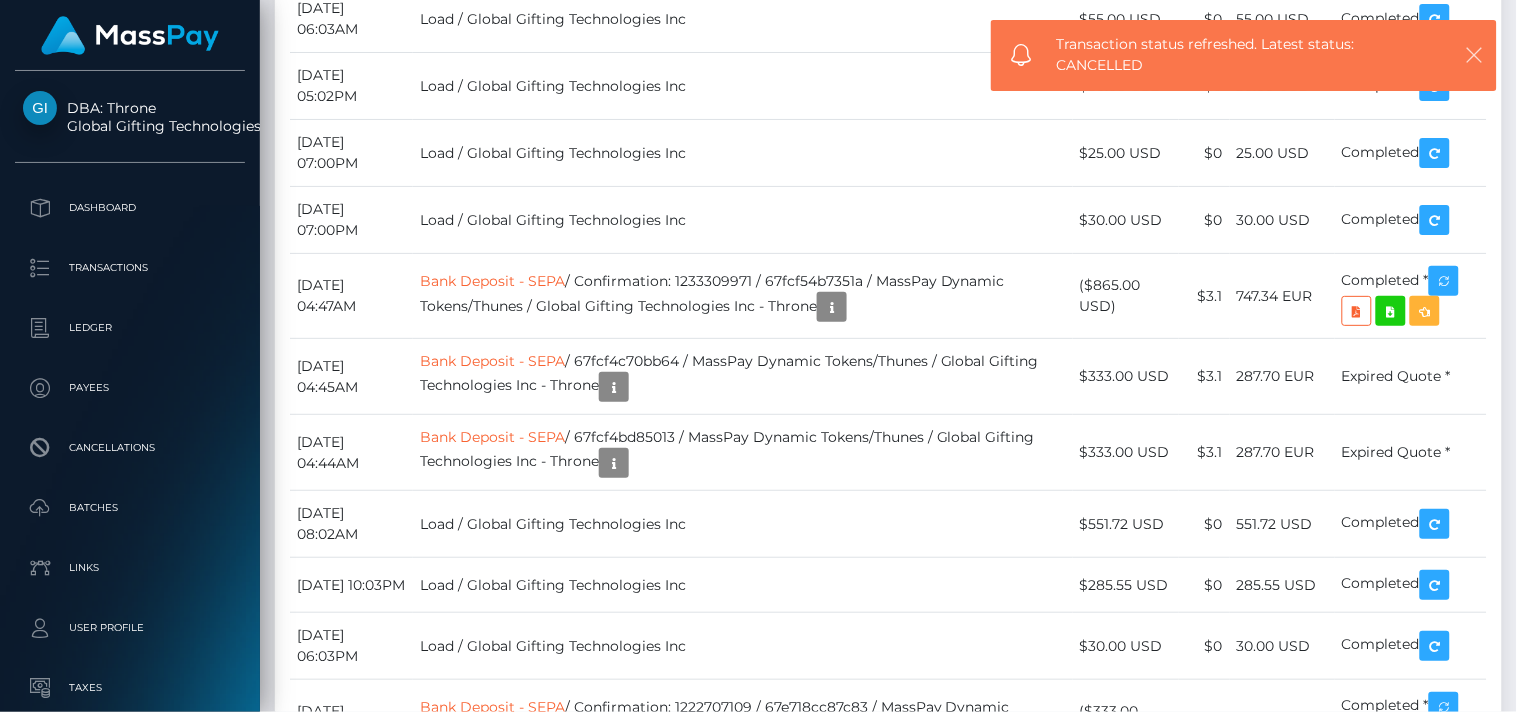 click at bounding box center [1475, 55] 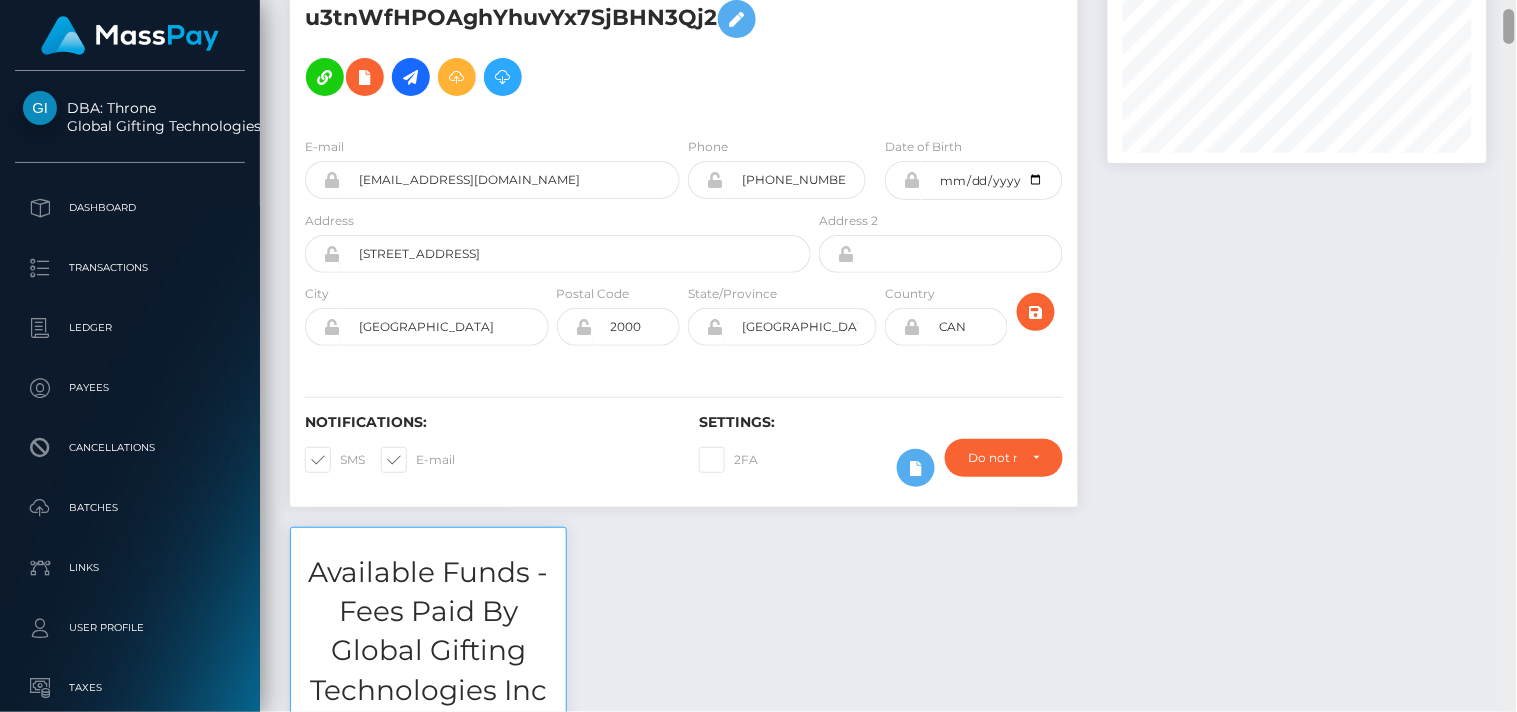 scroll, scrollTop: 0, scrollLeft: 0, axis: both 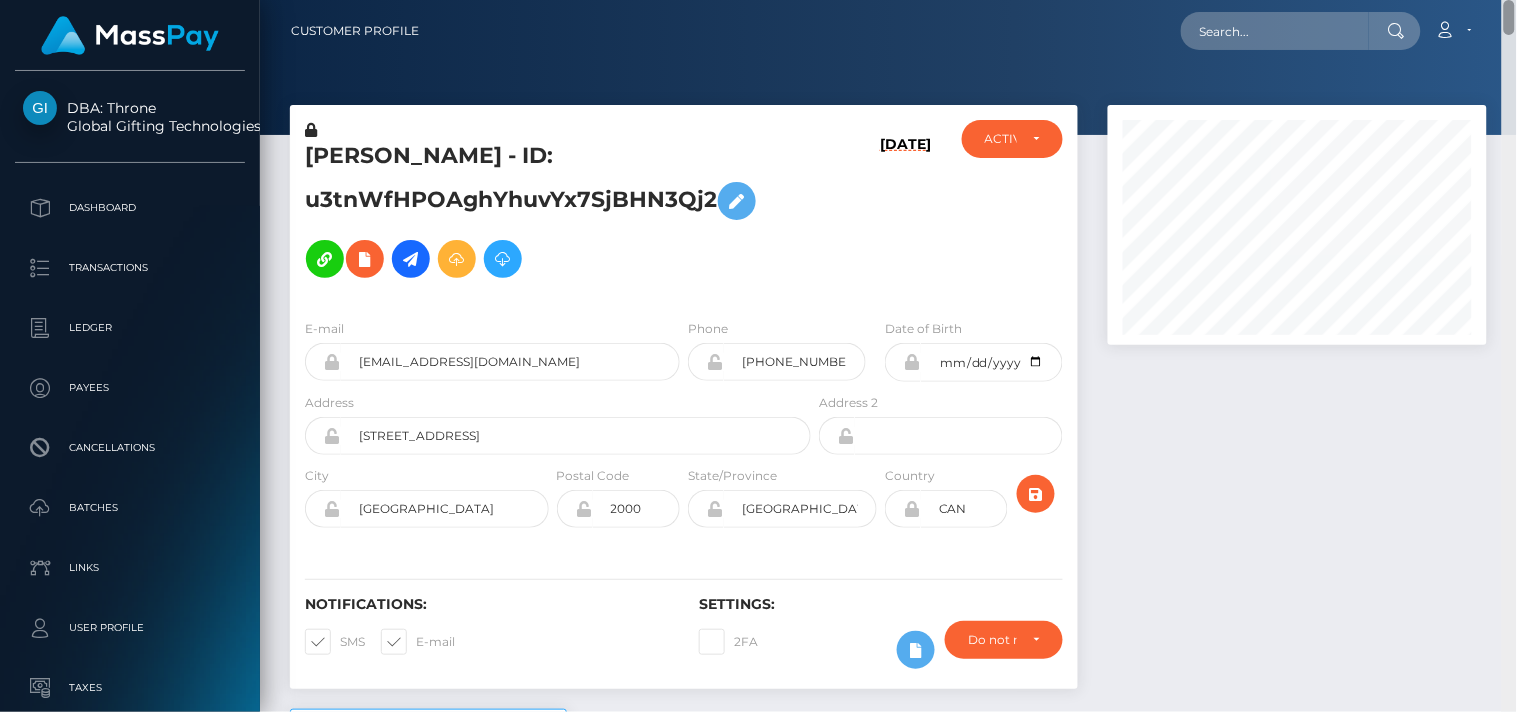 drag, startPoint x: 1507, startPoint y: 342, endPoint x: 1471, endPoint y: -14, distance: 357.81558 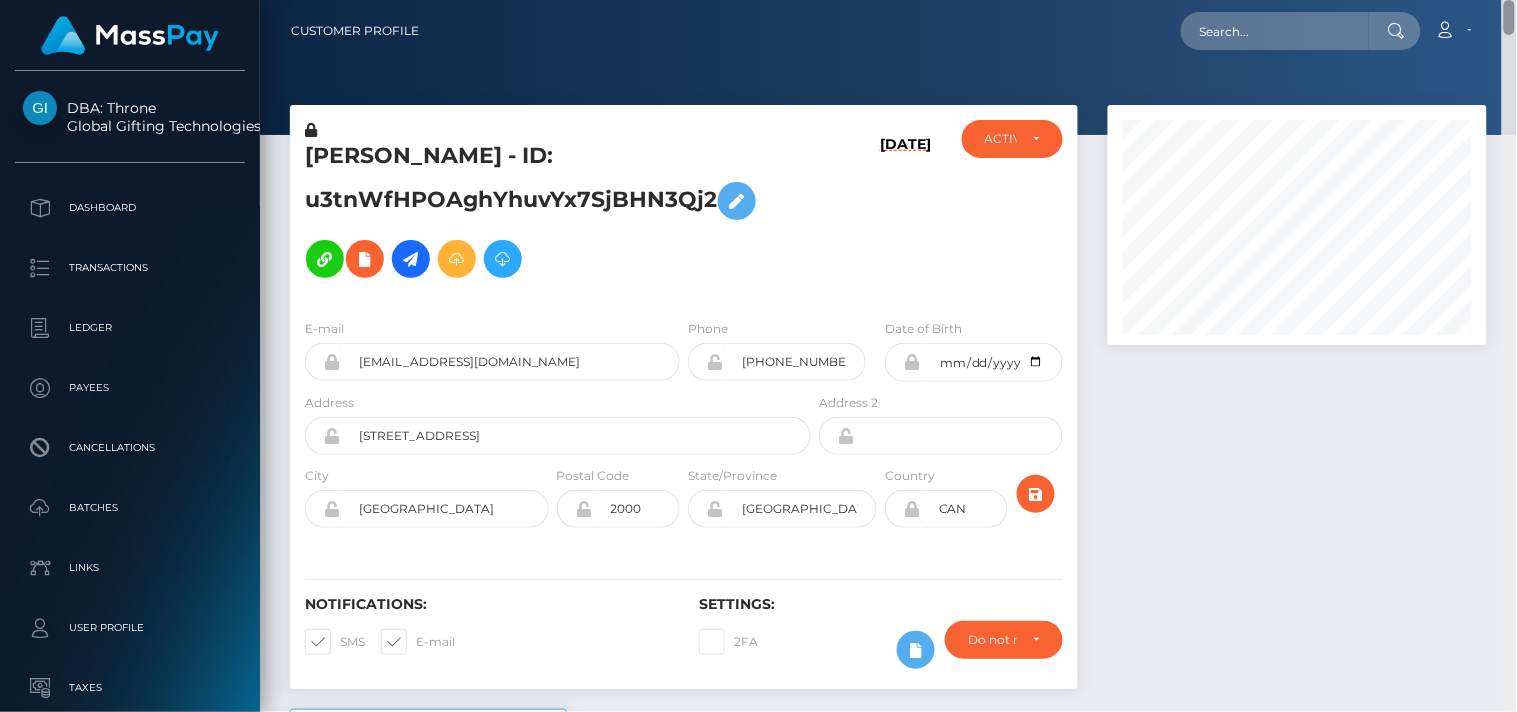 click on "DBA: Throne
Global Gifting Technologies Inc
Dashboard
Transactions
Ledger
Payees Cancellations" at bounding box center (758, 356) 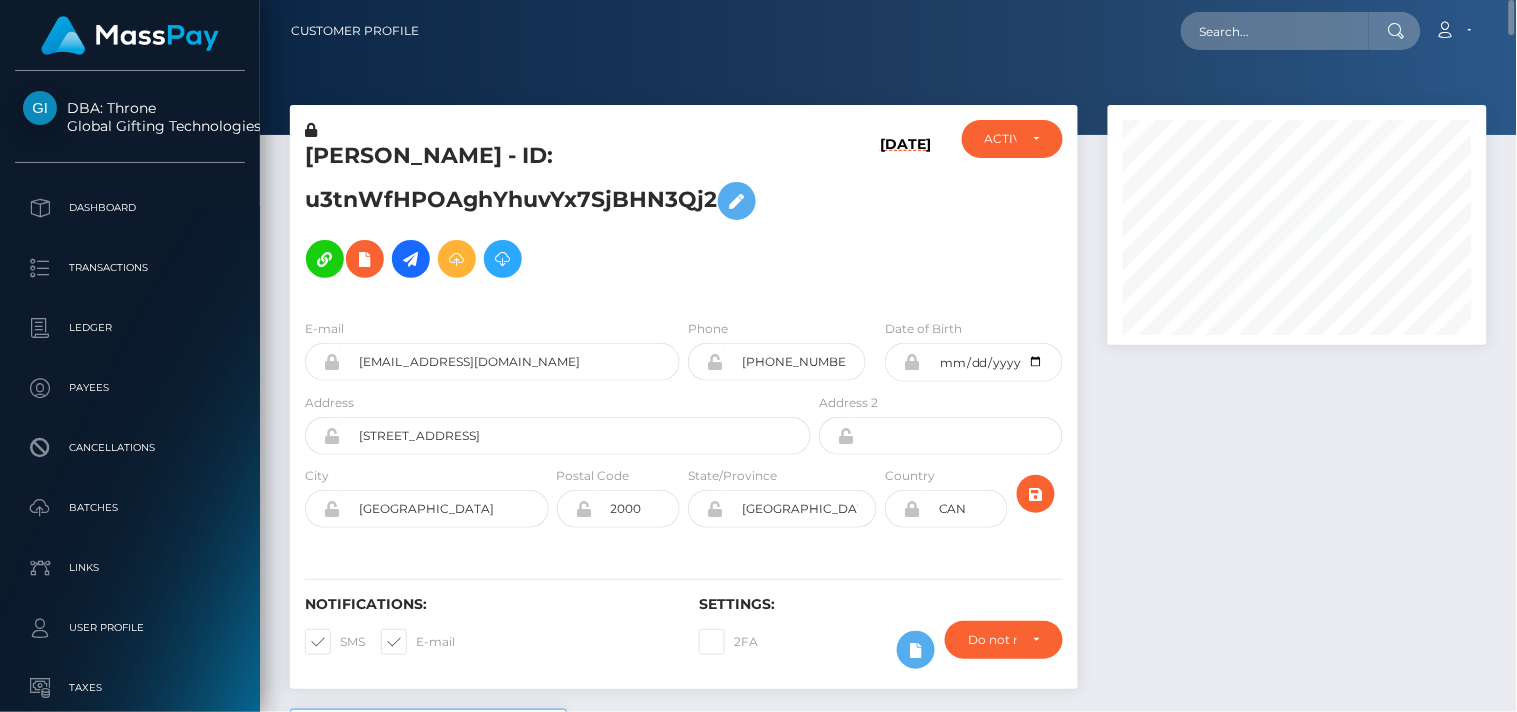click at bounding box center (888, 67) 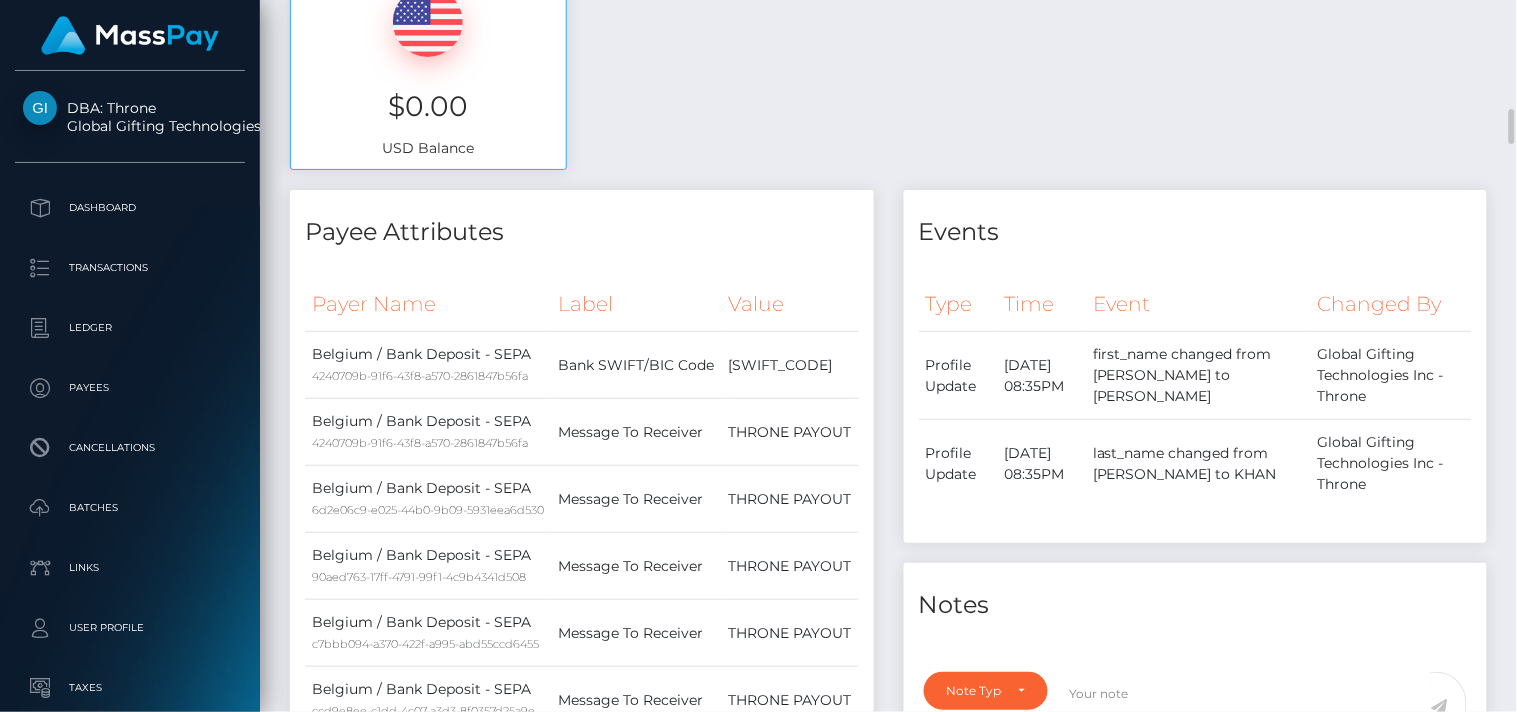 scroll, scrollTop: 1080, scrollLeft: 0, axis: vertical 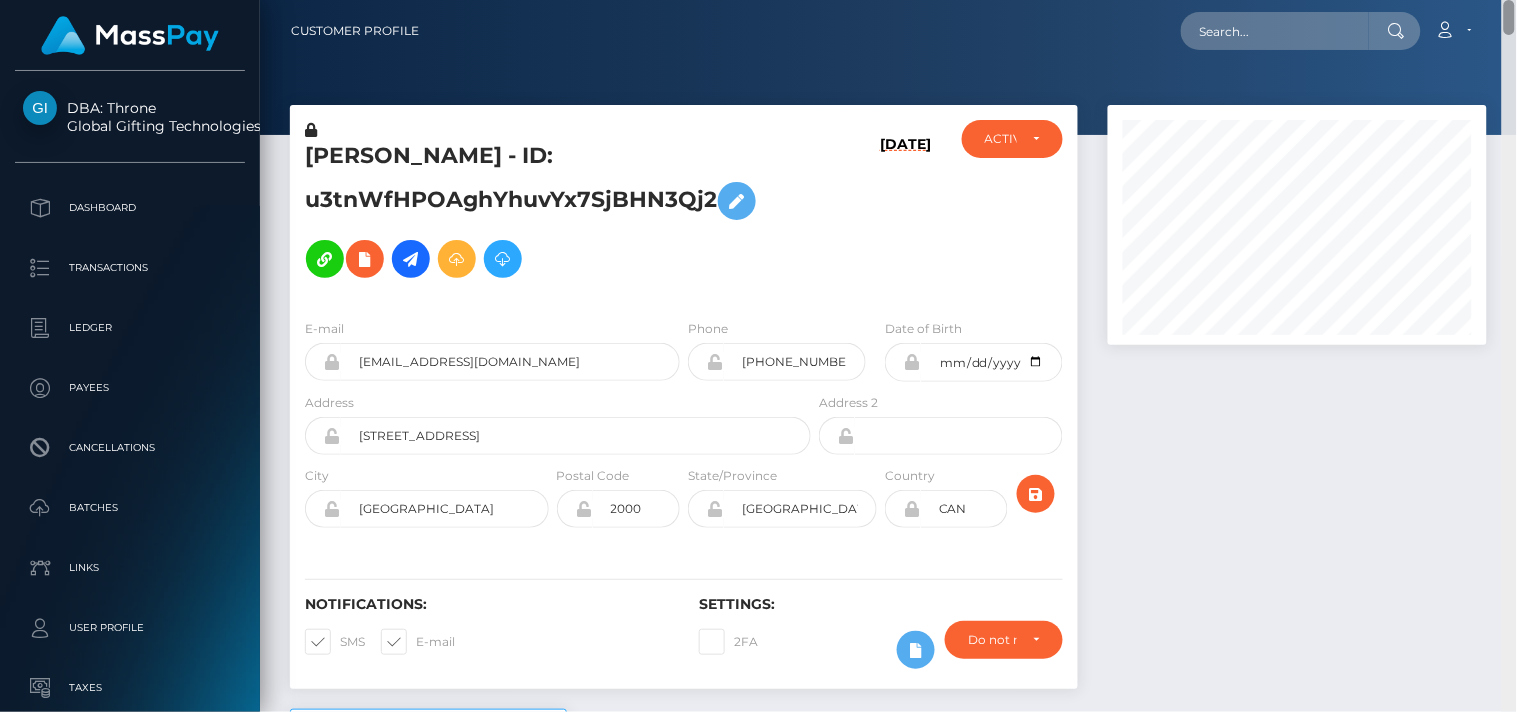 drag, startPoint x: 1508, startPoint y: 68, endPoint x: 1385, endPoint y: -65, distance: 181.1574 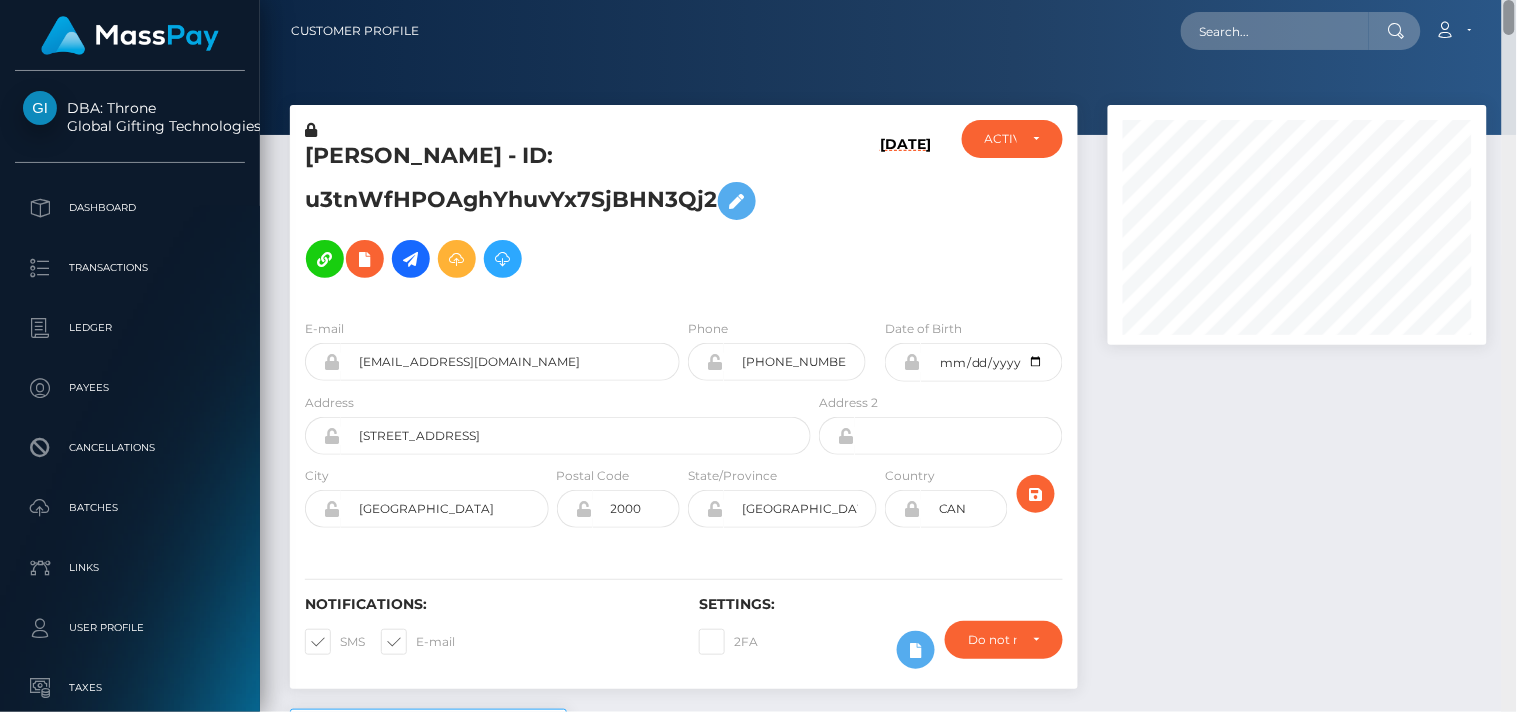 click on "DBA: Throne
Global Gifting Technologies Inc
Dashboard
Transactions
Ledger
Payees Cancellations" at bounding box center (758, 356) 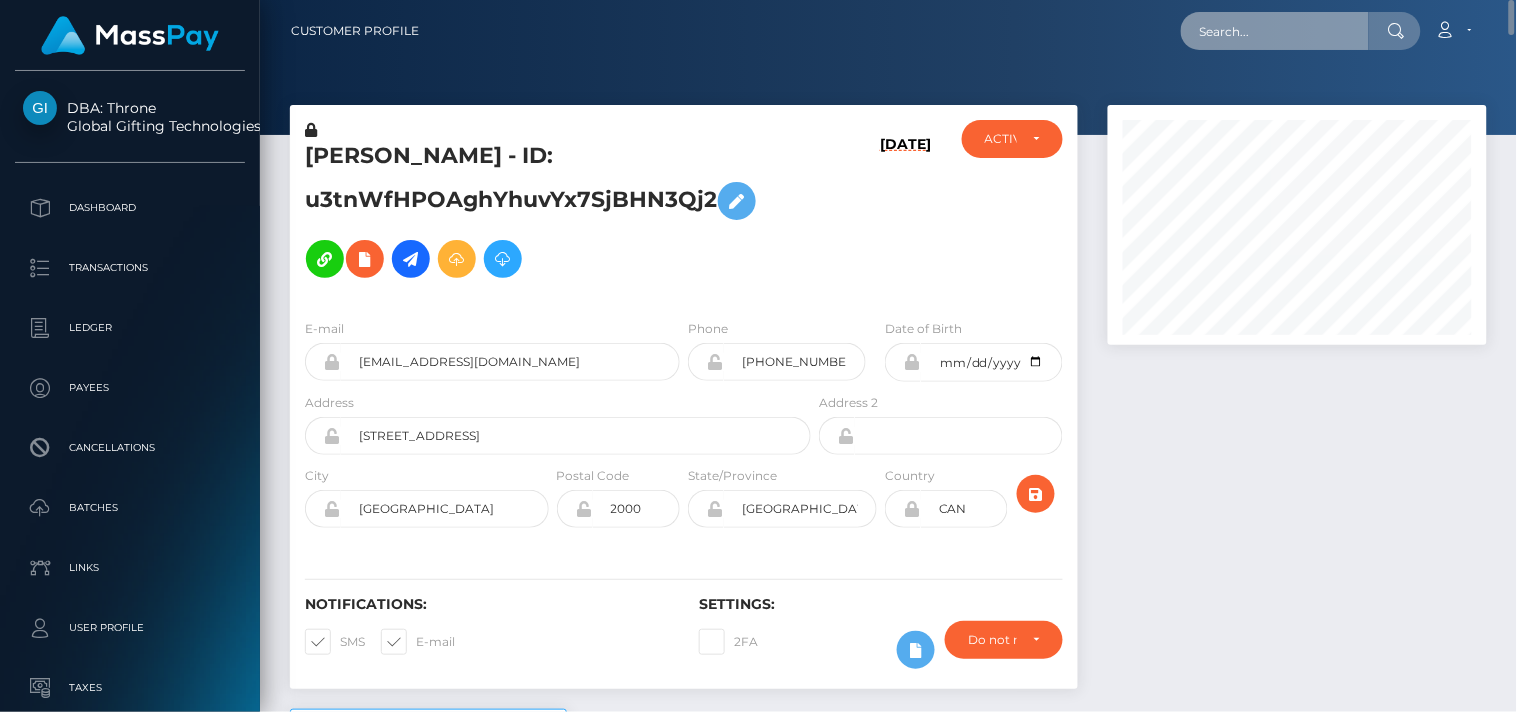 click at bounding box center [1275, 31] 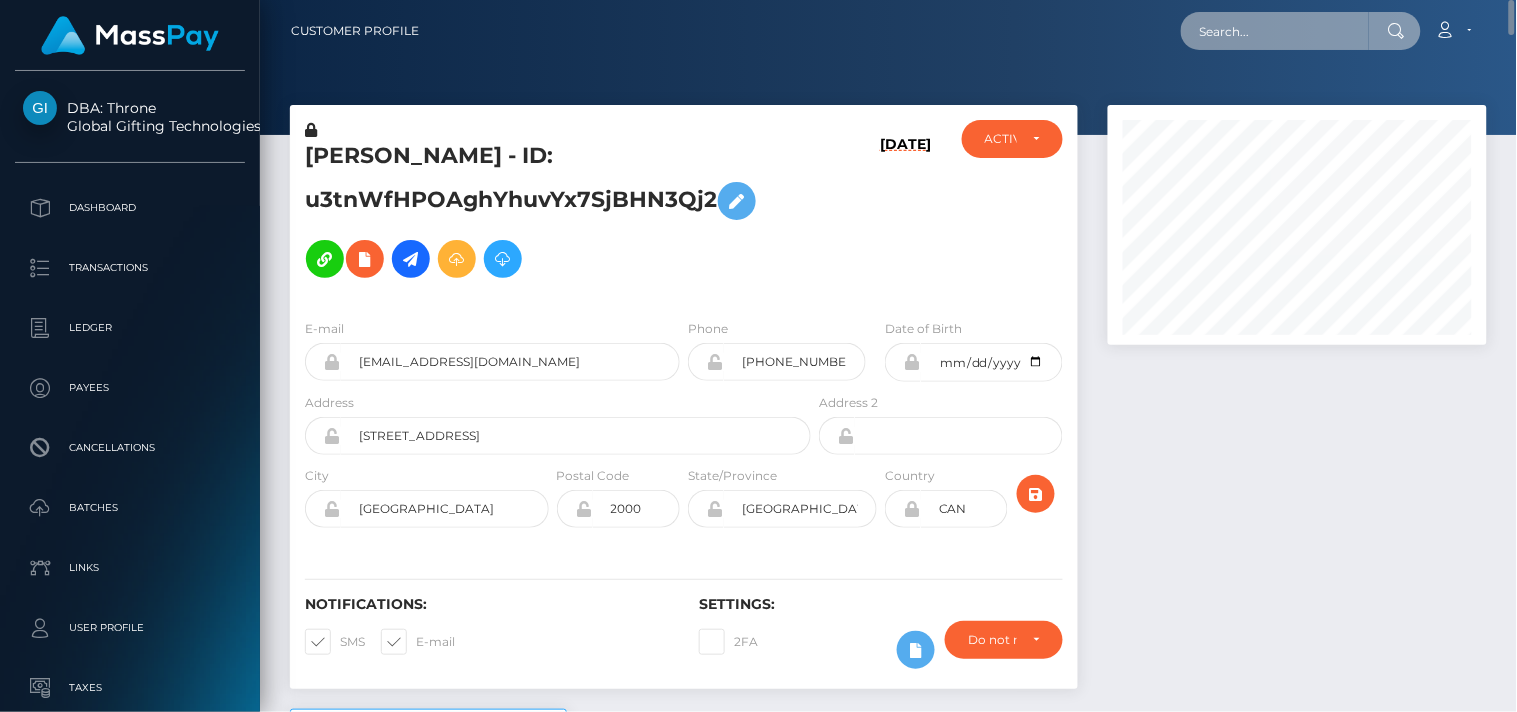 paste on "[EMAIL_ADDRESS][DOMAIN_NAME]" 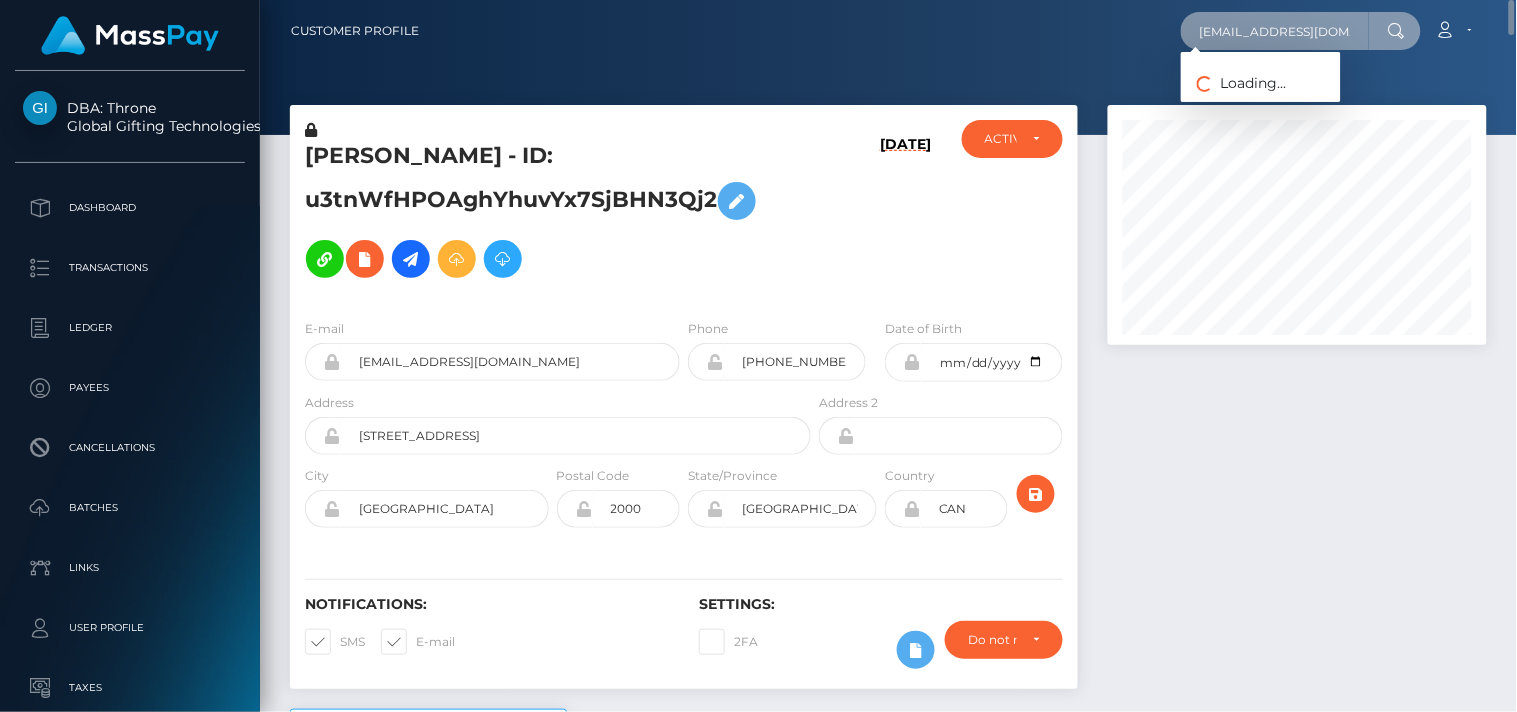 scroll, scrollTop: 0, scrollLeft: 36, axis: horizontal 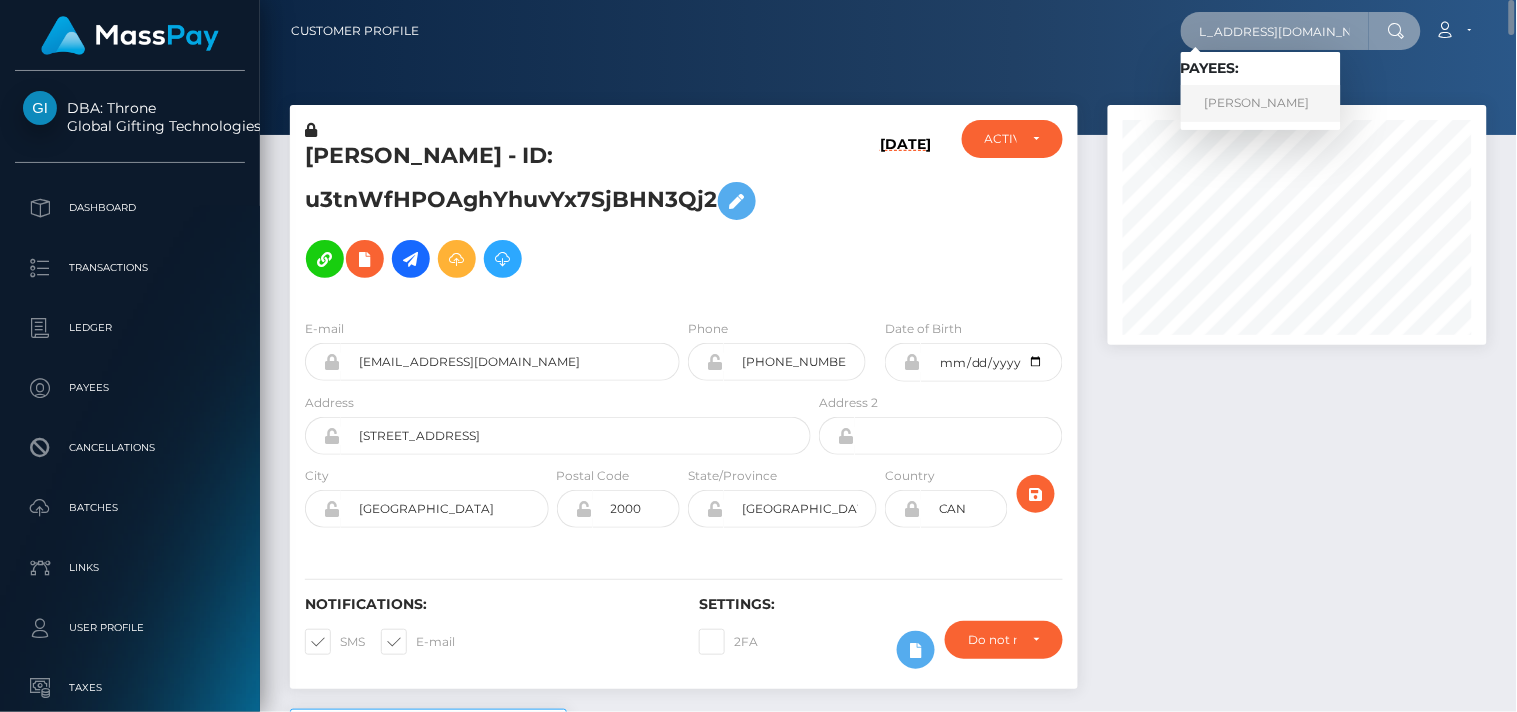 type on "[EMAIL_ADDRESS][DOMAIN_NAME]" 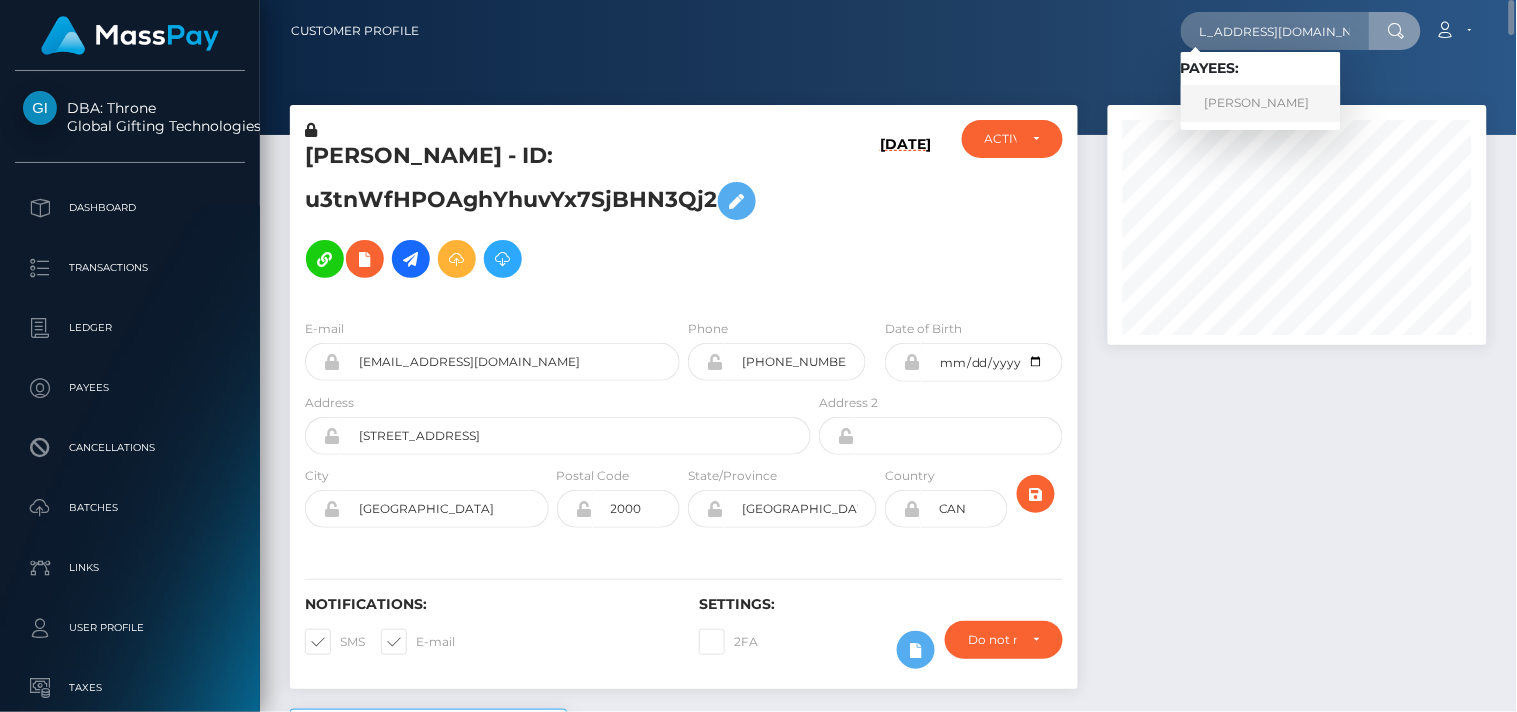 scroll, scrollTop: 0, scrollLeft: 0, axis: both 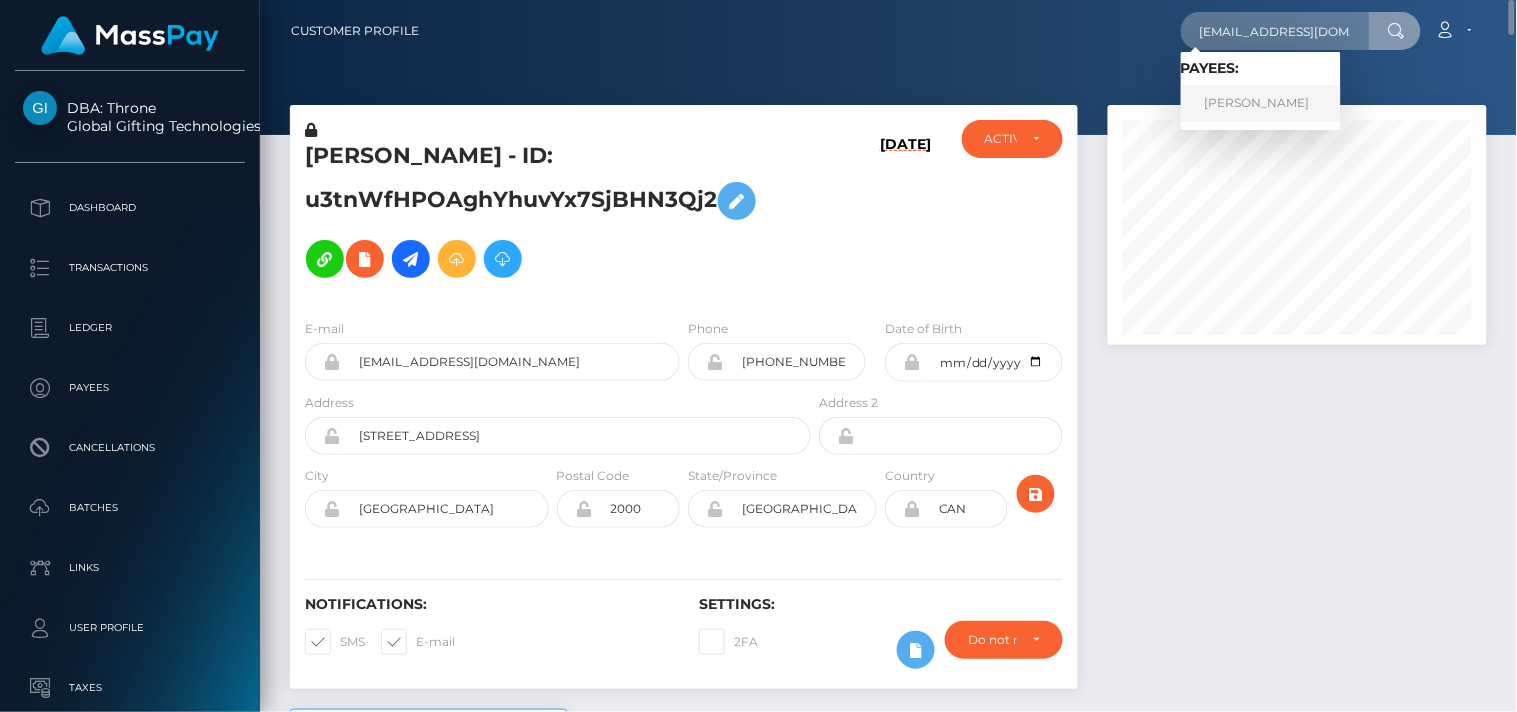 click on "GIULIA  MAGNO" at bounding box center (1261, 103) 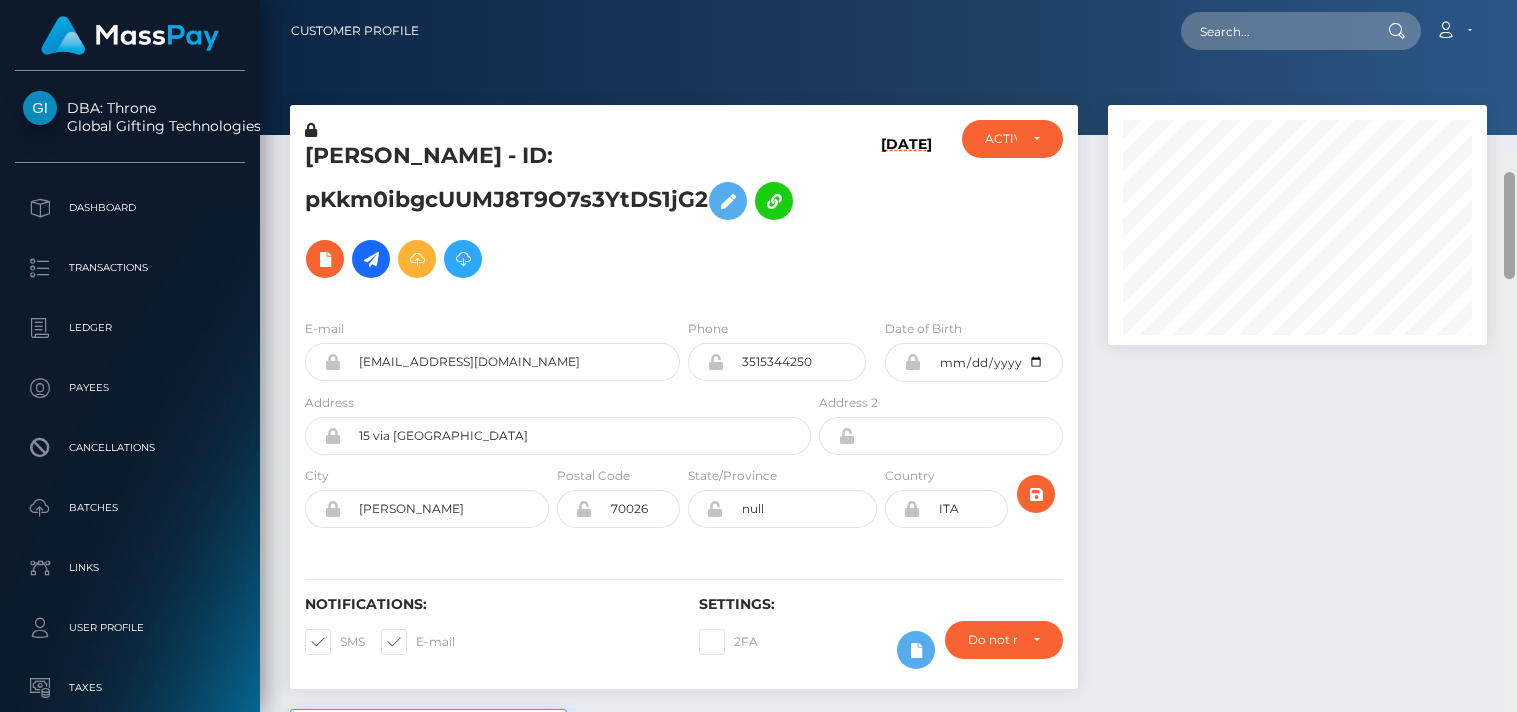 scroll, scrollTop: 0, scrollLeft: 0, axis: both 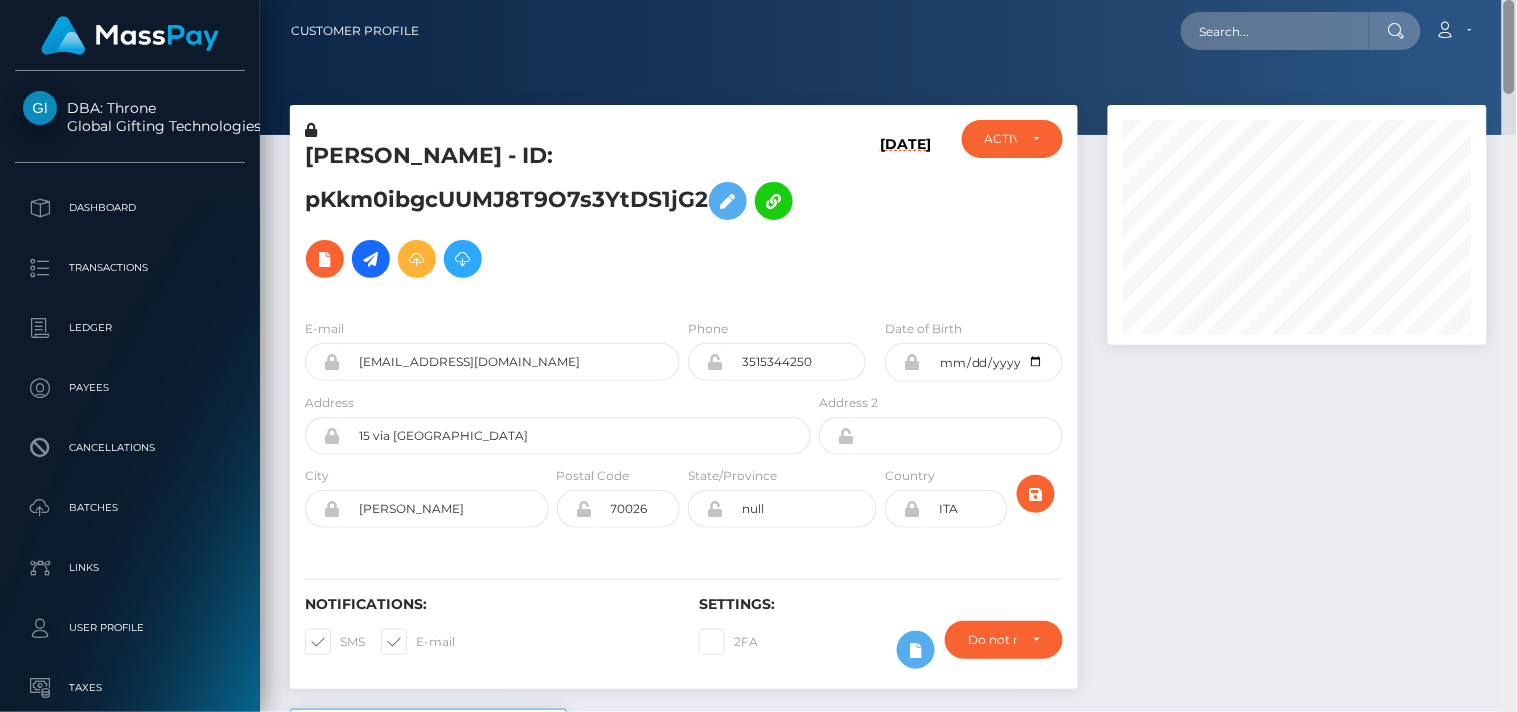 drag, startPoint x: 1511, startPoint y: 107, endPoint x: 1431, endPoint y: 78, distance: 85.09406 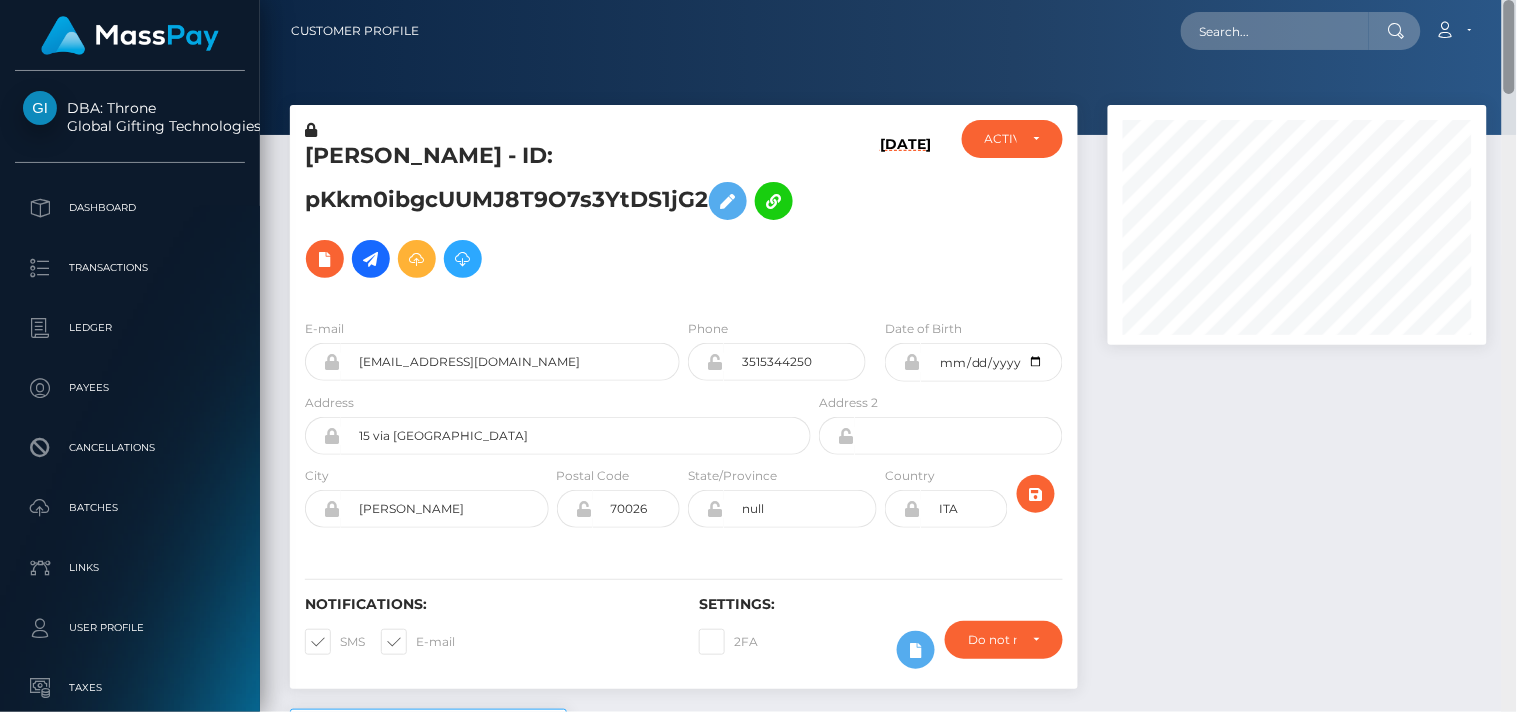 click on "Customer Profile
Loading...
Loading..." at bounding box center [888, 356] 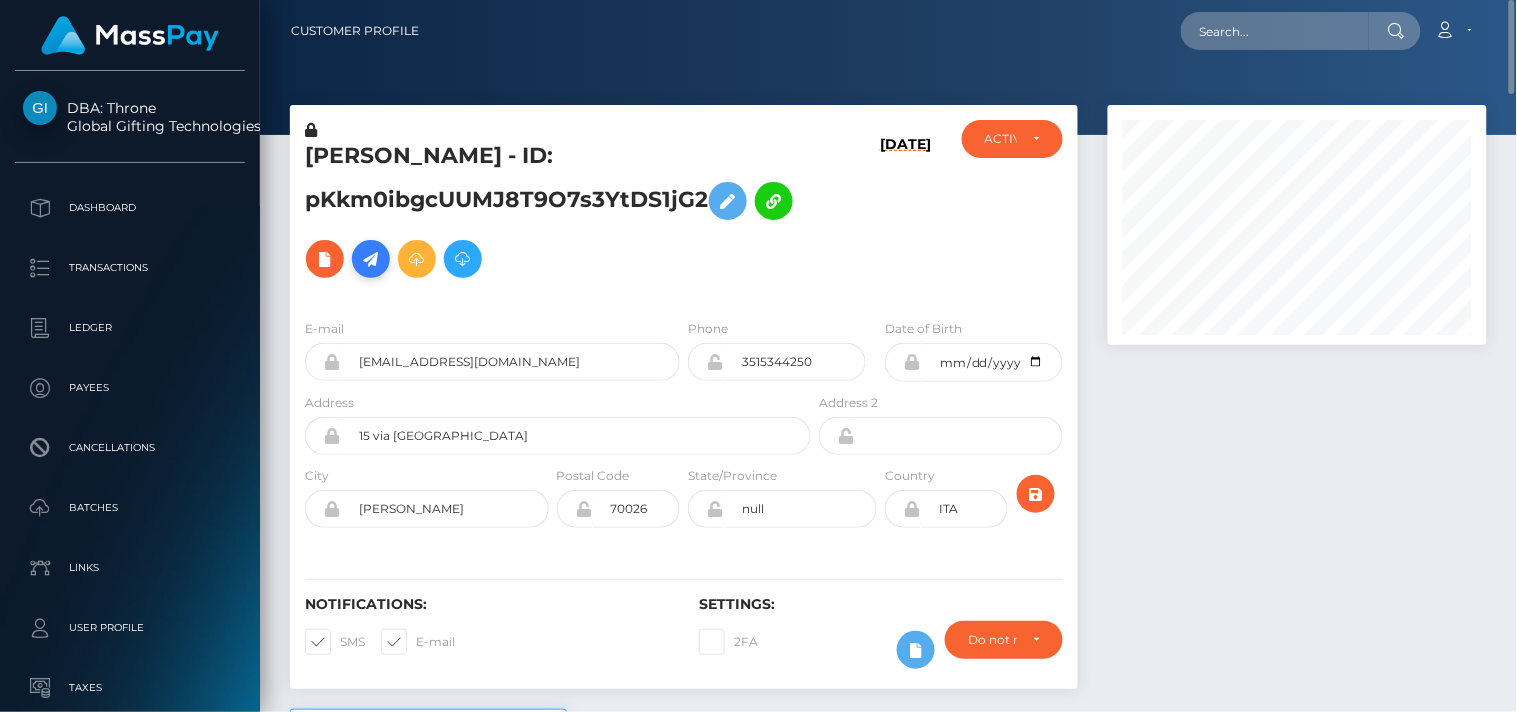 click at bounding box center [371, 259] 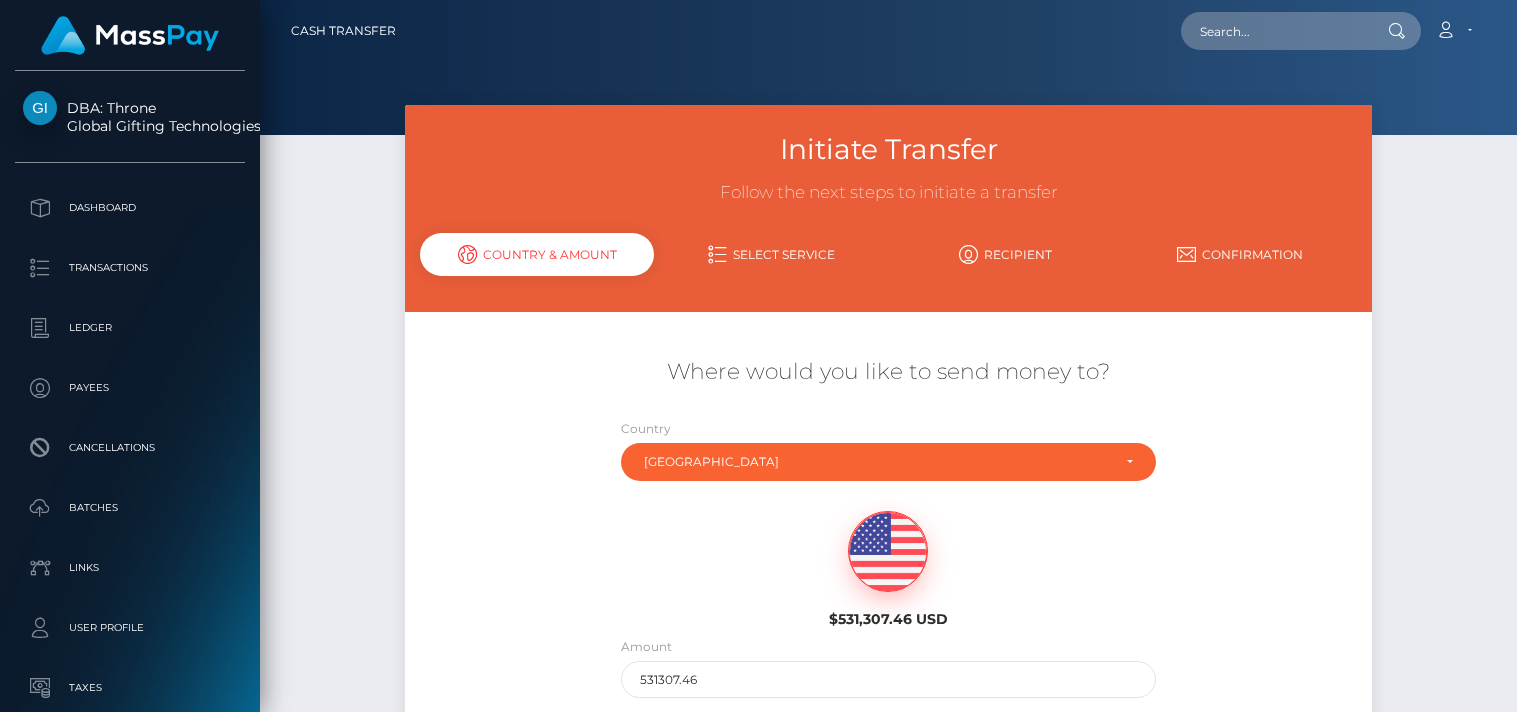 scroll, scrollTop: 0, scrollLeft: 0, axis: both 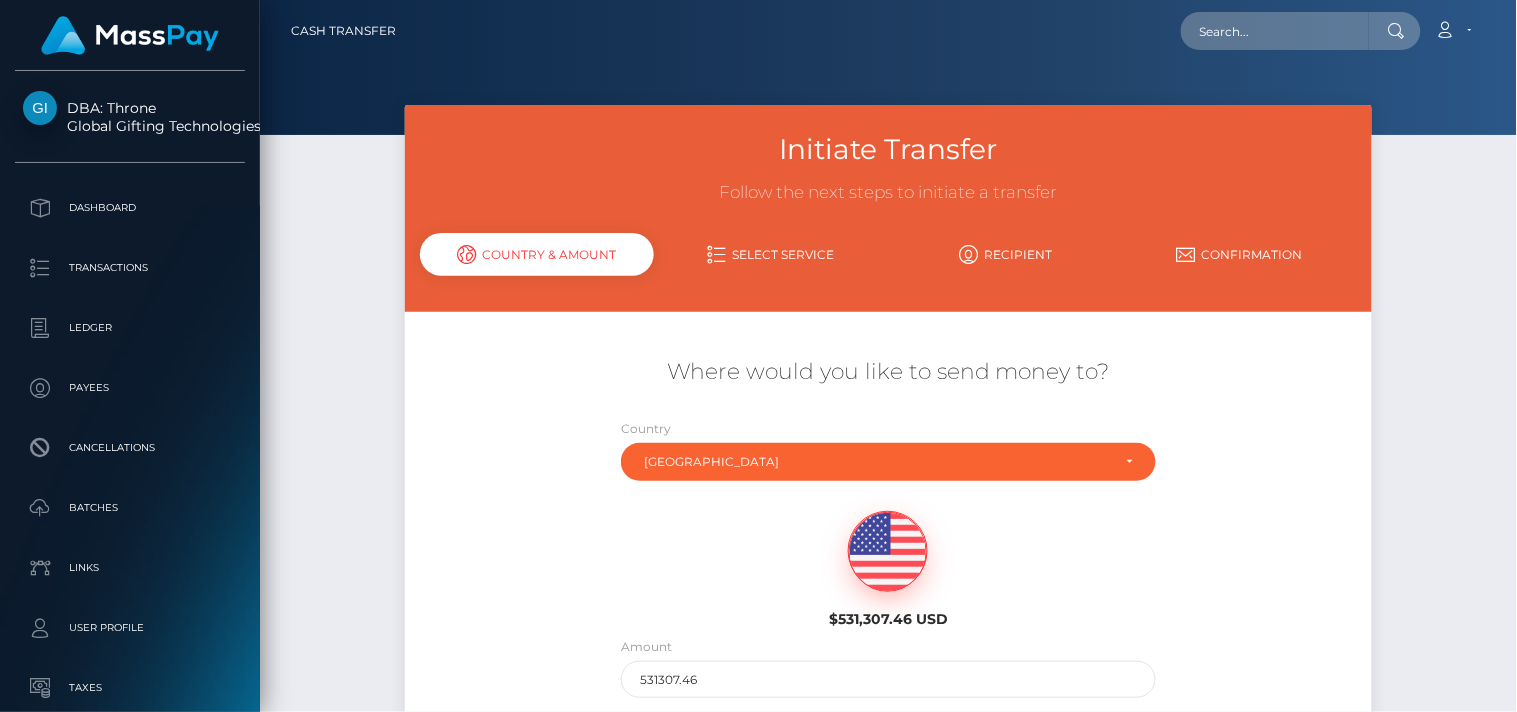 click on "Initiate Transfer
Follow the next steps to initiate a transfer
Country & Amount
Select Service
Recipient
Country" at bounding box center (888, 477) 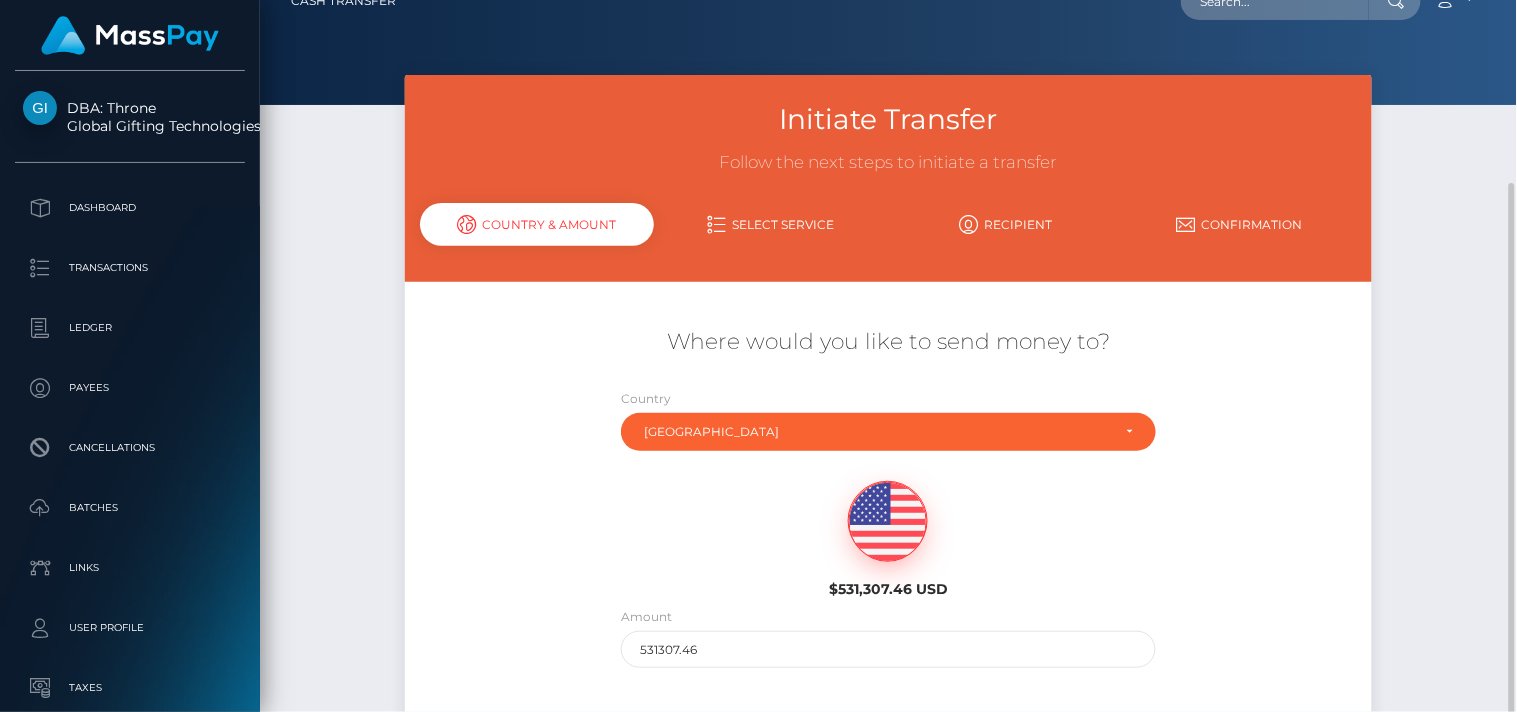 scroll, scrollTop: 206, scrollLeft: 0, axis: vertical 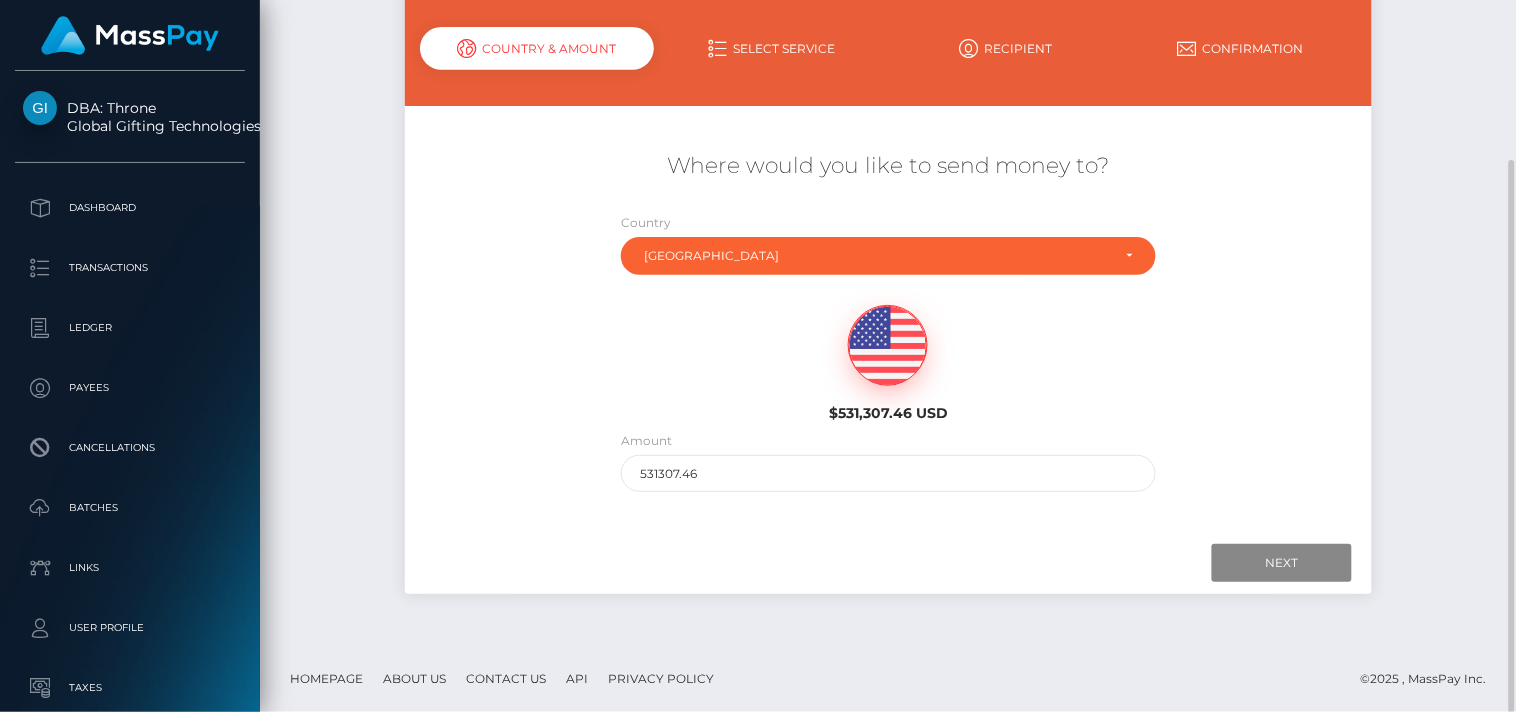 click at bounding box center [888, 346] 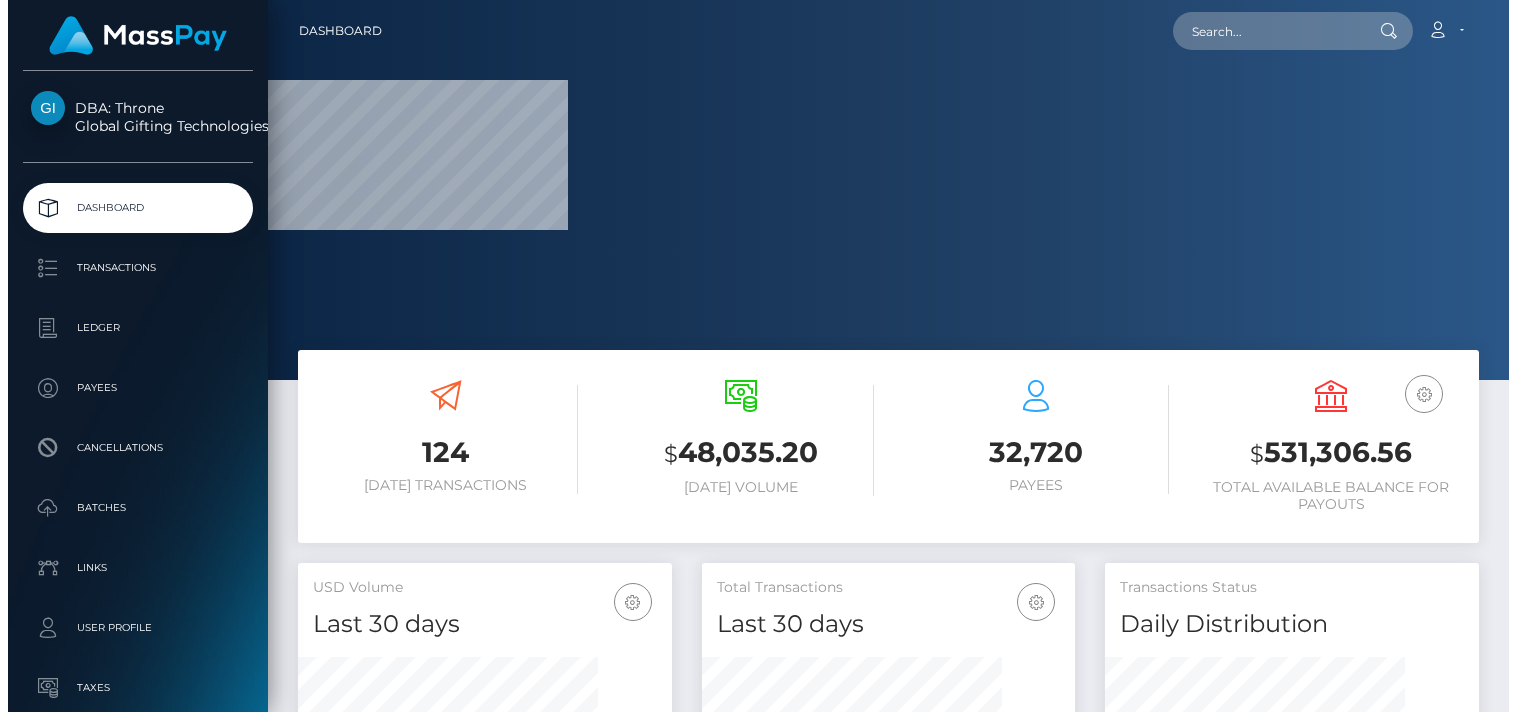 scroll, scrollTop: 0, scrollLeft: 0, axis: both 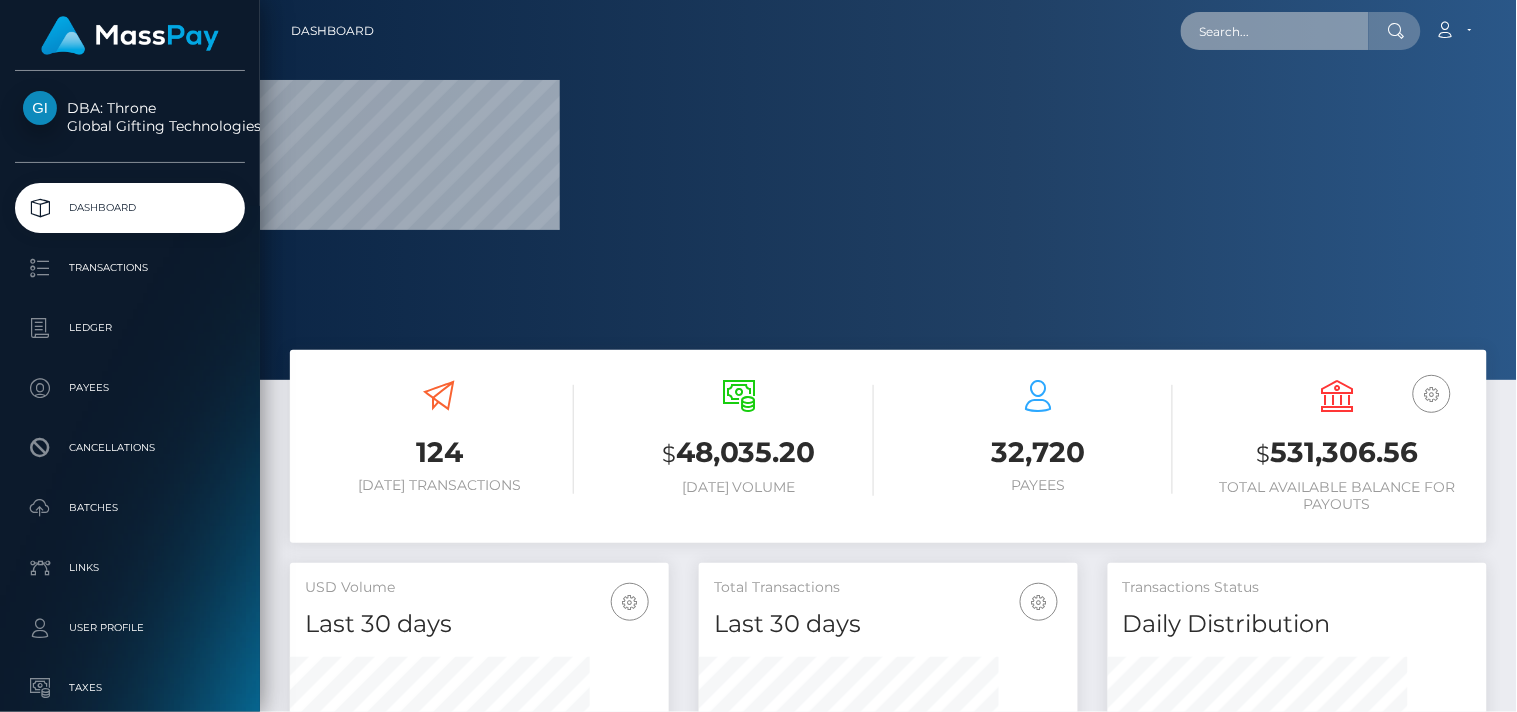 click at bounding box center (1275, 31) 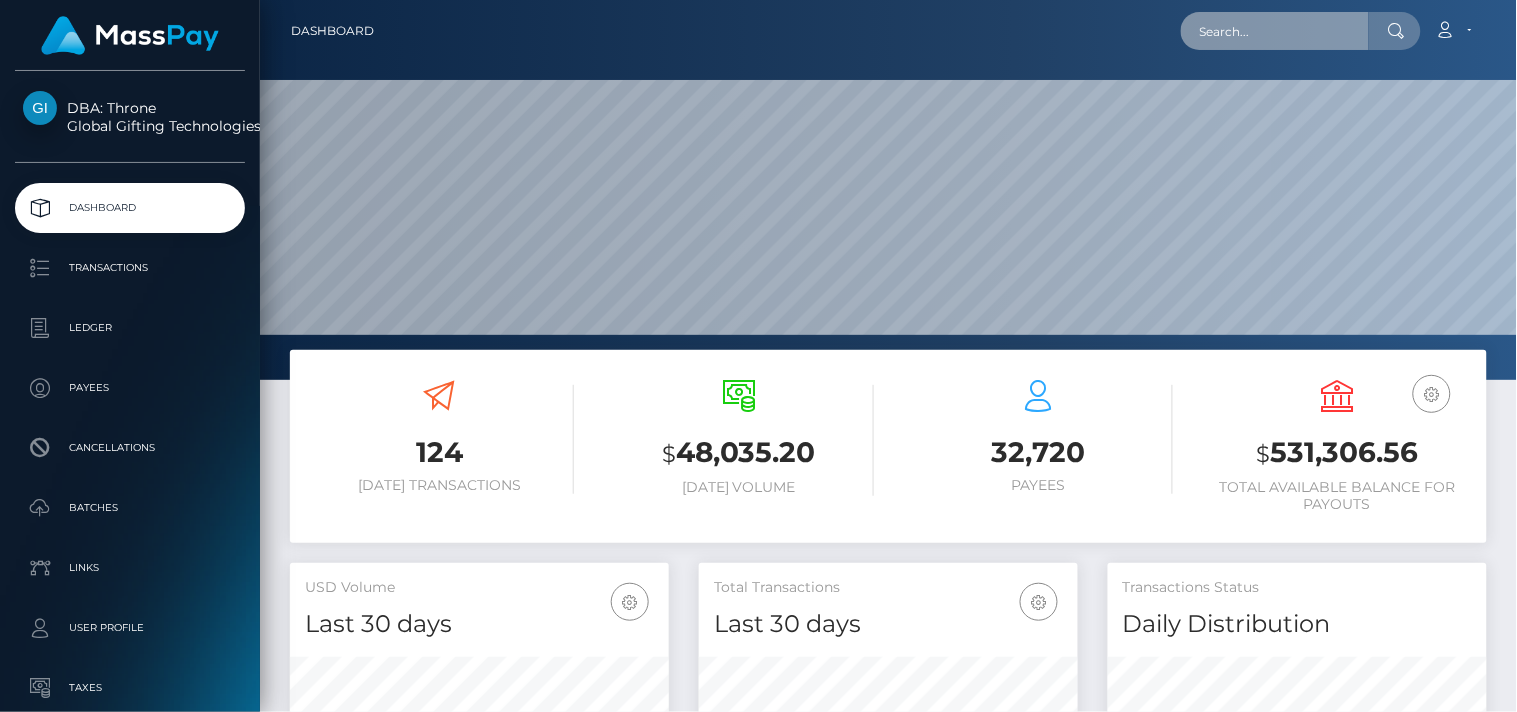 scroll, scrollTop: 999620, scrollLeft: 998742, axis: both 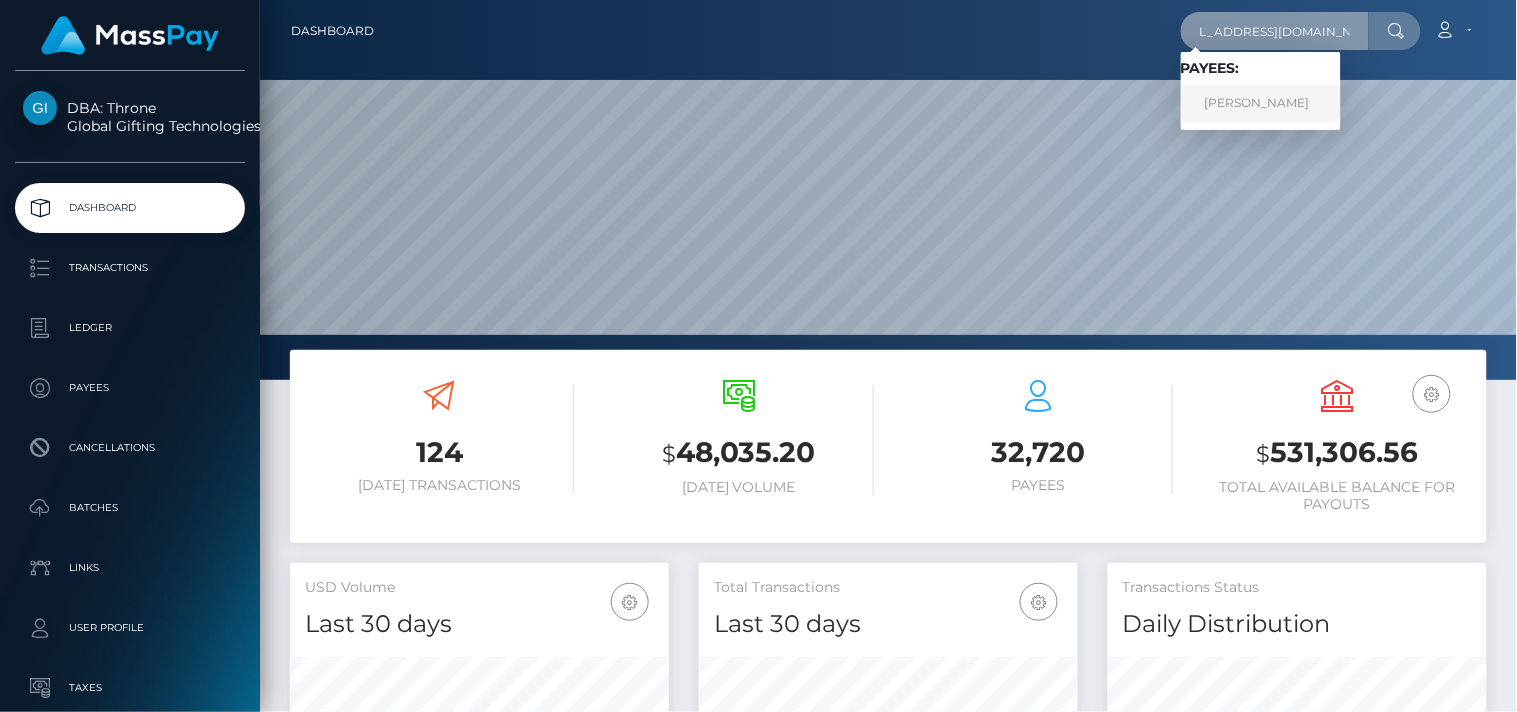 type on "[EMAIL_ADDRESS][DOMAIN_NAME]" 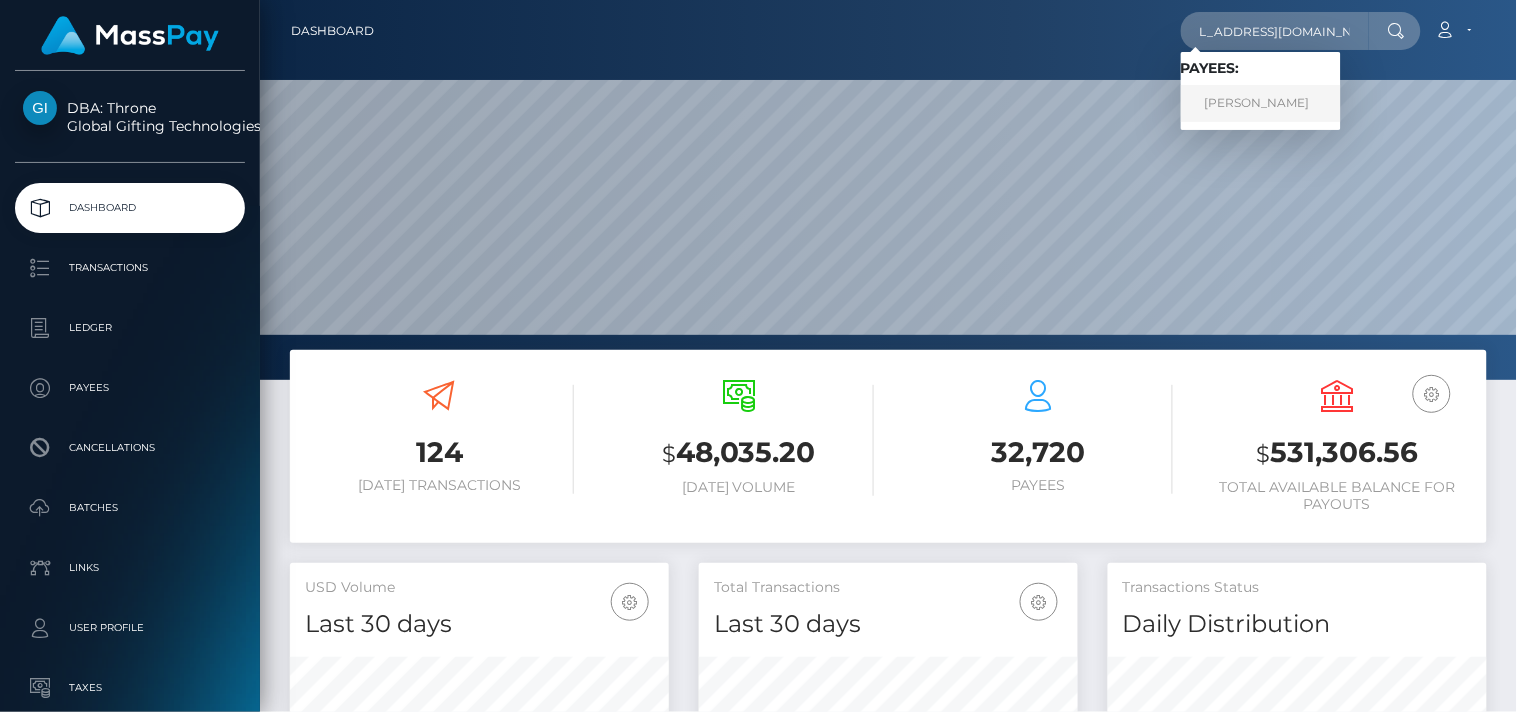 scroll, scrollTop: 0, scrollLeft: 0, axis: both 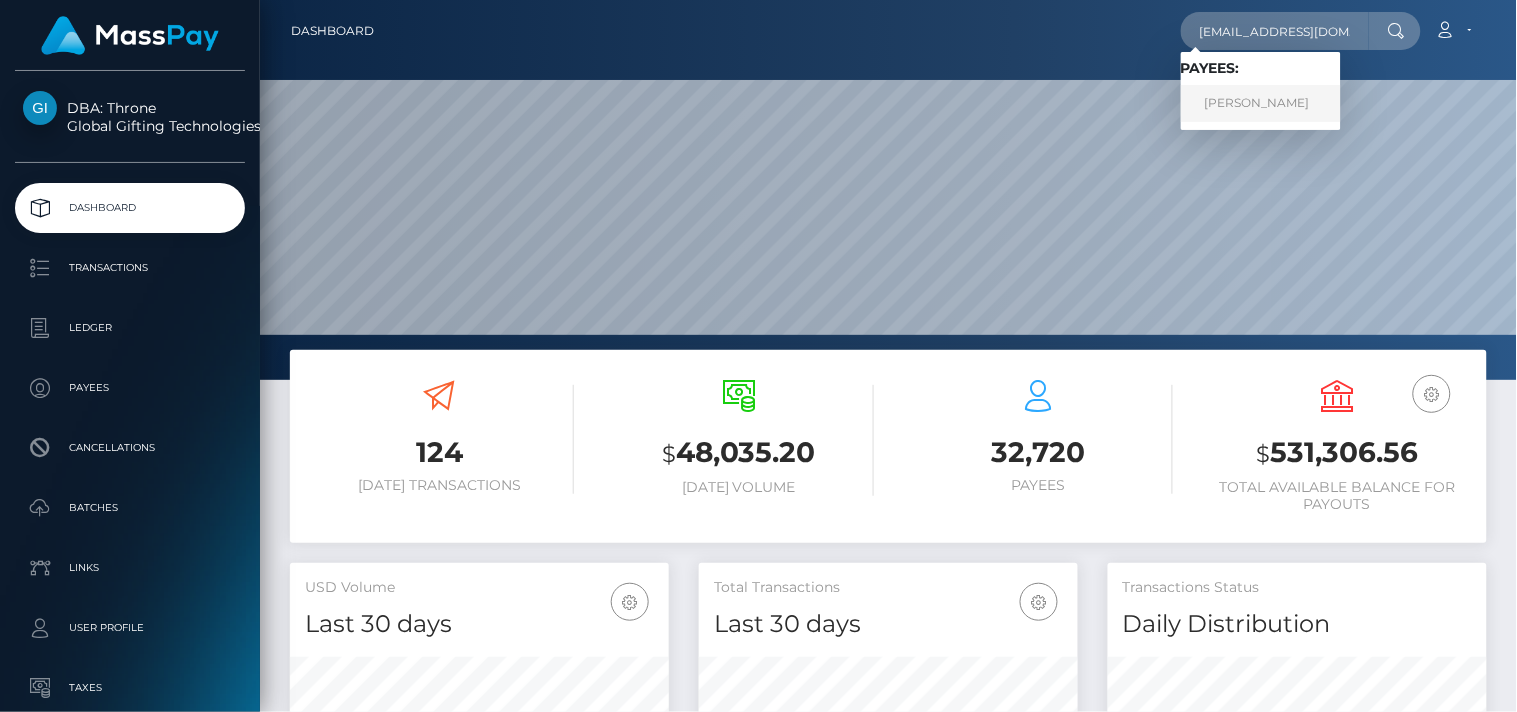 click on "GIULIA  MAGNO" at bounding box center [1261, 103] 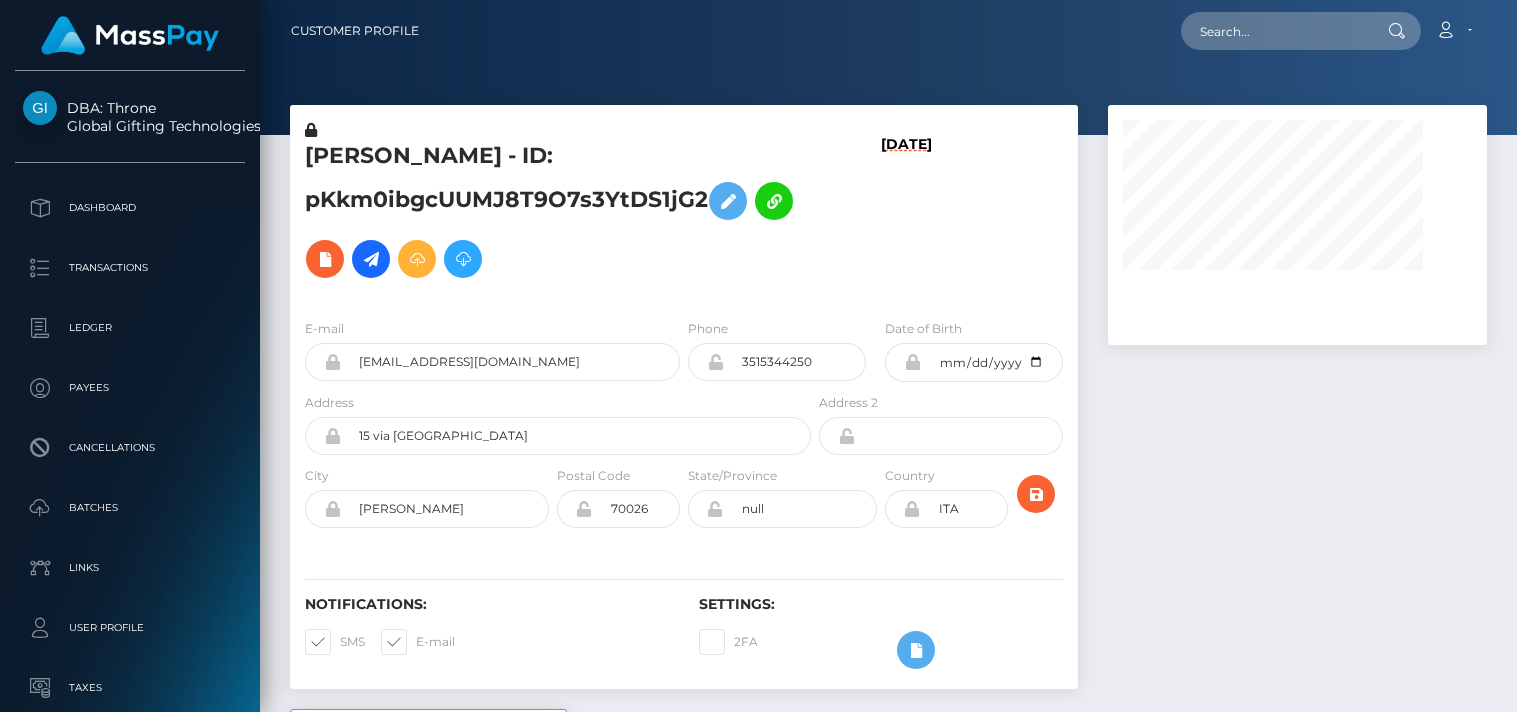 scroll, scrollTop: 0, scrollLeft: 0, axis: both 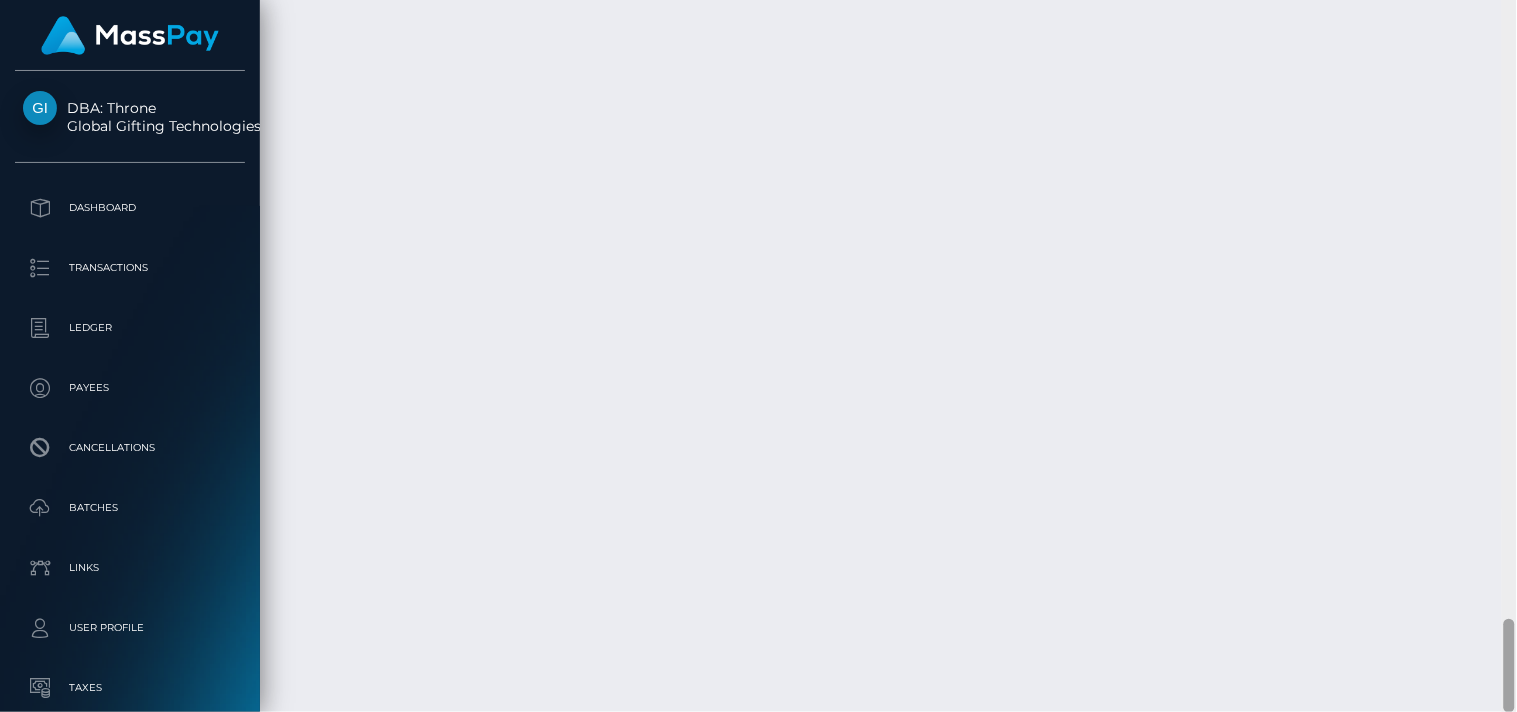 drag, startPoint x: 1508, startPoint y: 96, endPoint x: 1516, endPoint y: 664, distance: 568.05634 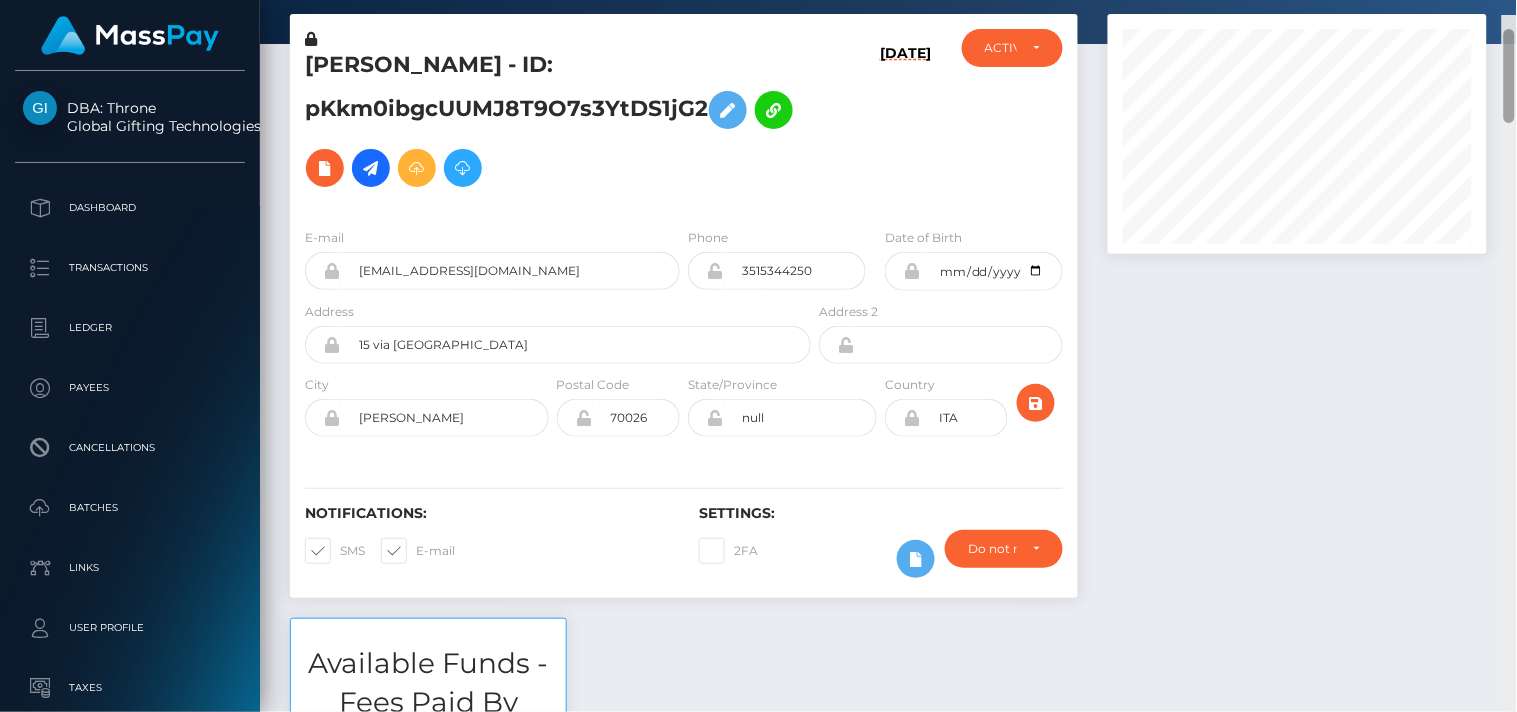 scroll, scrollTop: 68, scrollLeft: 0, axis: vertical 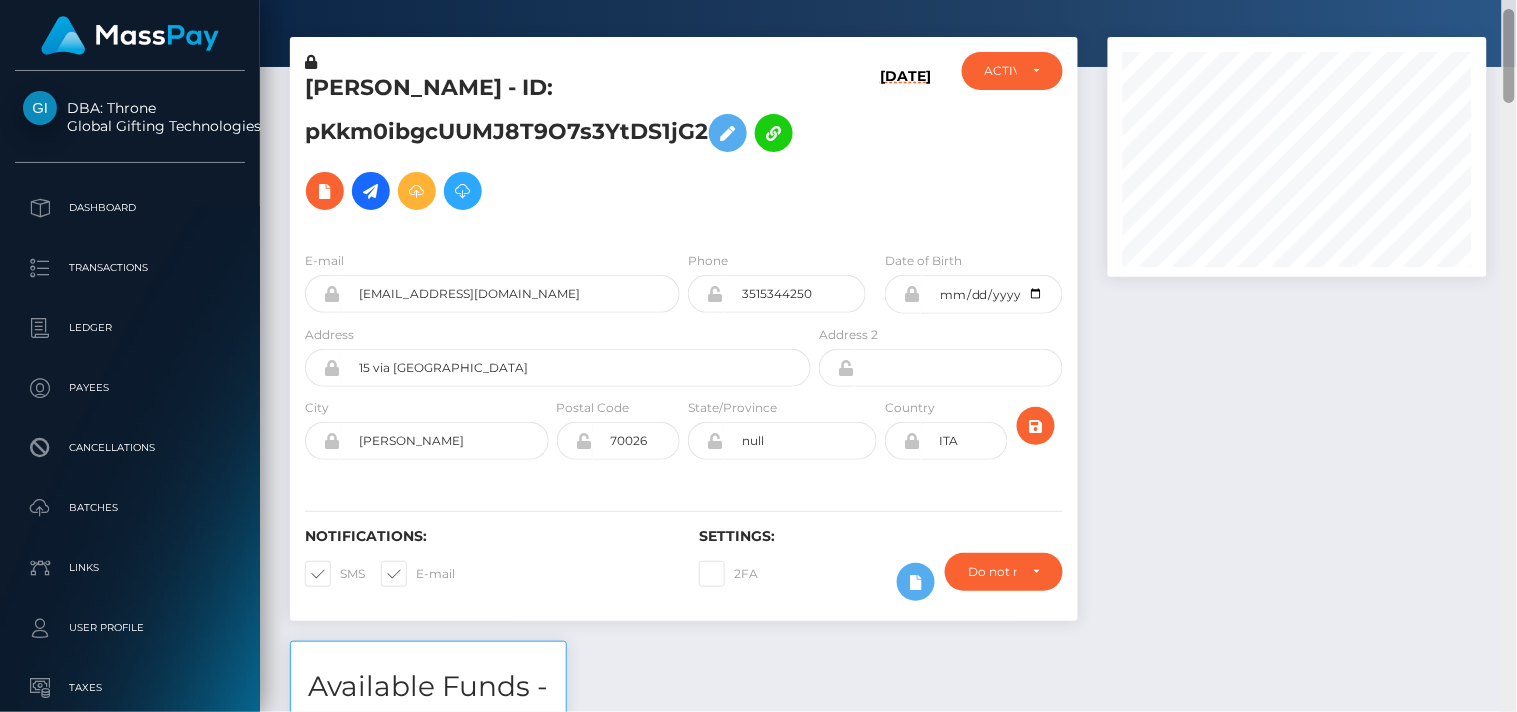 drag, startPoint x: 1510, startPoint y: 647, endPoint x: 1452, endPoint y: 37, distance: 612.75116 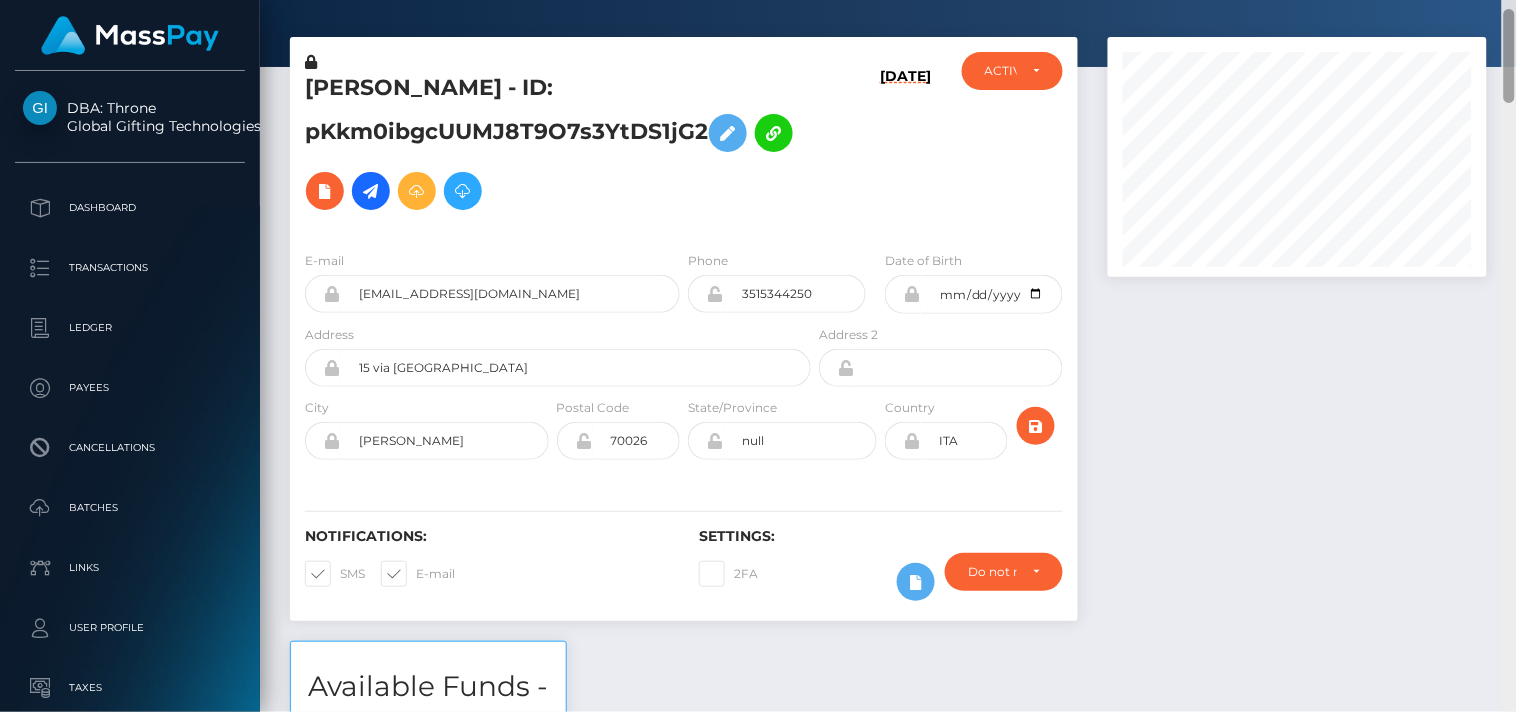 click on "Customer Profile
Loading...
Loading..." at bounding box center [888, 356] 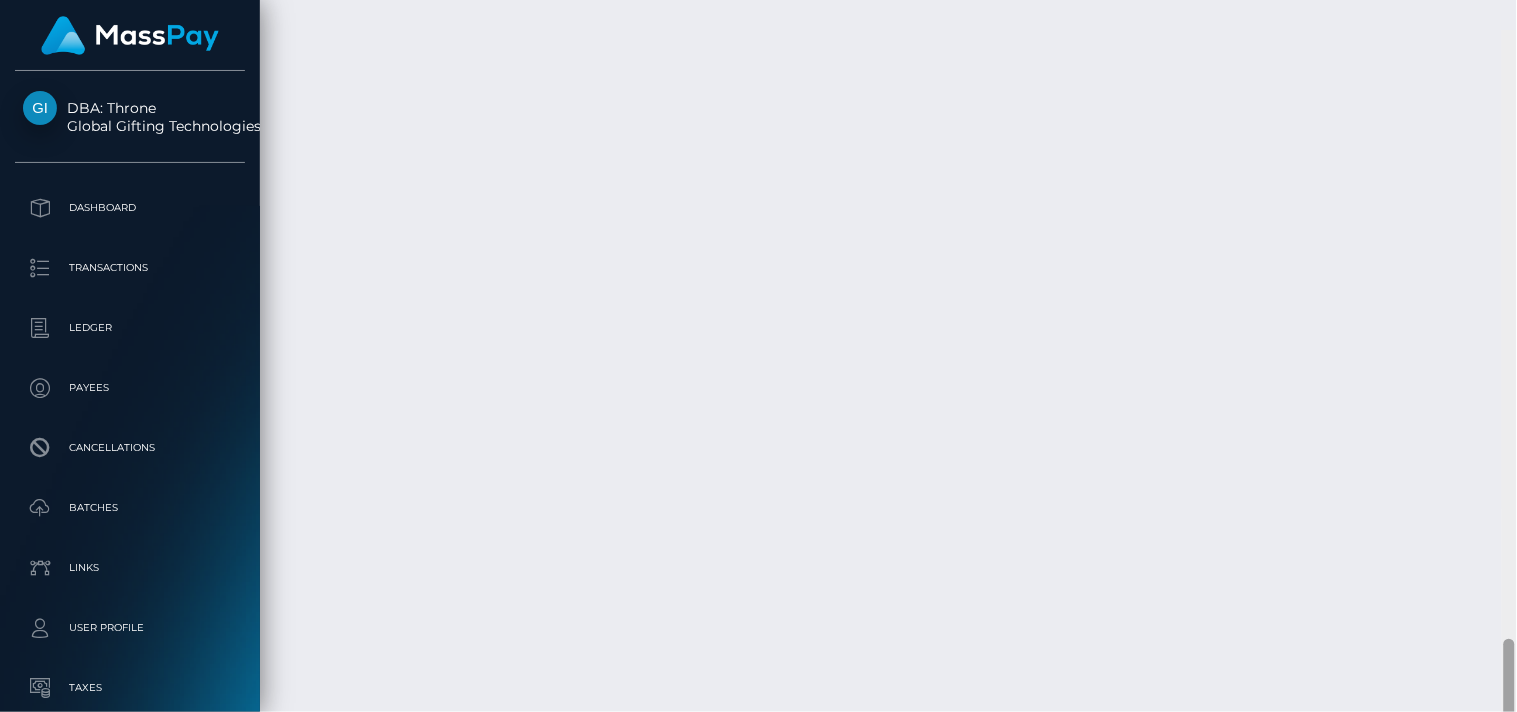 scroll, scrollTop: 4608, scrollLeft: 0, axis: vertical 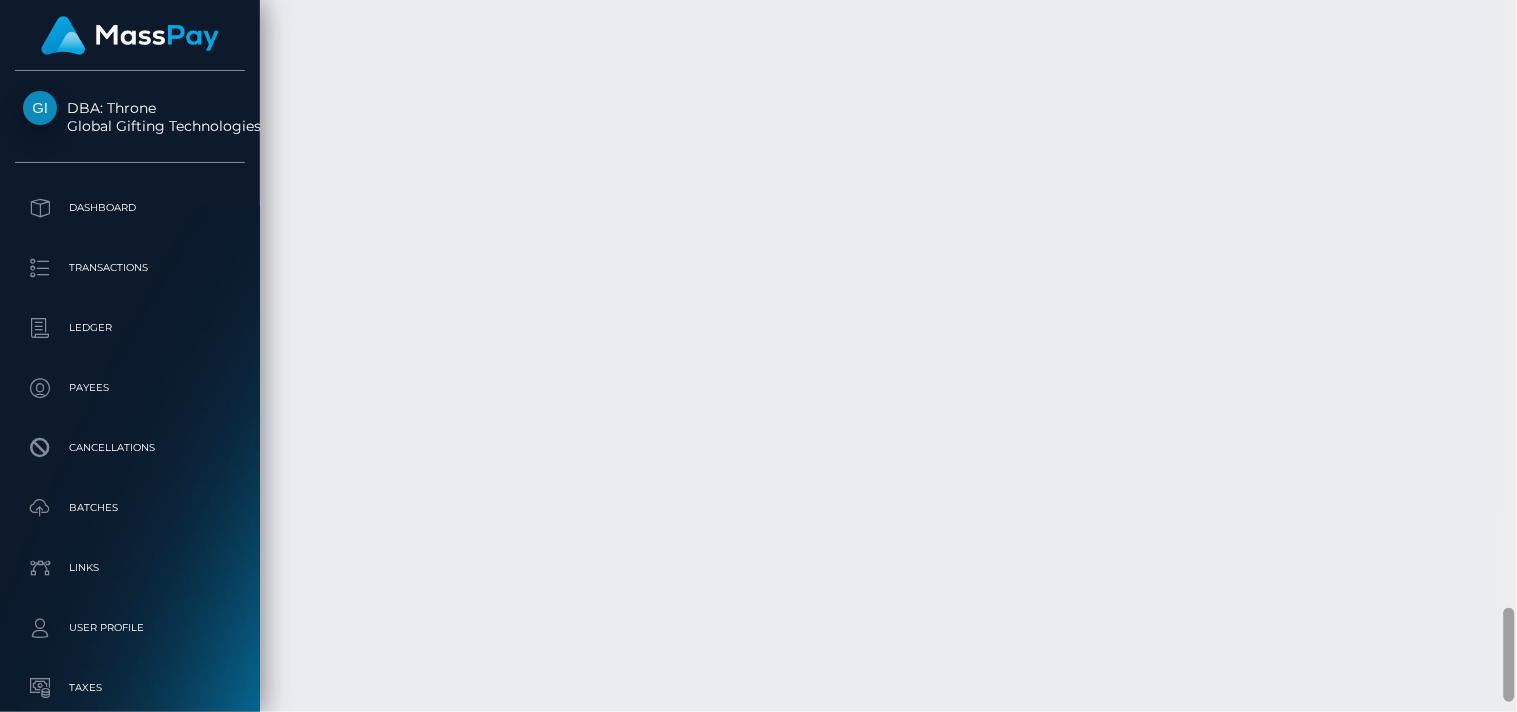 drag, startPoint x: 1511, startPoint y: 52, endPoint x: 1516, endPoint y: 653, distance: 601.0208 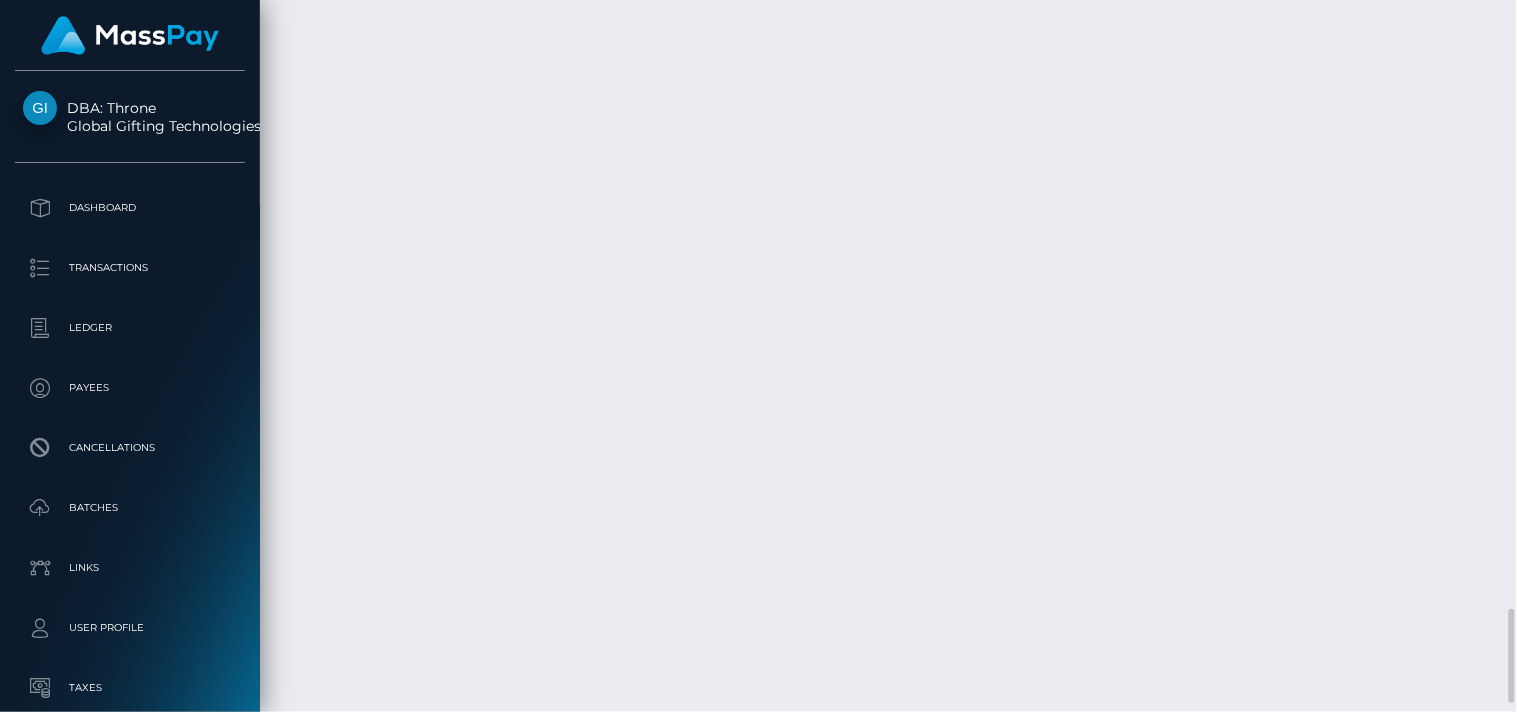 scroll, scrollTop: 240, scrollLeft: 380, axis: both 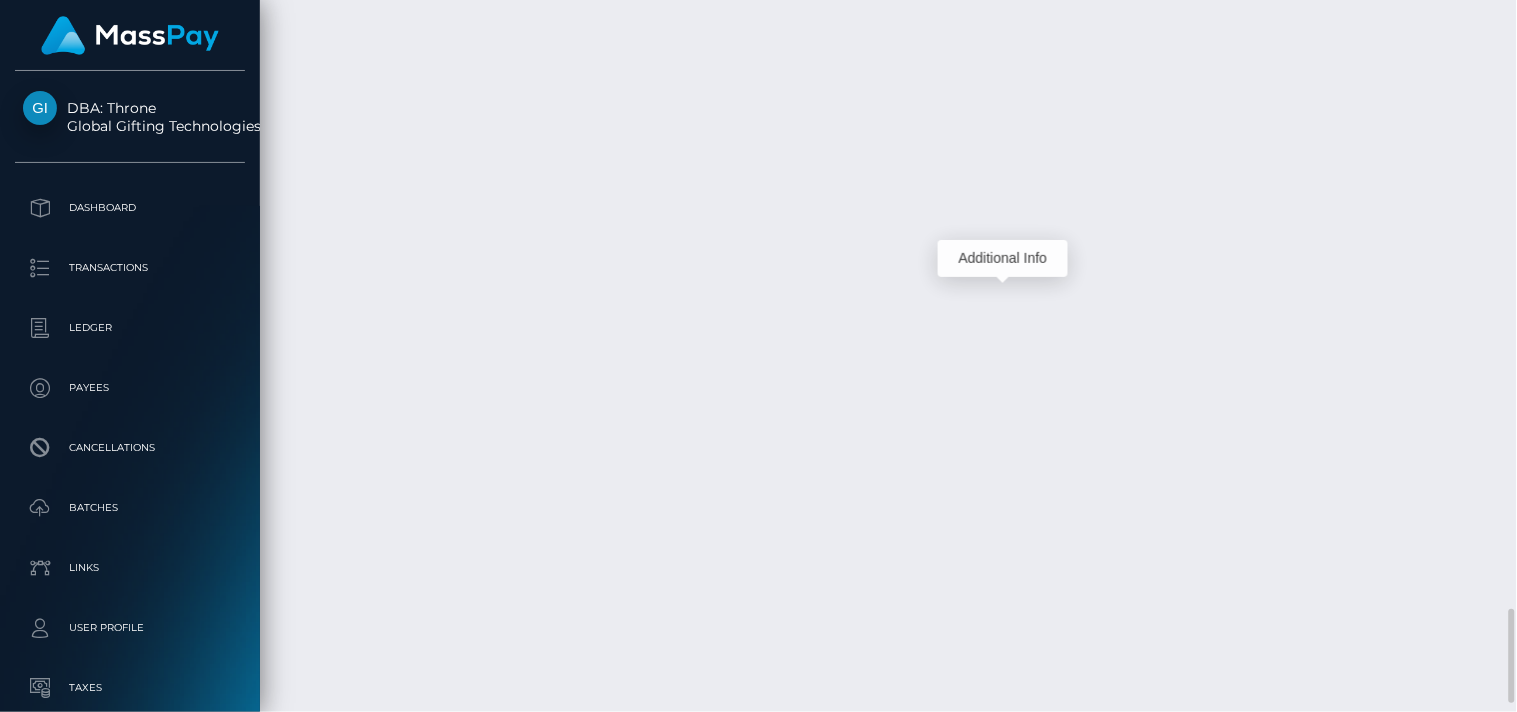 click at bounding box center [977, -1390] 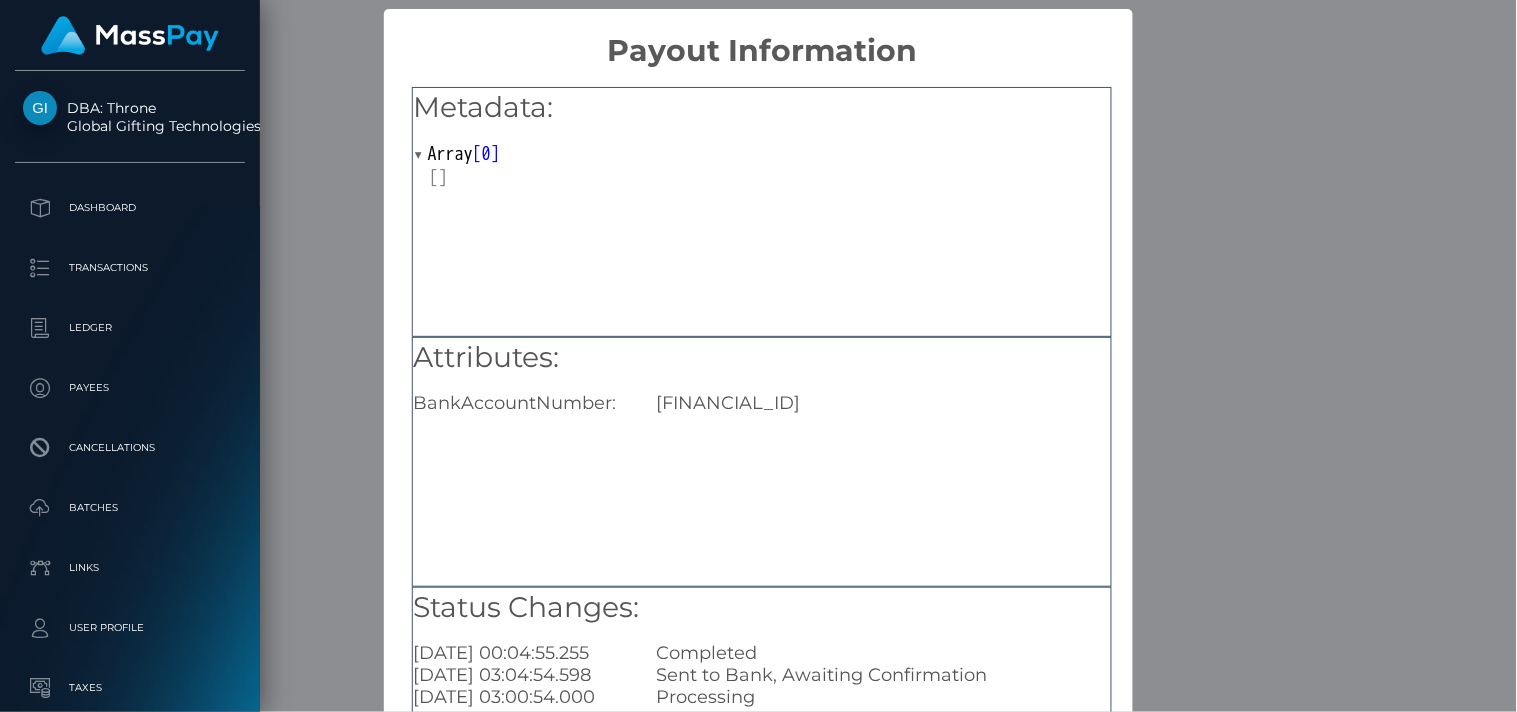 click on "IT54S3608105138226103926115" at bounding box center (883, 403) 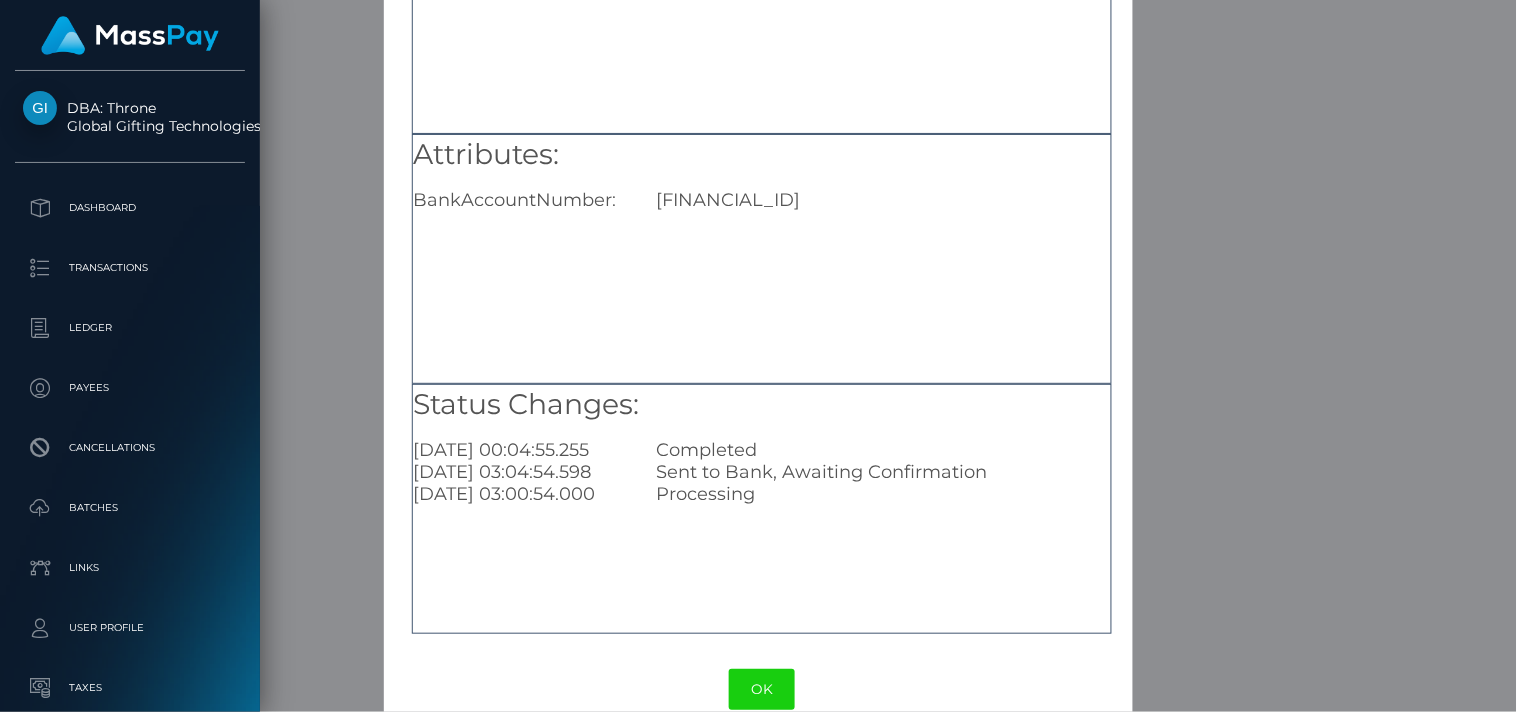 scroll, scrollTop: 238, scrollLeft: 0, axis: vertical 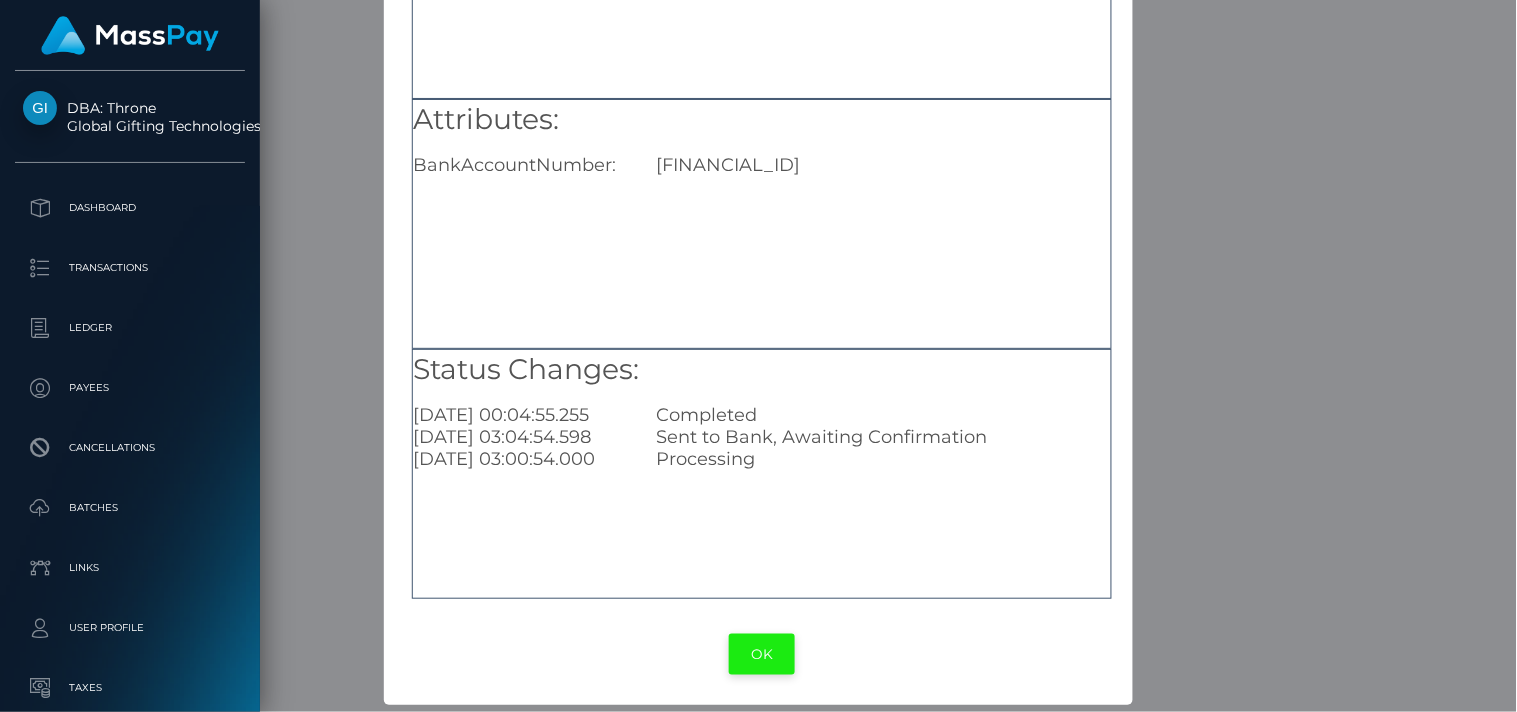 click on "OK" at bounding box center (762, 654) 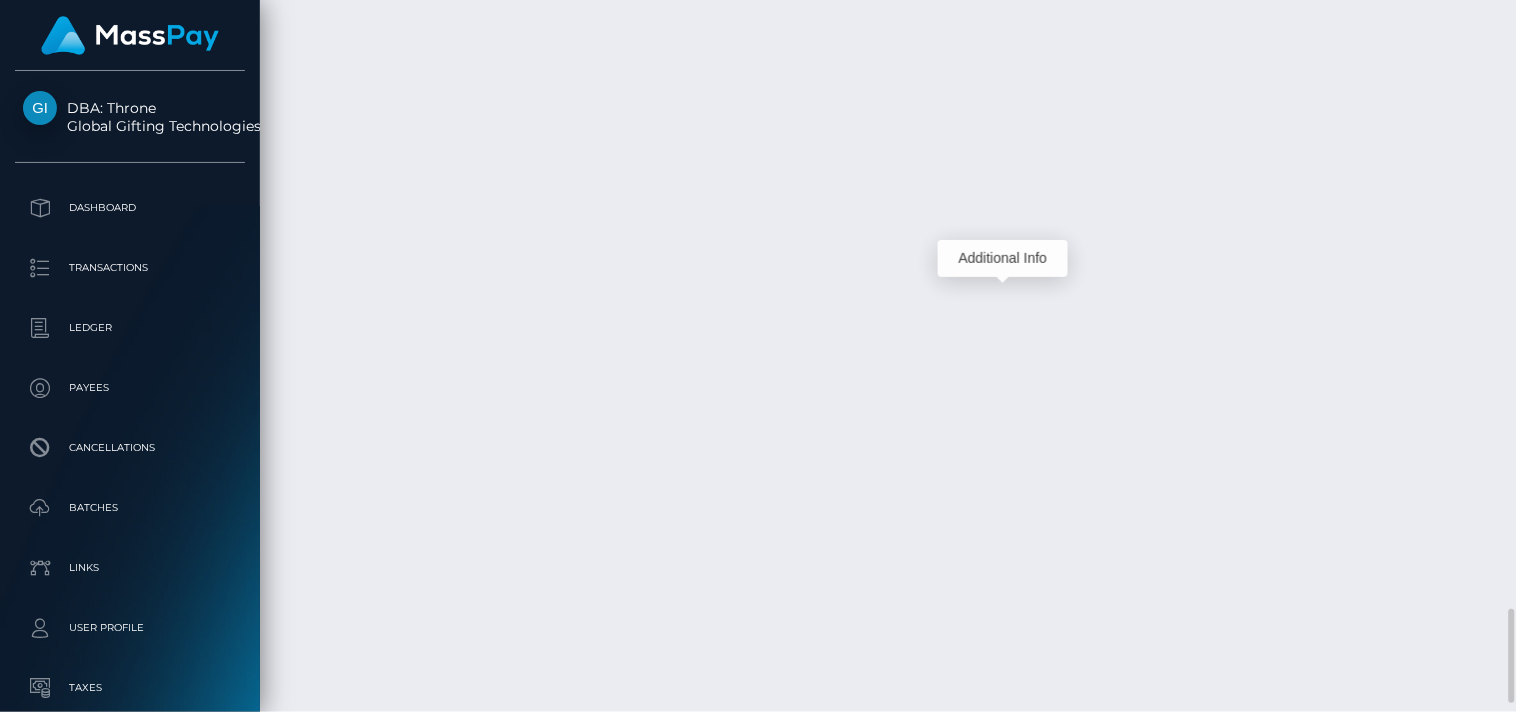 scroll, scrollTop: 240, scrollLeft: 380, axis: both 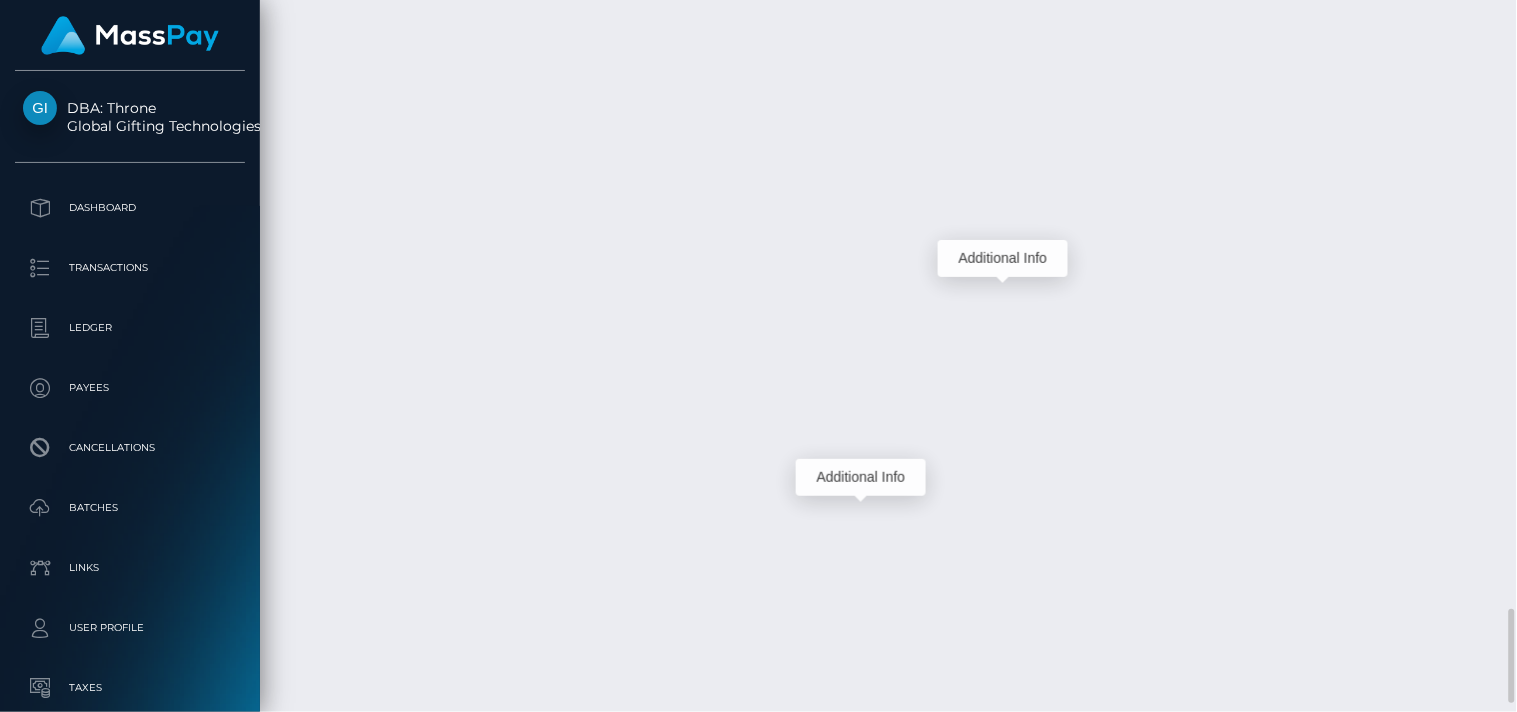 click at bounding box center [832, -1195] 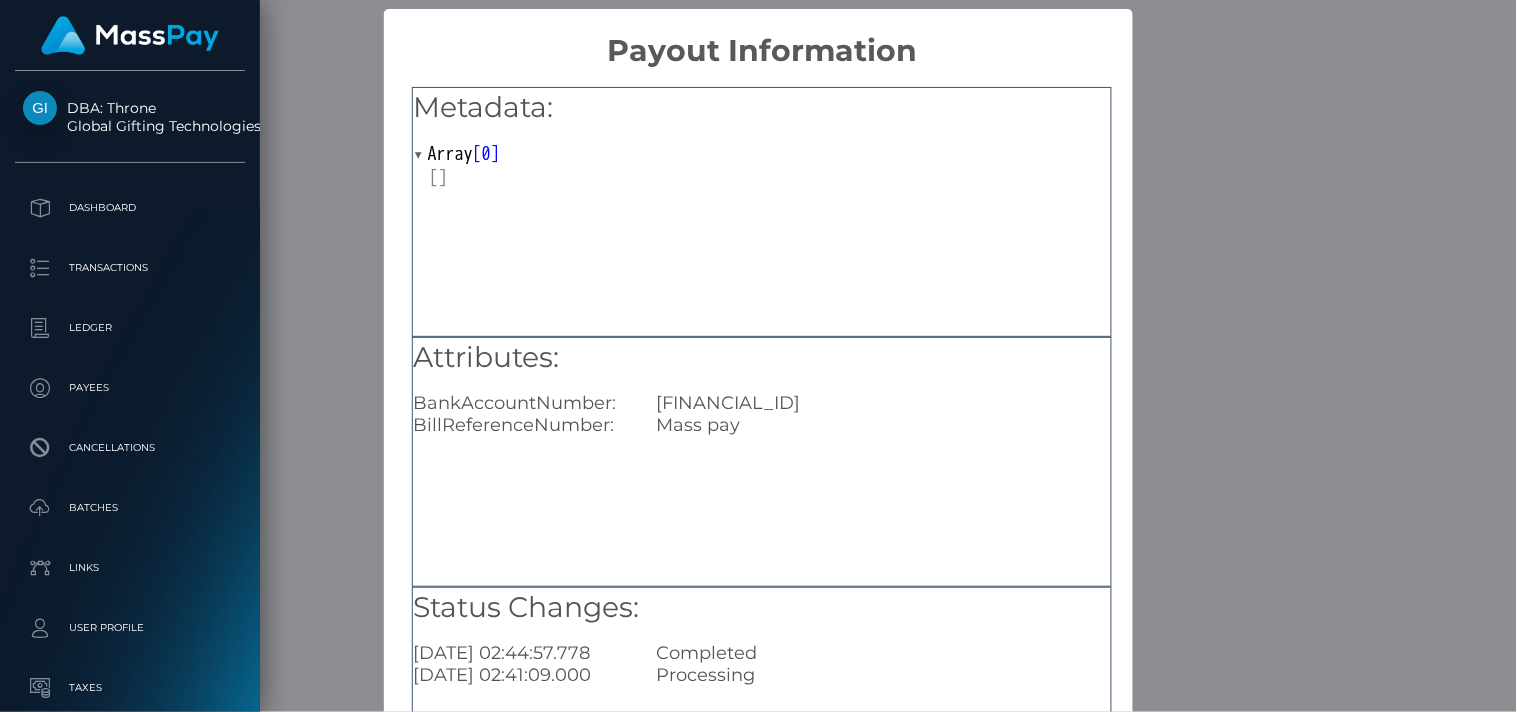 click on "Attributes: BankAccountNumber: IT54S3608105138226103926115 BillReferenceNumber: Mass pay" at bounding box center (762, 462) 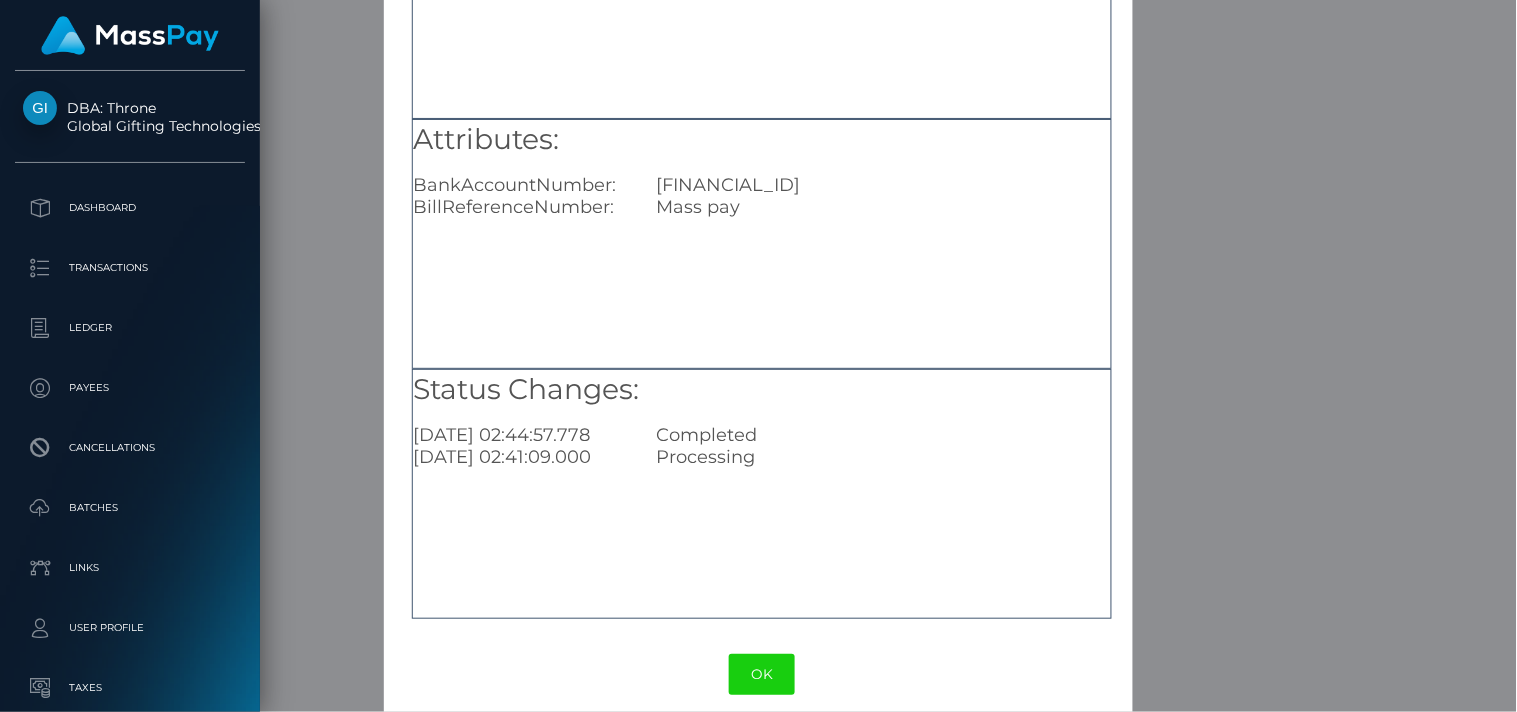 scroll, scrollTop: 238, scrollLeft: 0, axis: vertical 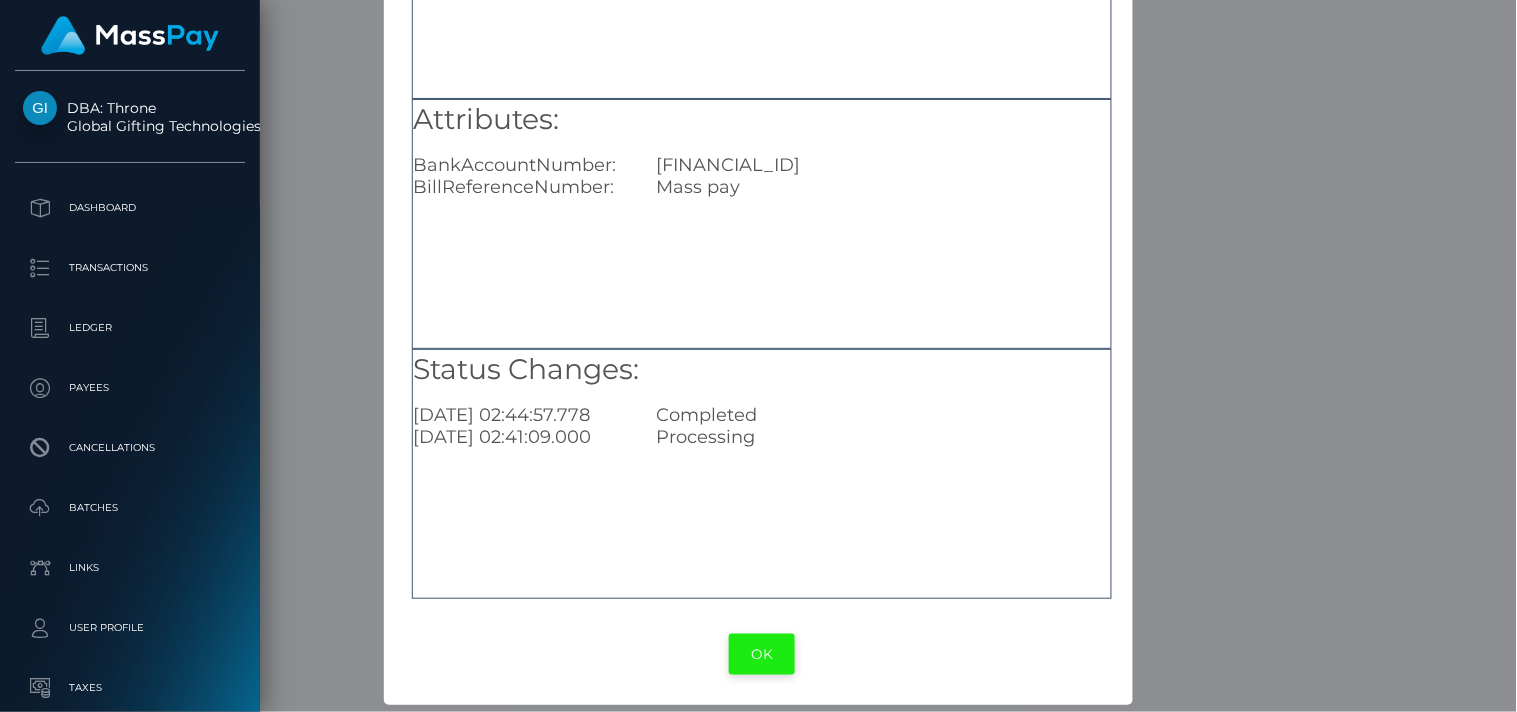 click on "OK" at bounding box center [762, 654] 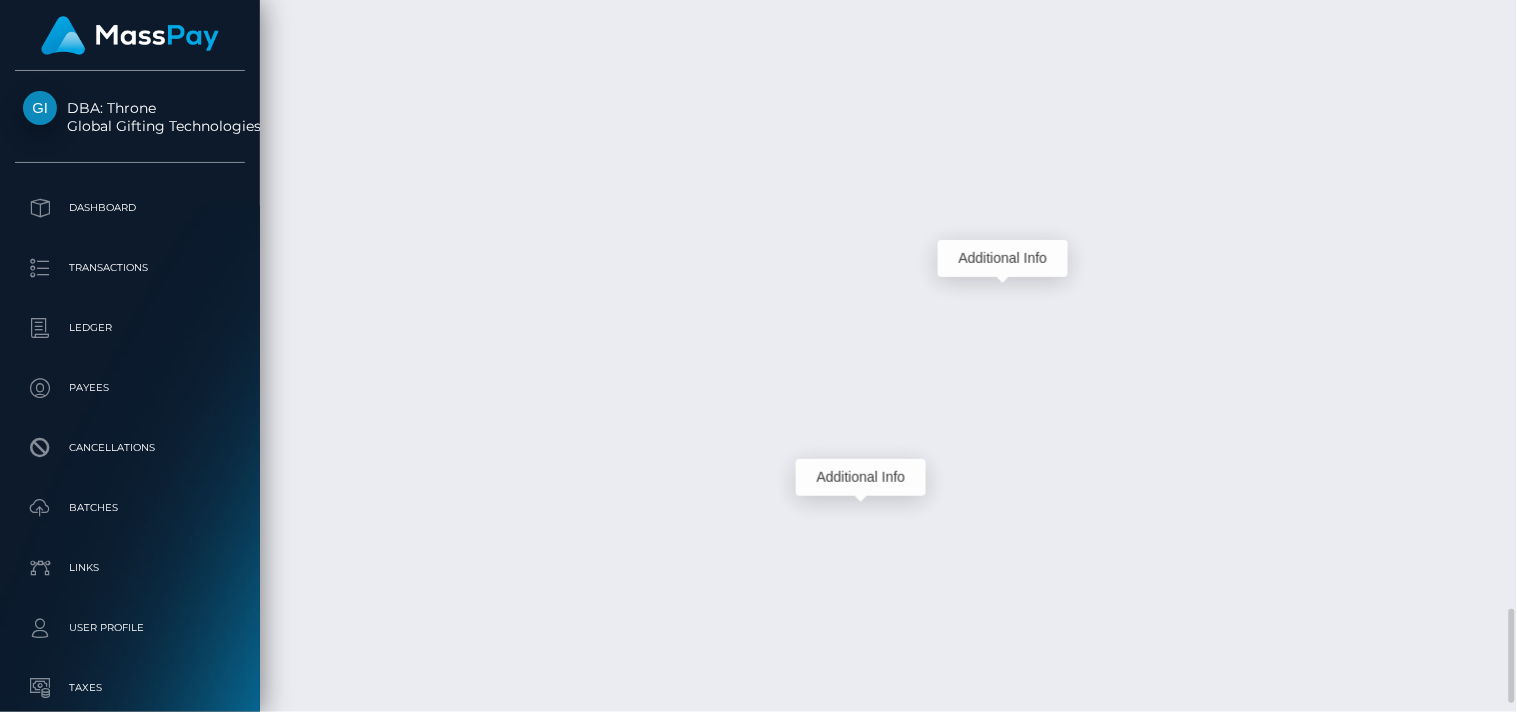 scroll, scrollTop: 240, scrollLeft: 380, axis: both 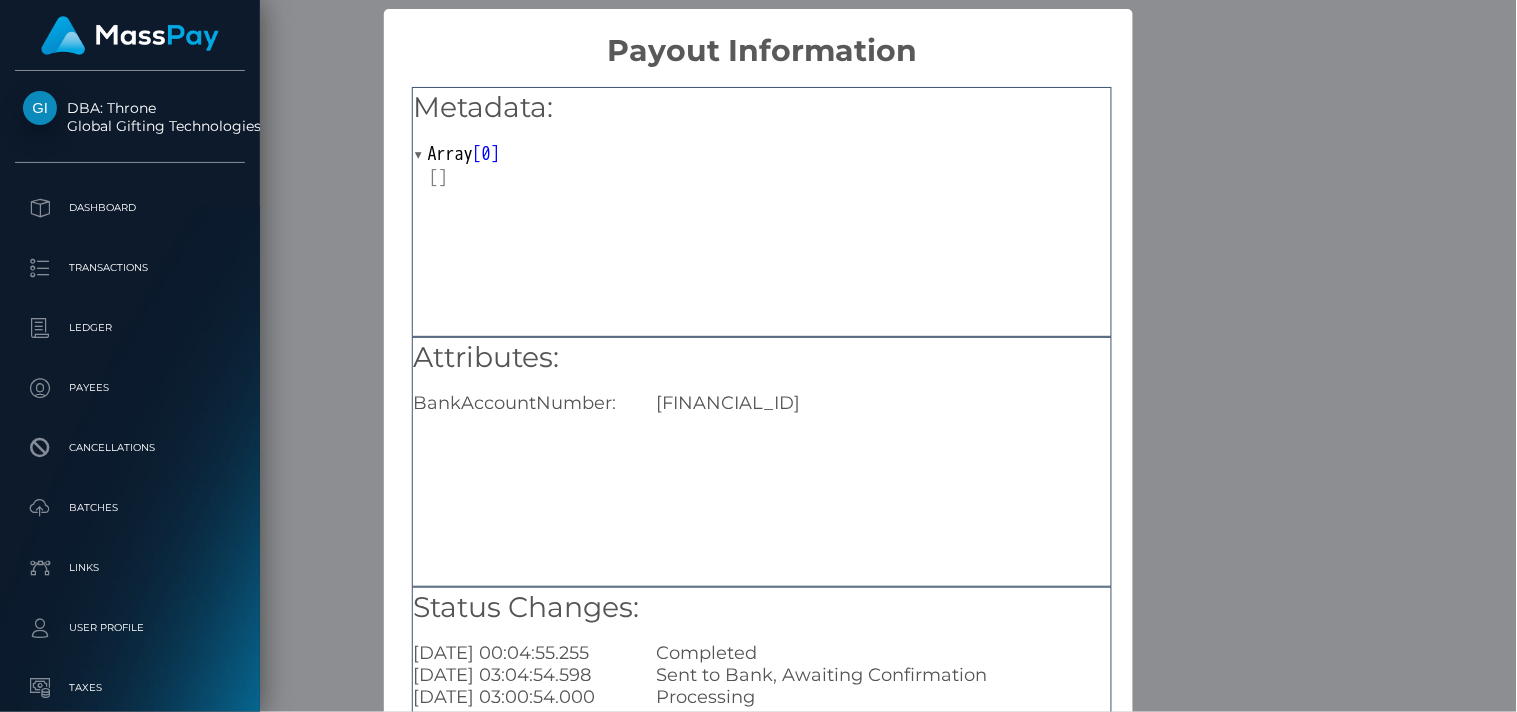 click on "Attributes: BankAccountNumber: IT54S3608105138226103926115" at bounding box center (762, 462) 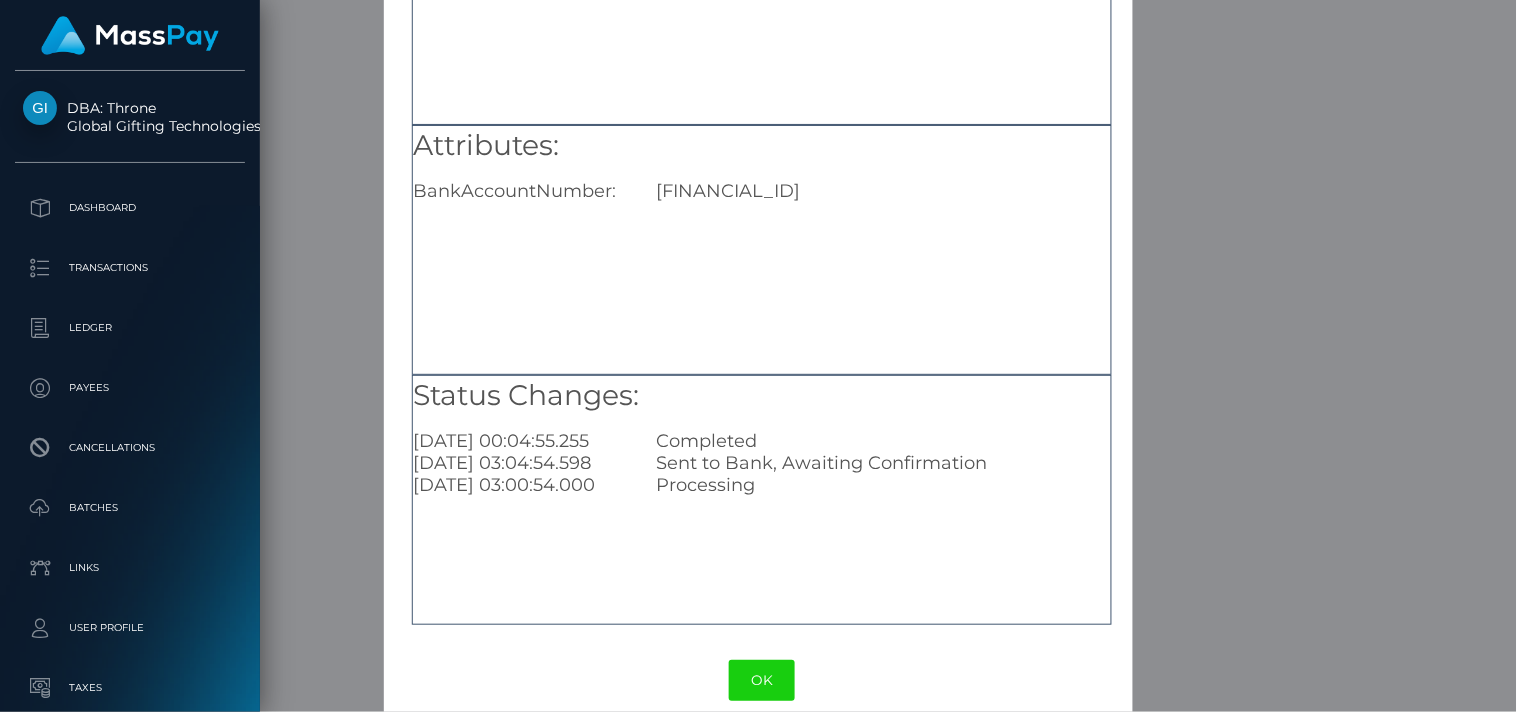 scroll, scrollTop: 238, scrollLeft: 0, axis: vertical 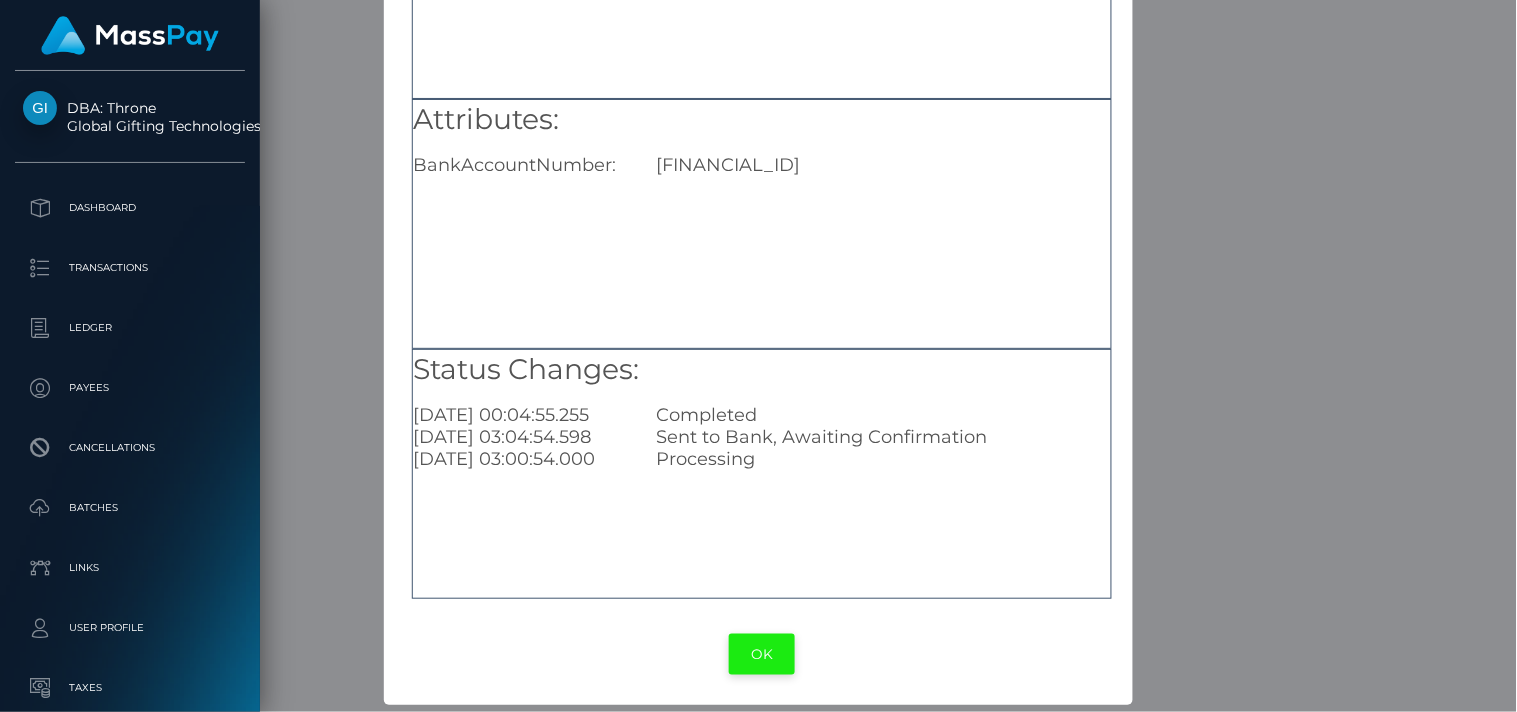 click on "OK" at bounding box center (762, 654) 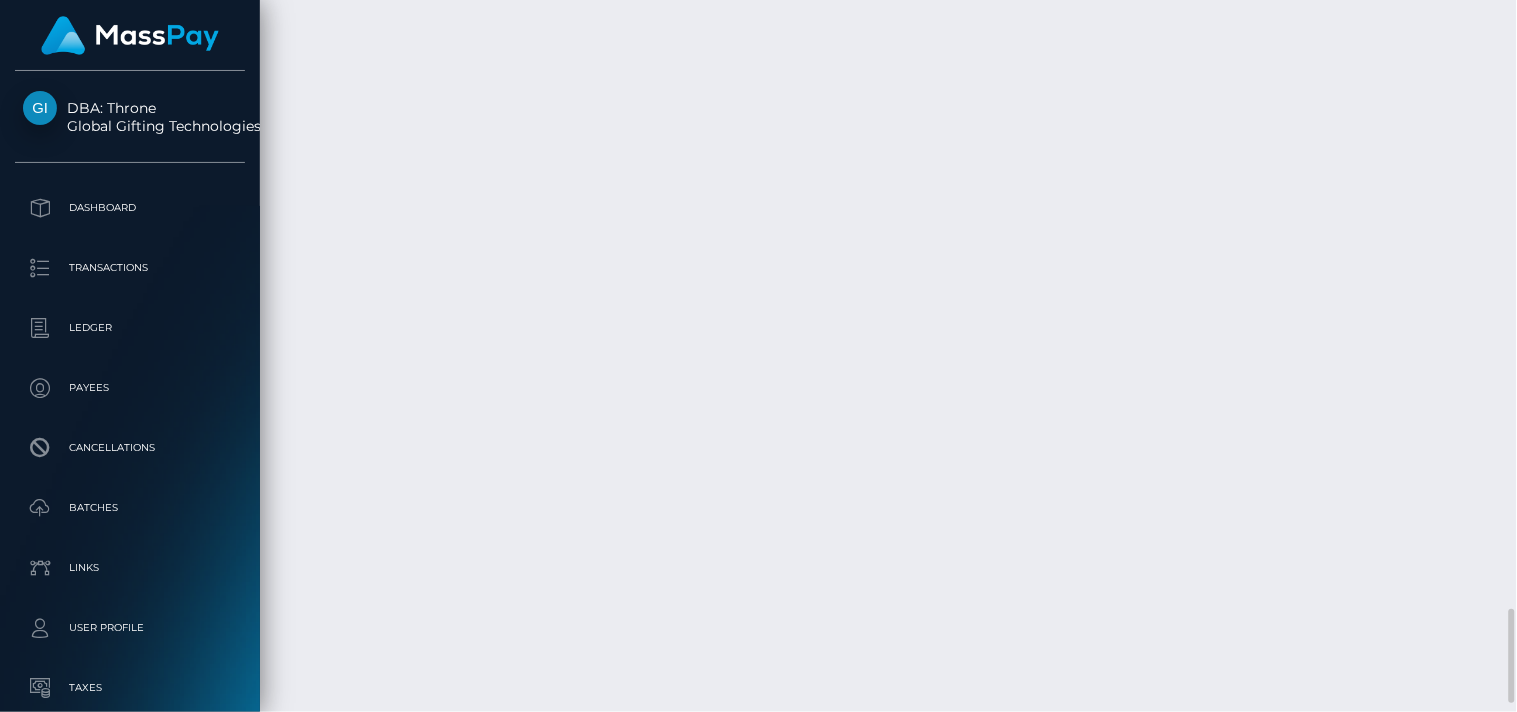 scroll, scrollTop: 240, scrollLeft: 380, axis: both 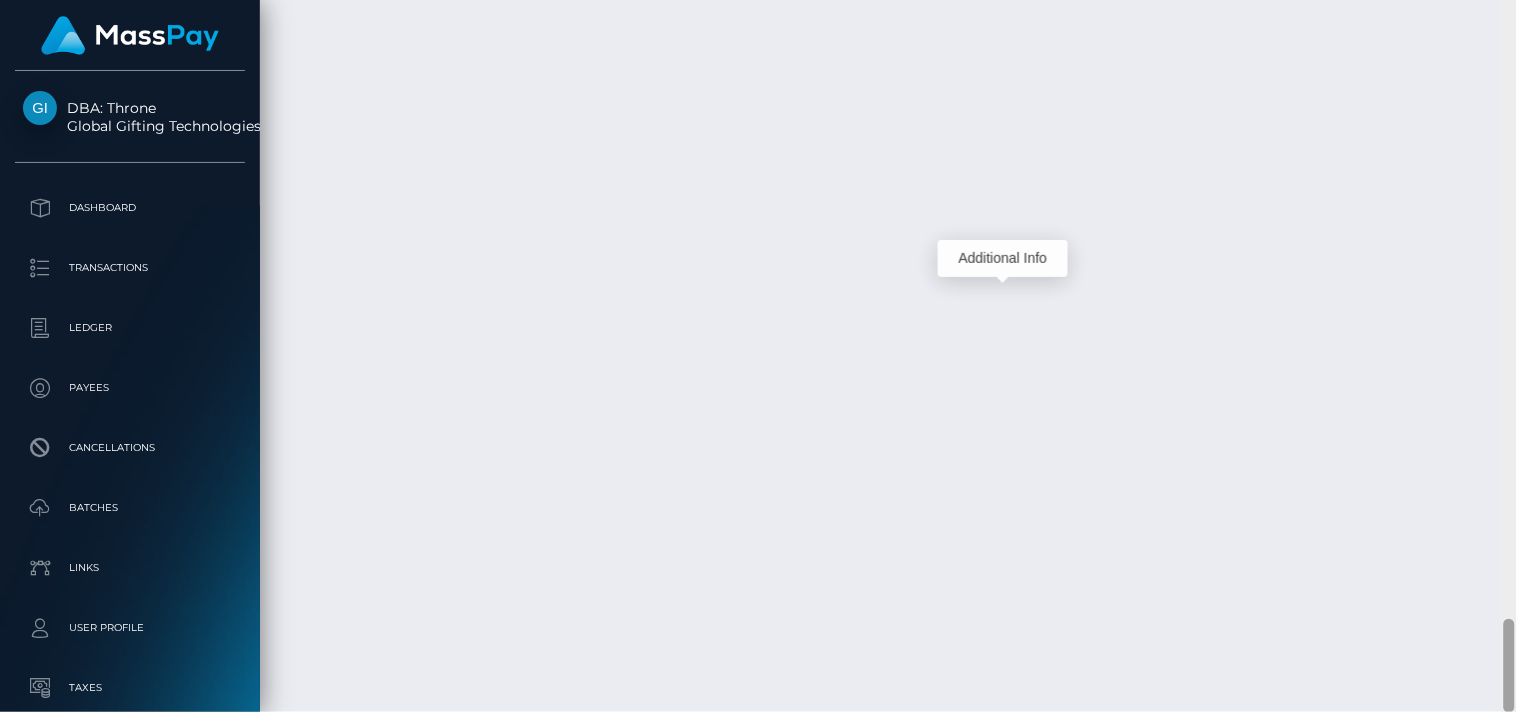 drag, startPoint x: 1513, startPoint y: 616, endPoint x: 1516, endPoint y: 635, distance: 19.235384 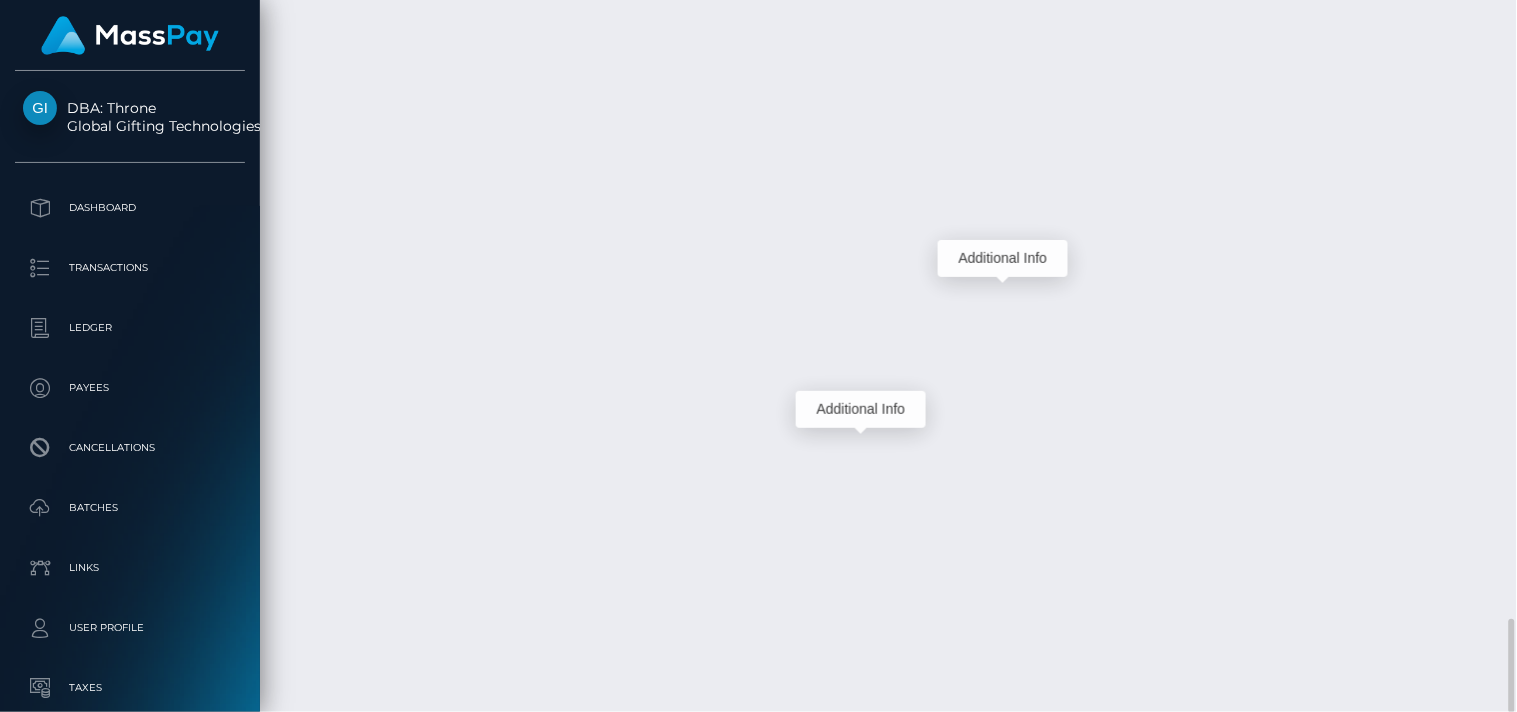 scroll, scrollTop: 240, scrollLeft: 380, axis: both 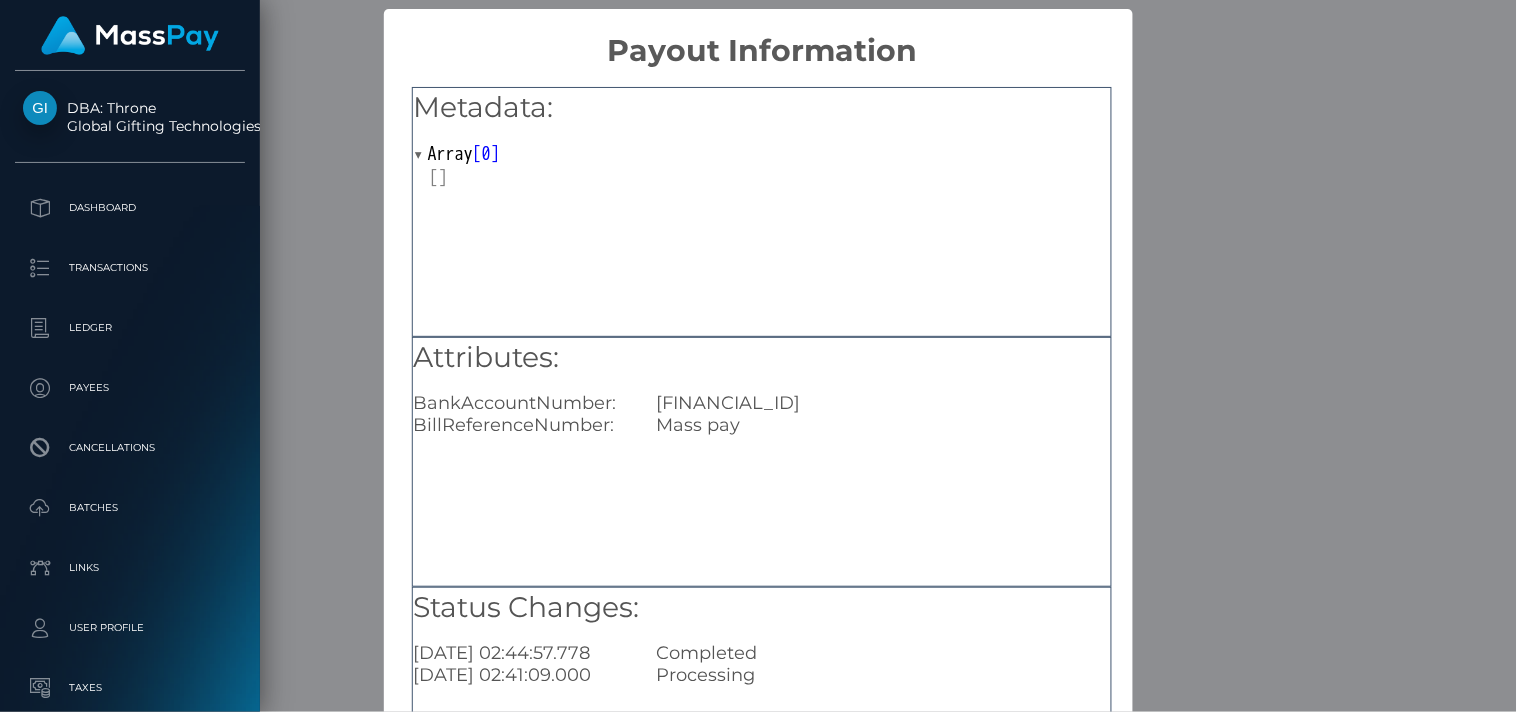 click on "Attributes: BankAccountNumber: IT54S3608105138226103926115 BillReferenceNumber: Mass pay" at bounding box center [762, 462] 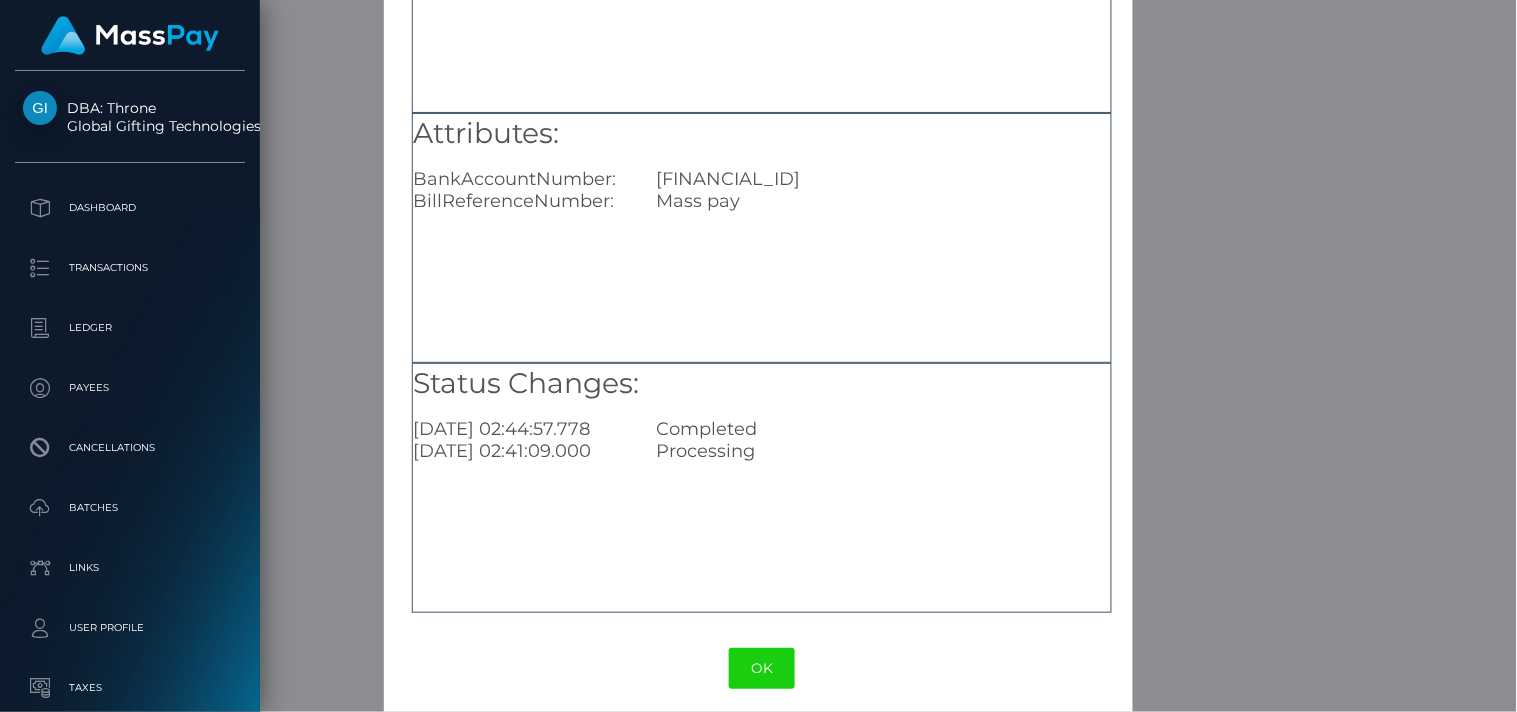 scroll, scrollTop: 238, scrollLeft: 0, axis: vertical 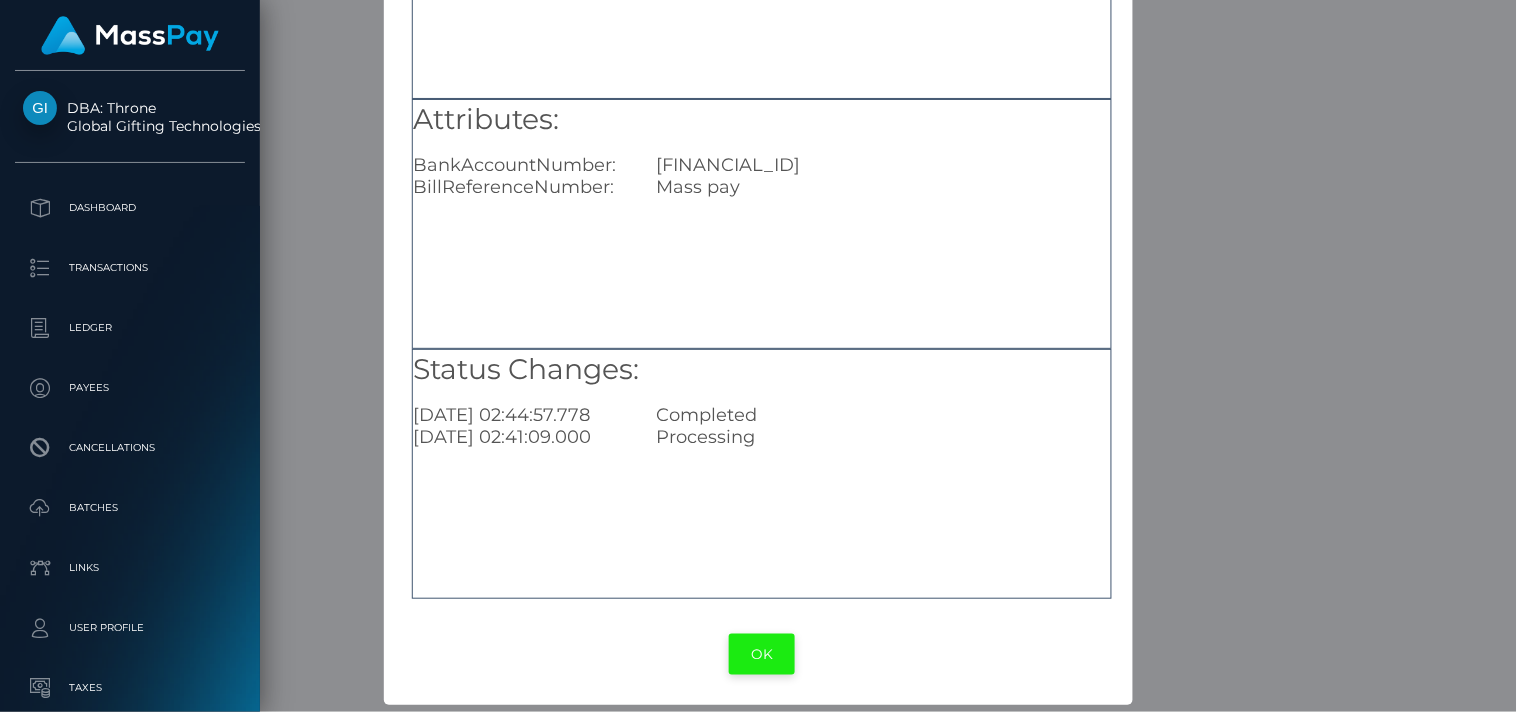 click on "OK" at bounding box center [762, 654] 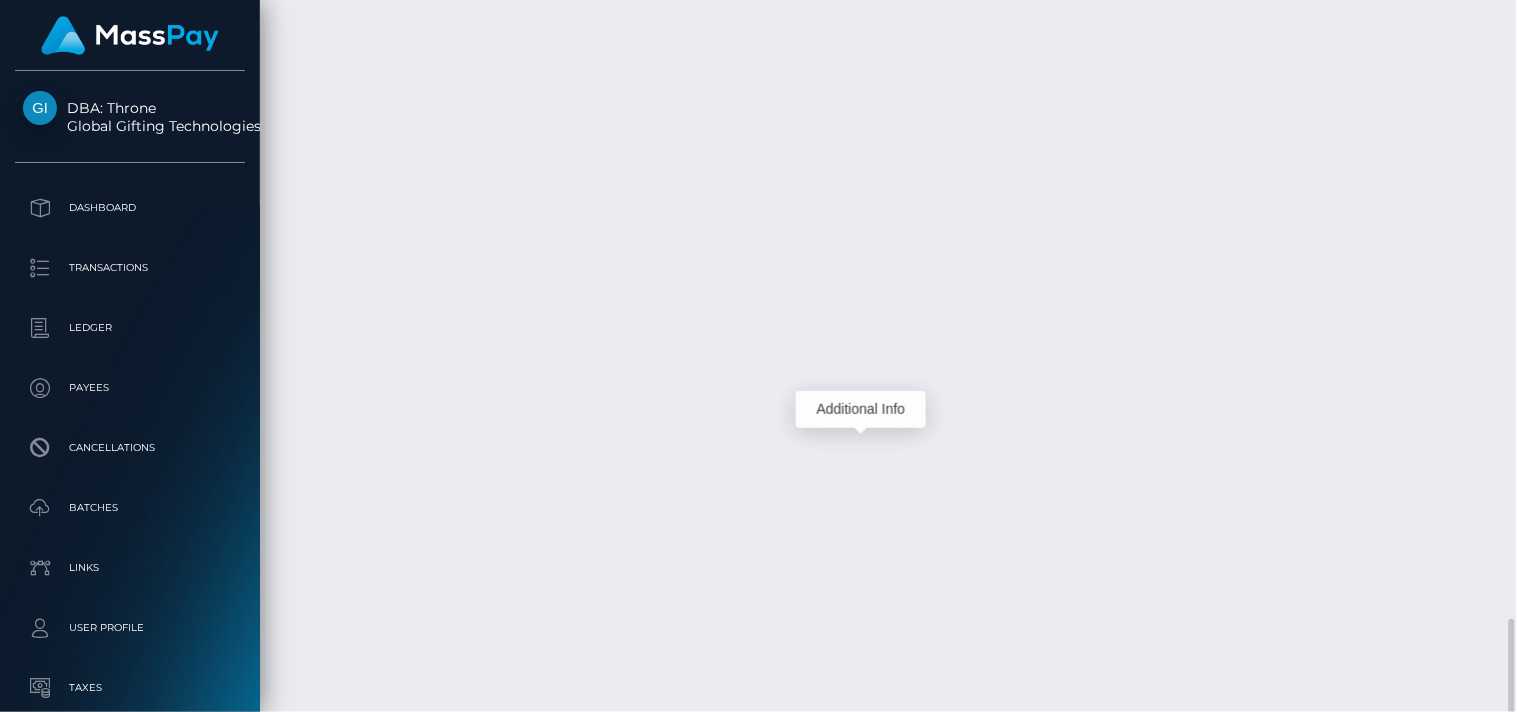 scroll, scrollTop: 240, scrollLeft: 380, axis: both 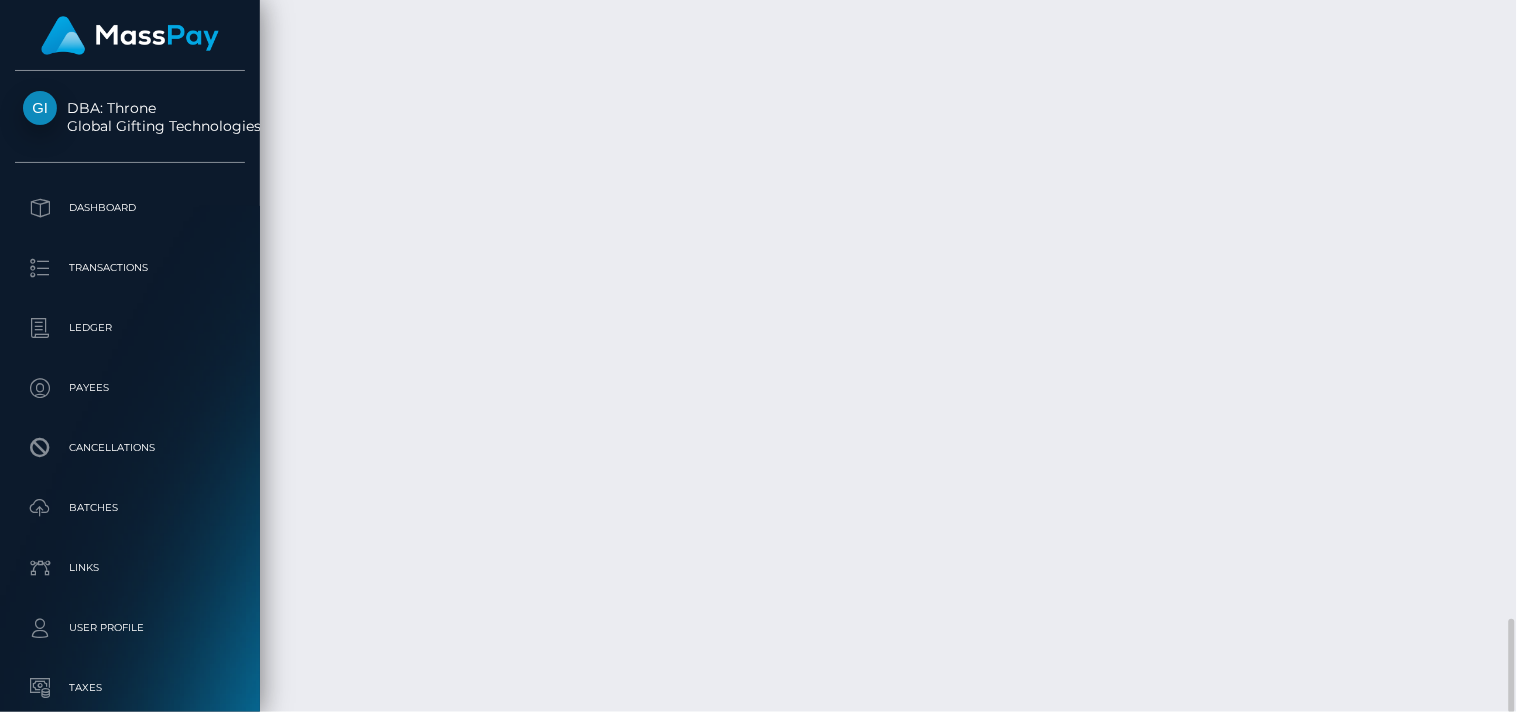 click on "Date/Time
Description
Amount
Fee
Received
Status
SEPA transfer" at bounding box center [888, -1355] 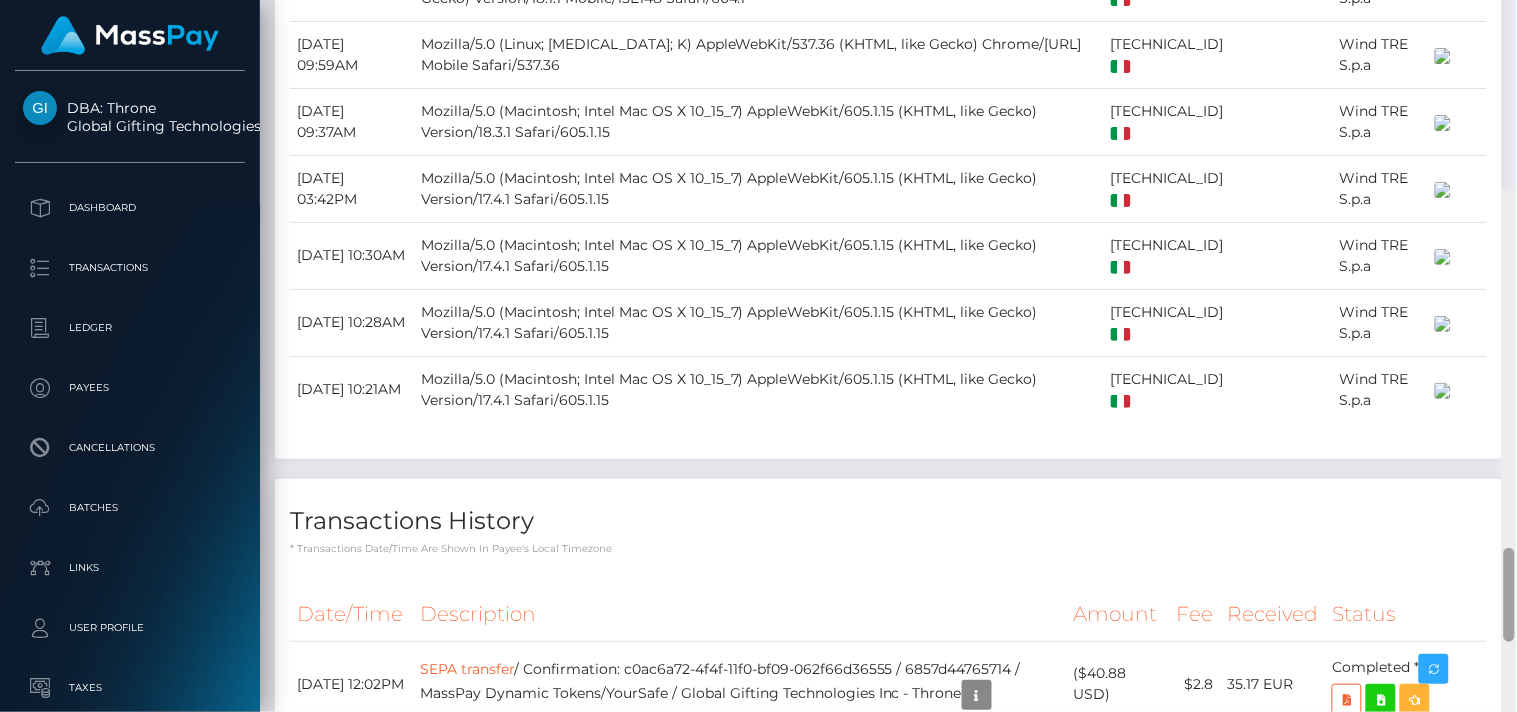 scroll, scrollTop: 2350, scrollLeft: 0, axis: vertical 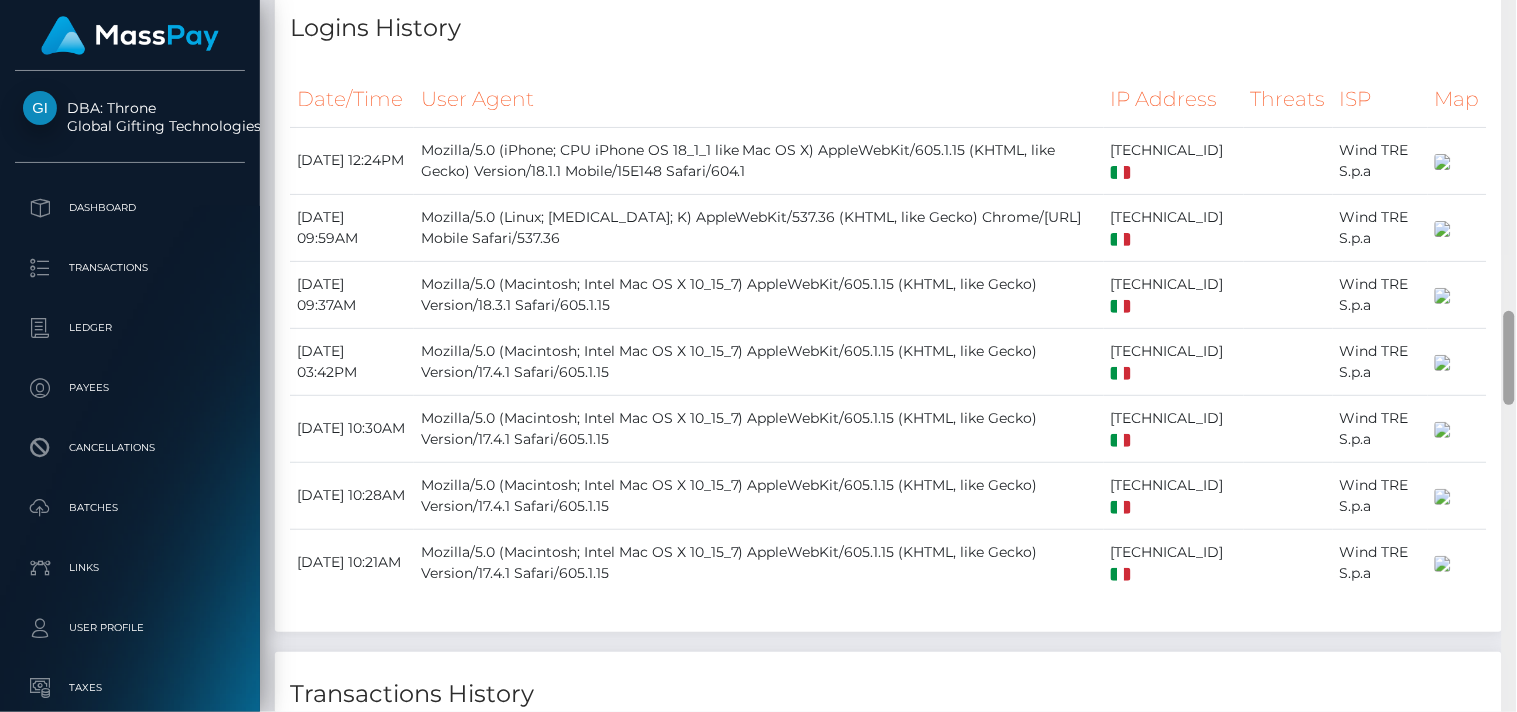 drag, startPoint x: 1507, startPoint y: 640, endPoint x: 1504, endPoint y: 332, distance: 308.01462 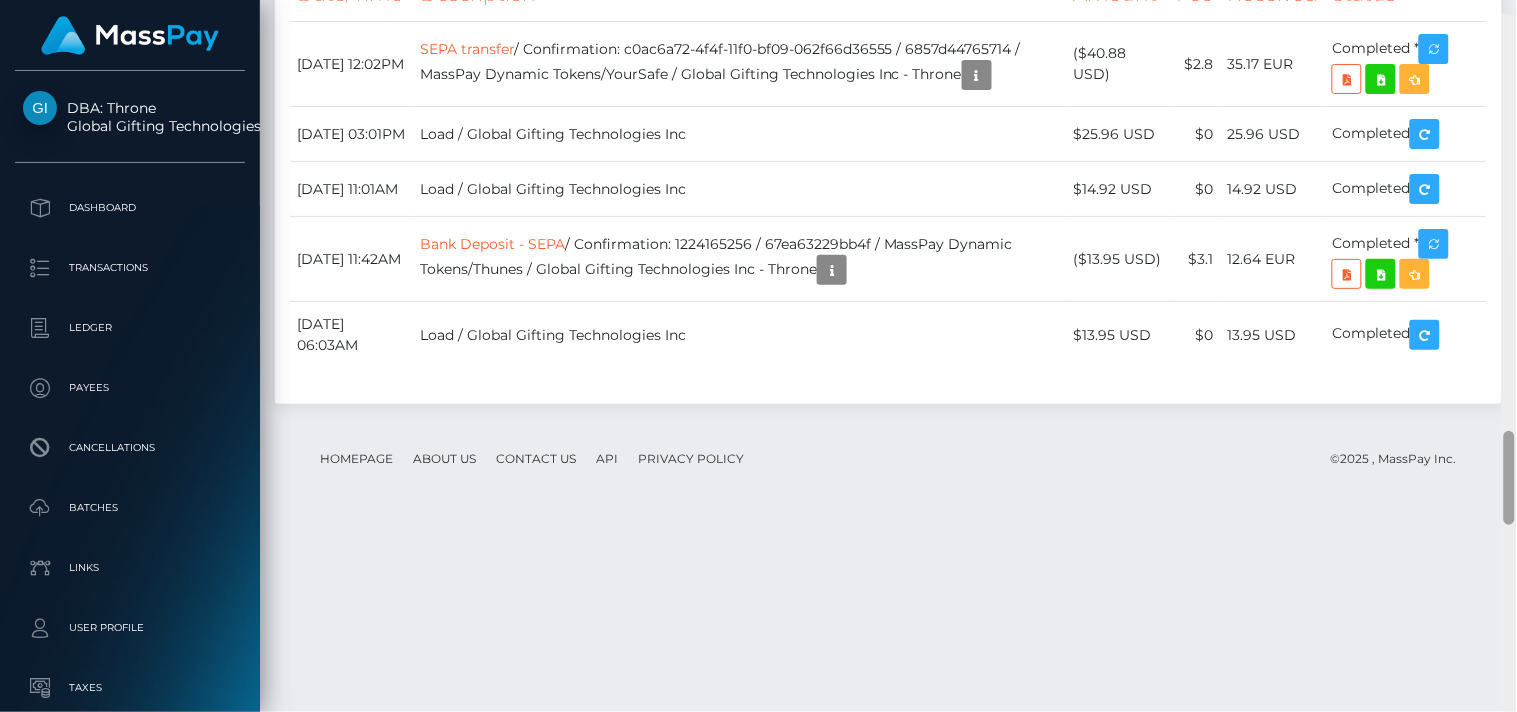 scroll, scrollTop: 3157, scrollLeft: 0, axis: vertical 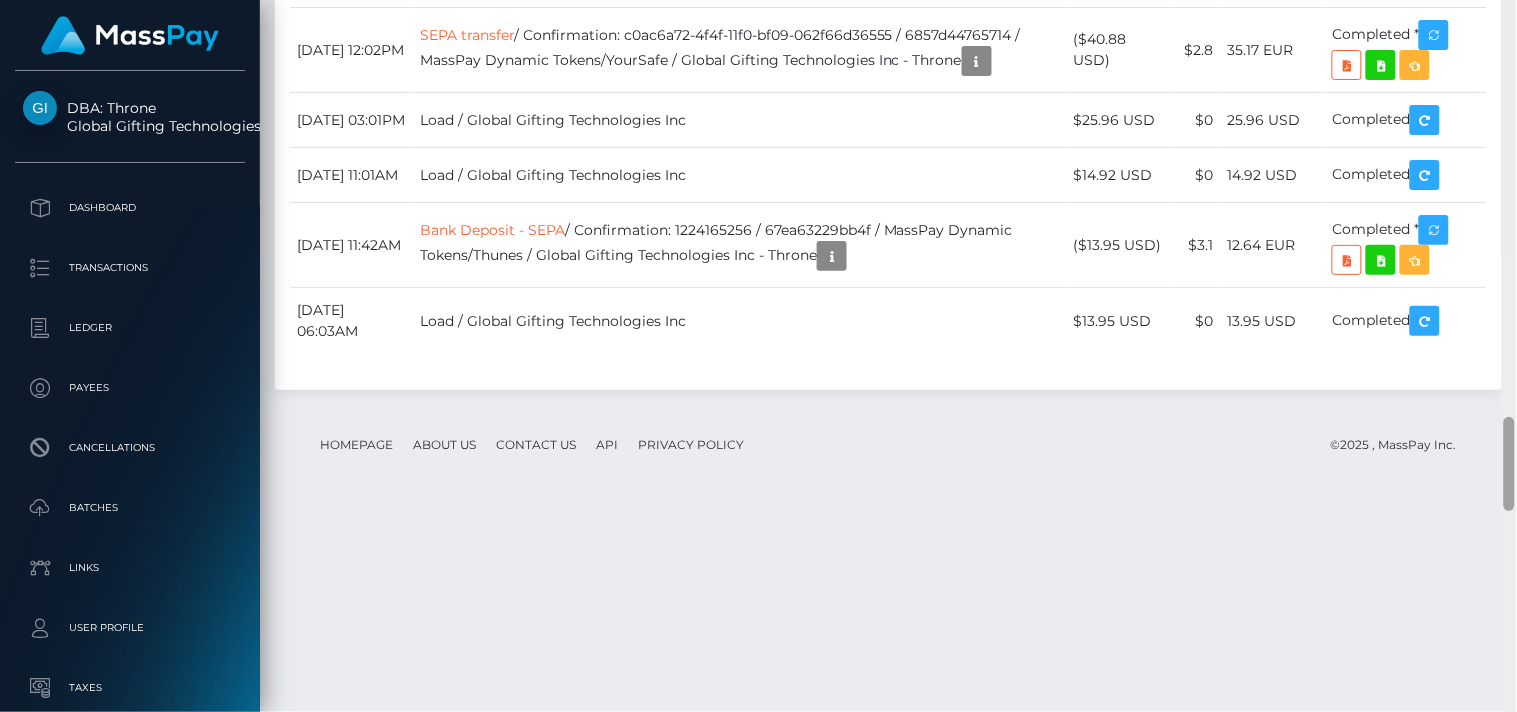 drag, startPoint x: 1512, startPoint y: 326, endPoint x: 1516, endPoint y: 433, distance: 107.07474 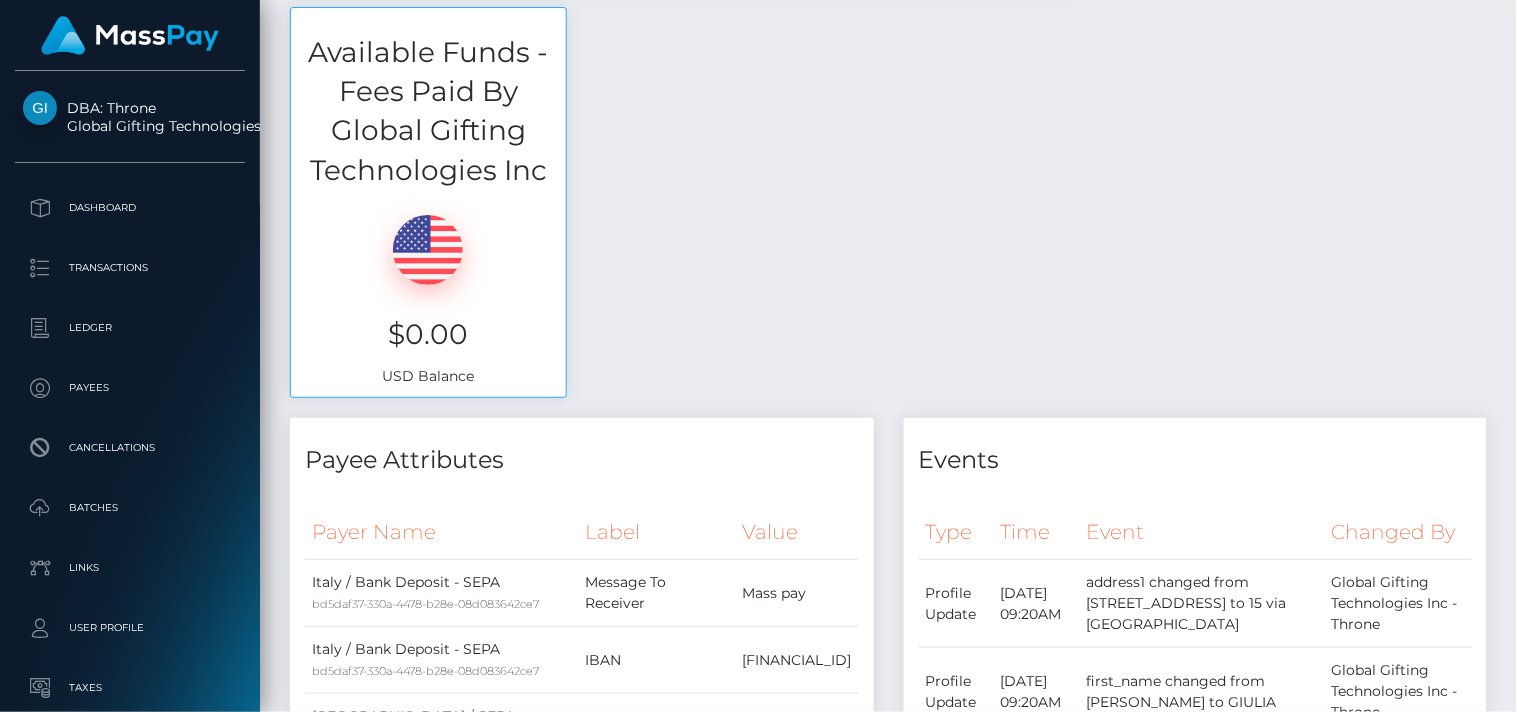 scroll, scrollTop: 0, scrollLeft: 0, axis: both 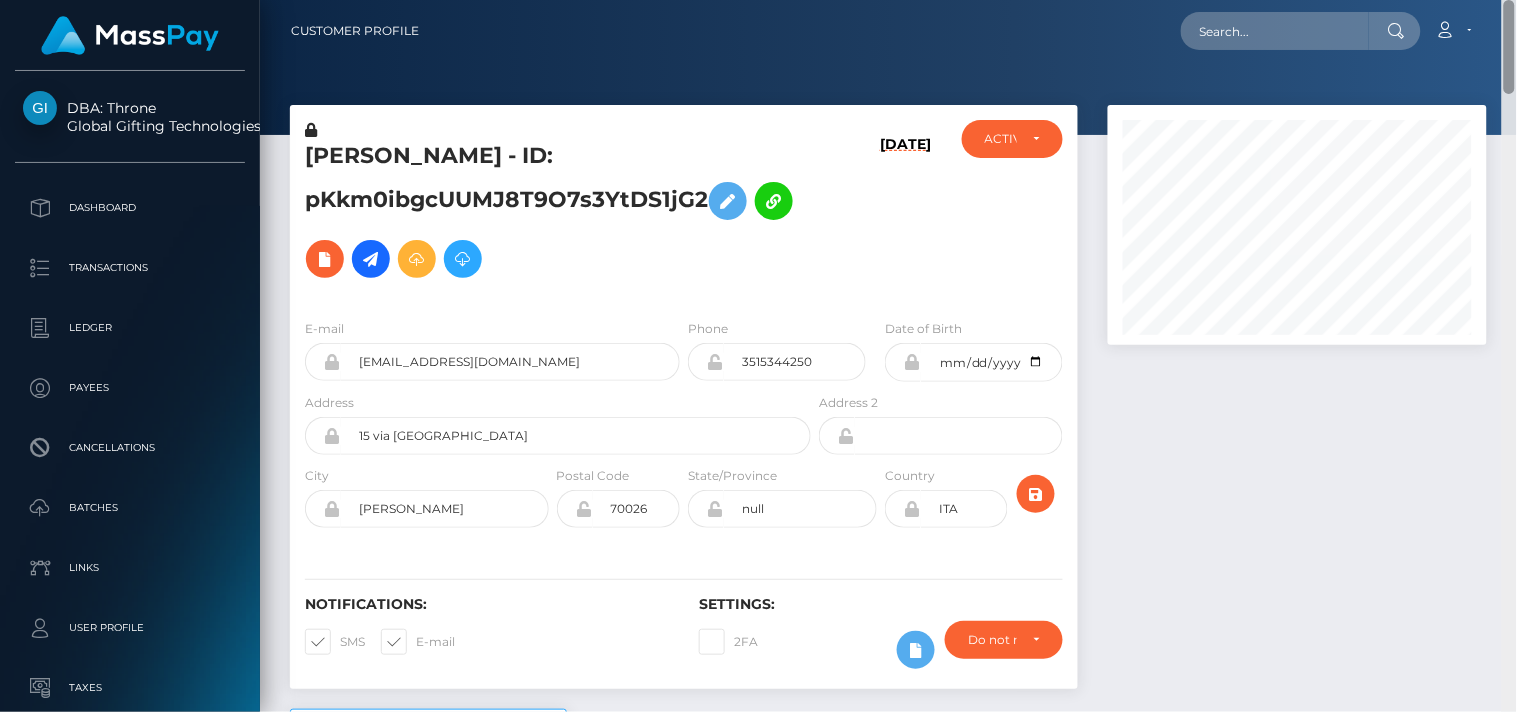 drag, startPoint x: 1511, startPoint y: 456, endPoint x: 1311, endPoint y: -97, distance: 588.0553 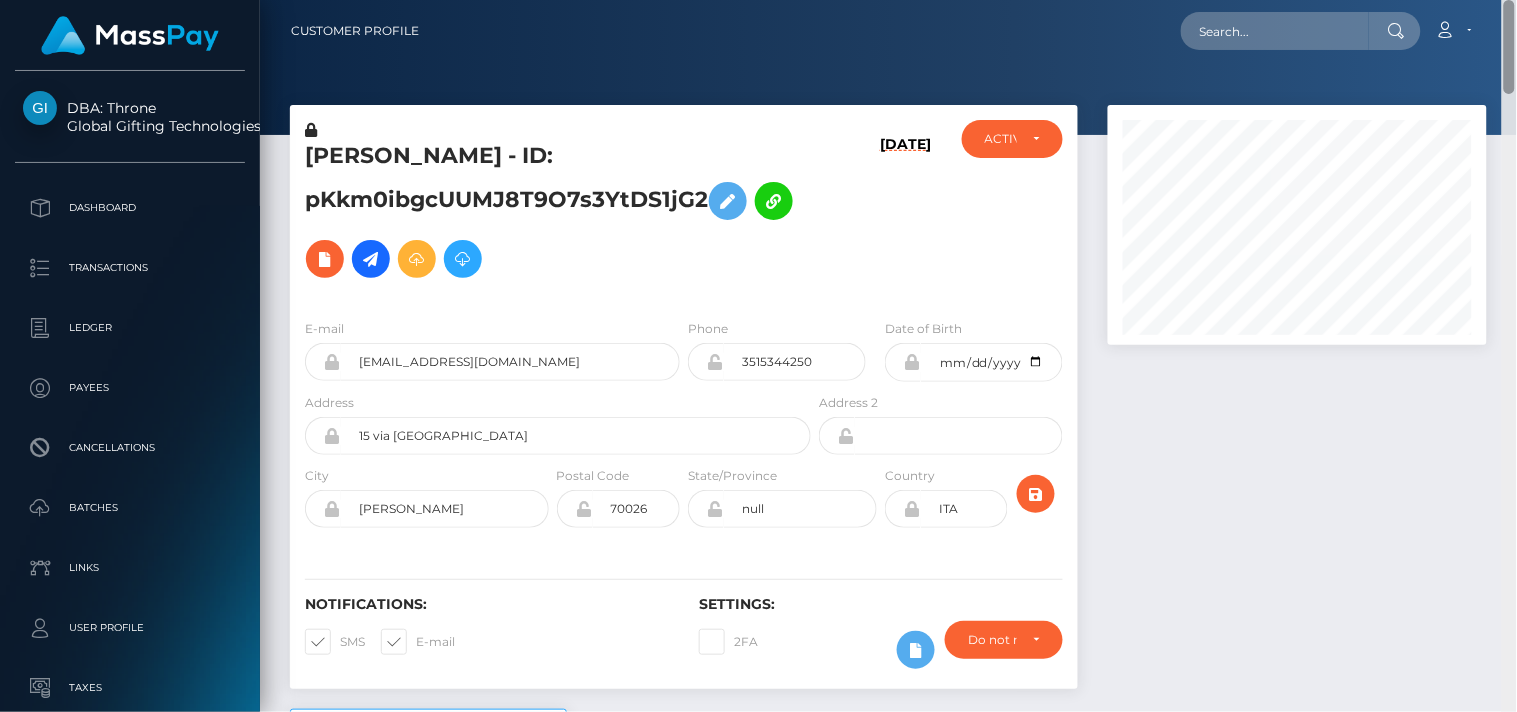 click on "DBA: Throne
Global Gifting Technologies Inc
Dashboard
Transactions
Ledger
Payees Cancellations" at bounding box center (758, 356) 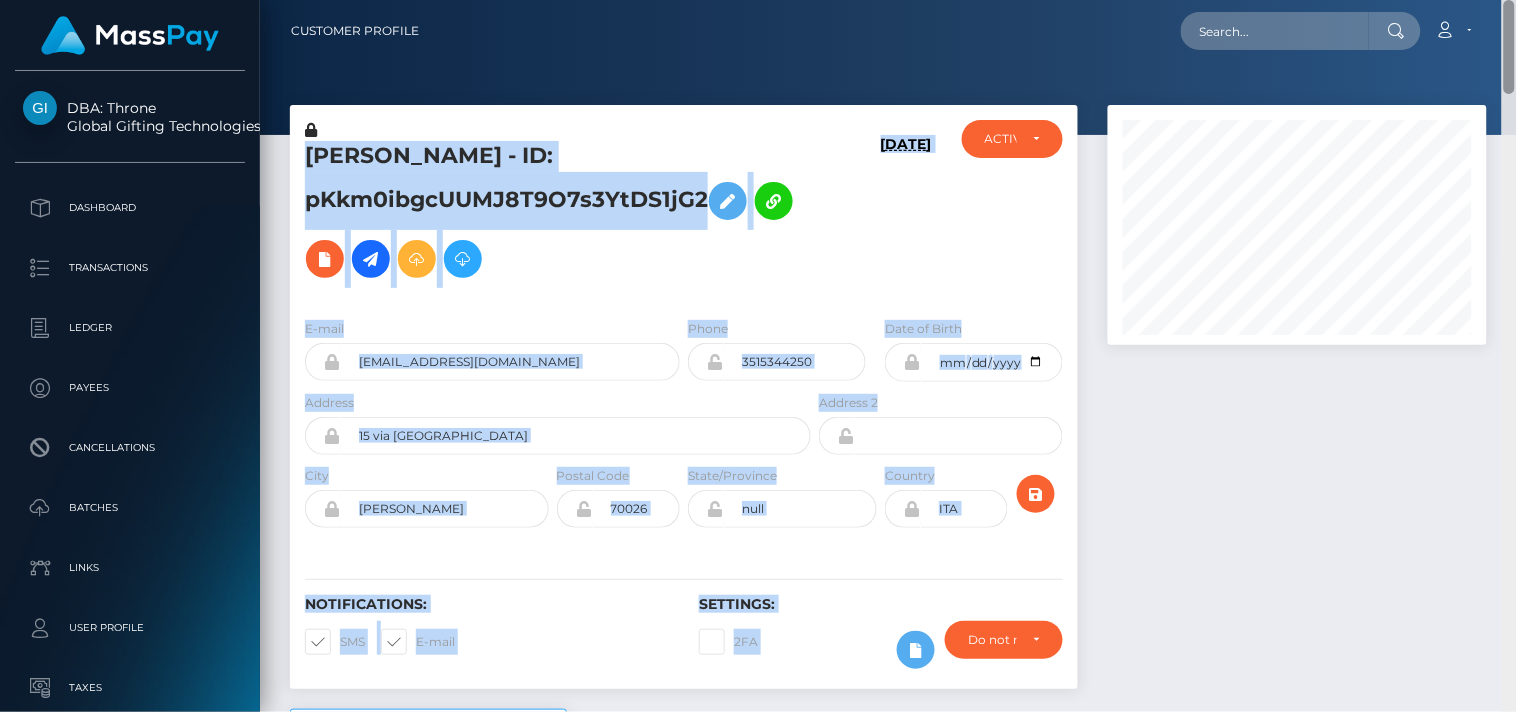drag, startPoint x: 1512, startPoint y: 51, endPoint x: 1502, endPoint y: 102, distance: 51.971146 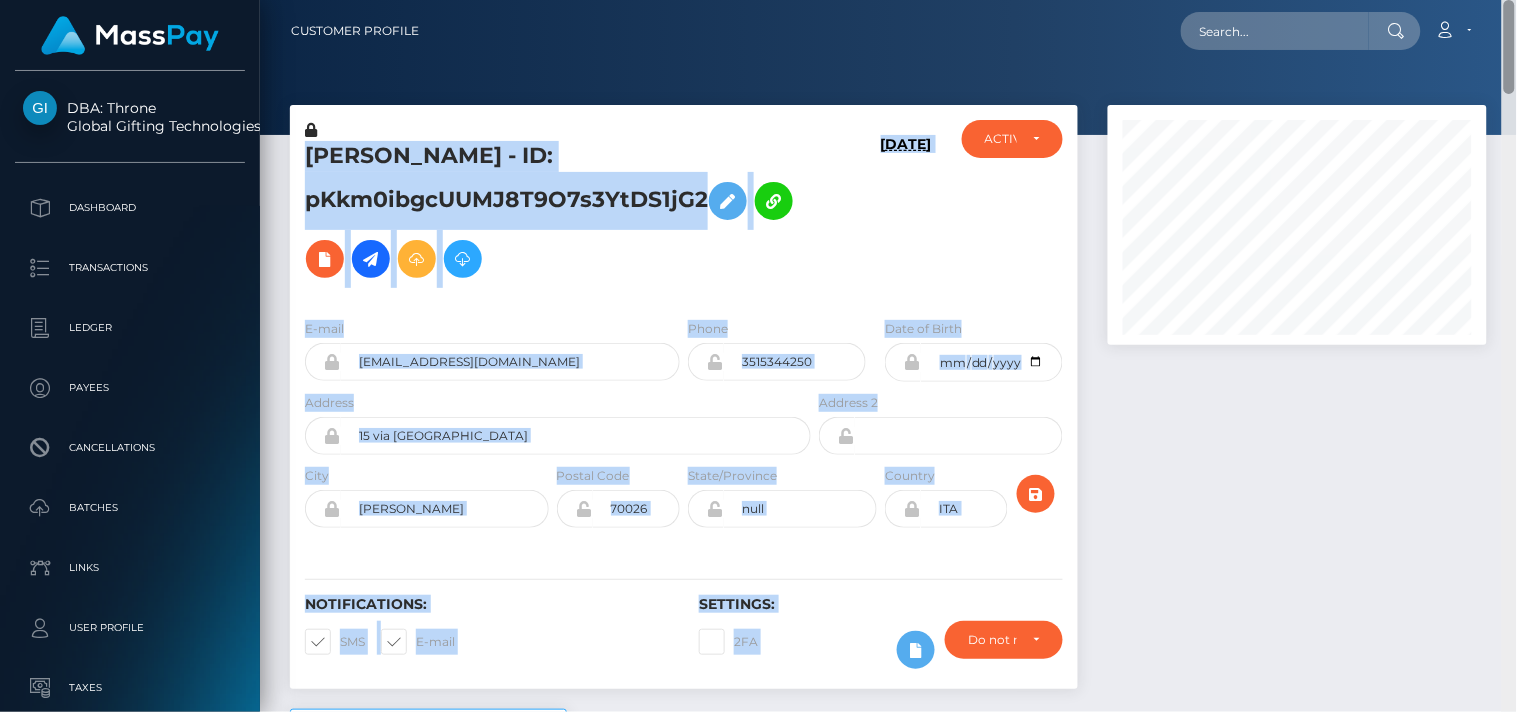 click on "Customer Profile
Loading...
Loading..." at bounding box center (888, 356) 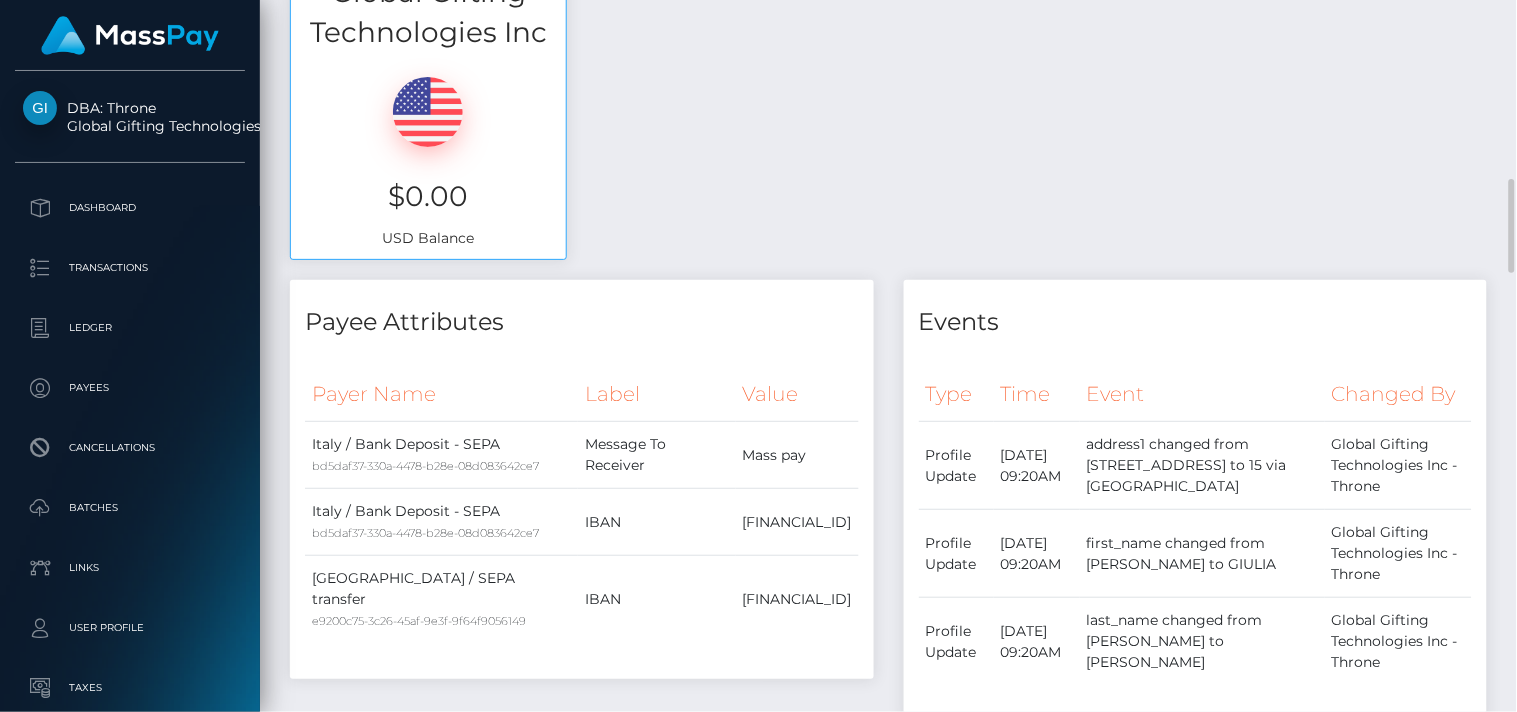 scroll, scrollTop: 1020, scrollLeft: 0, axis: vertical 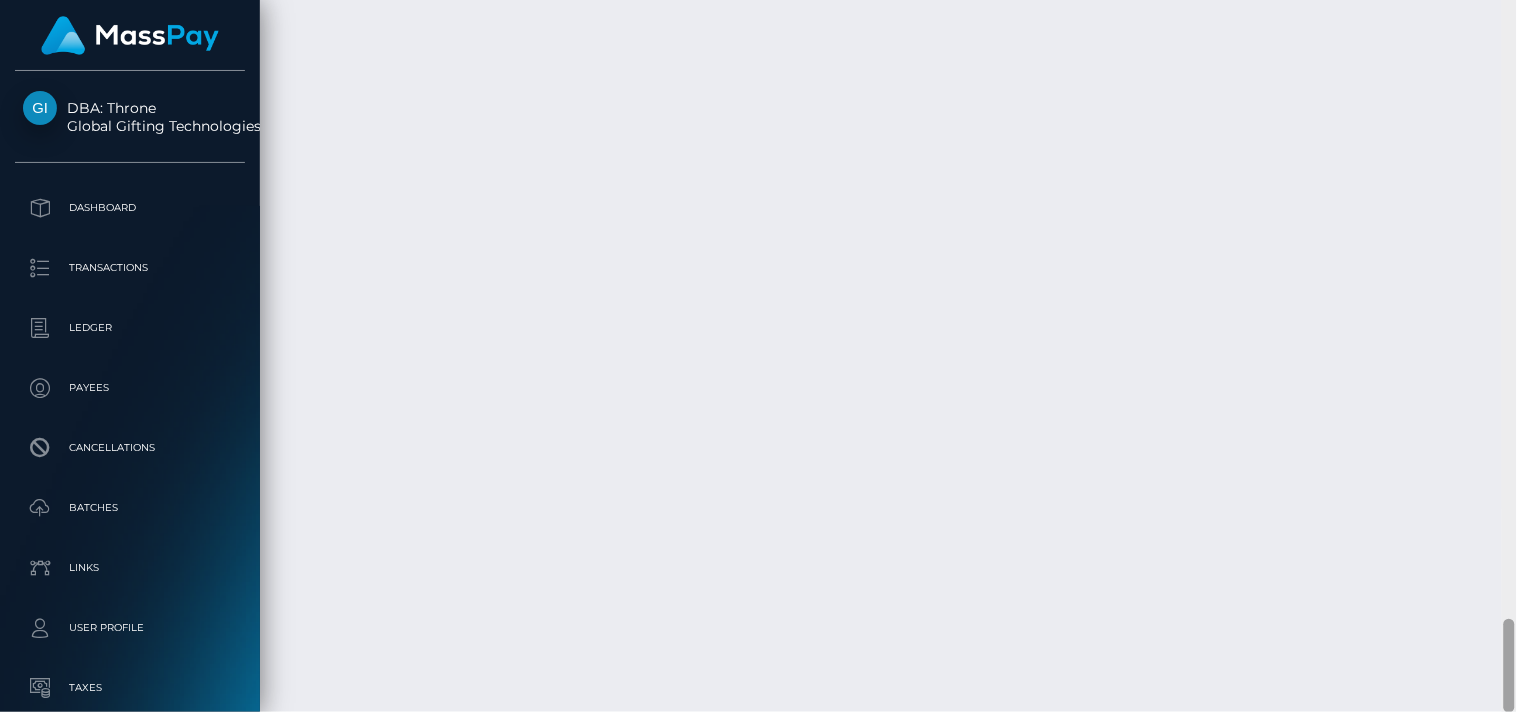 drag, startPoint x: 1510, startPoint y: 170, endPoint x: 1516, endPoint y: 658, distance: 488.0369 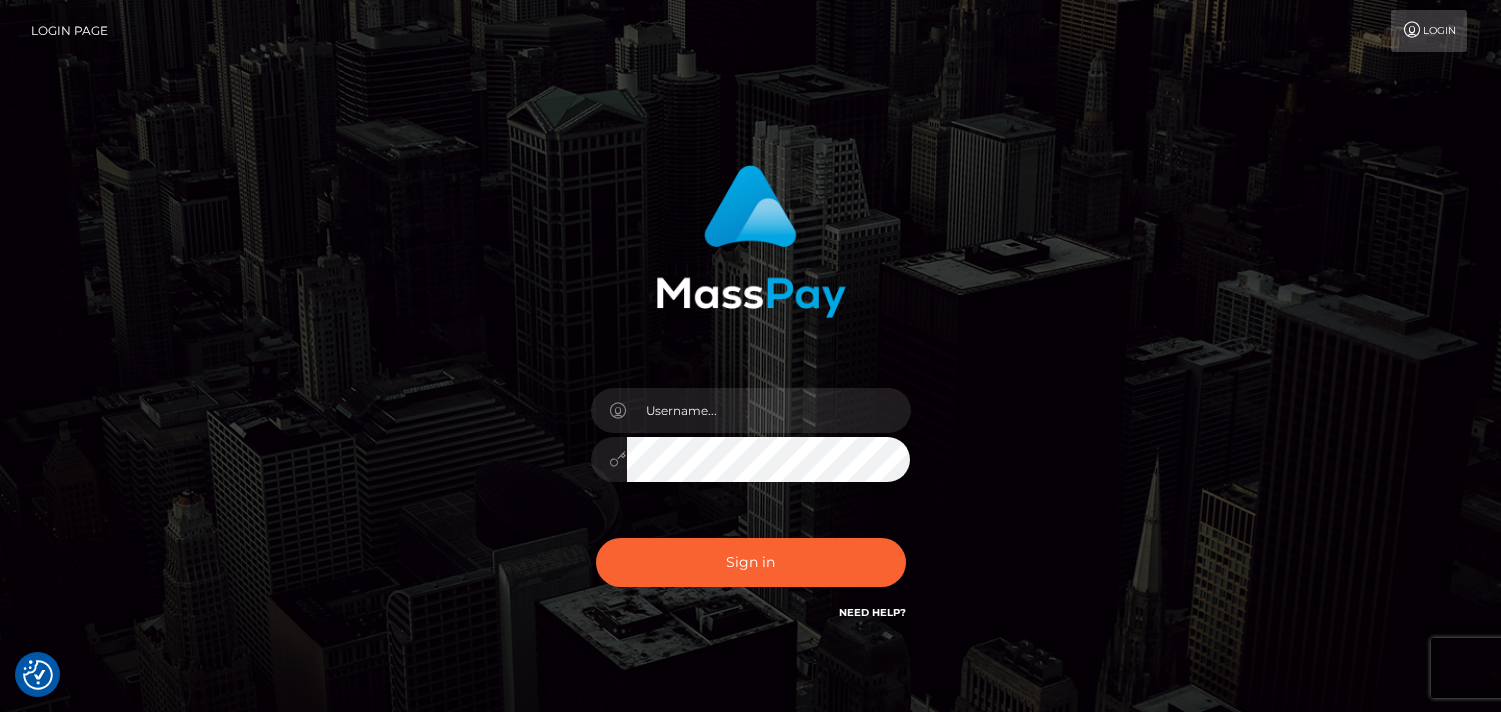 scroll, scrollTop: 0, scrollLeft: 0, axis: both 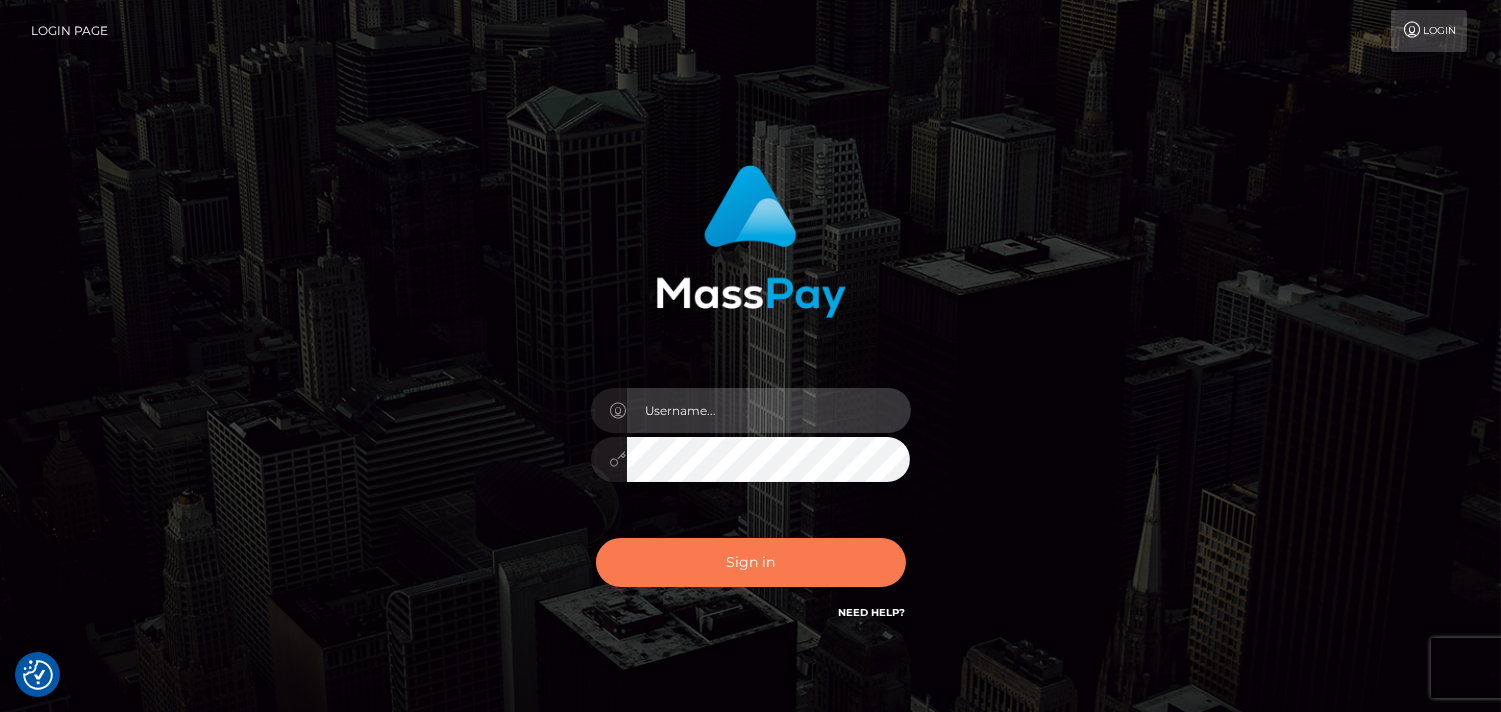 type on "[DOMAIN_NAME]" 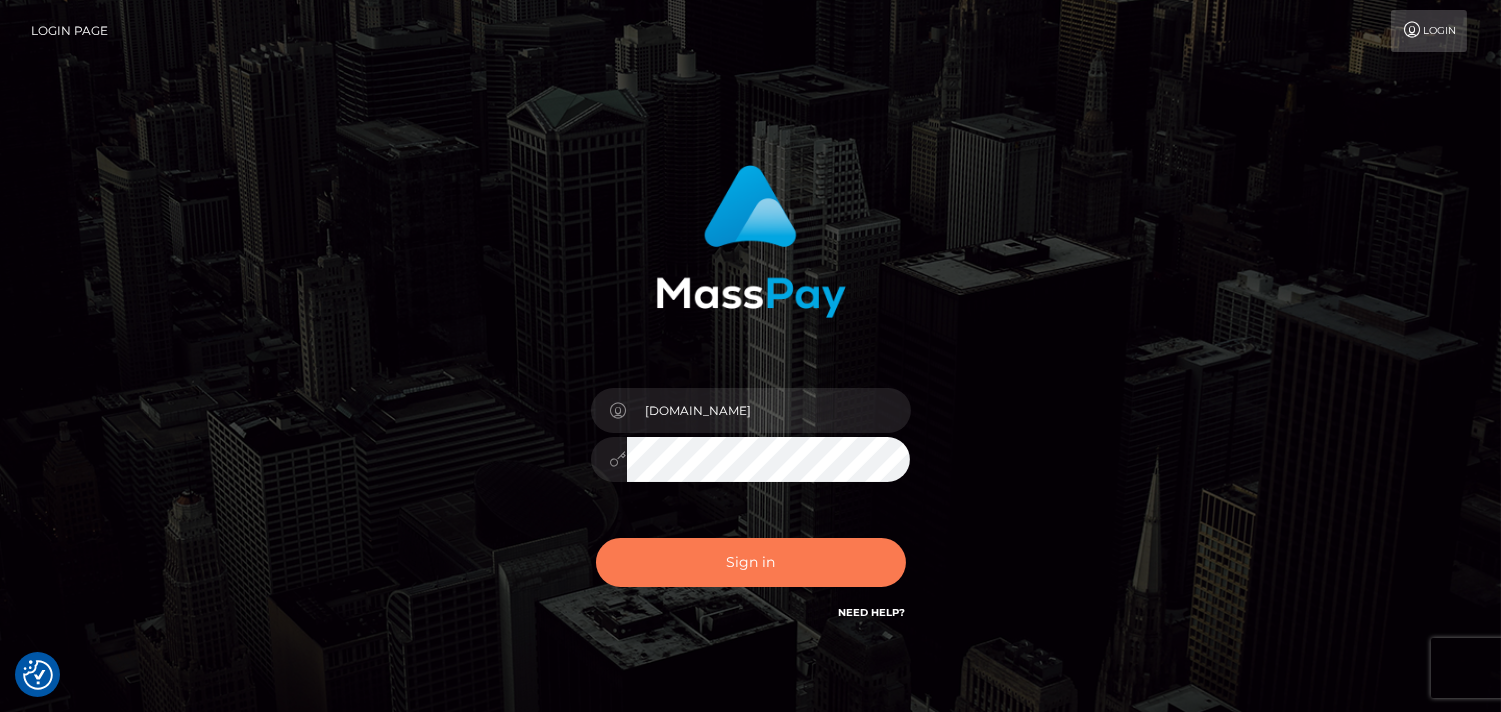 click on "Sign in" at bounding box center [751, 562] 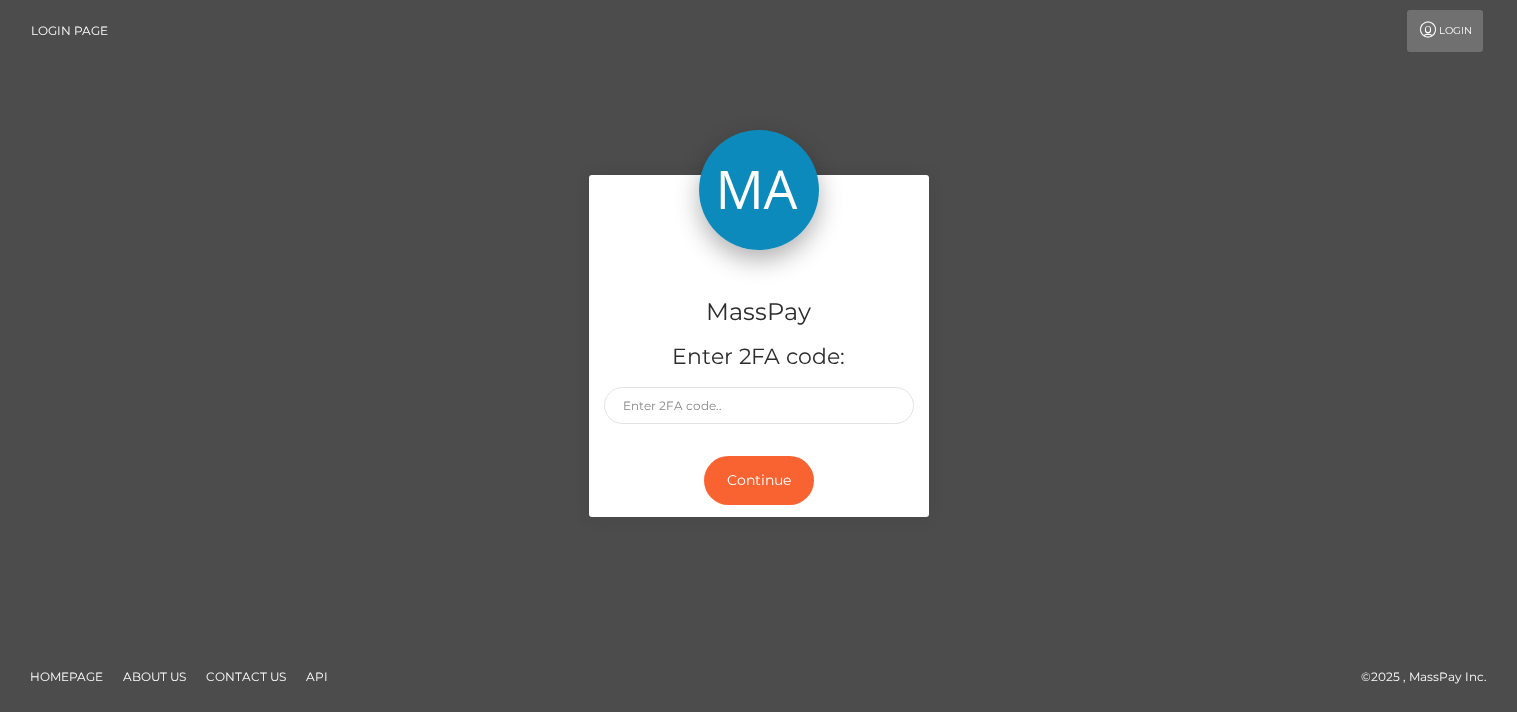 scroll, scrollTop: 0, scrollLeft: 0, axis: both 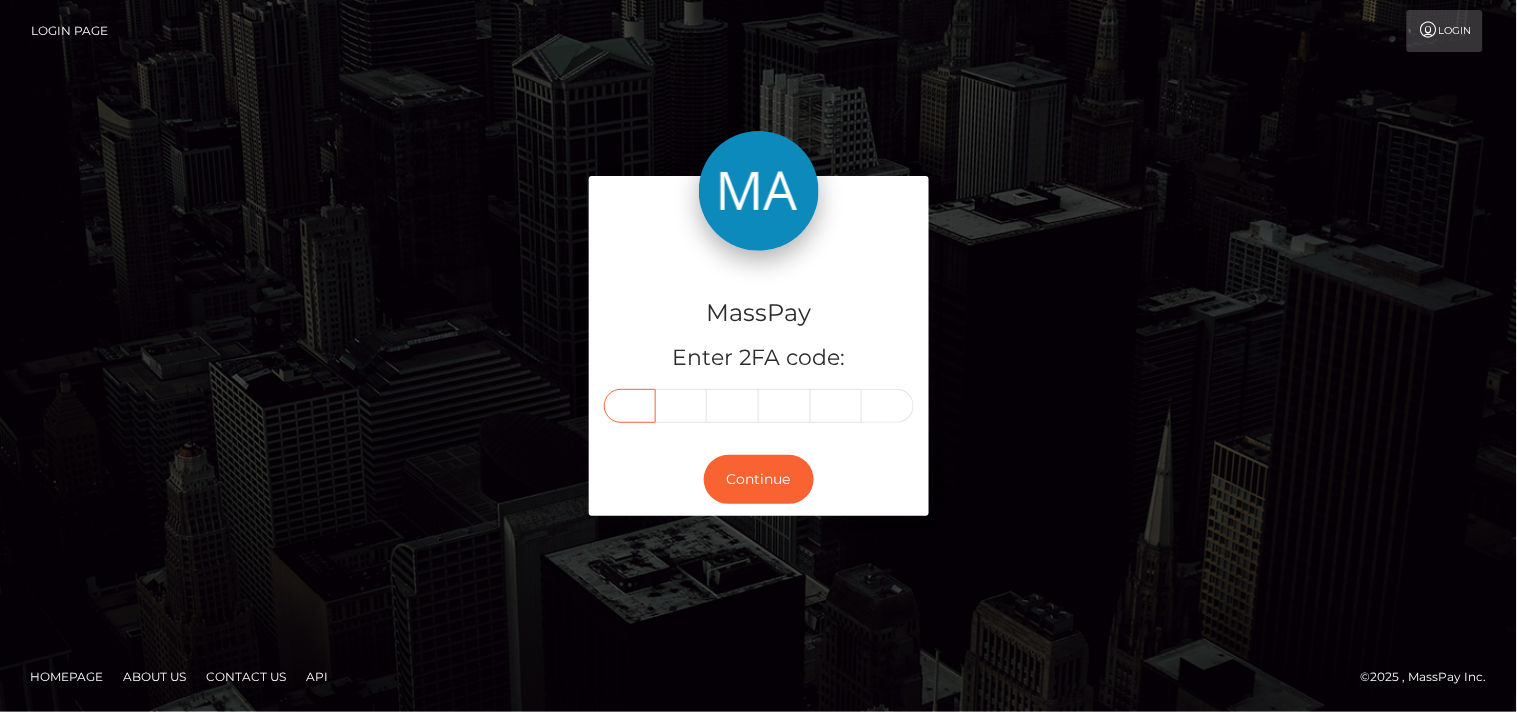 click at bounding box center (630, 406) 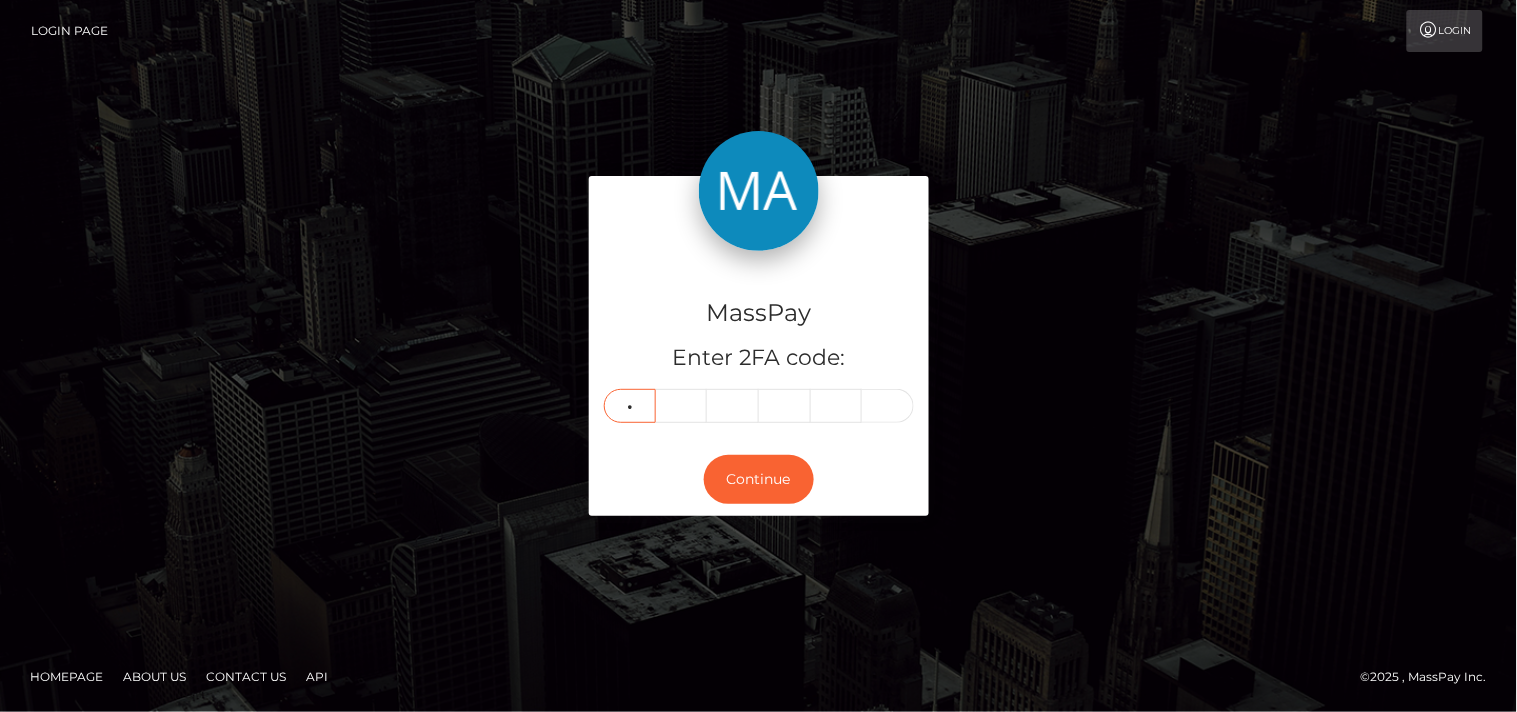type on "0" 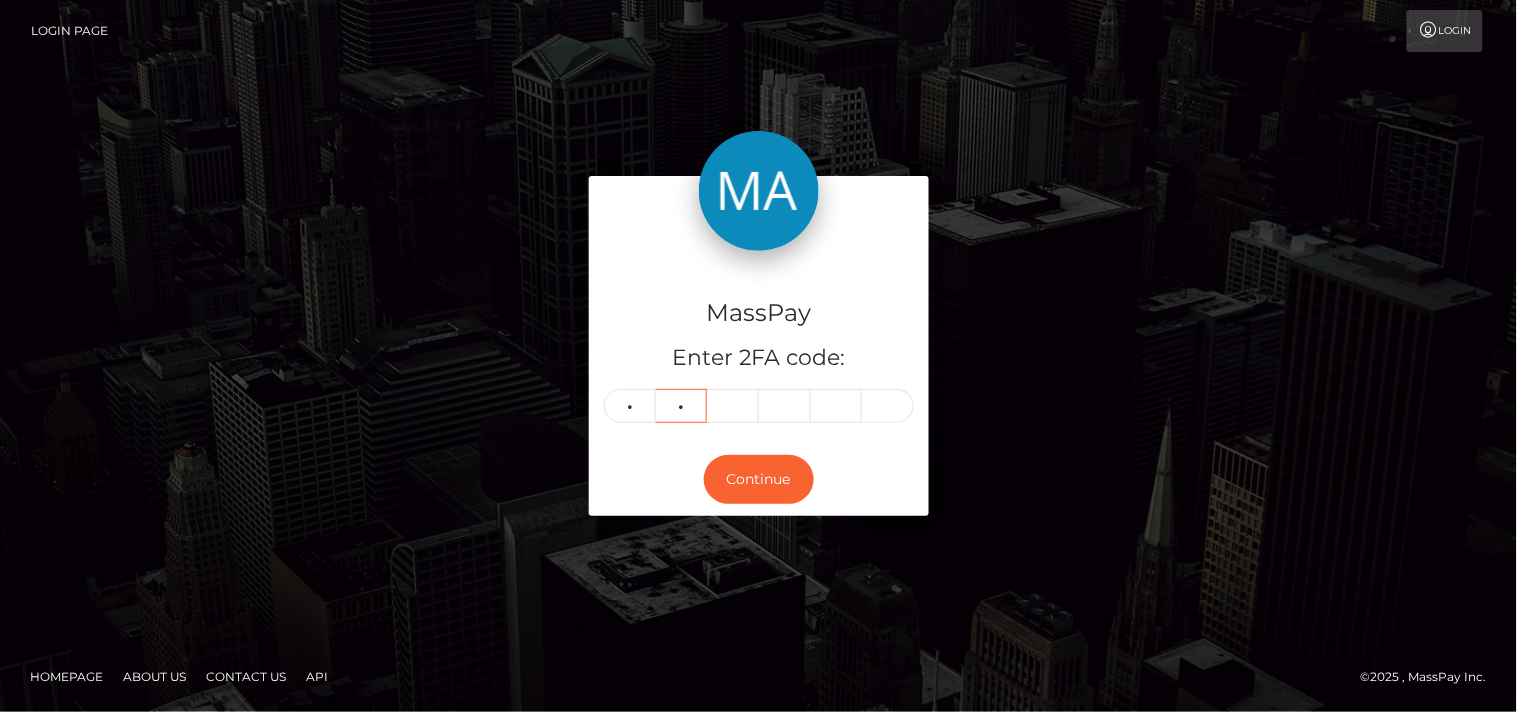 type on "7" 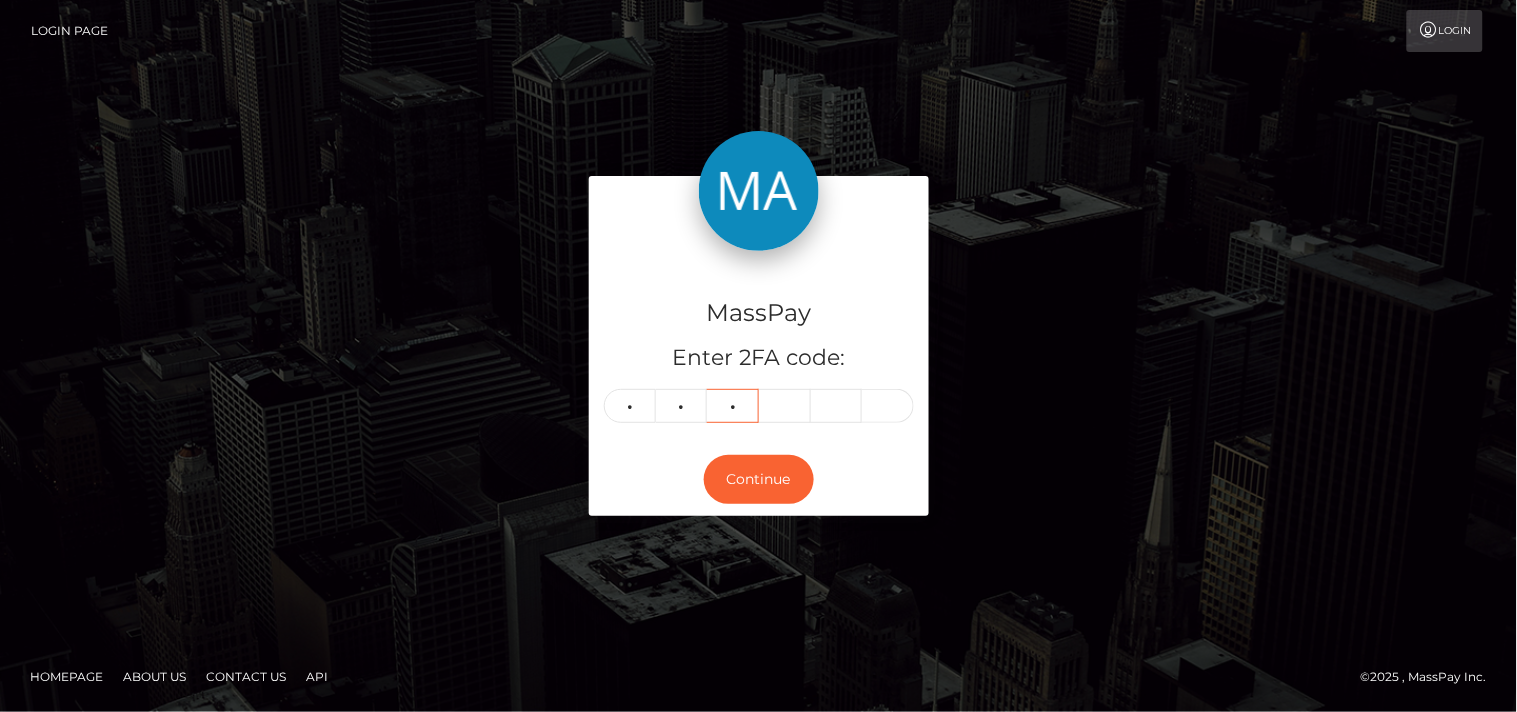 type on "7" 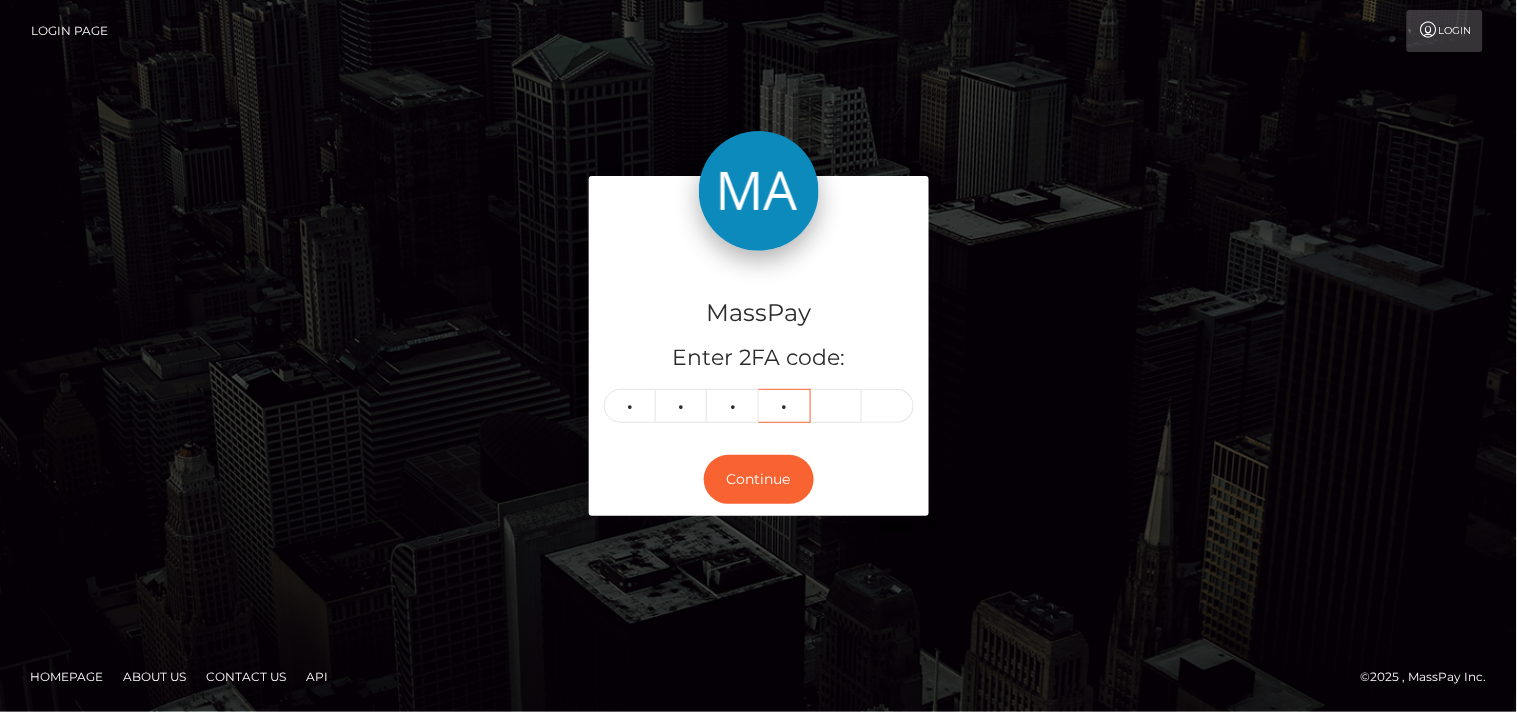 type on "1" 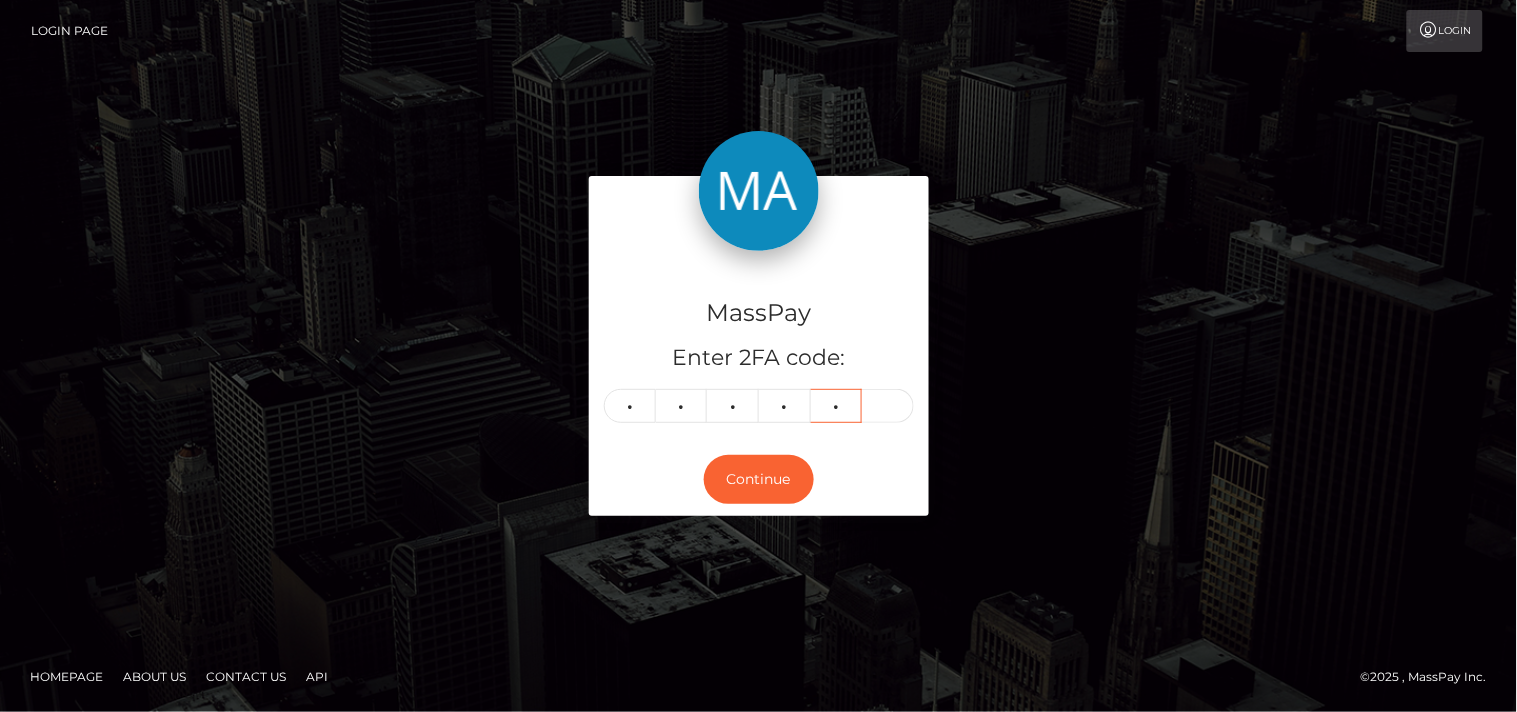 type on "1" 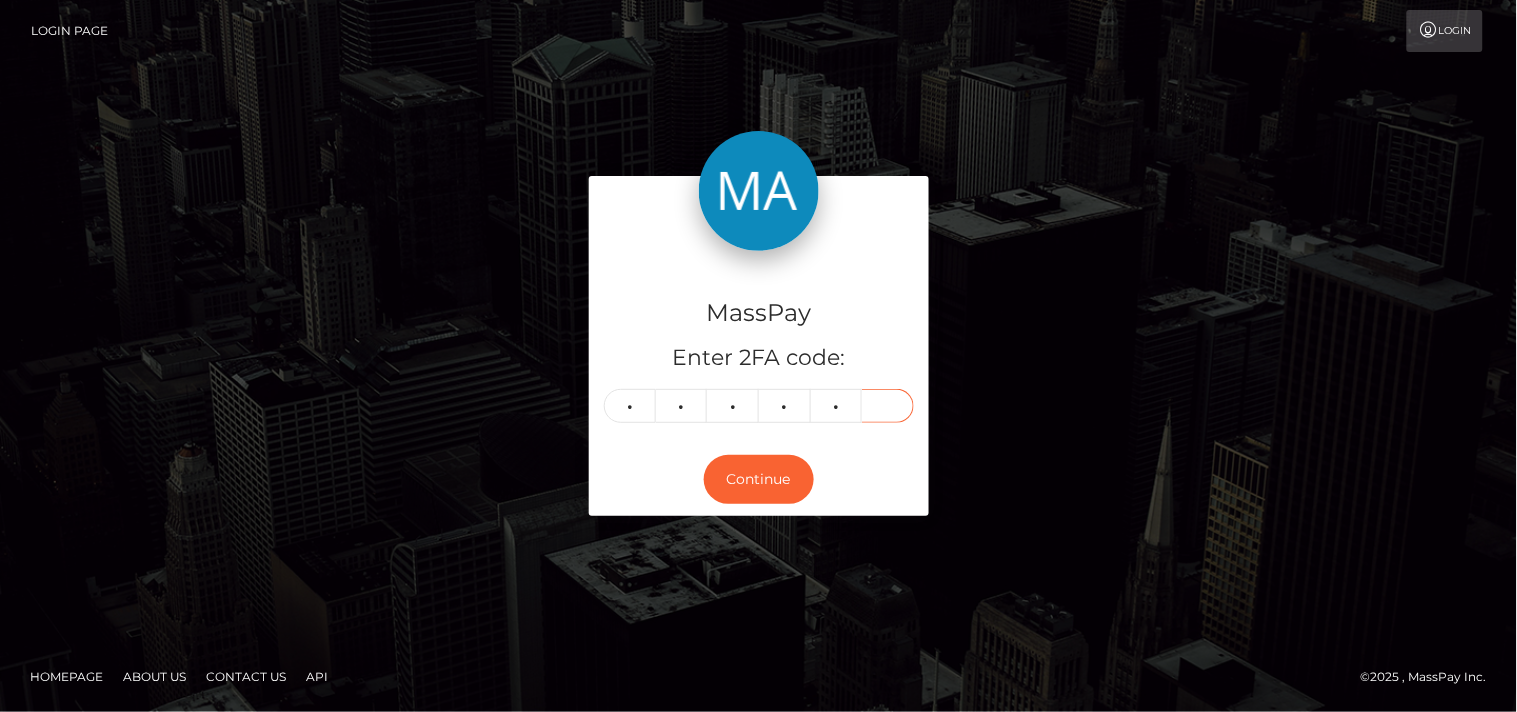 type on "6" 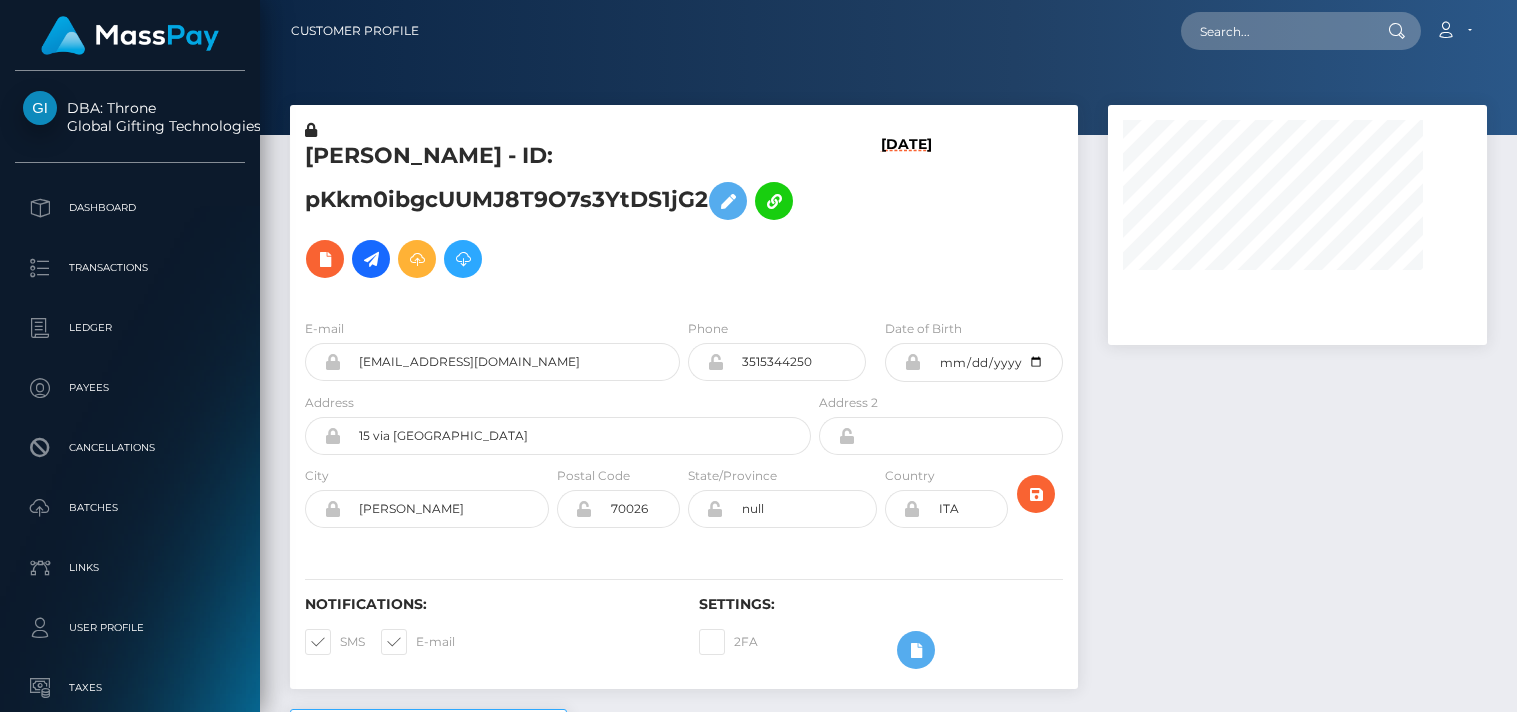 scroll, scrollTop: 0, scrollLeft: 0, axis: both 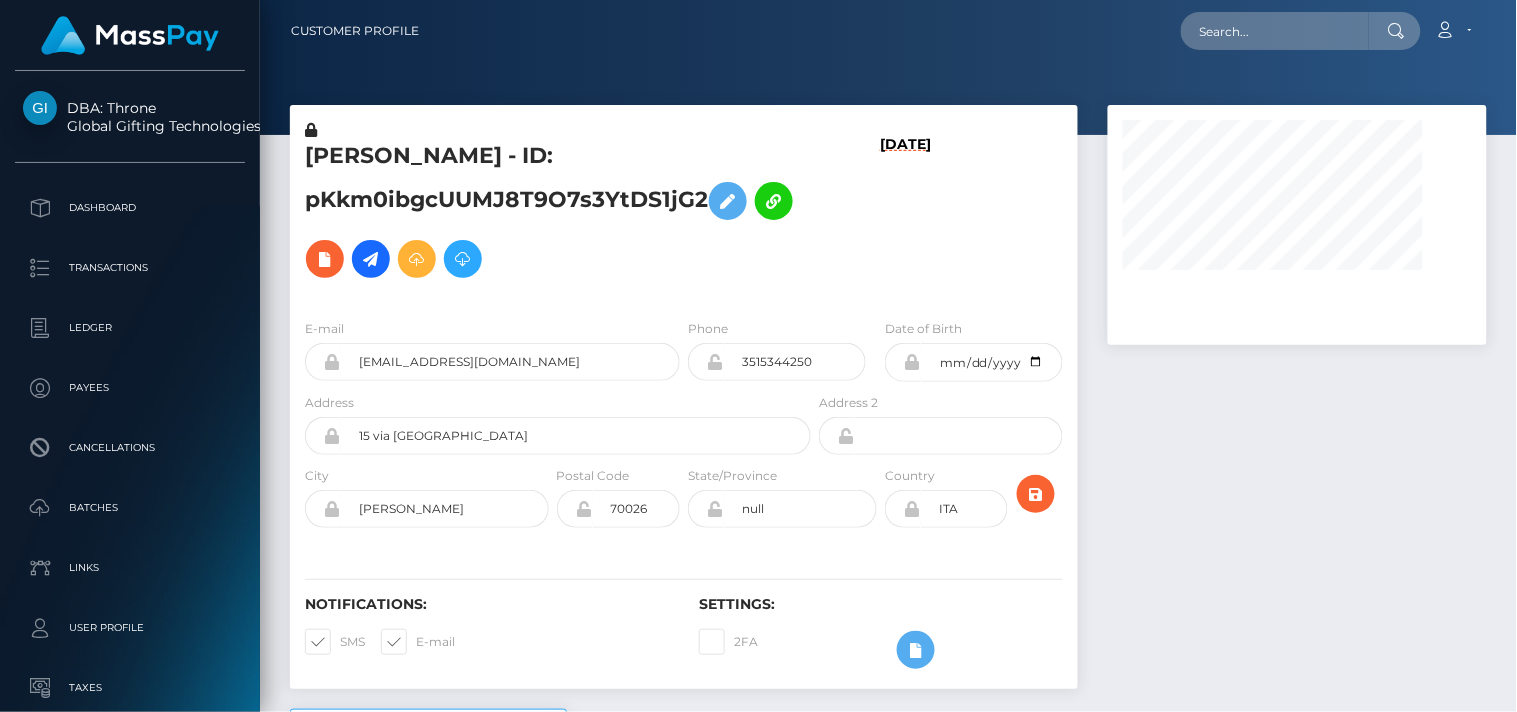 click on "Loading...
Loading...
Account
Edit Profile Logout" at bounding box center [960, 31] 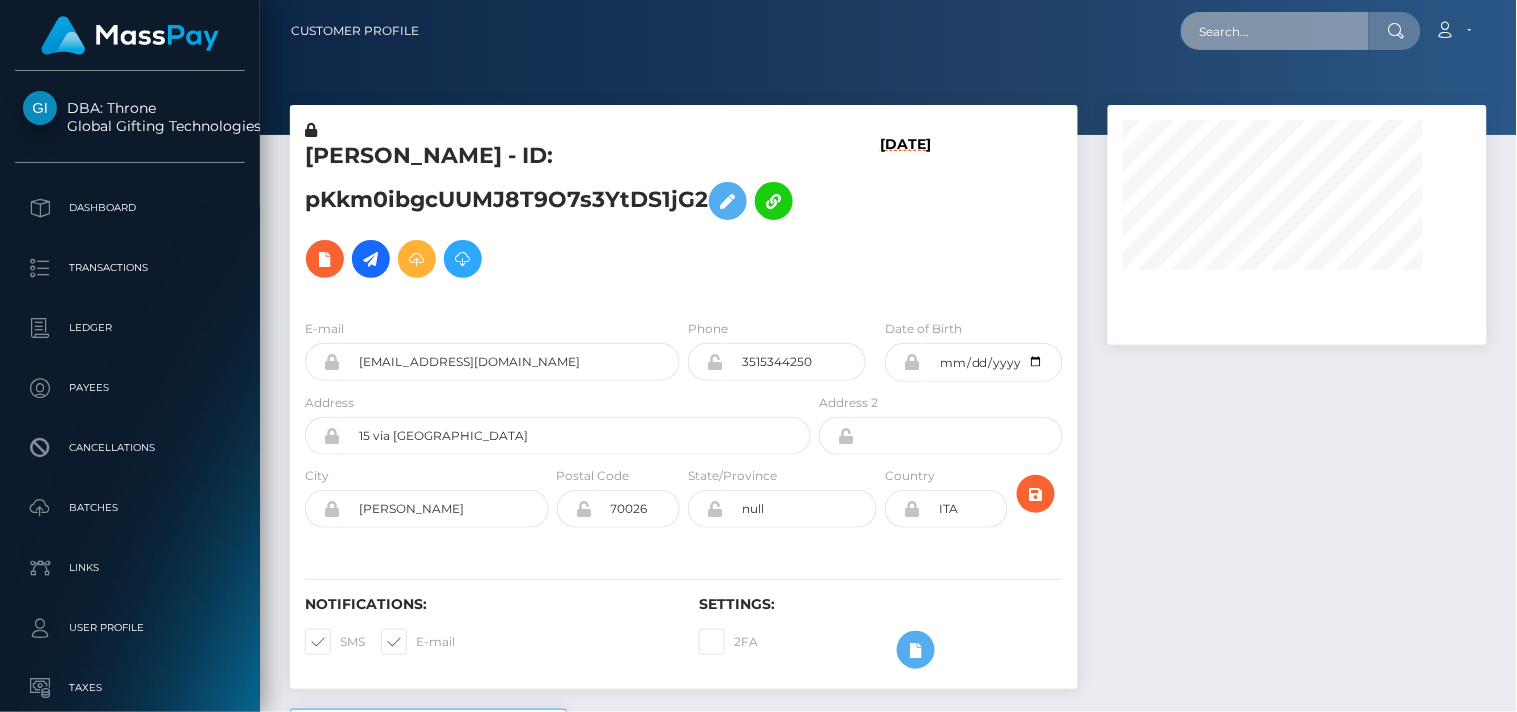click at bounding box center (1275, 31) 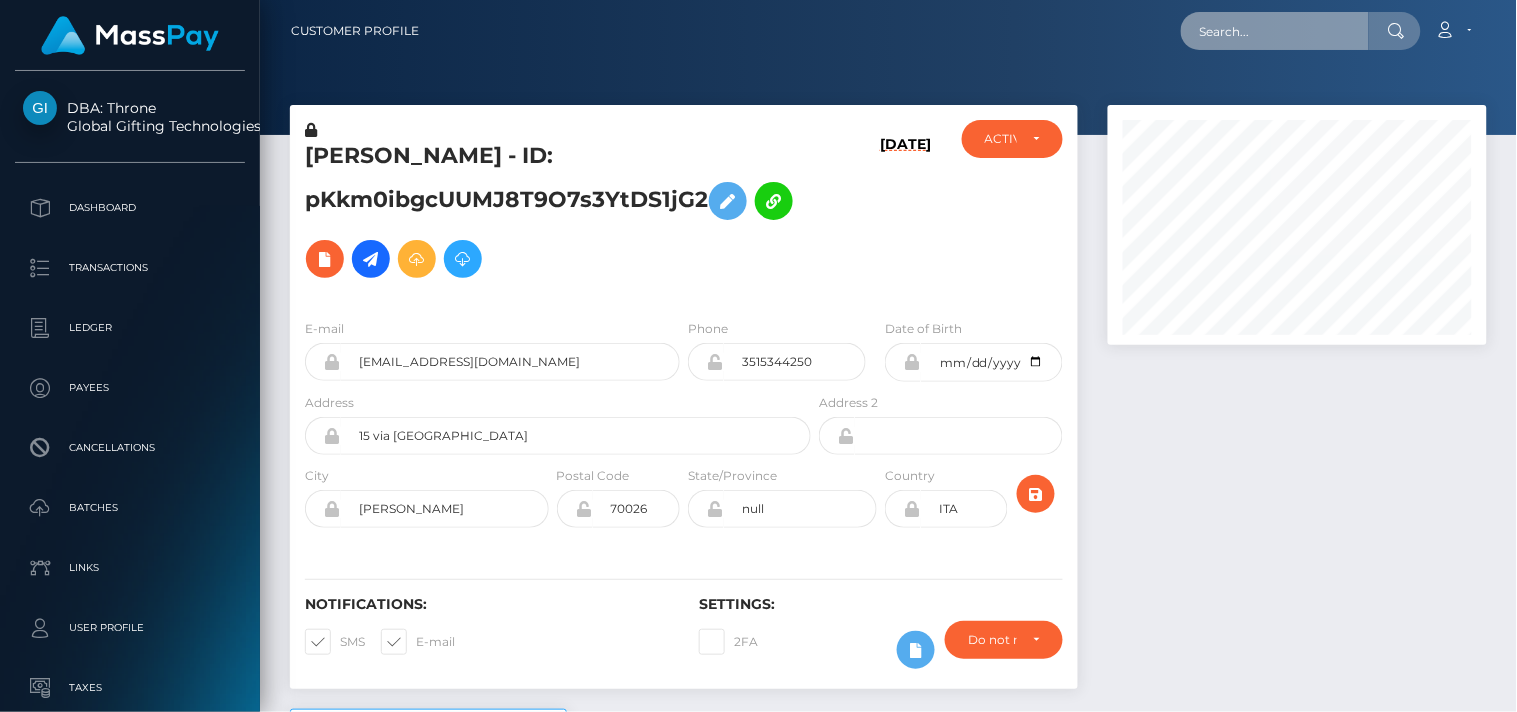 scroll, scrollTop: 999760, scrollLeft: 999621, axis: both 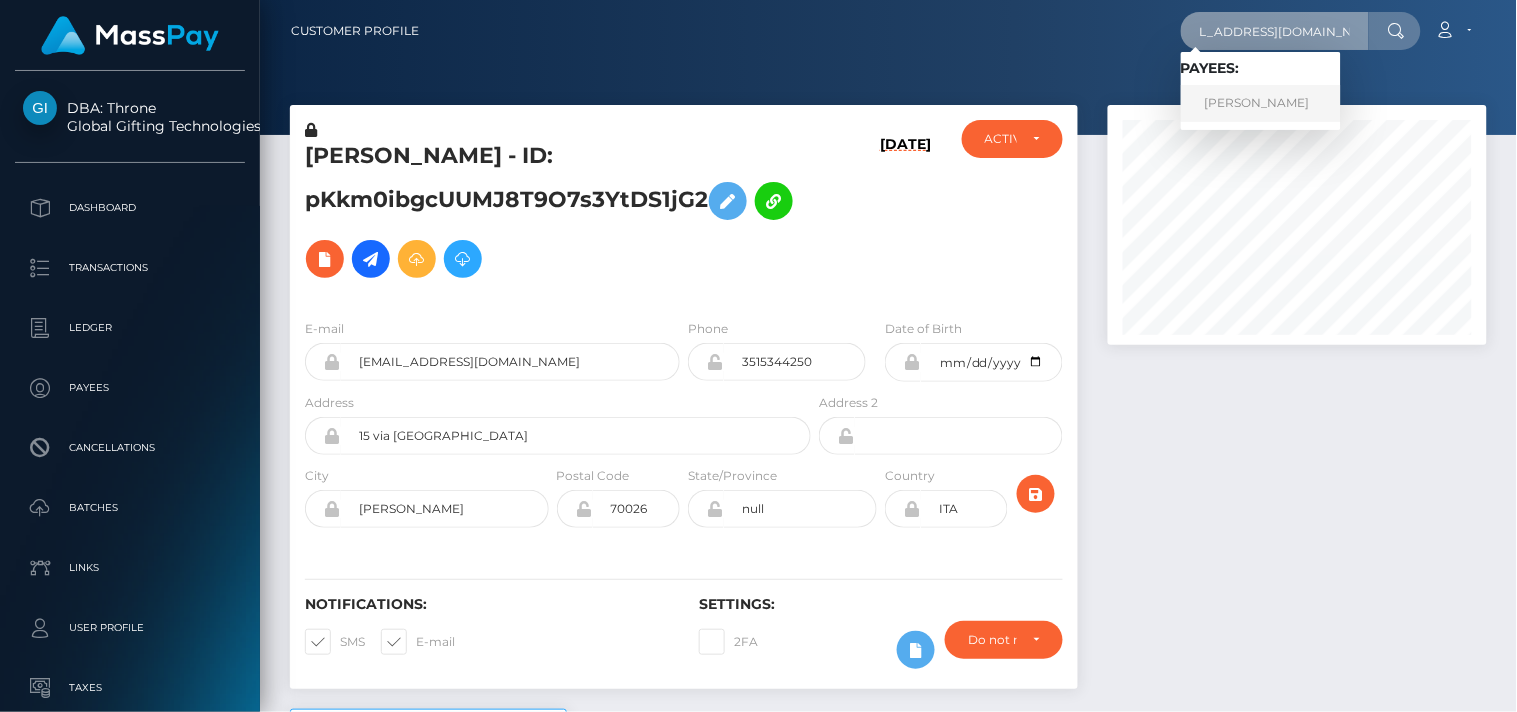 type on "princessmiamour3@gmail.com" 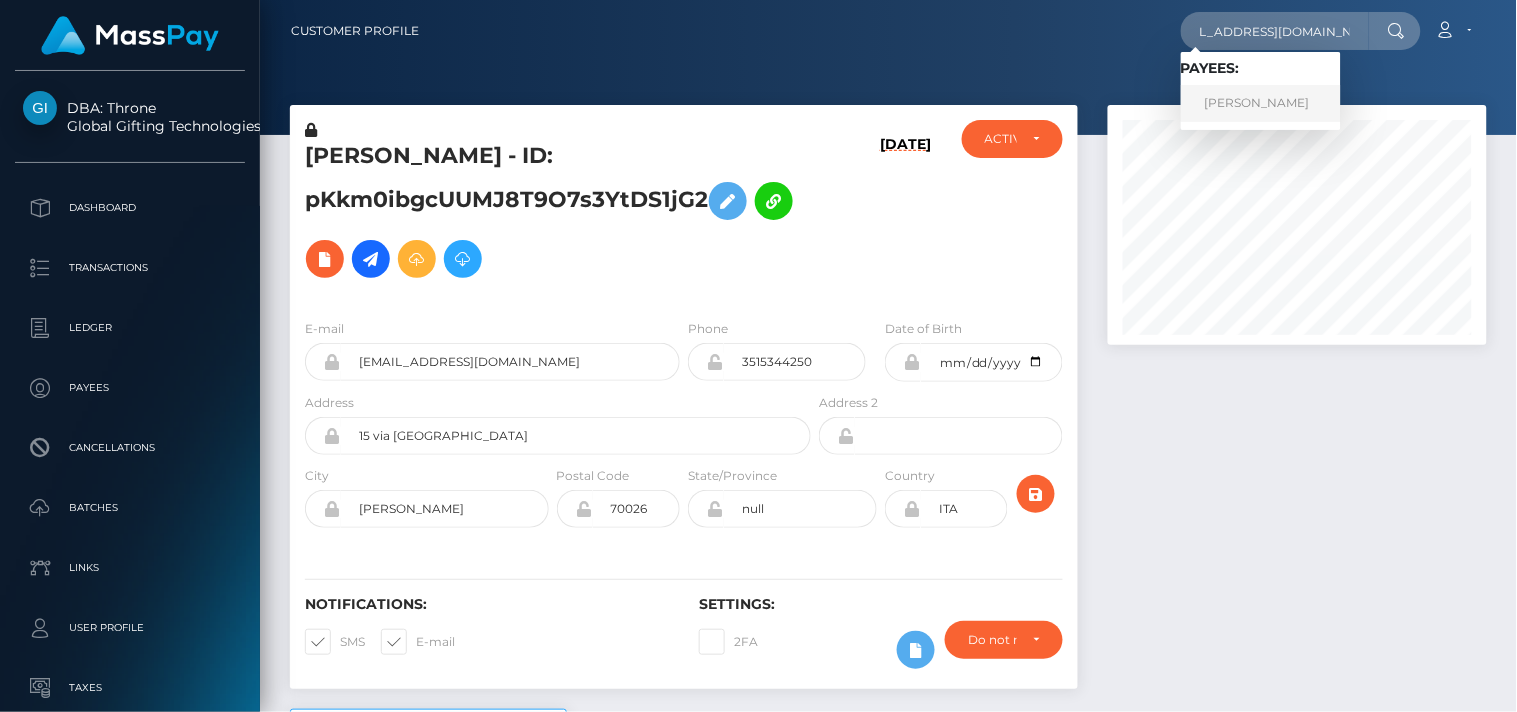 click on "GIULIA  MAGNO" at bounding box center [1261, 103] 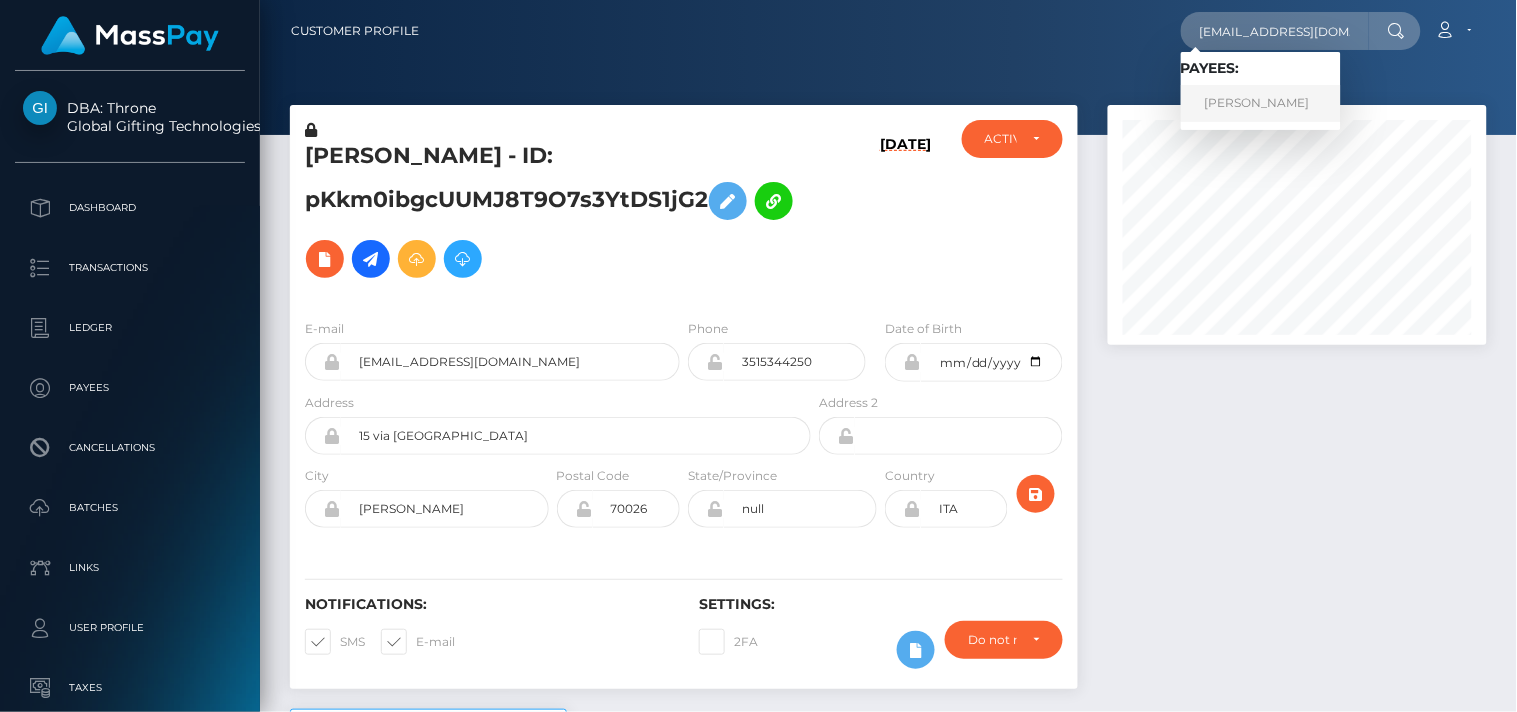 click at bounding box center (1297, 225) 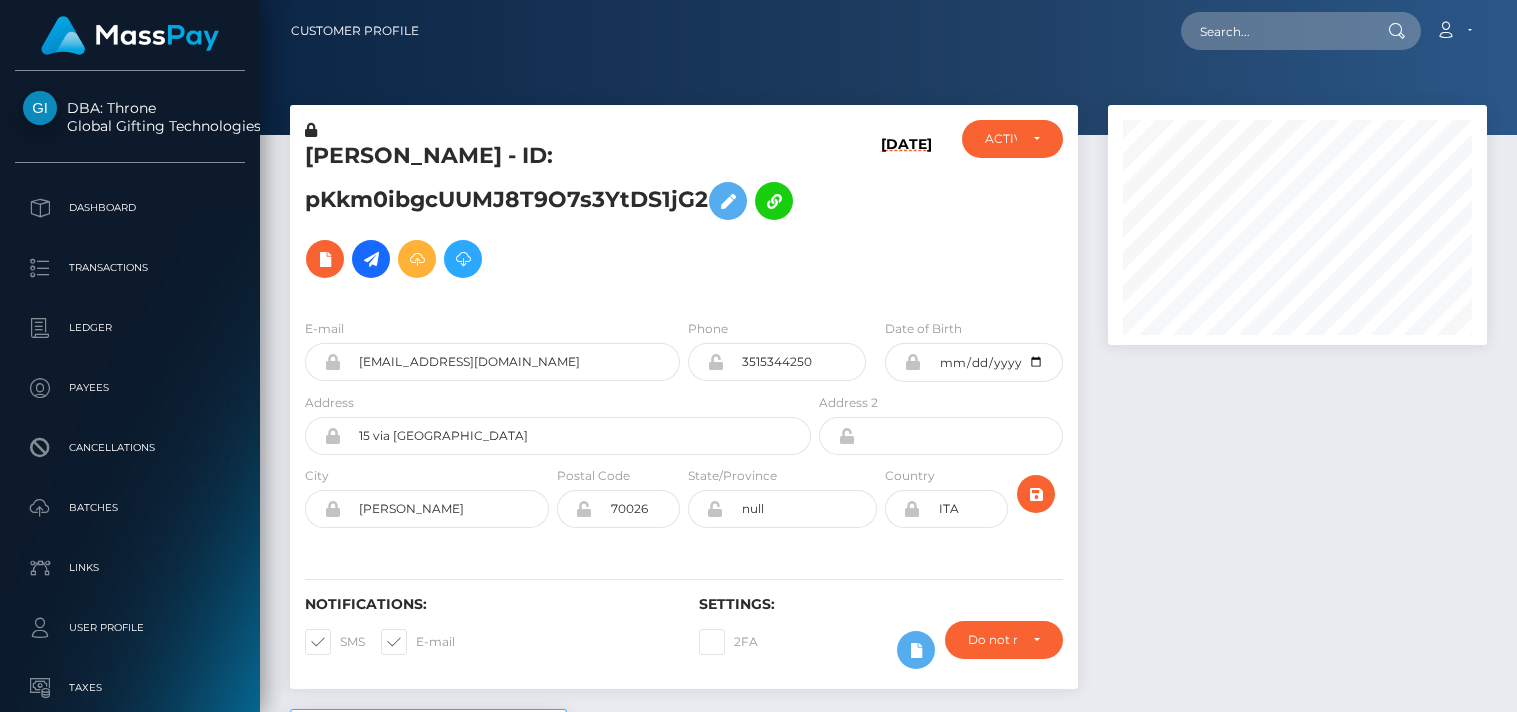 scroll, scrollTop: 0, scrollLeft: 0, axis: both 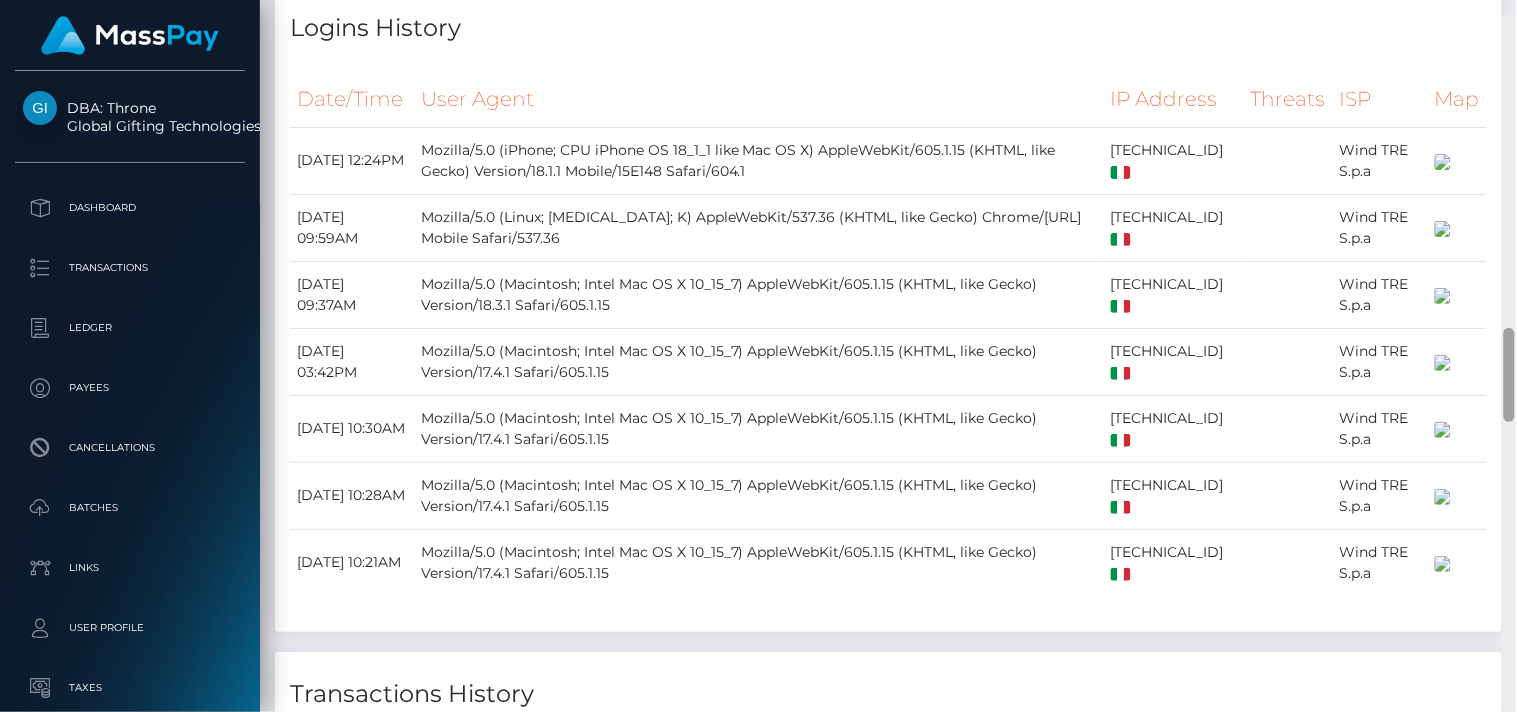 drag, startPoint x: 1511, startPoint y: 141, endPoint x: 1515, endPoint y: 324, distance: 183.04372 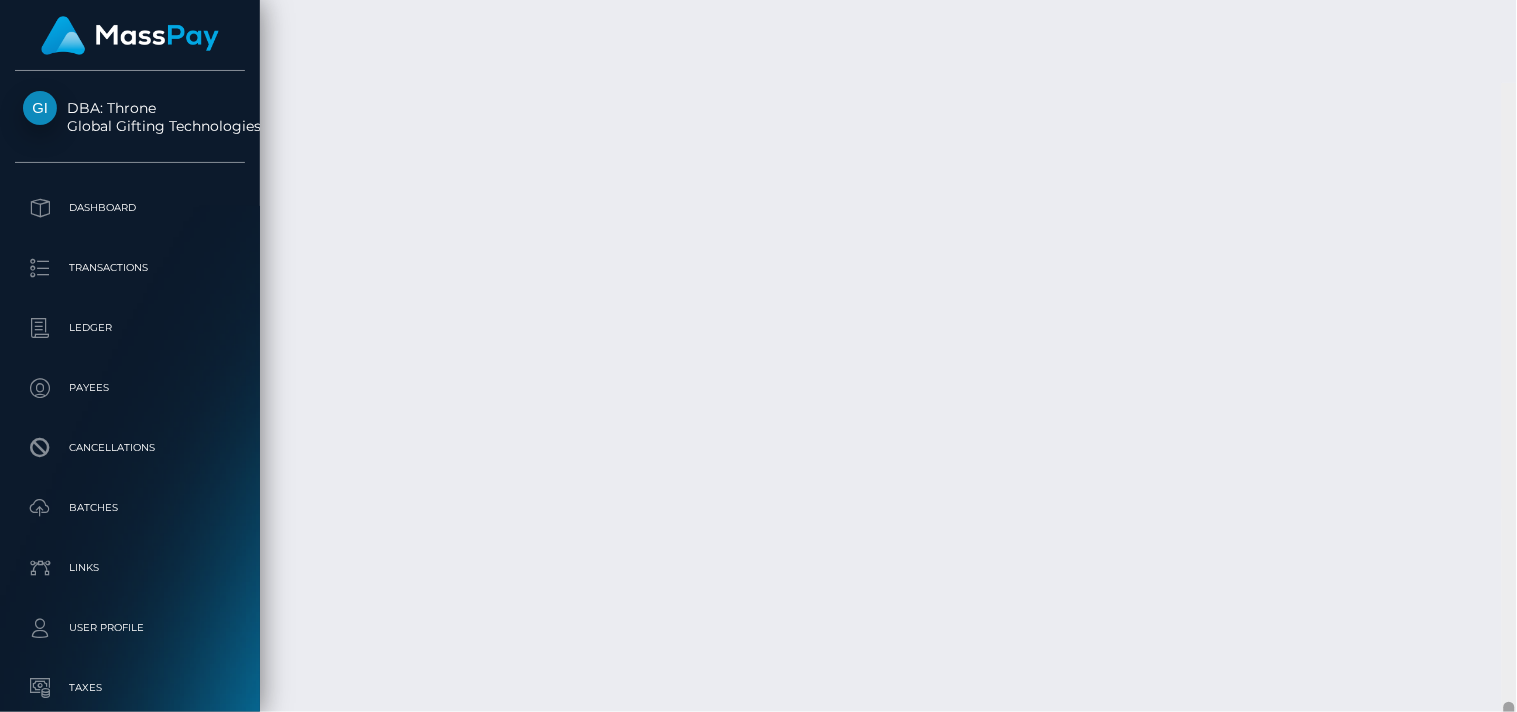 scroll, scrollTop: 4676, scrollLeft: 0, axis: vertical 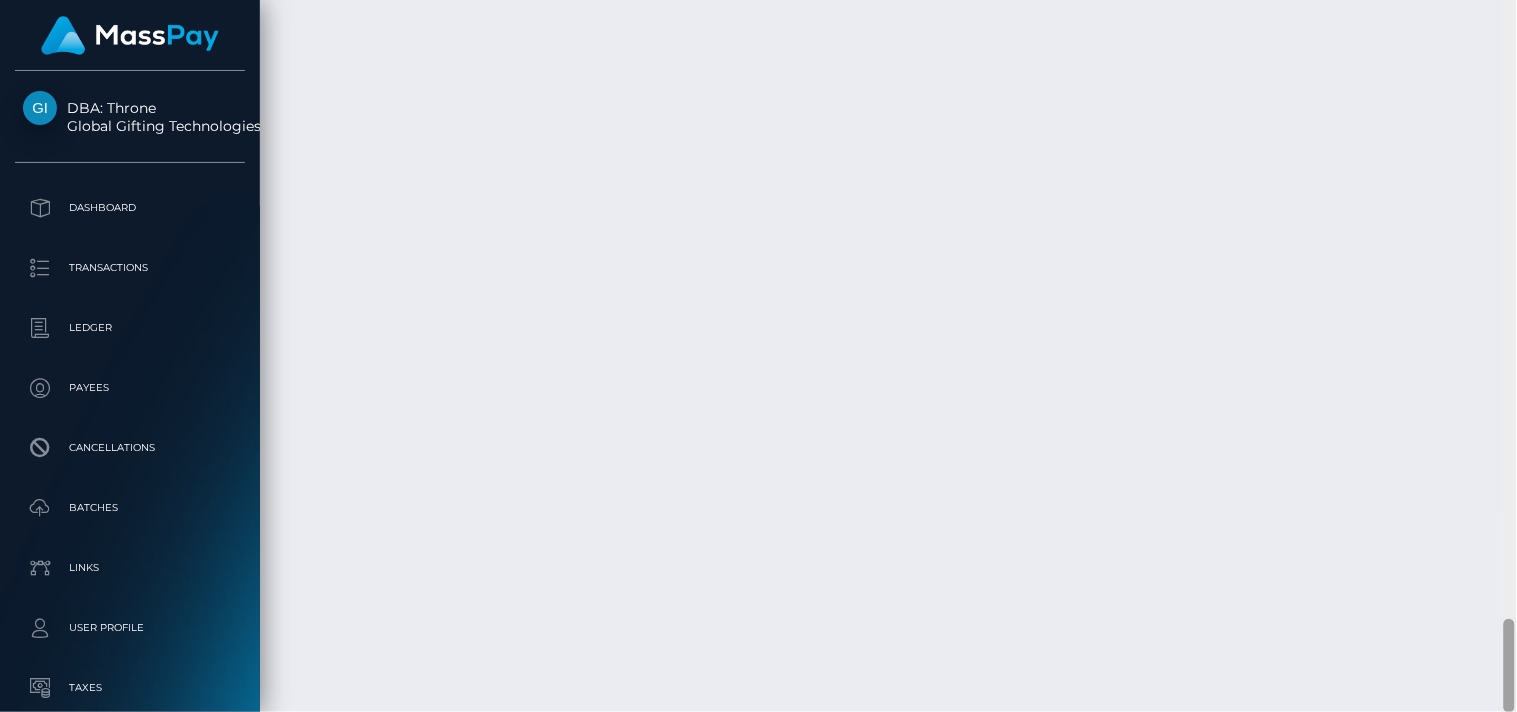 drag, startPoint x: 1510, startPoint y: 345, endPoint x: 1516, endPoint y: 656, distance: 311.05786 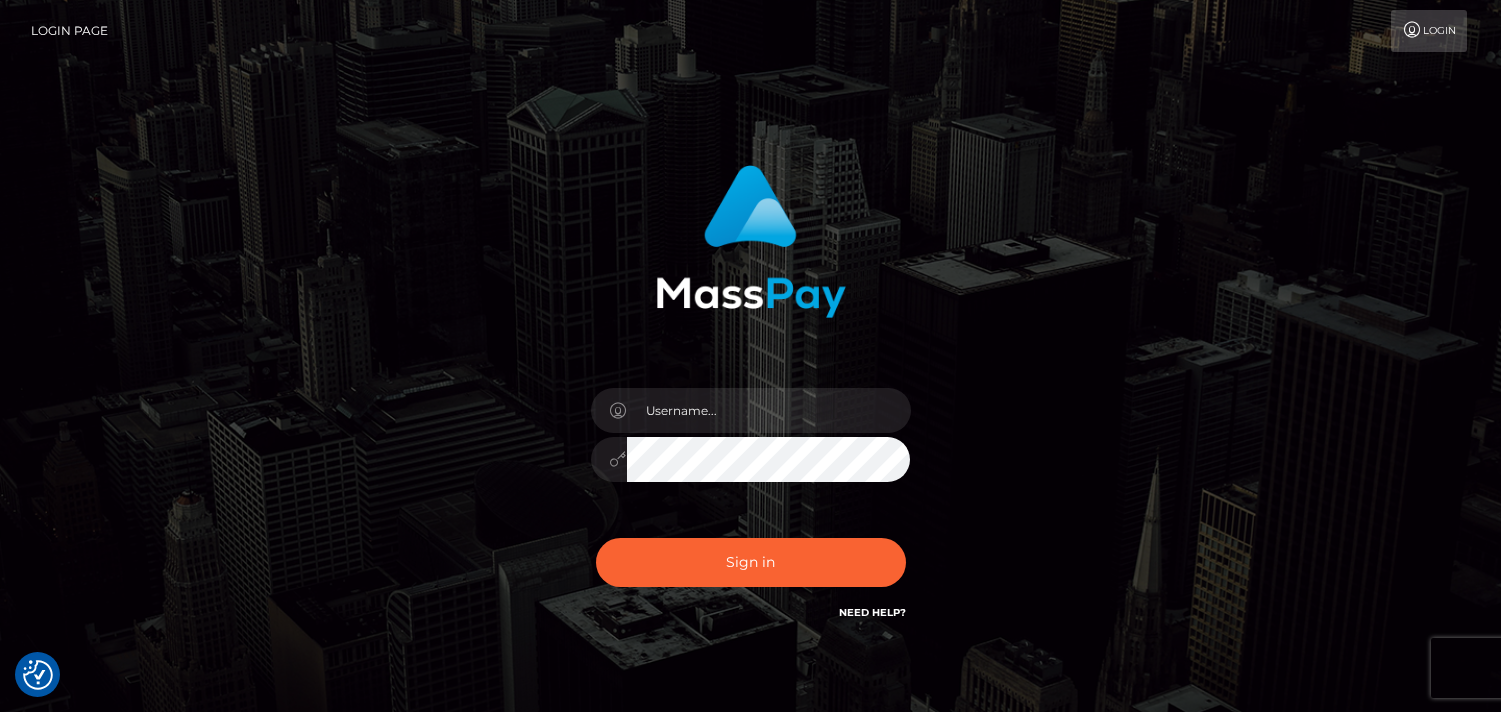 scroll, scrollTop: 0, scrollLeft: 0, axis: both 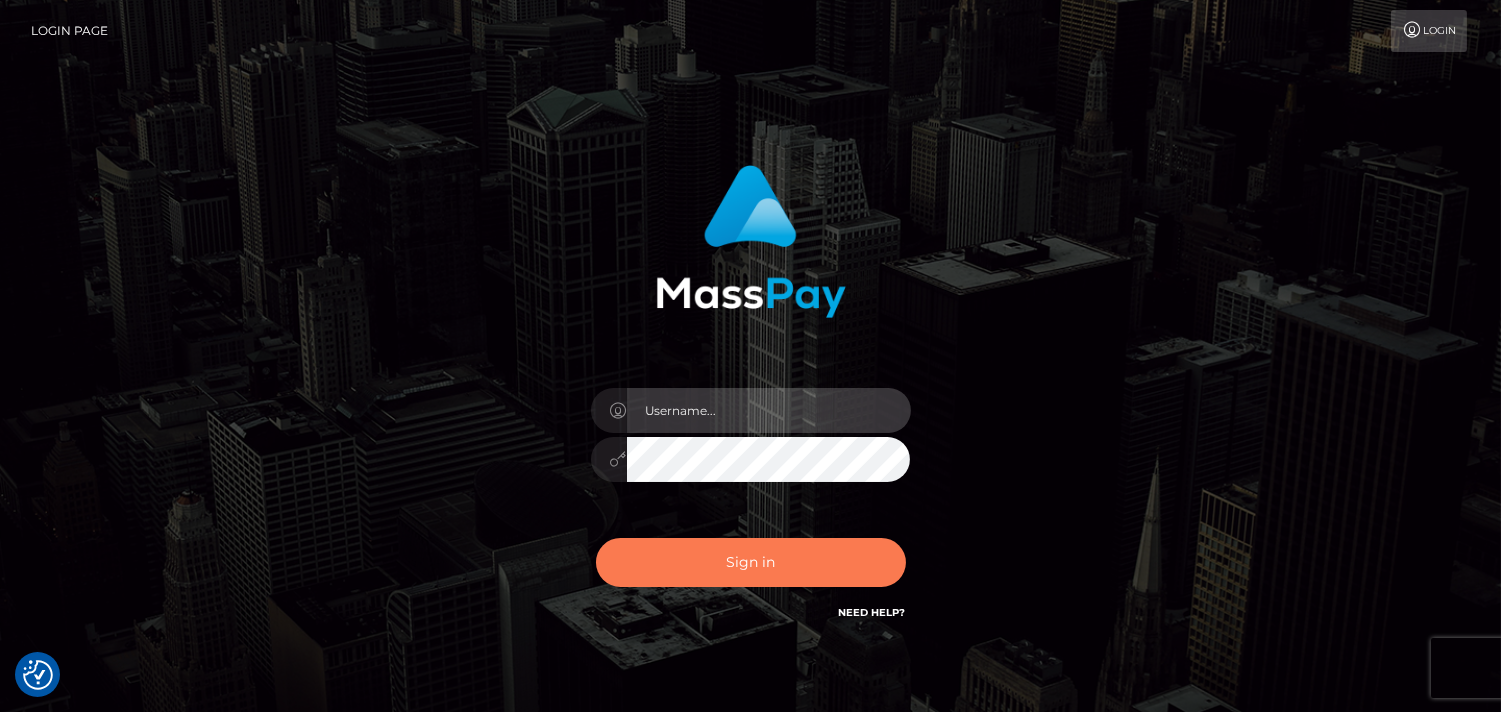type on "[DOMAIN_NAME]" 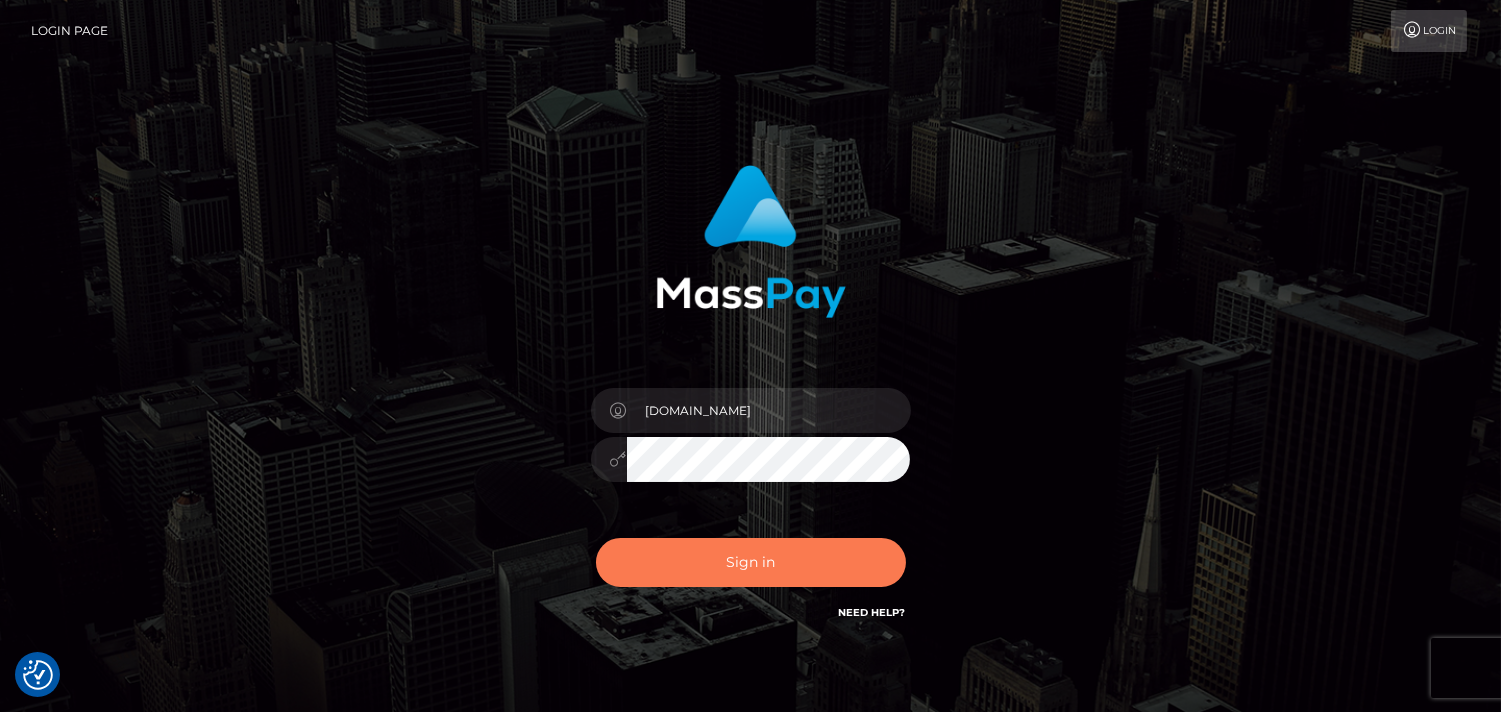click on "Sign in" at bounding box center [751, 562] 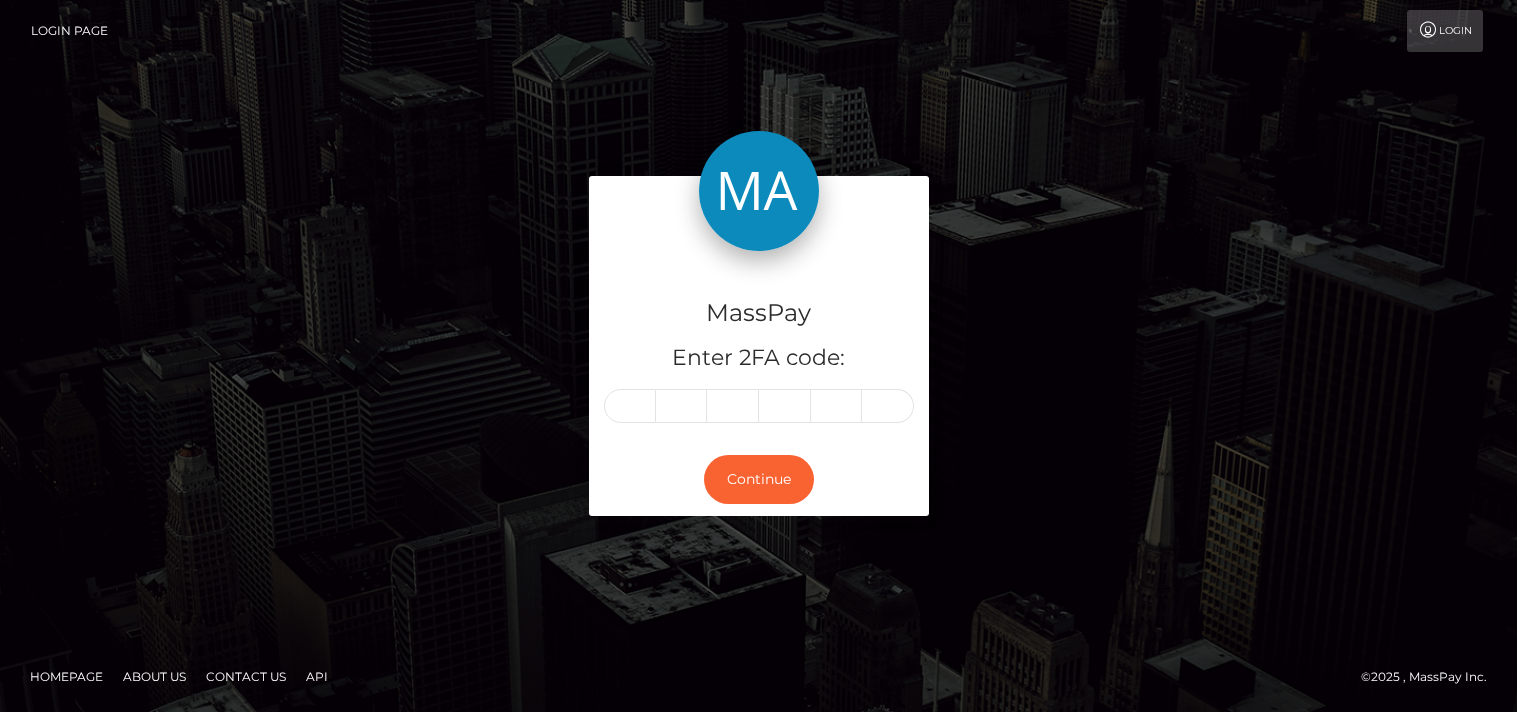 scroll, scrollTop: 0, scrollLeft: 0, axis: both 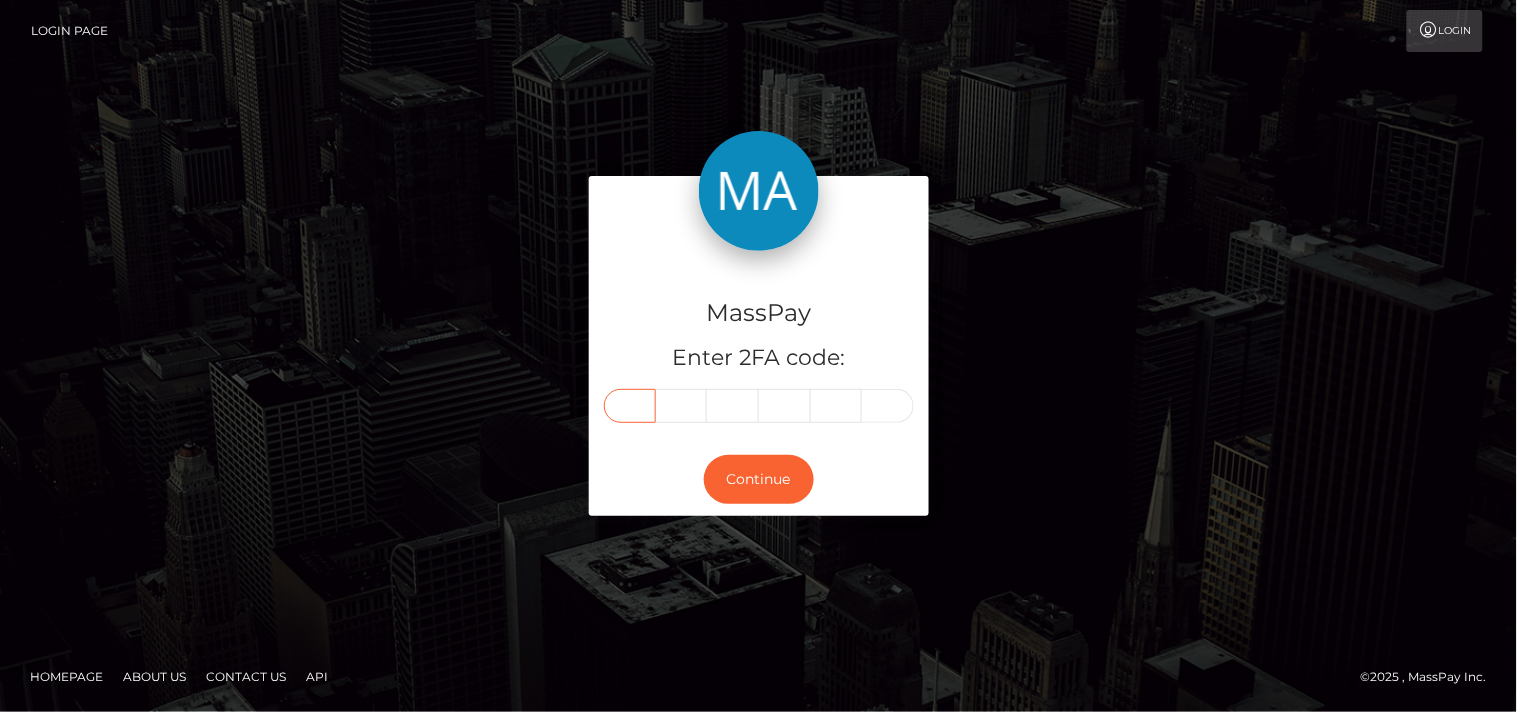 click at bounding box center [630, 406] 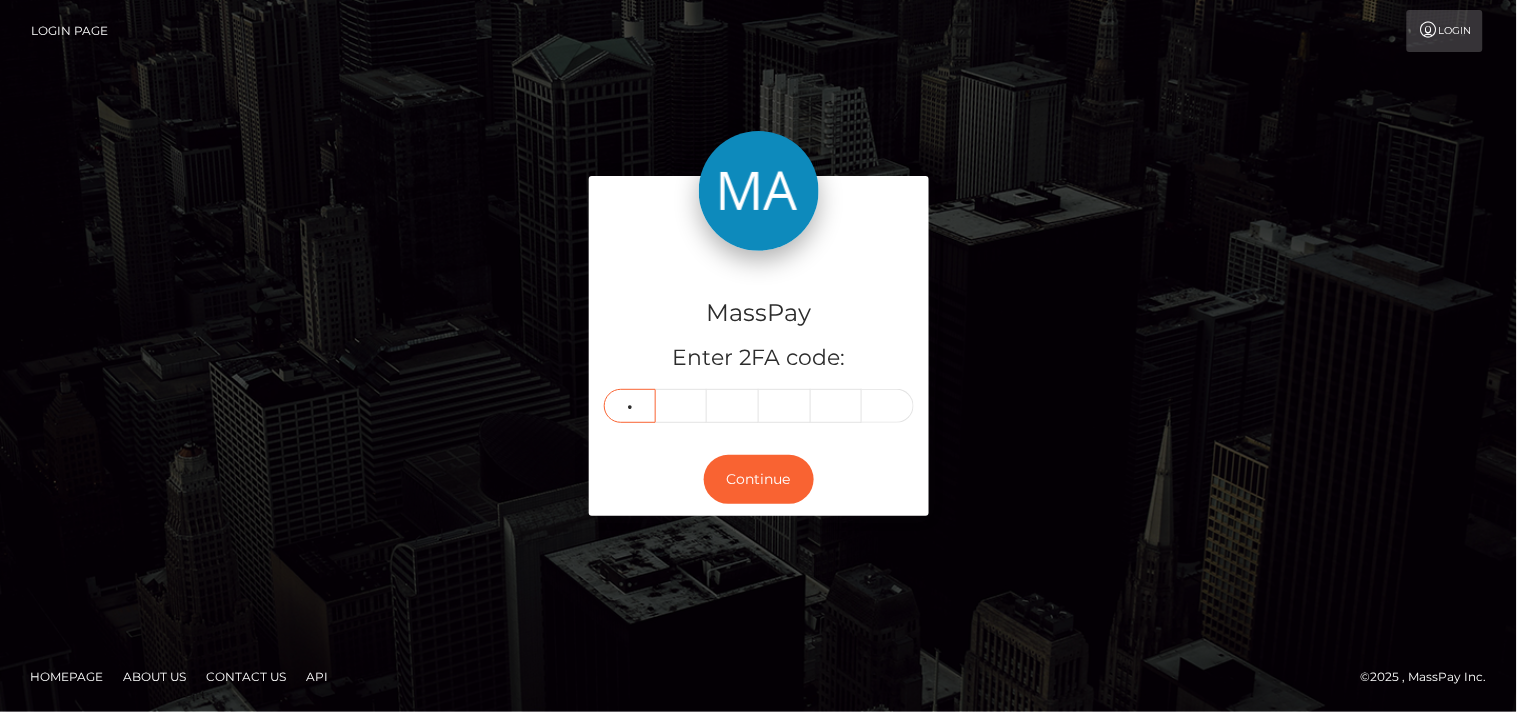 type on "2" 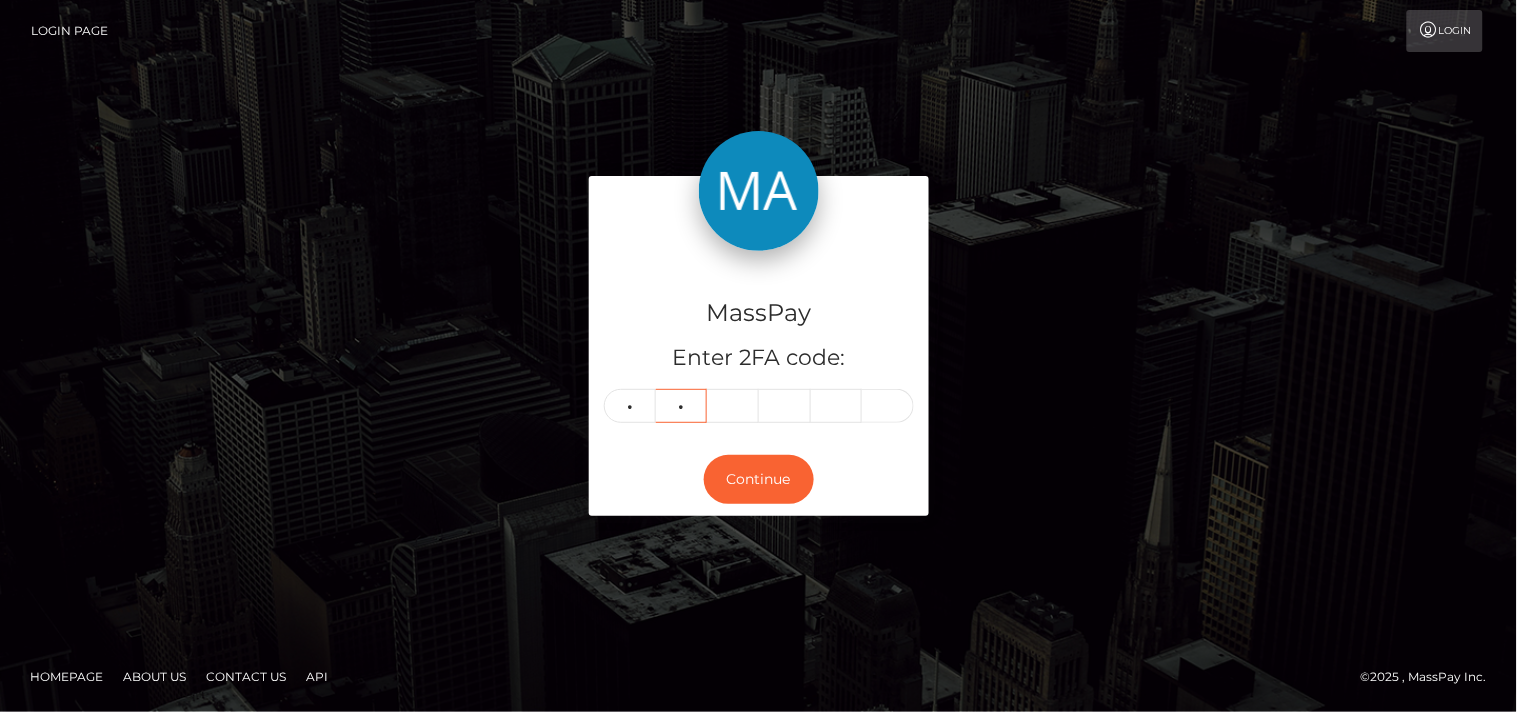 type on "8" 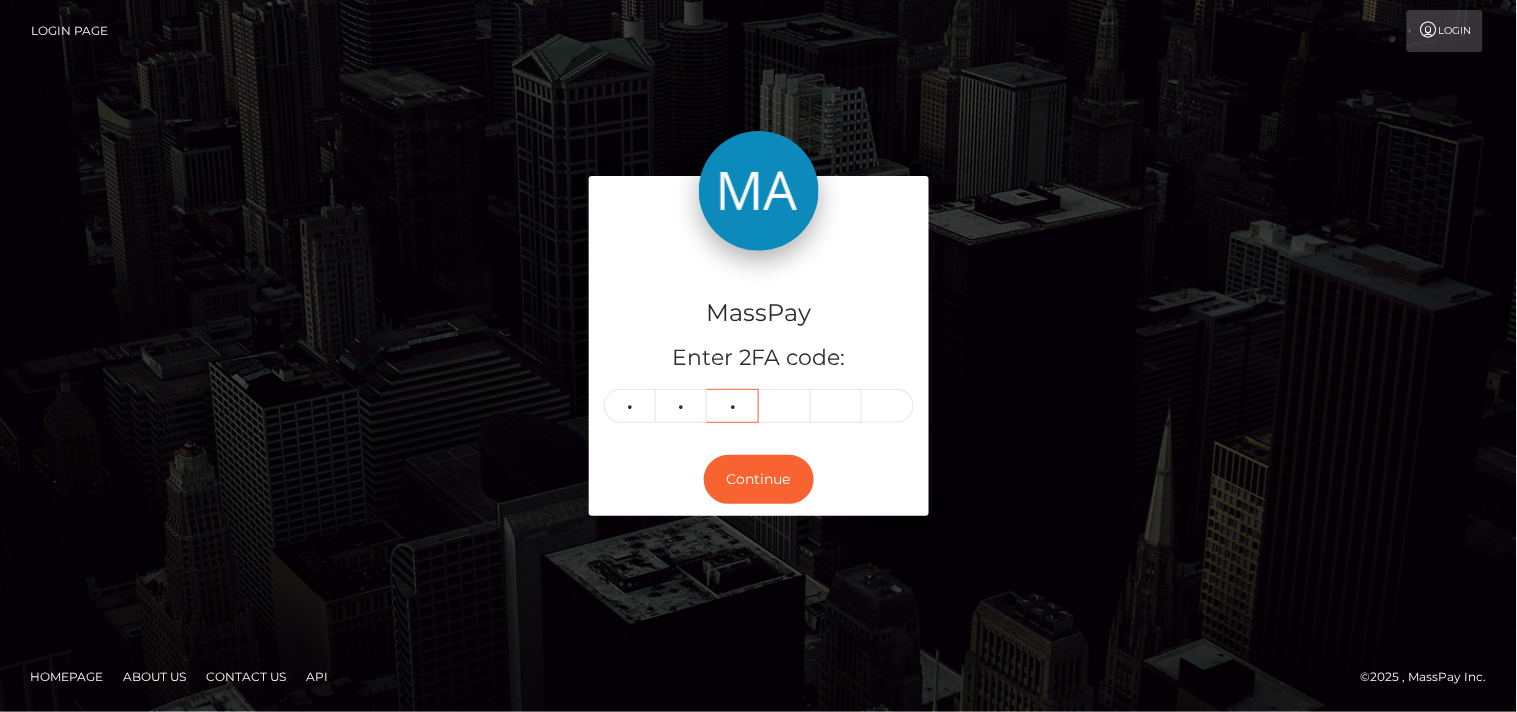 type on "3" 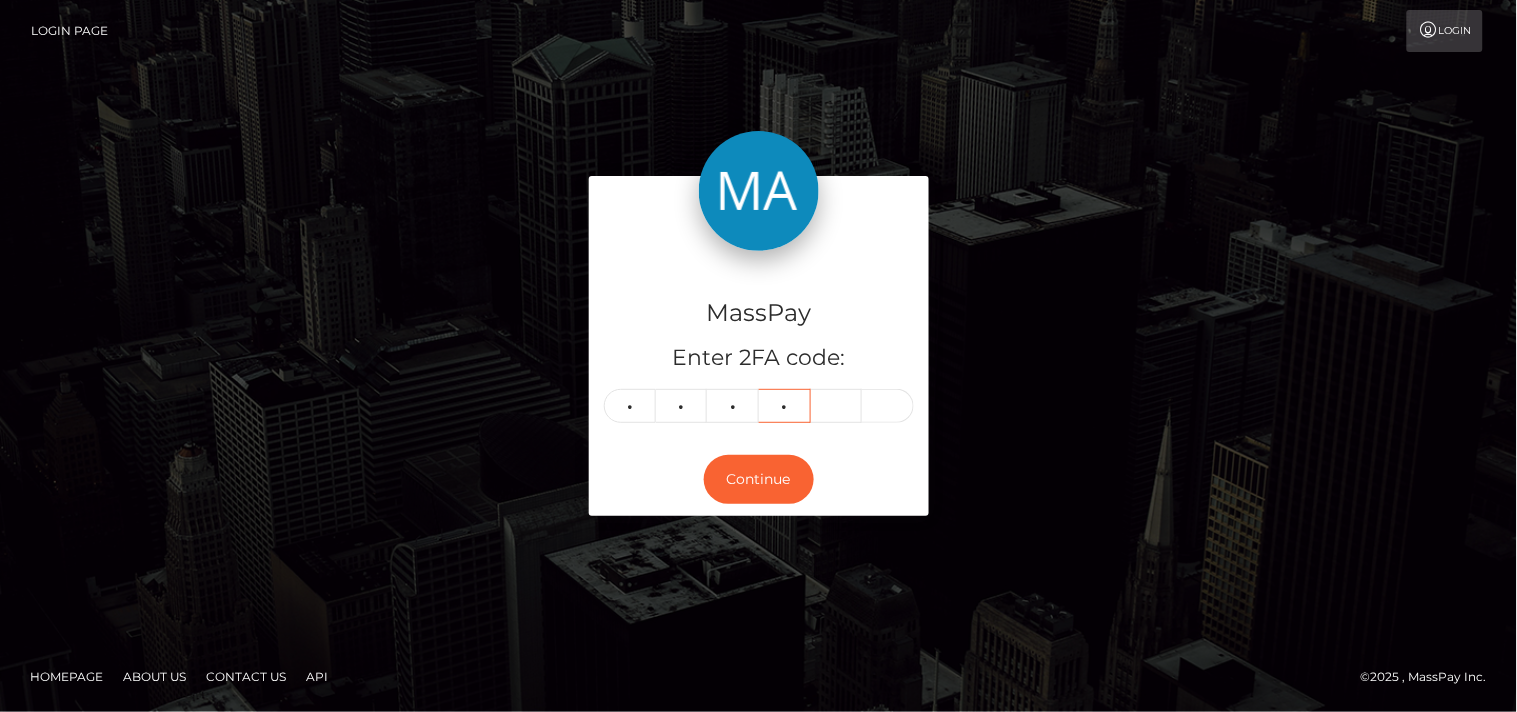 type on "5" 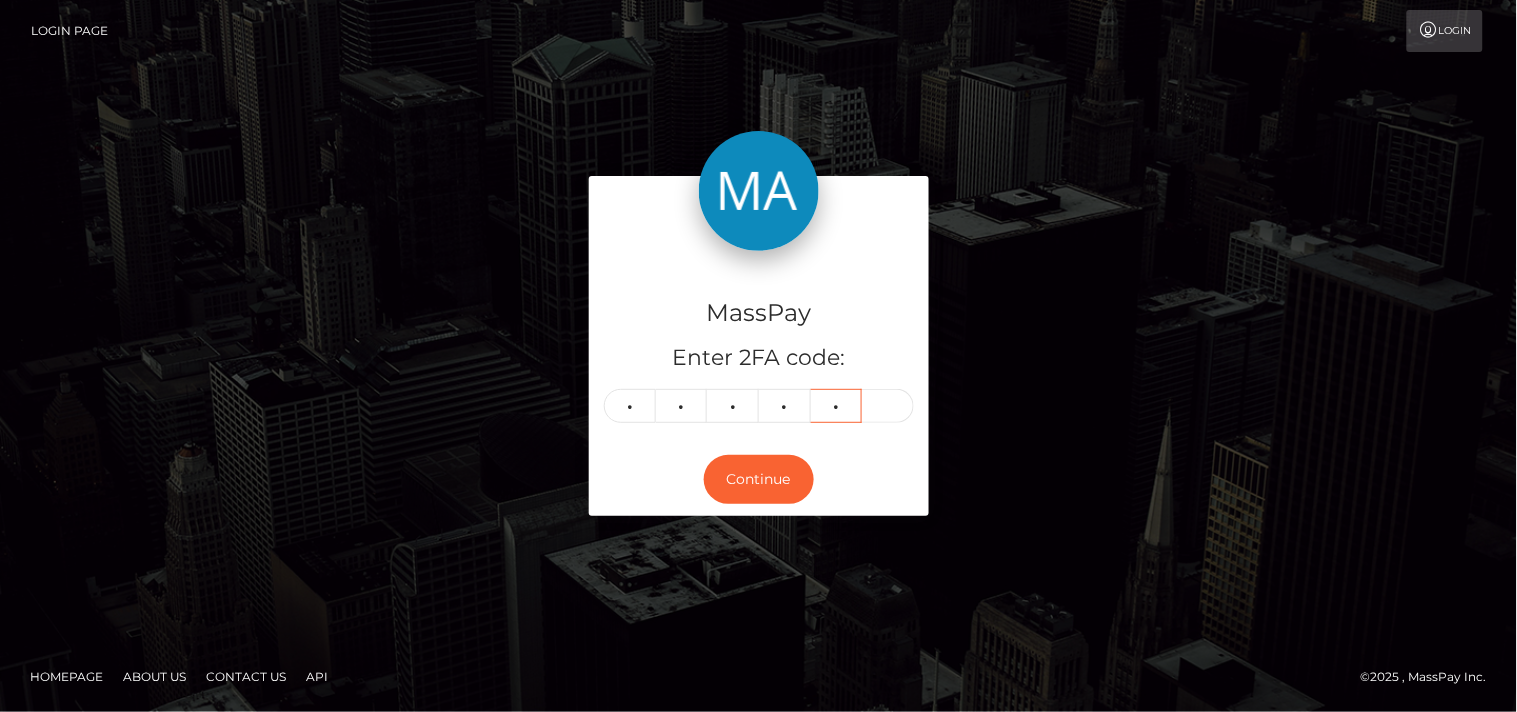 type on "7" 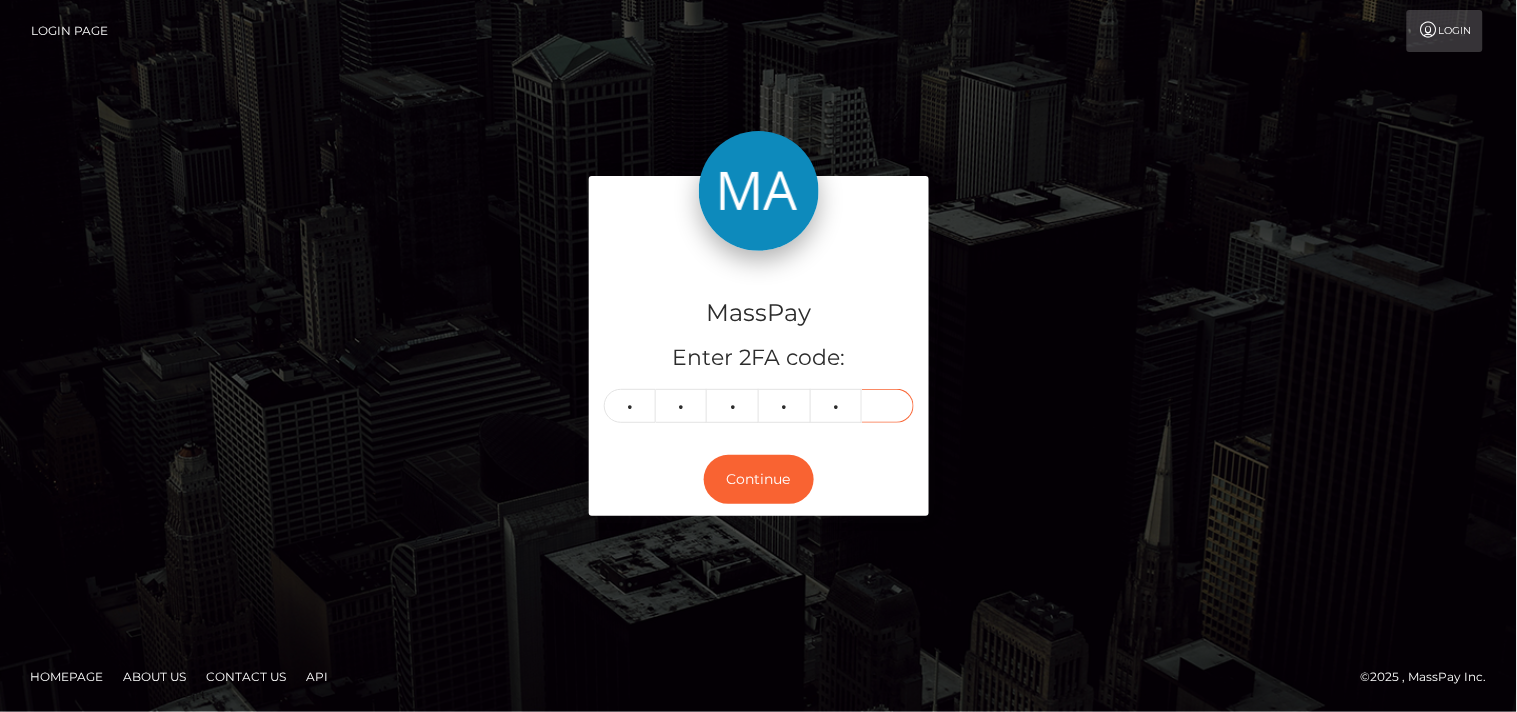 type on "8" 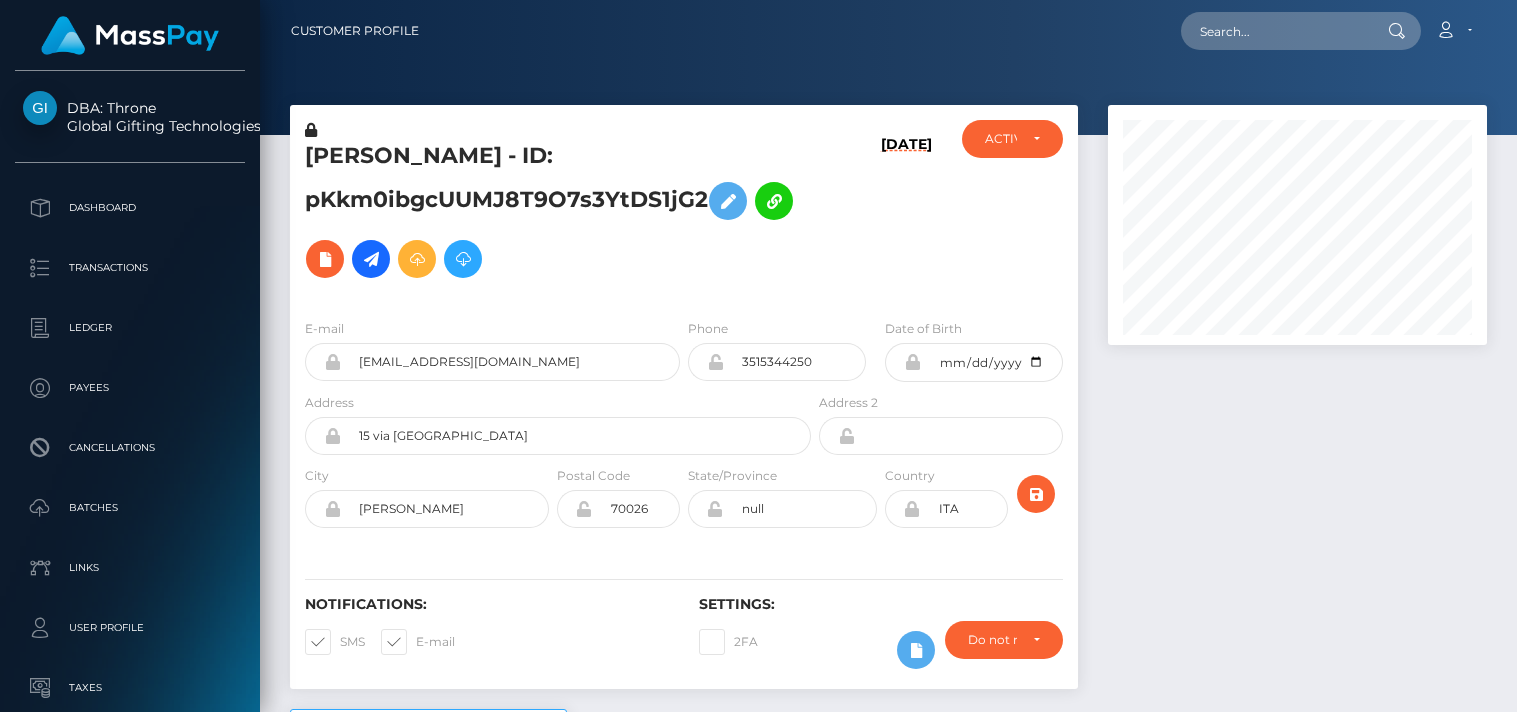scroll, scrollTop: 0, scrollLeft: 0, axis: both 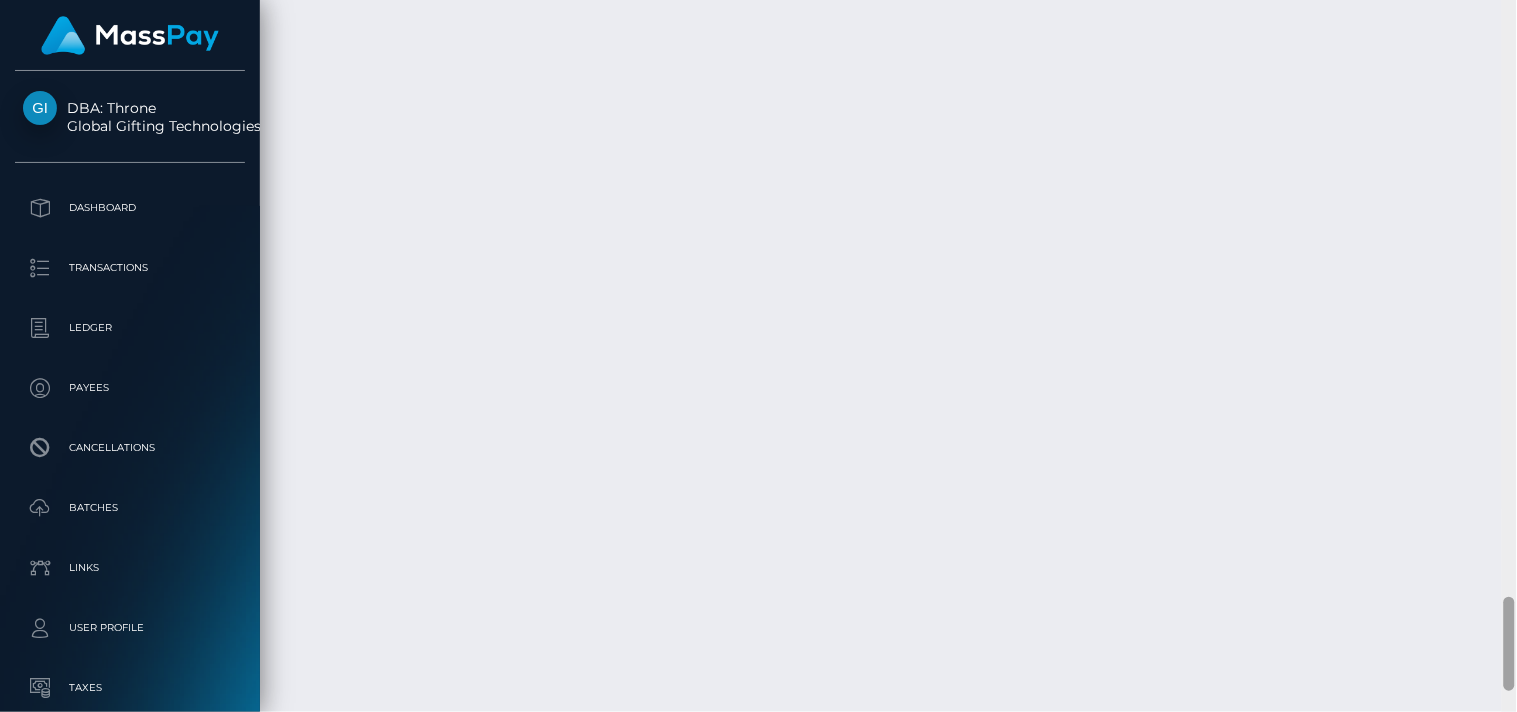 drag, startPoint x: 1512, startPoint y: 77, endPoint x: 1516, endPoint y: 603, distance: 526.0152 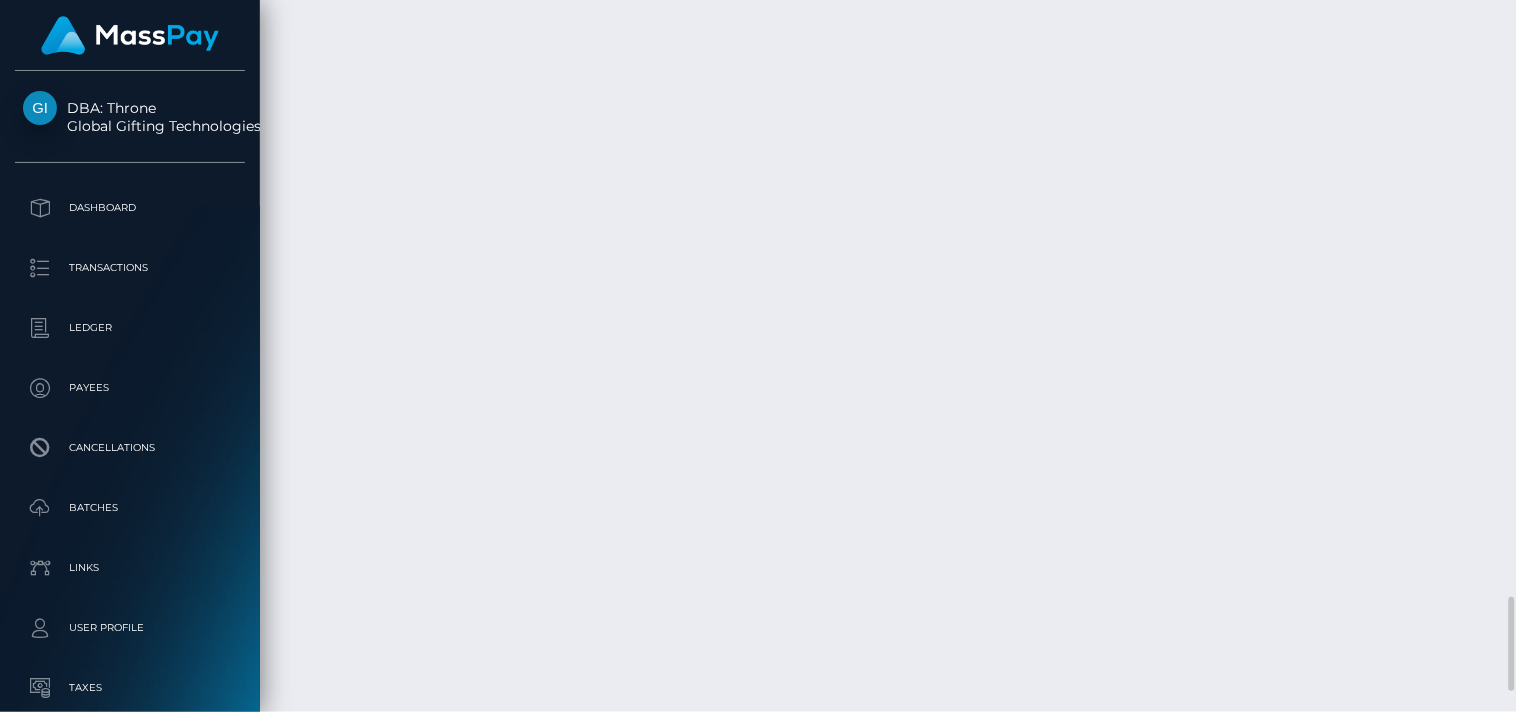 scroll, scrollTop: 240, scrollLeft: 380, axis: both 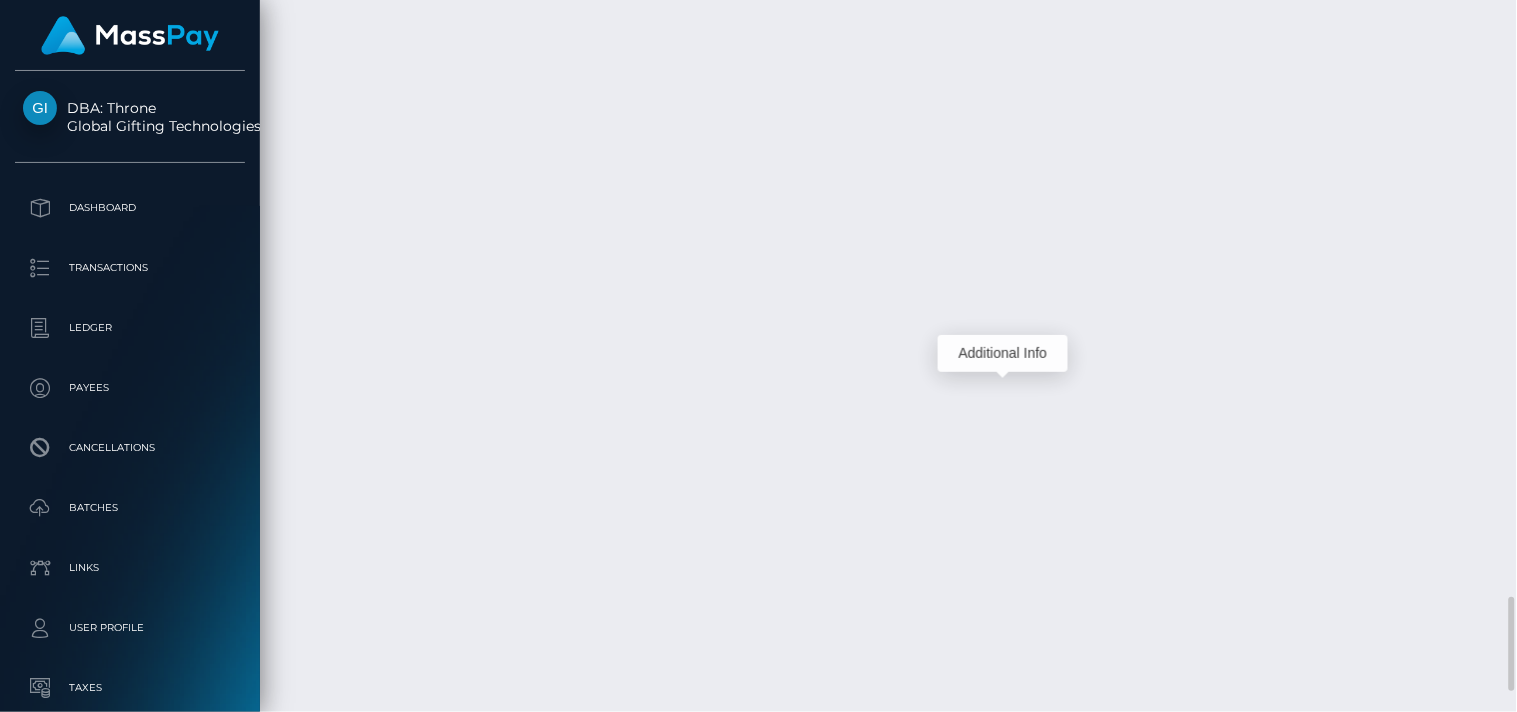 click at bounding box center [977, -1295] 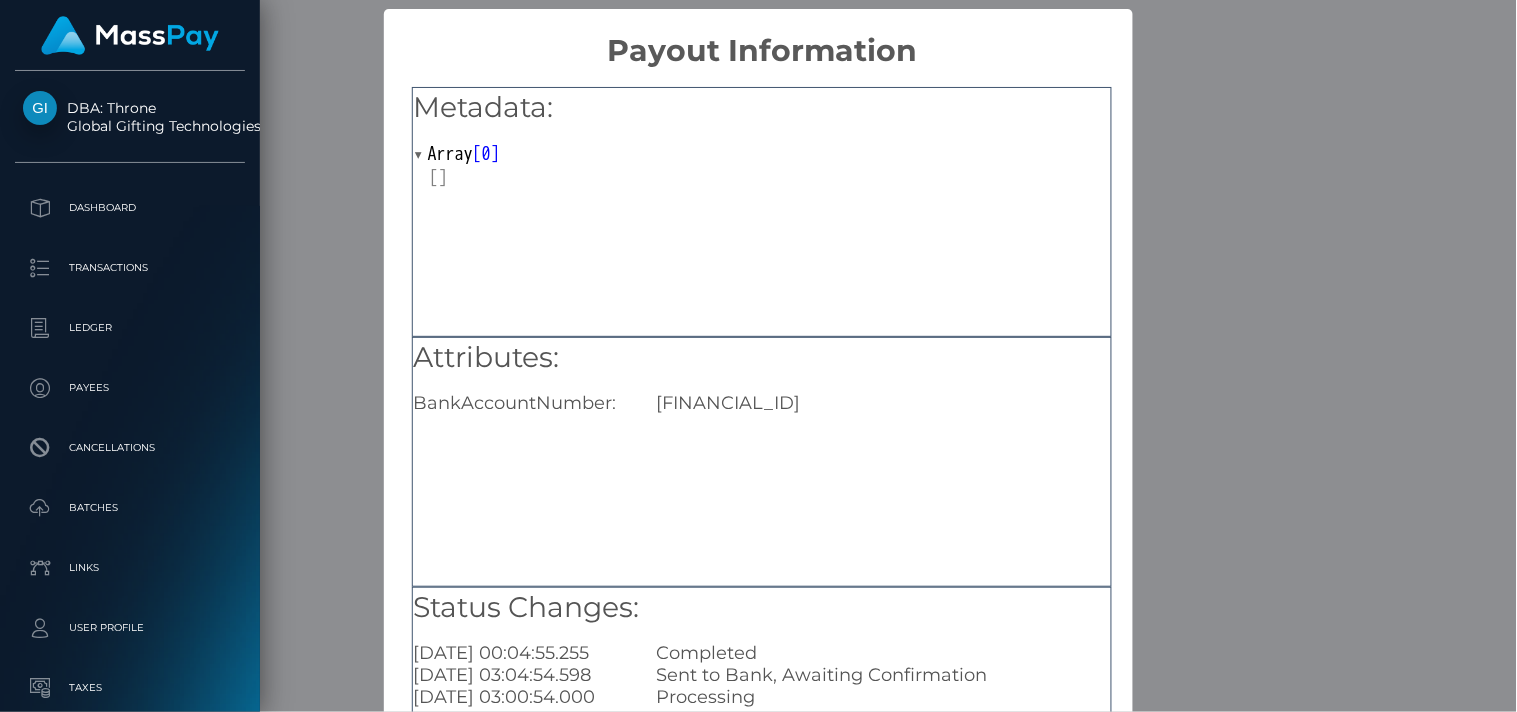 click on "Attributes: BankAccountNumber: IT54S3608105138226103926115" at bounding box center [762, 462] 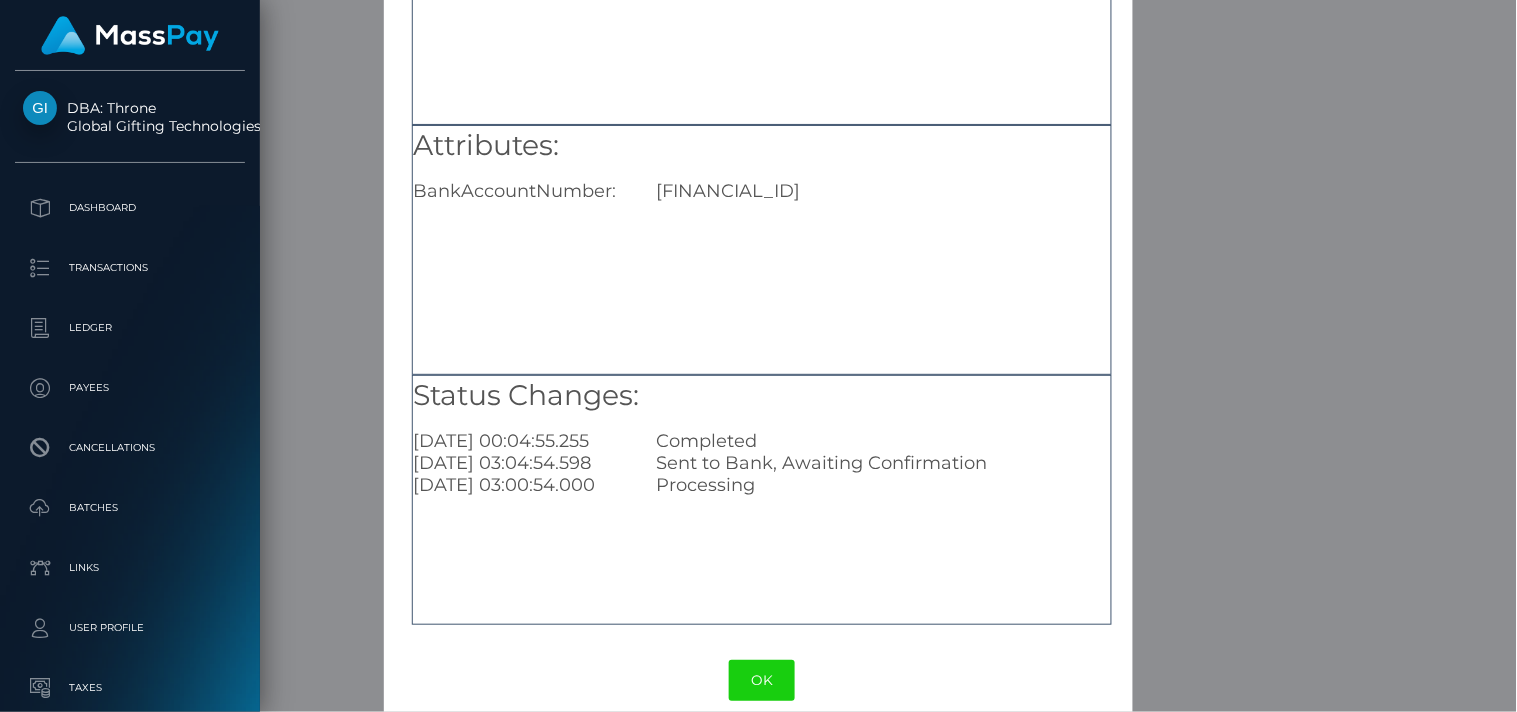 scroll, scrollTop: 238, scrollLeft: 0, axis: vertical 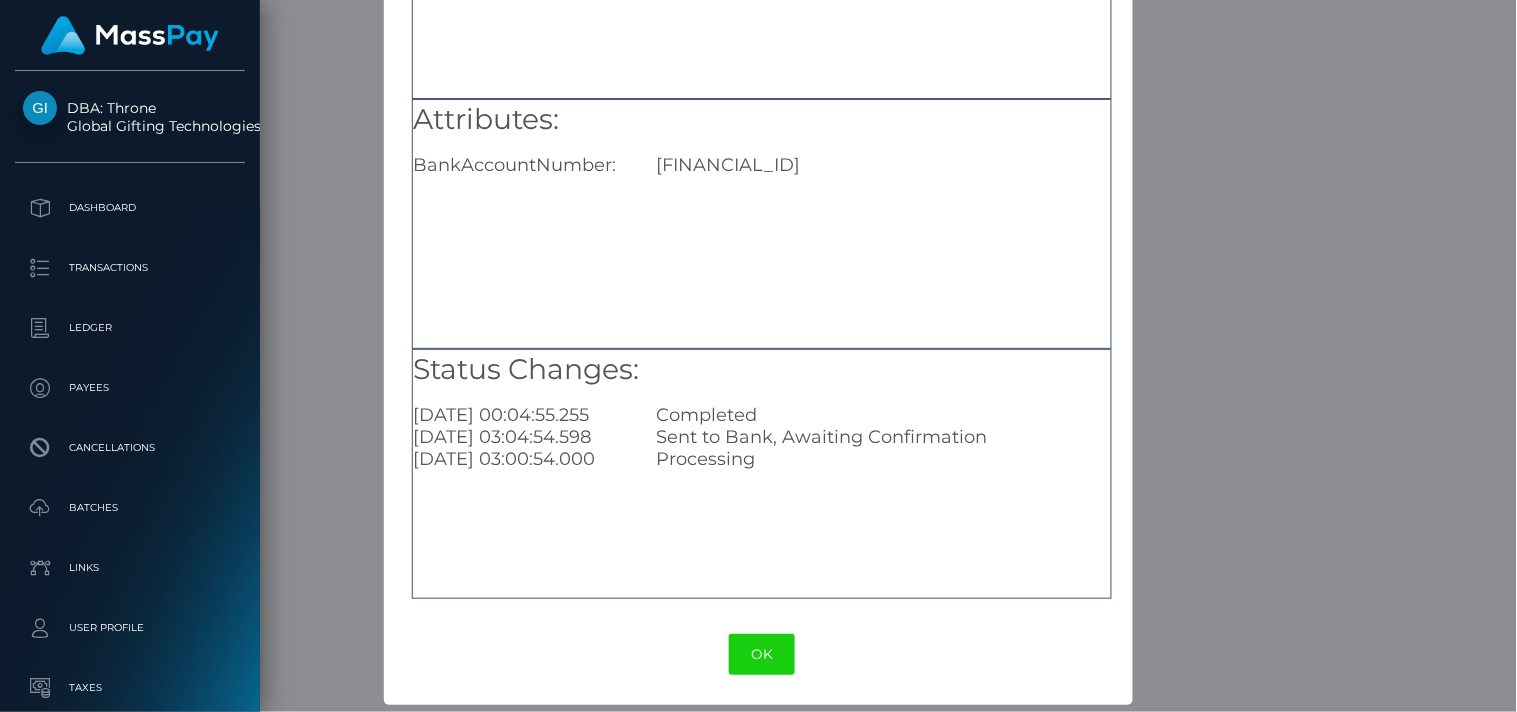 drag, startPoint x: 651, startPoint y: 157, endPoint x: 981, endPoint y: 258, distance: 345.11014 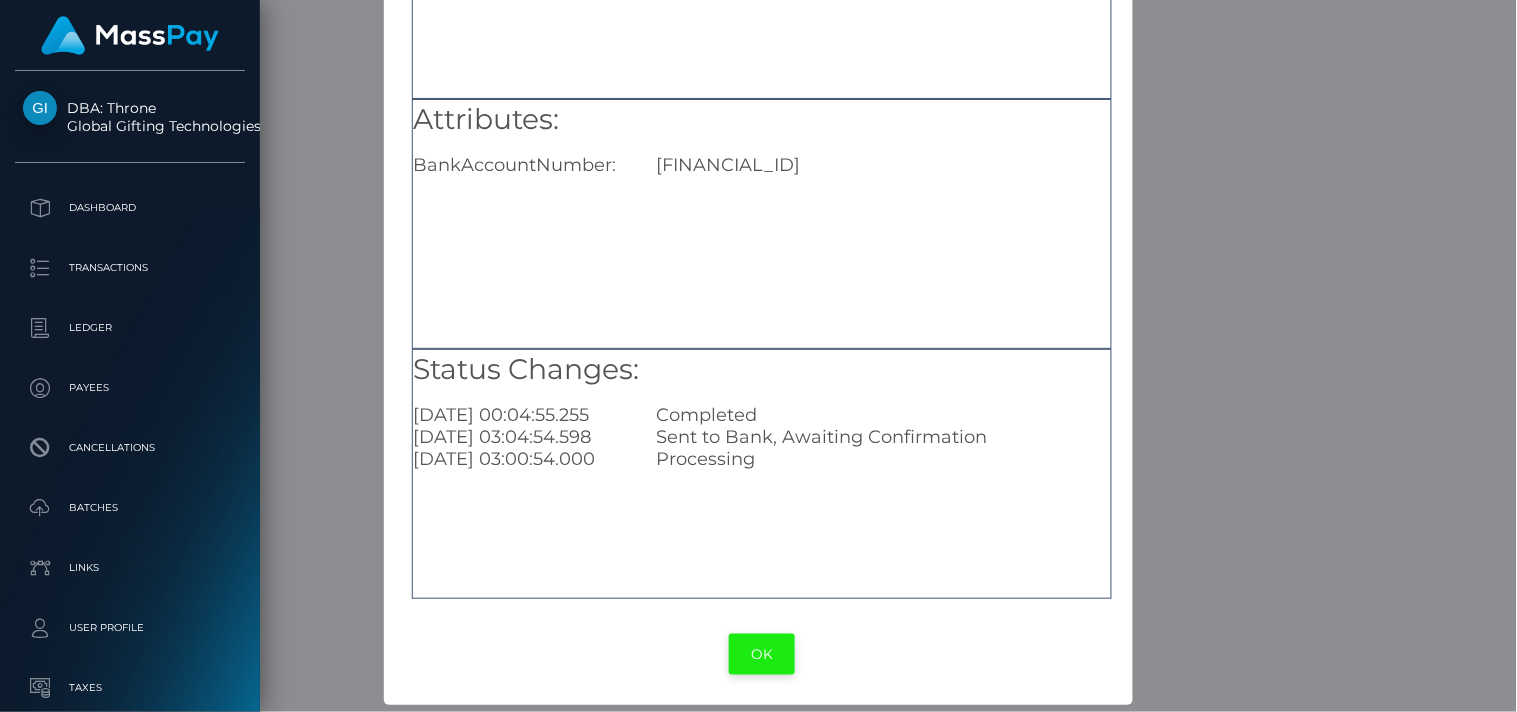 click on "OK" at bounding box center (762, 654) 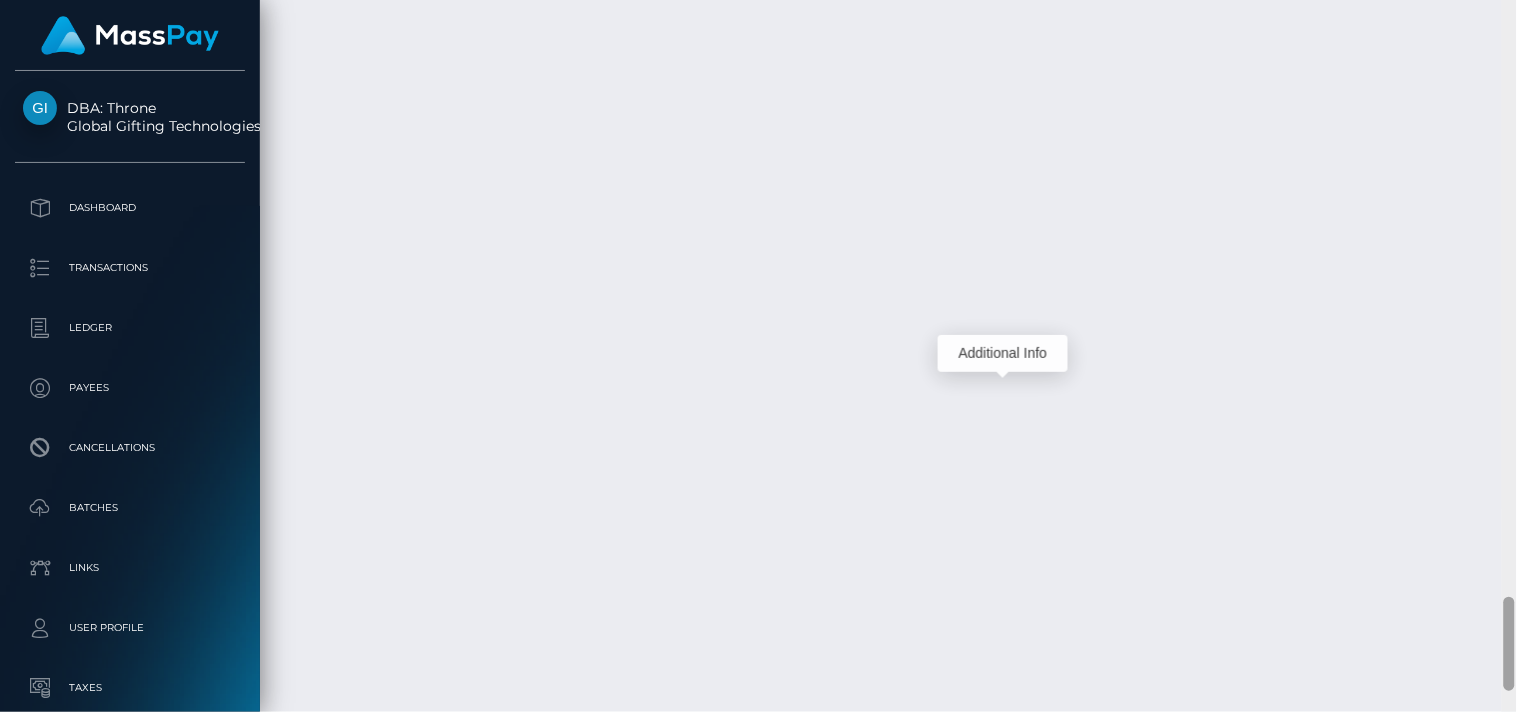 scroll, scrollTop: 240, scrollLeft: 380, axis: both 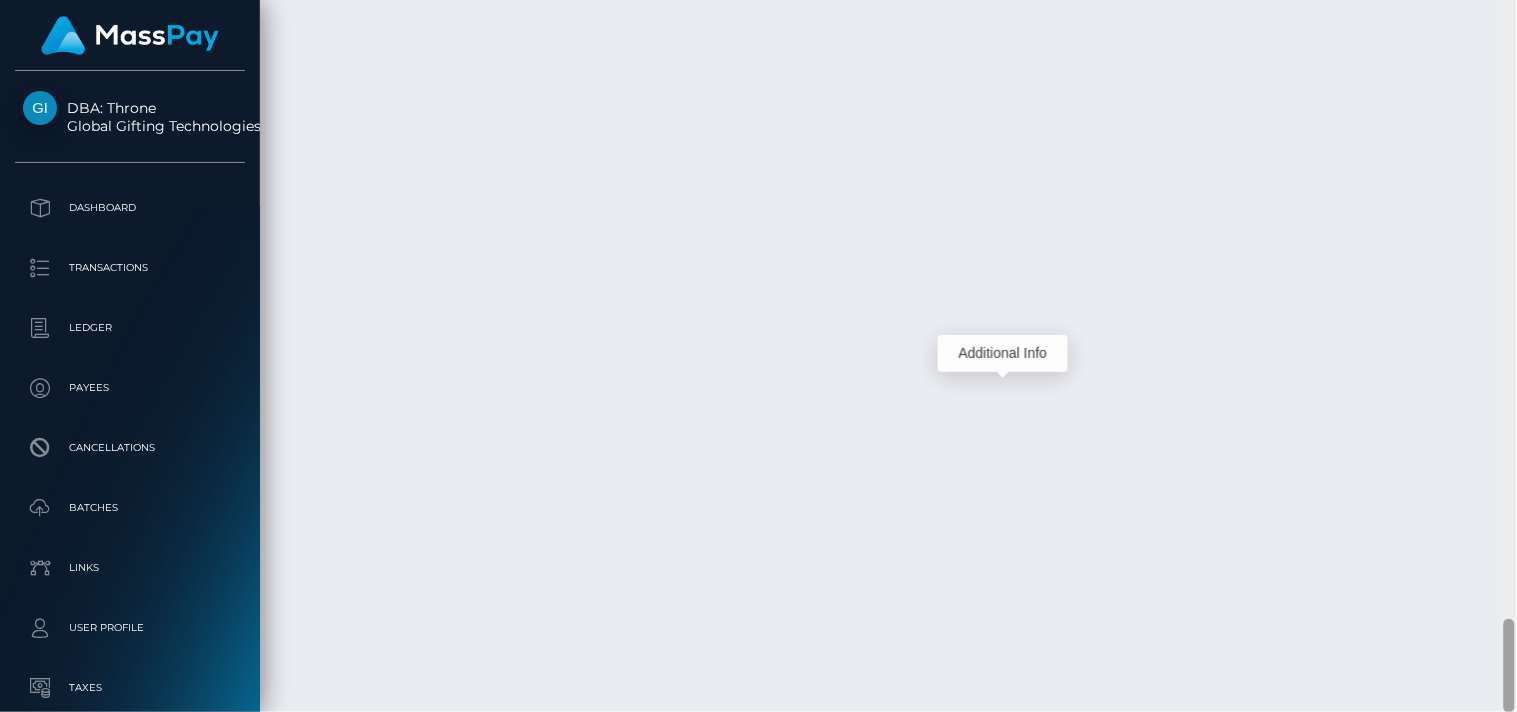 drag, startPoint x: 1507, startPoint y: 605, endPoint x: 1507, endPoint y: 628, distance: 23 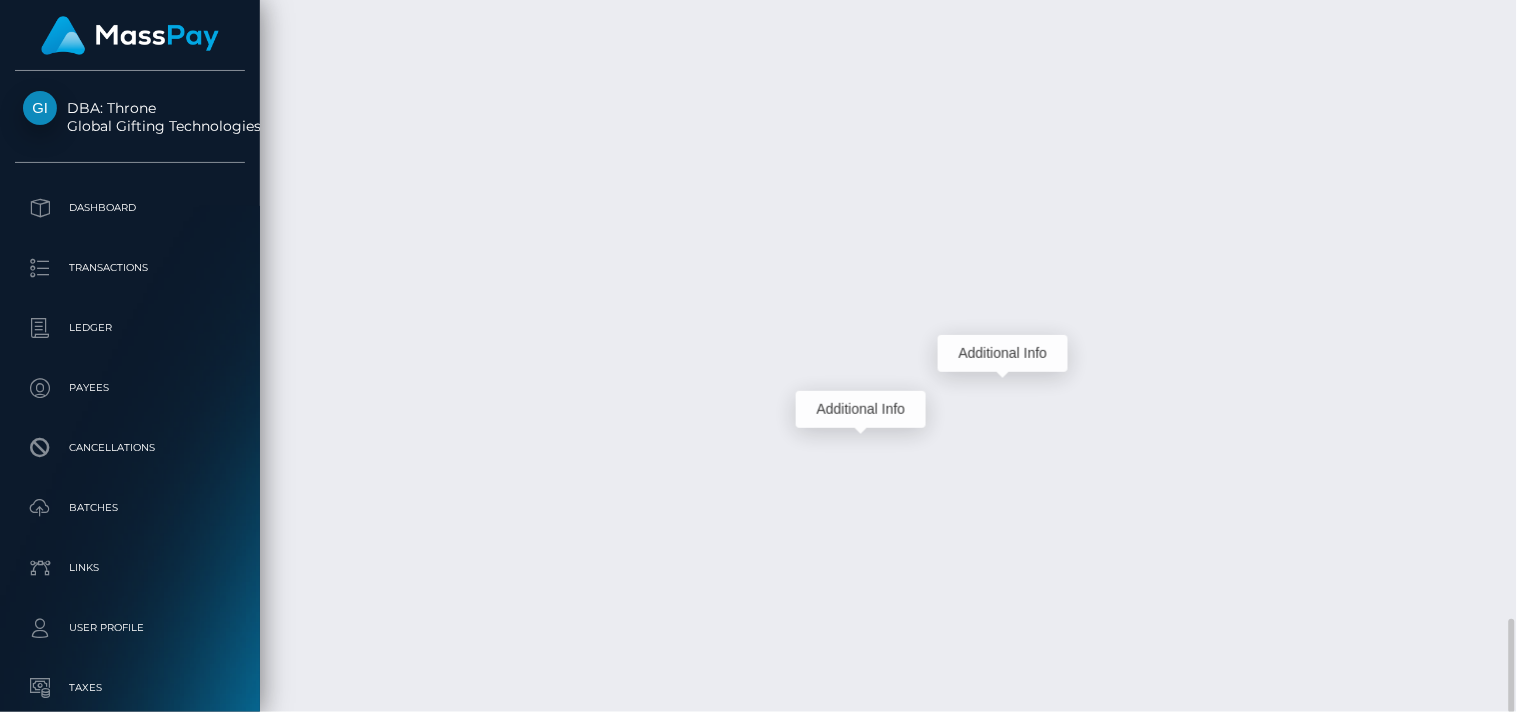 scroll, scrollTop: 240, scrollLeft: 380, axis: both 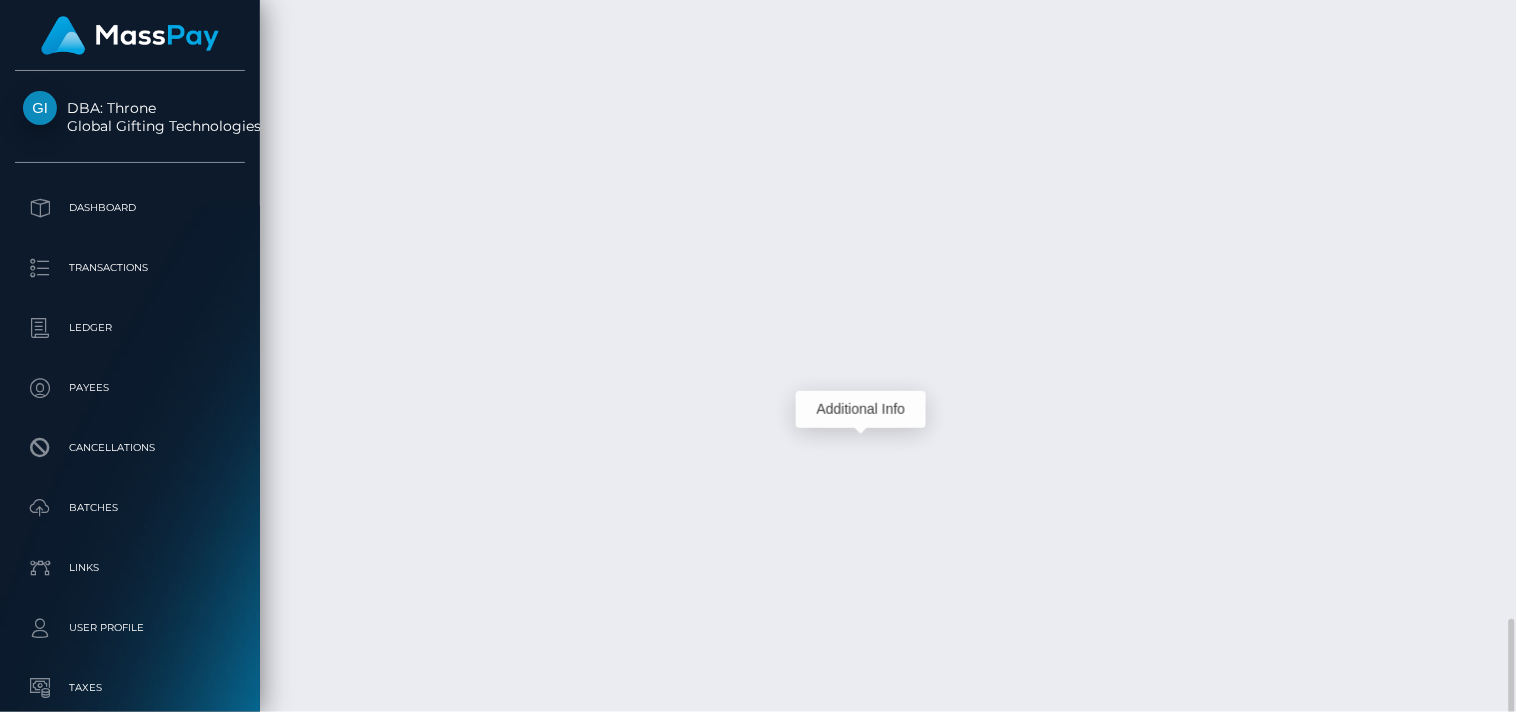 click at bounding box center [832, -1263] 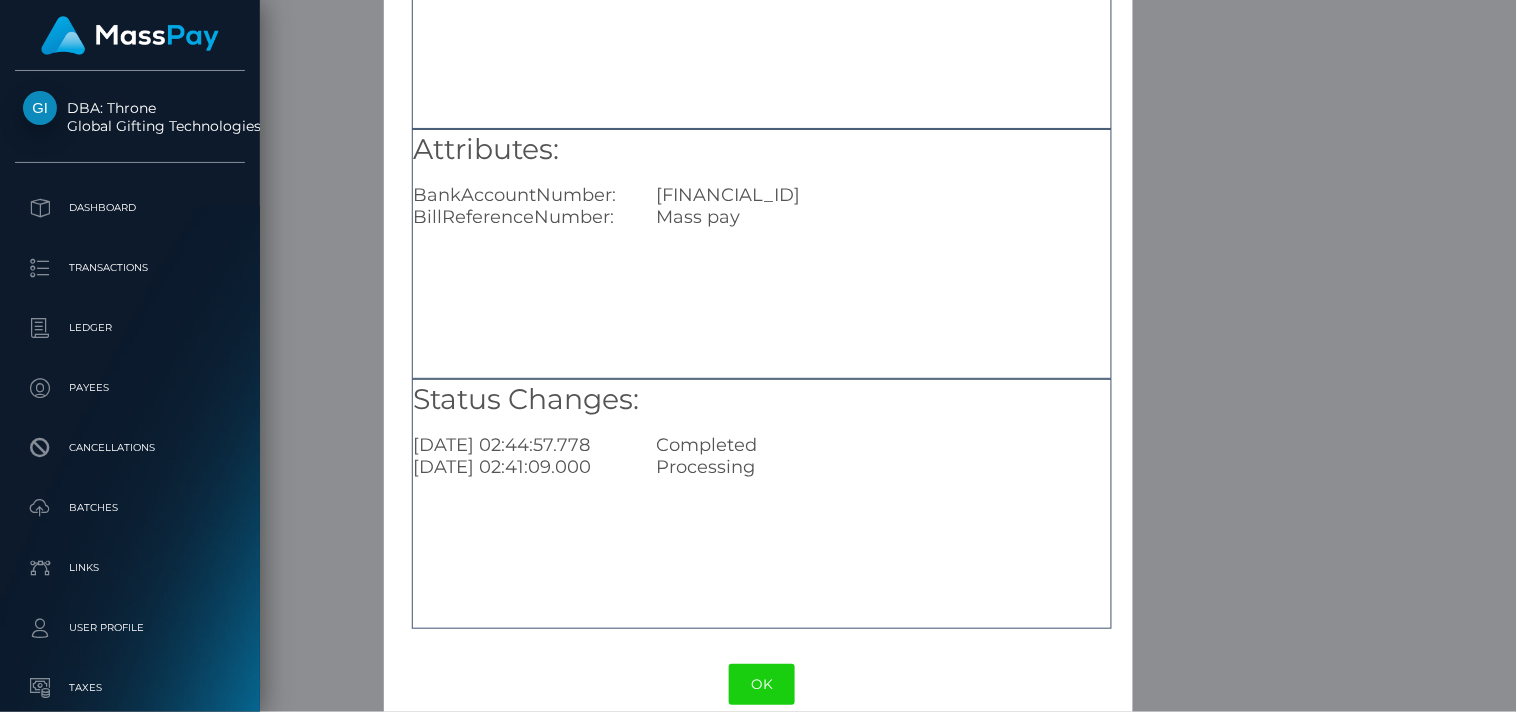 scroll, scrollTop: 238, scrollLeft: 0, axis: vertical 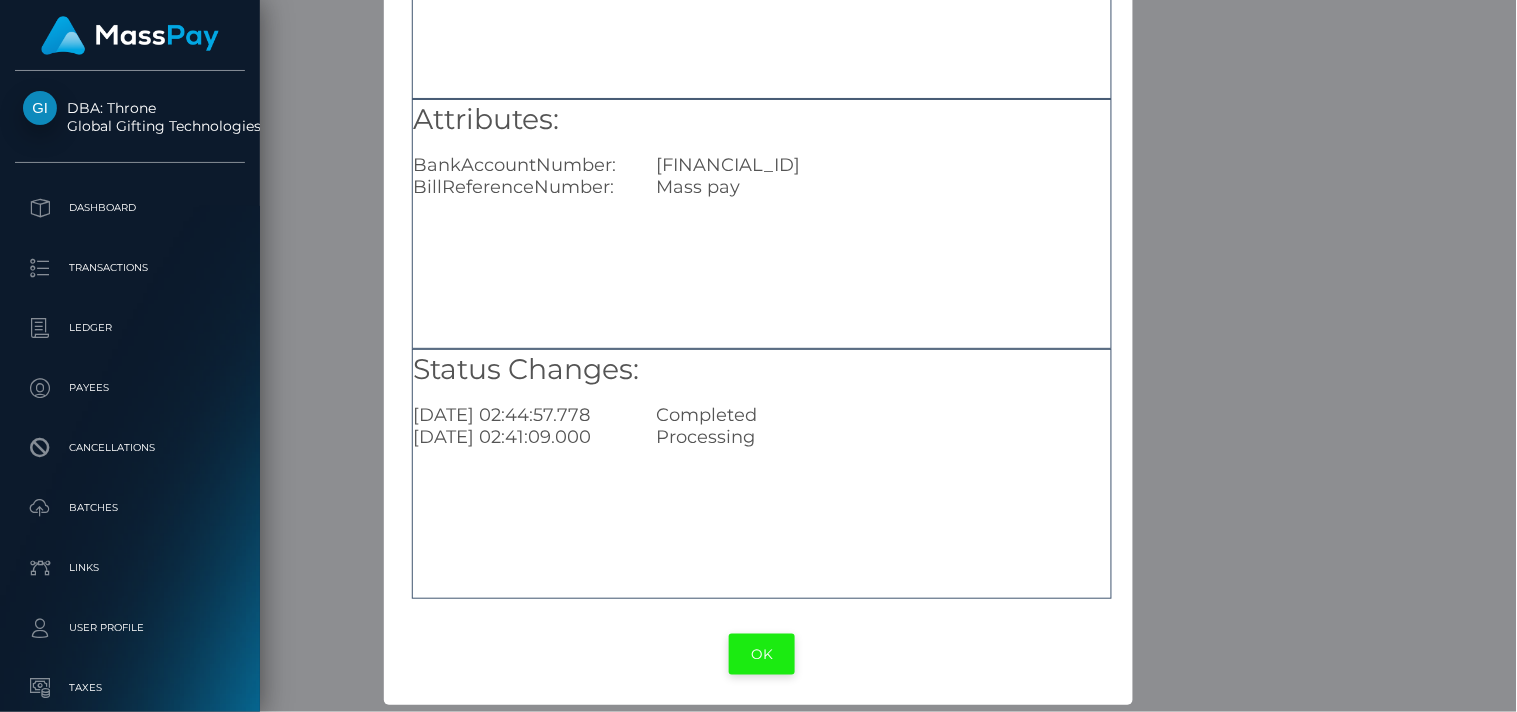 click on "OK" at bounding box center [762, 654] 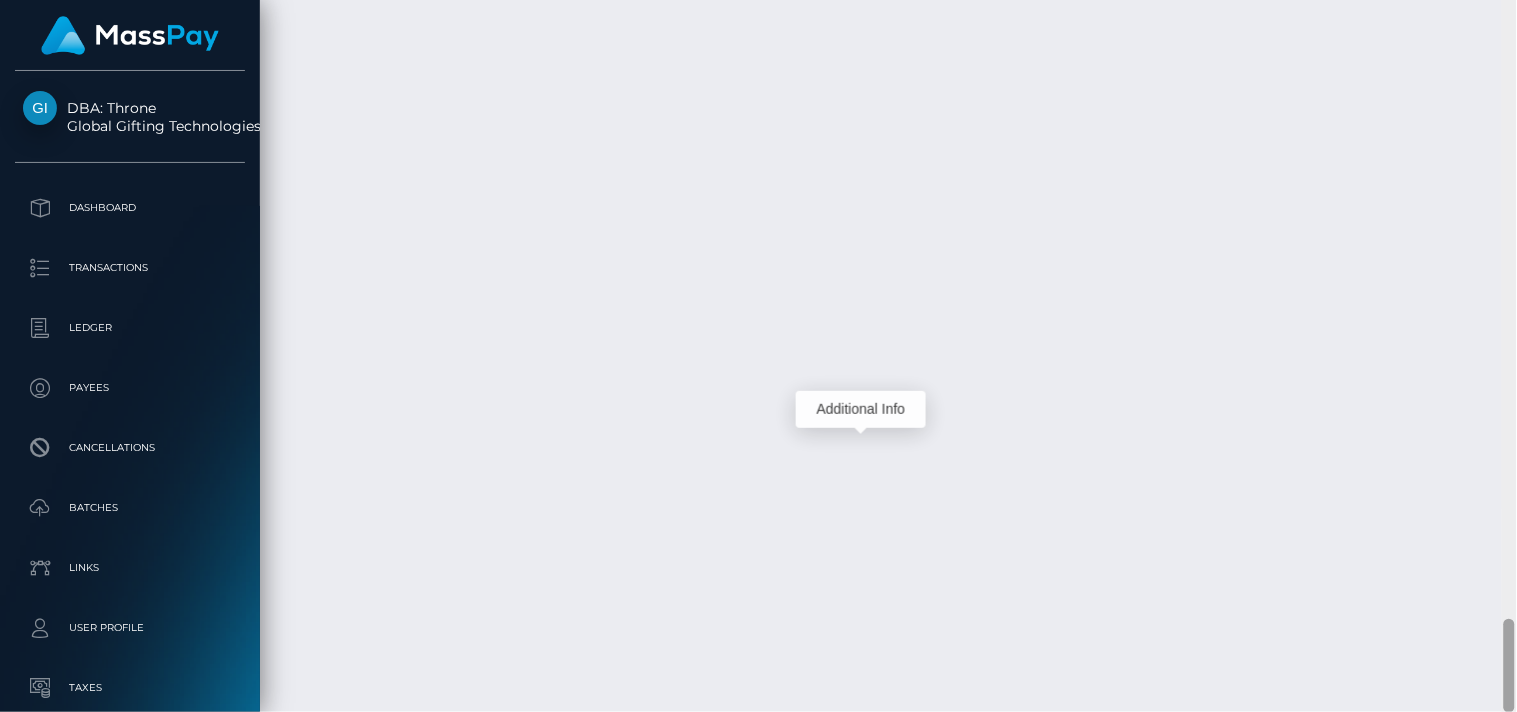 scroll, scrollTop: 240, scrollLeft: 380, axis: both 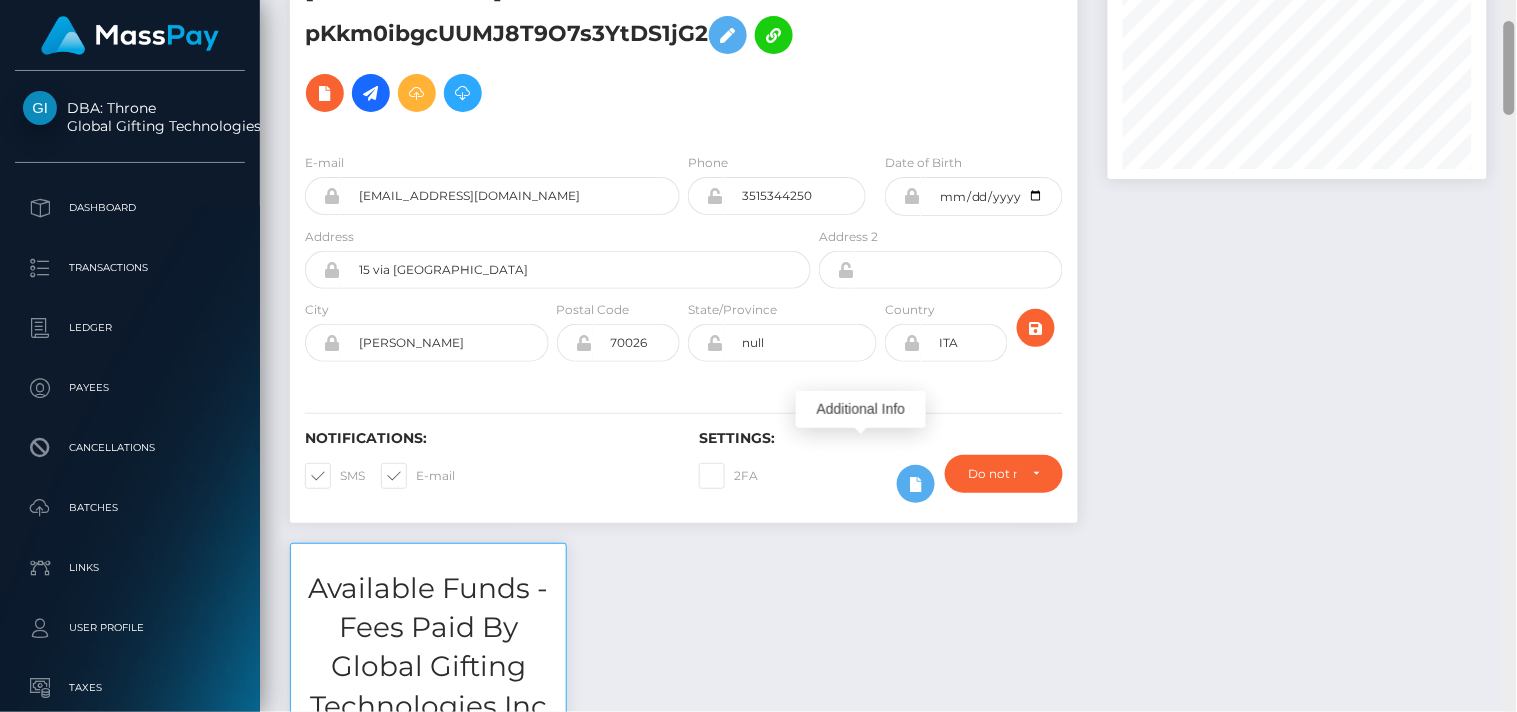 click on "Customer Profile
Loading...
Loading..." at bounding box center (888, 356) 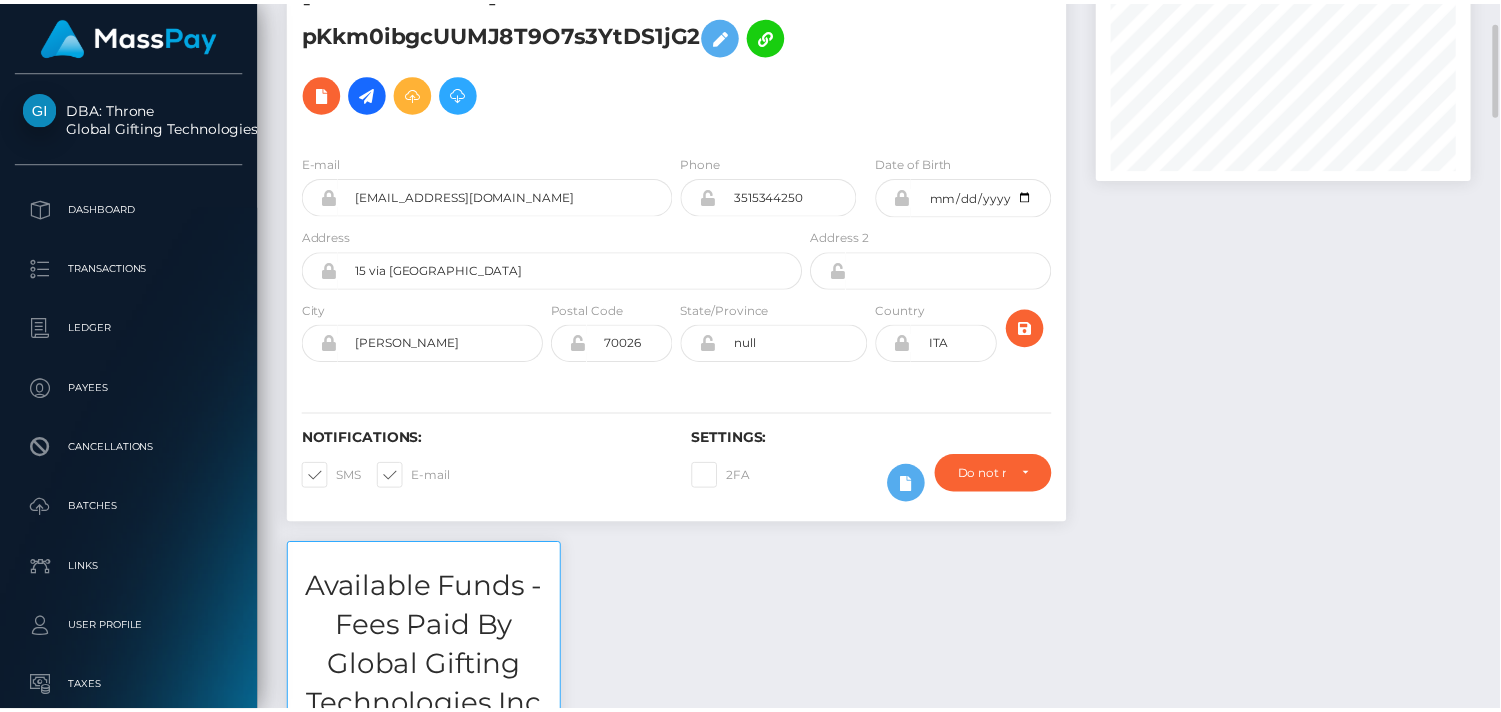 scroll, scrollTop: 240, scrollLeft: 374, axis: both 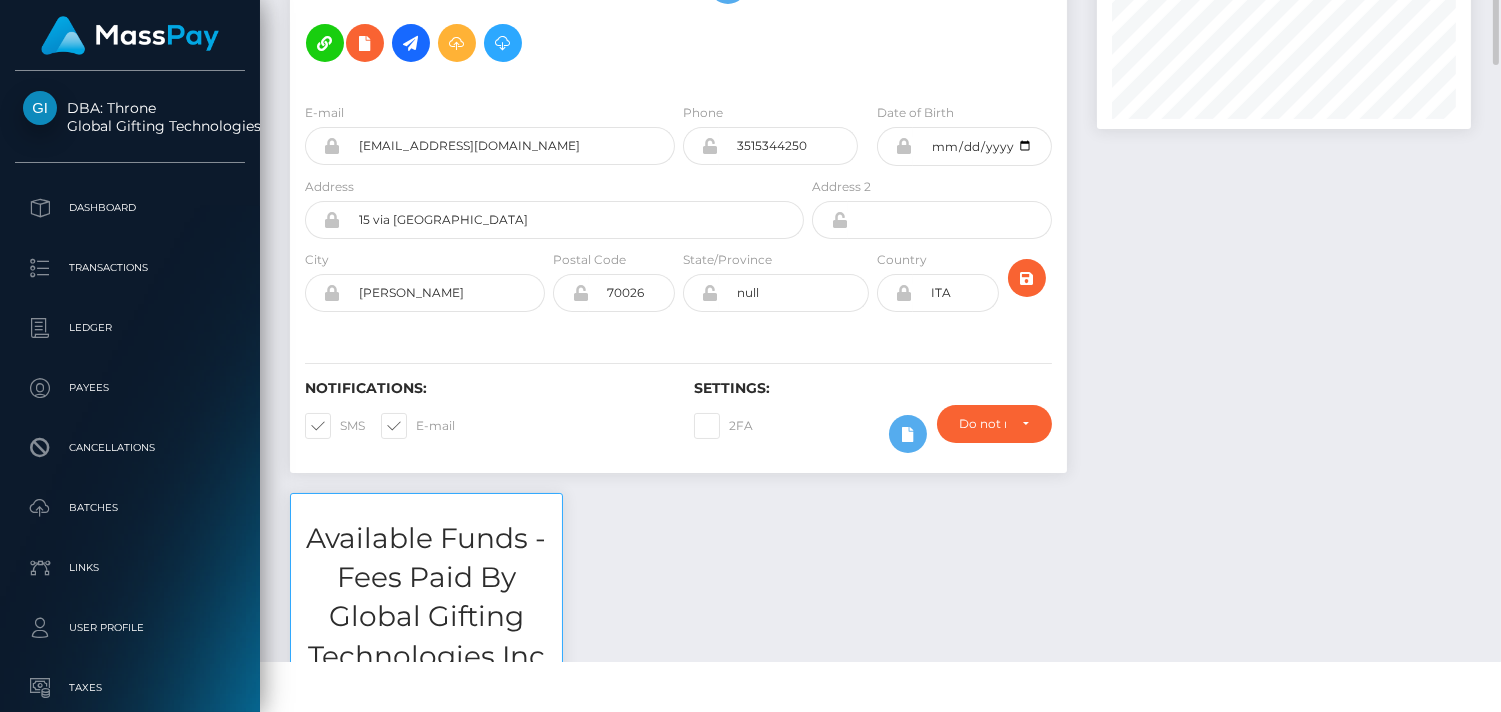 type 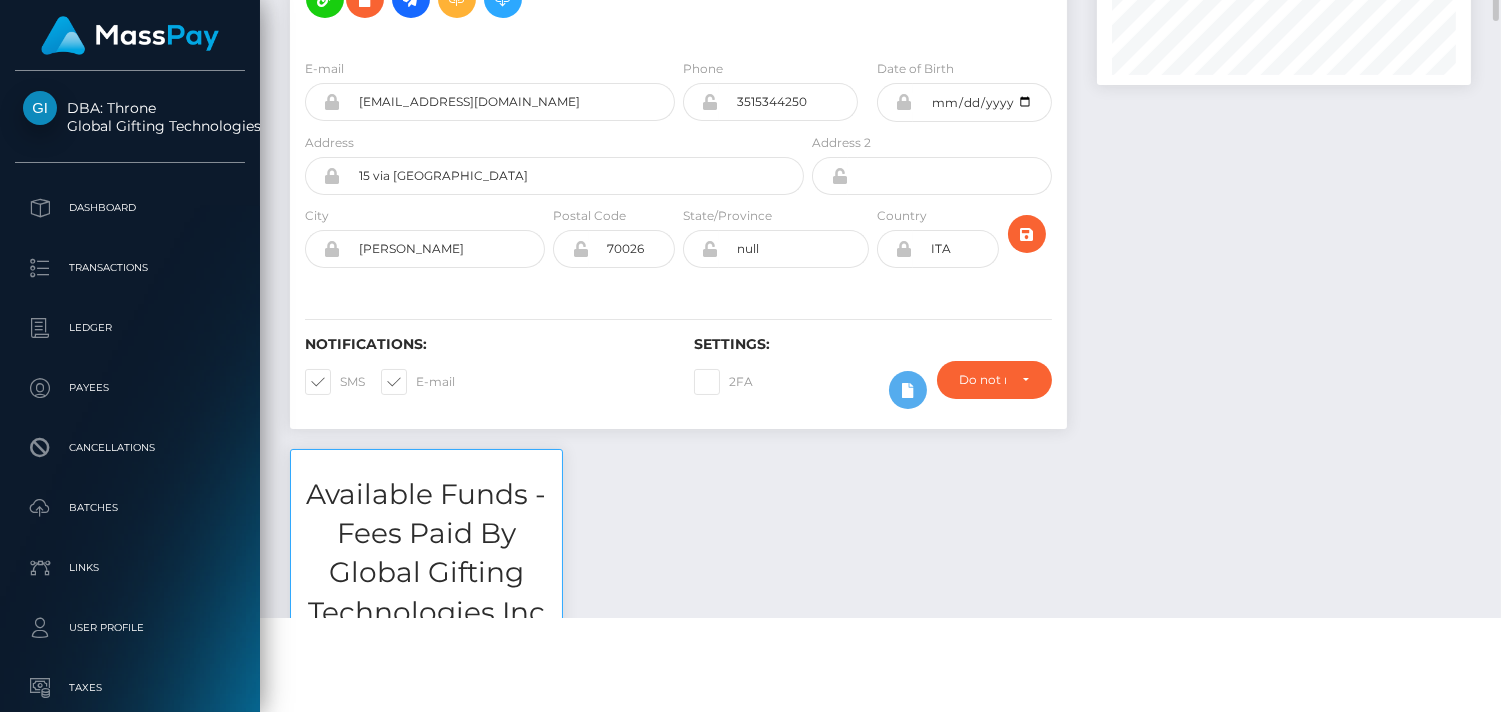 scroll, scrollTop: 138, scrollLeft: 0, axis: vertical 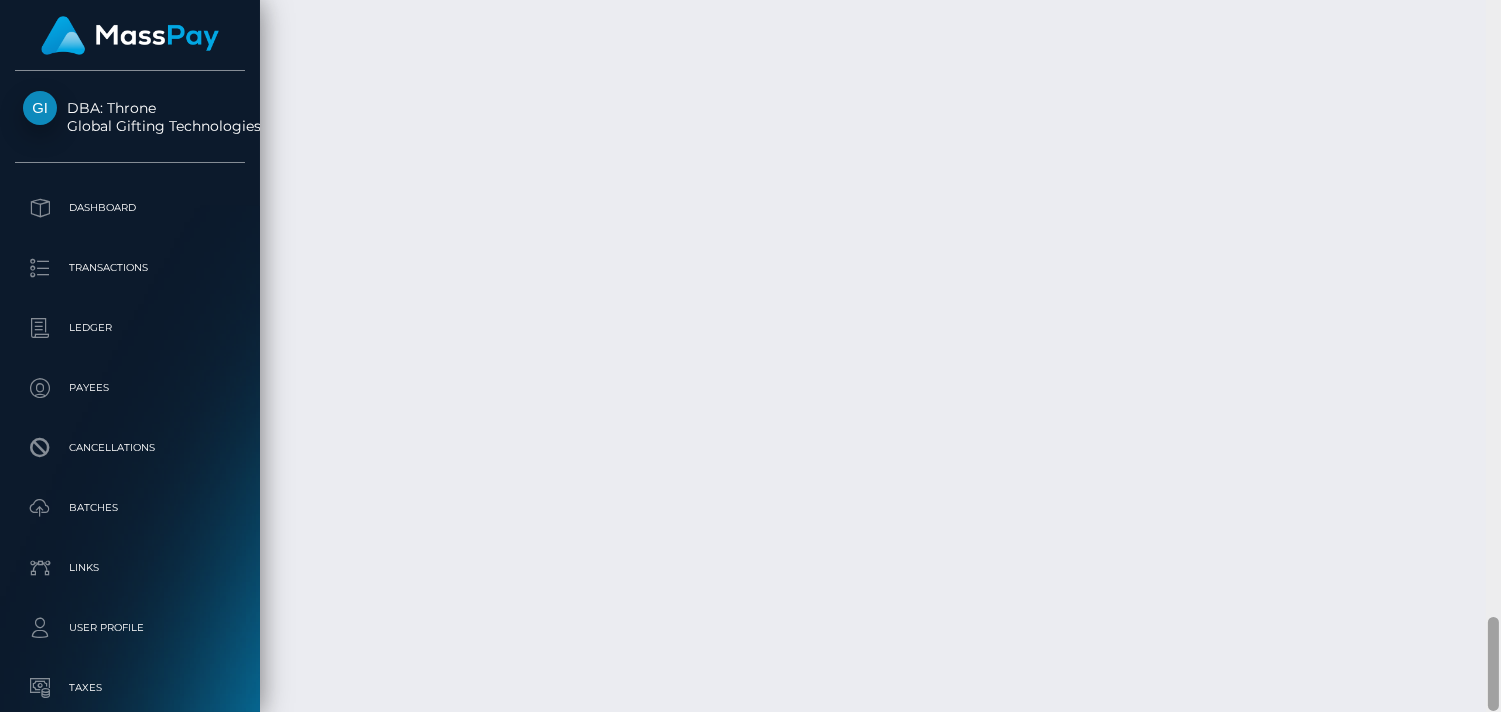 drag, startPoint x: 1492, startPoint y: 43, endPoint x: 1496, endPoint y: 637, distance: 594.0135 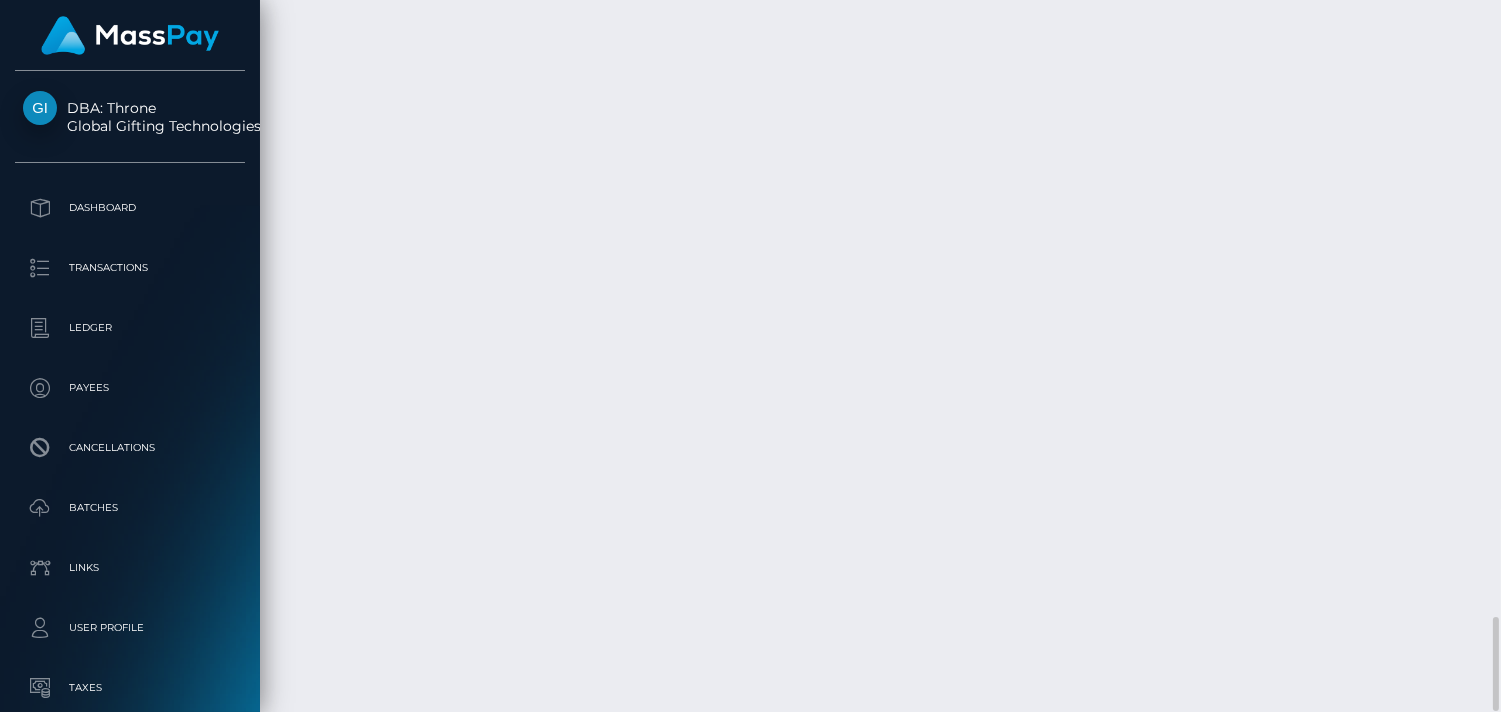 click at bounding box center (832, -1240) 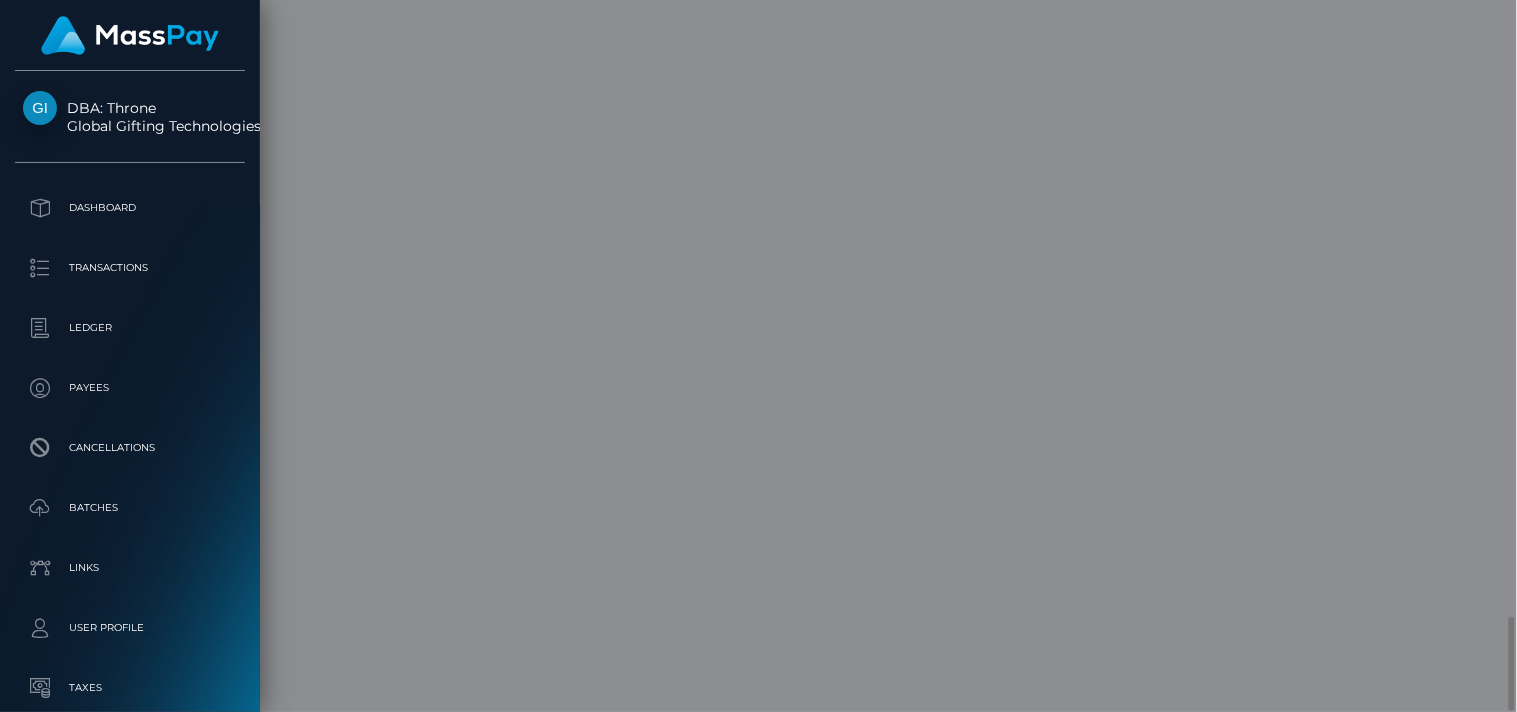 scroll, scrollTop: 999760, scrollLeft: 999621, axis: both 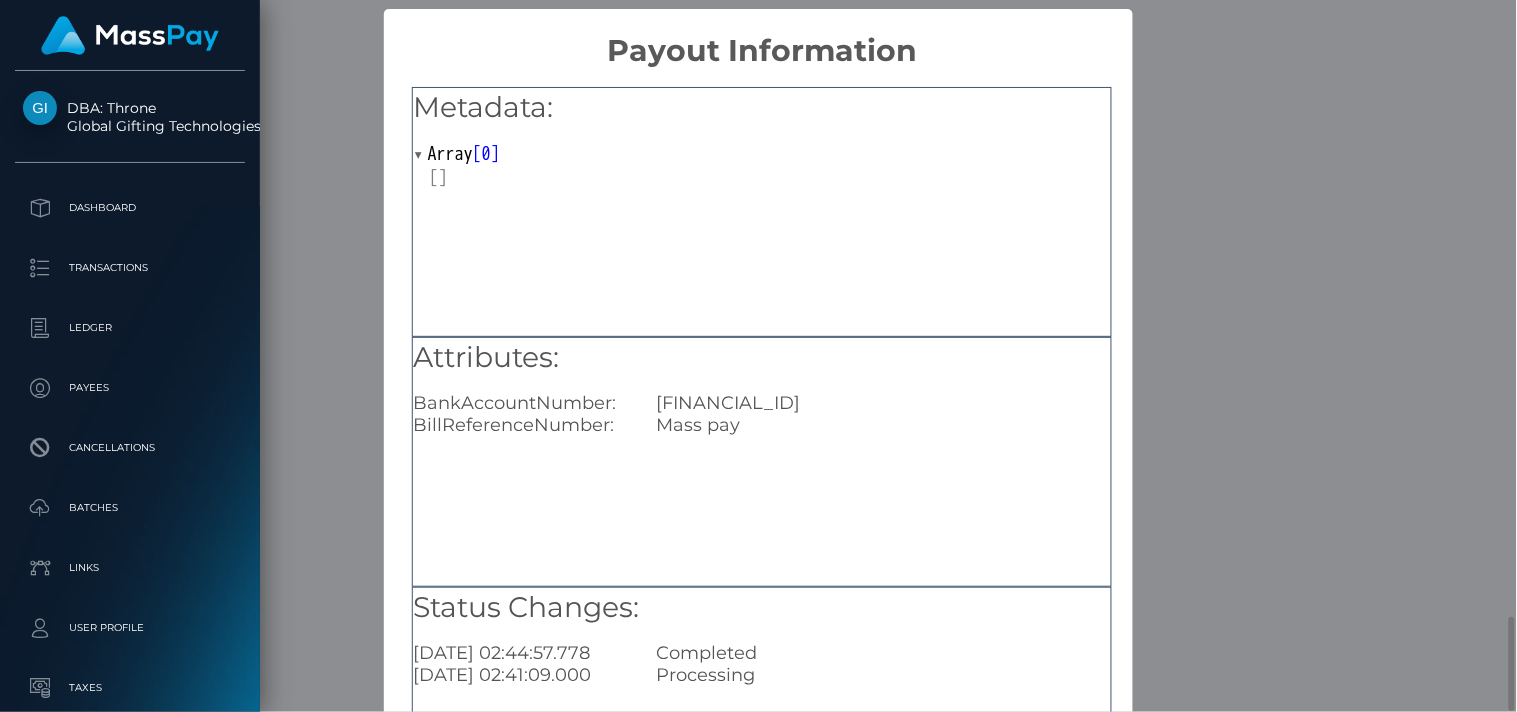 click on "Attributes: BankAccountNumber: IT54S3608105138226103926115 BillReferenceNumber: Mass pay" at bounding box center (762, 462) 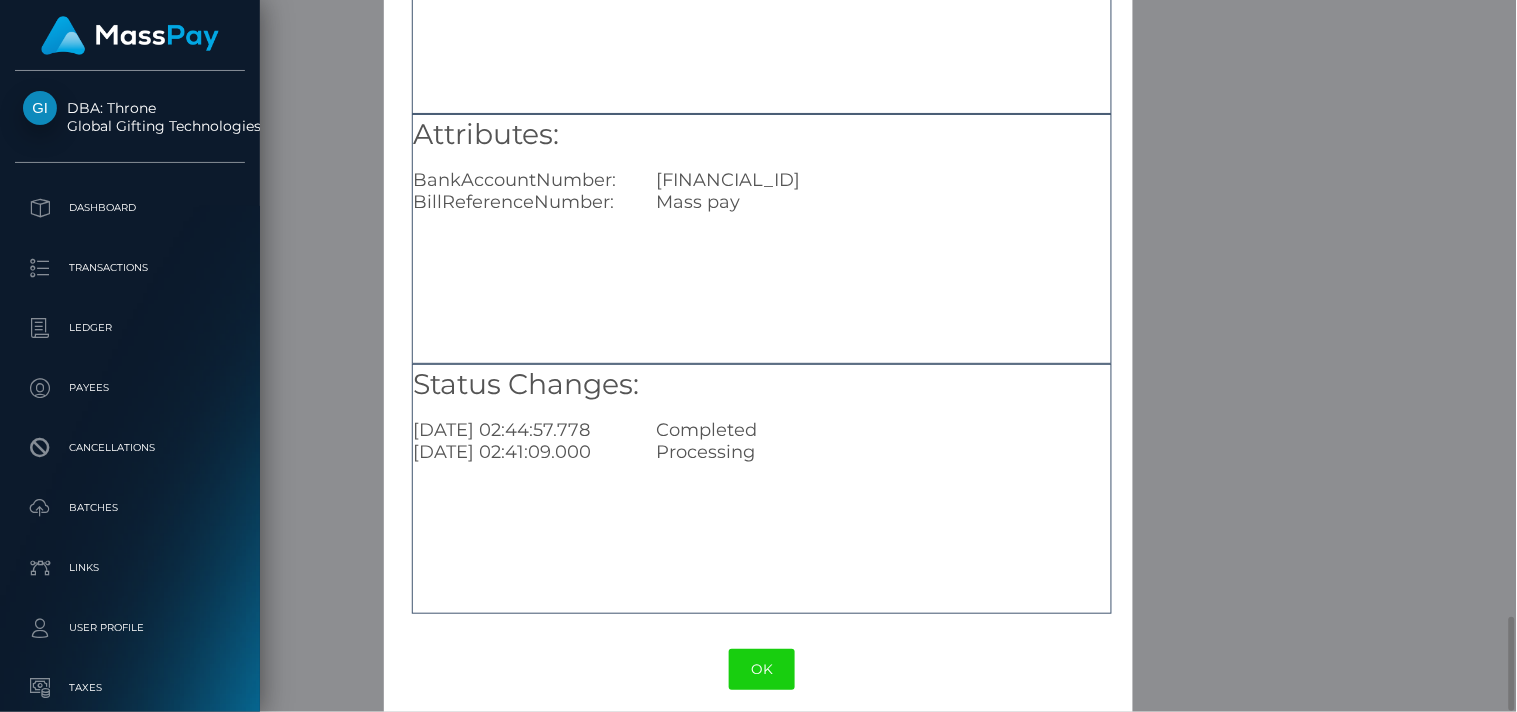 scroll, scrollTop: 238, scrollLeft: 0, axis: vertical 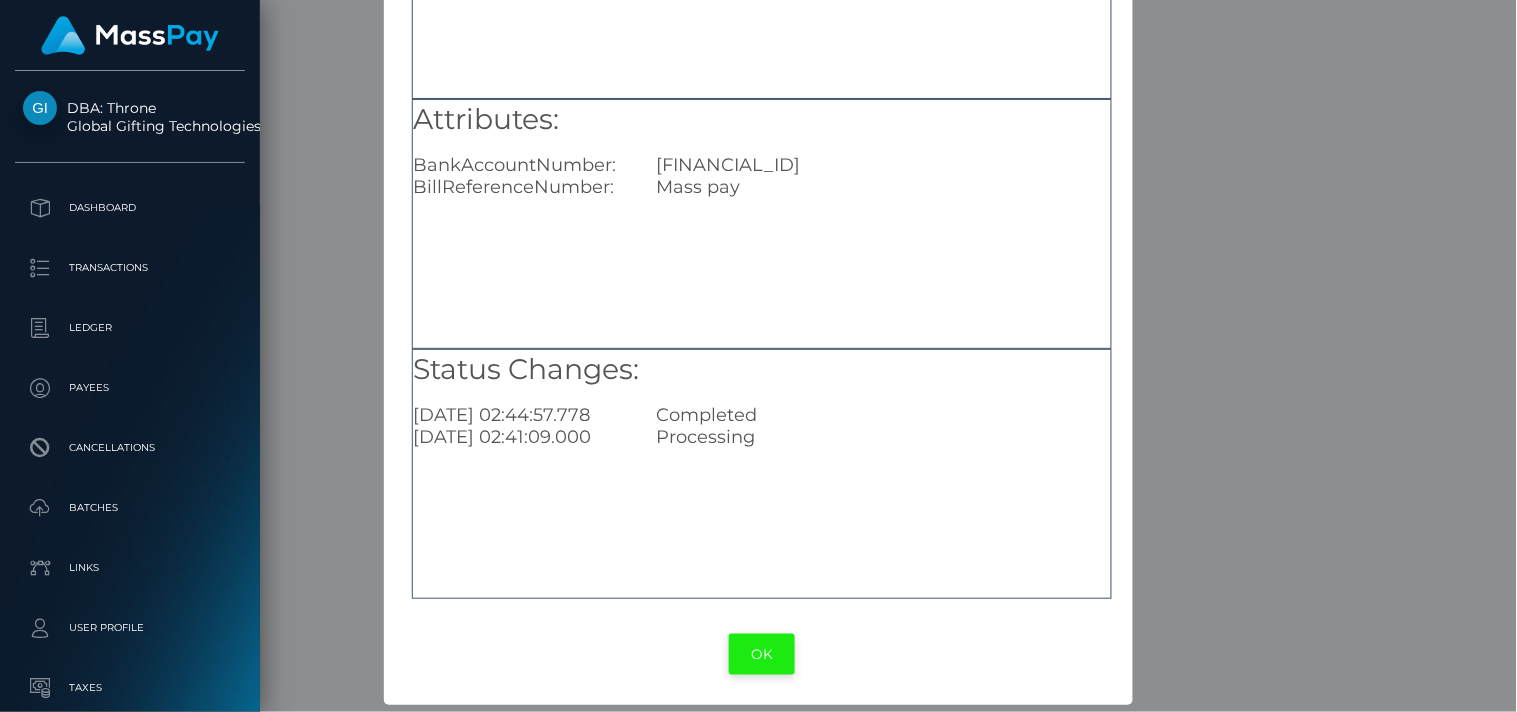 click on "OK" at bounding box center [762, 654] 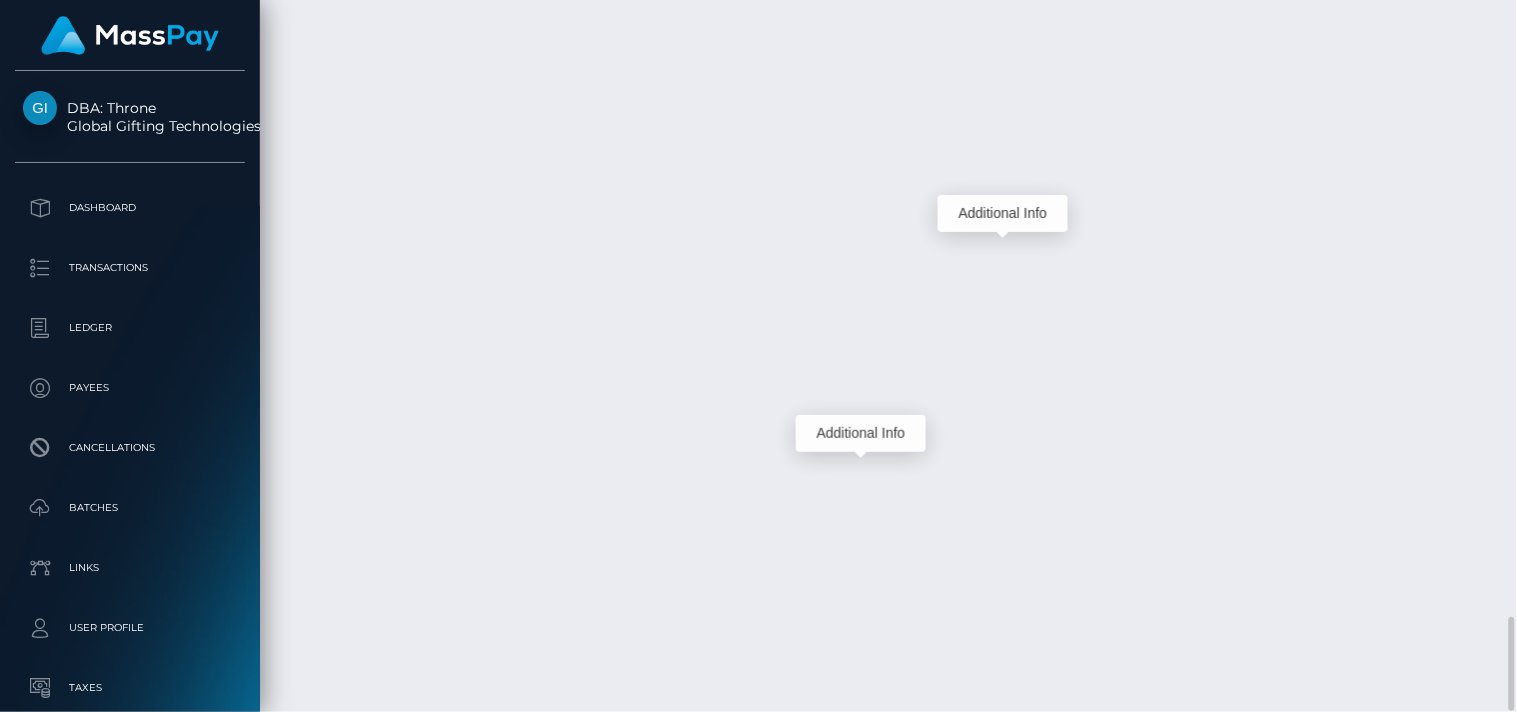 scroll, scrollTop: 240, scrollLeft: 380, axis: both 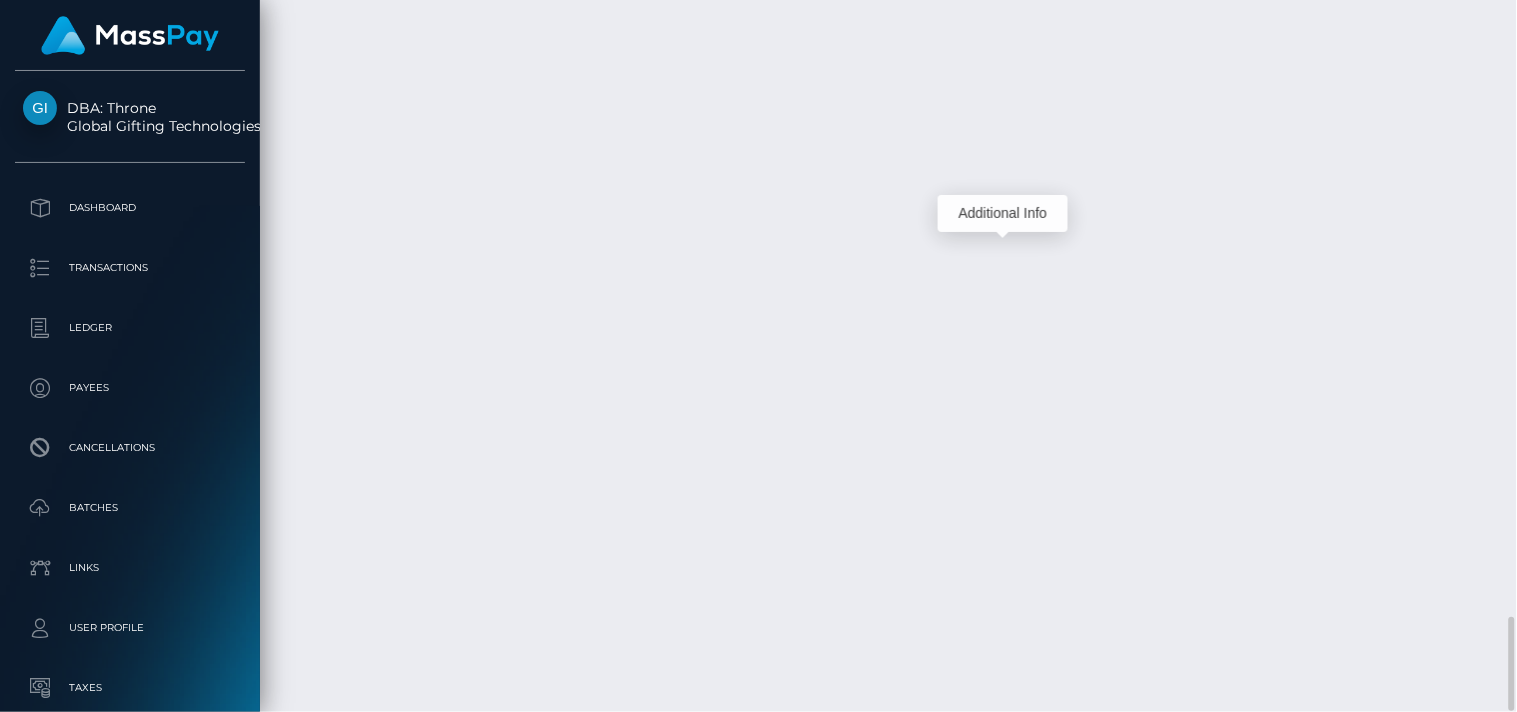 click at bounding box center (977, -1435) 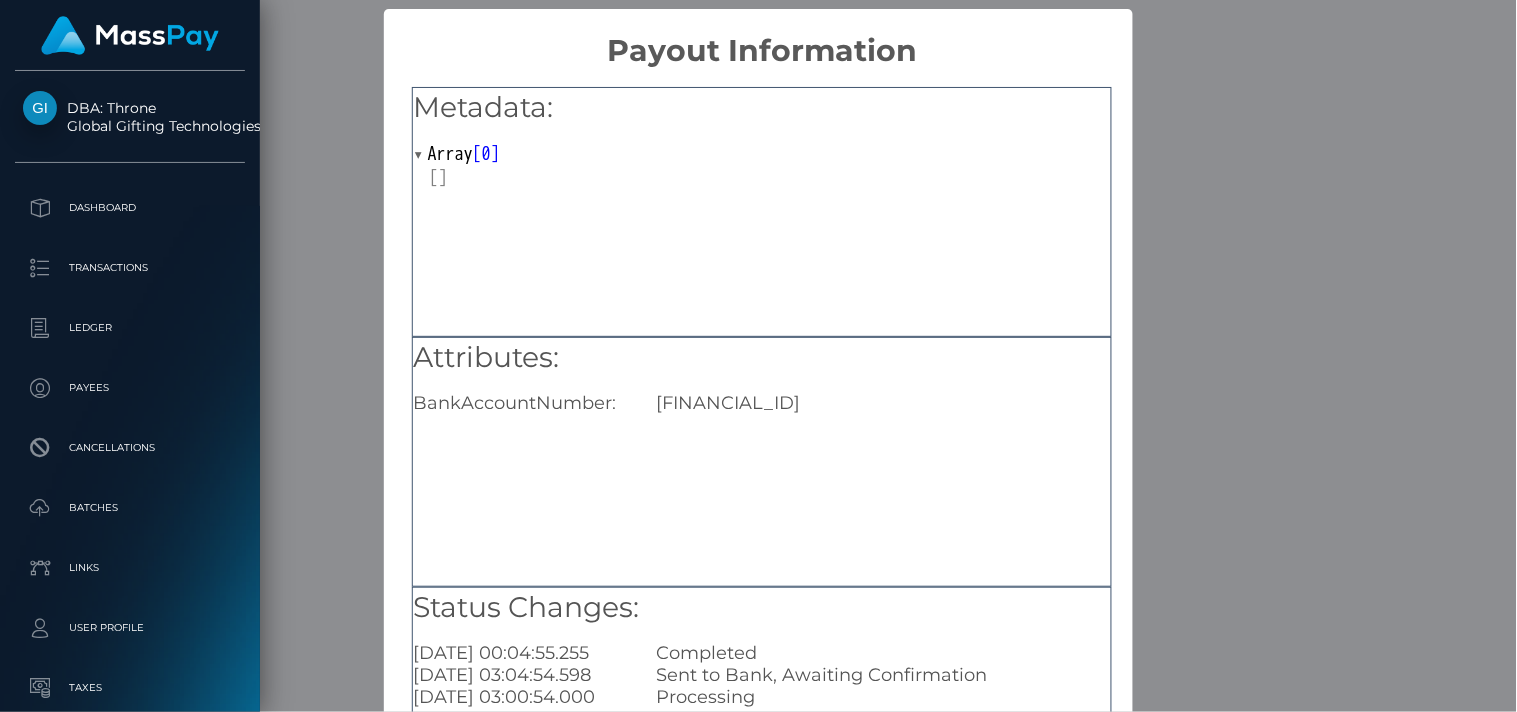 click on "Completed" at bounding box center [883, 653] 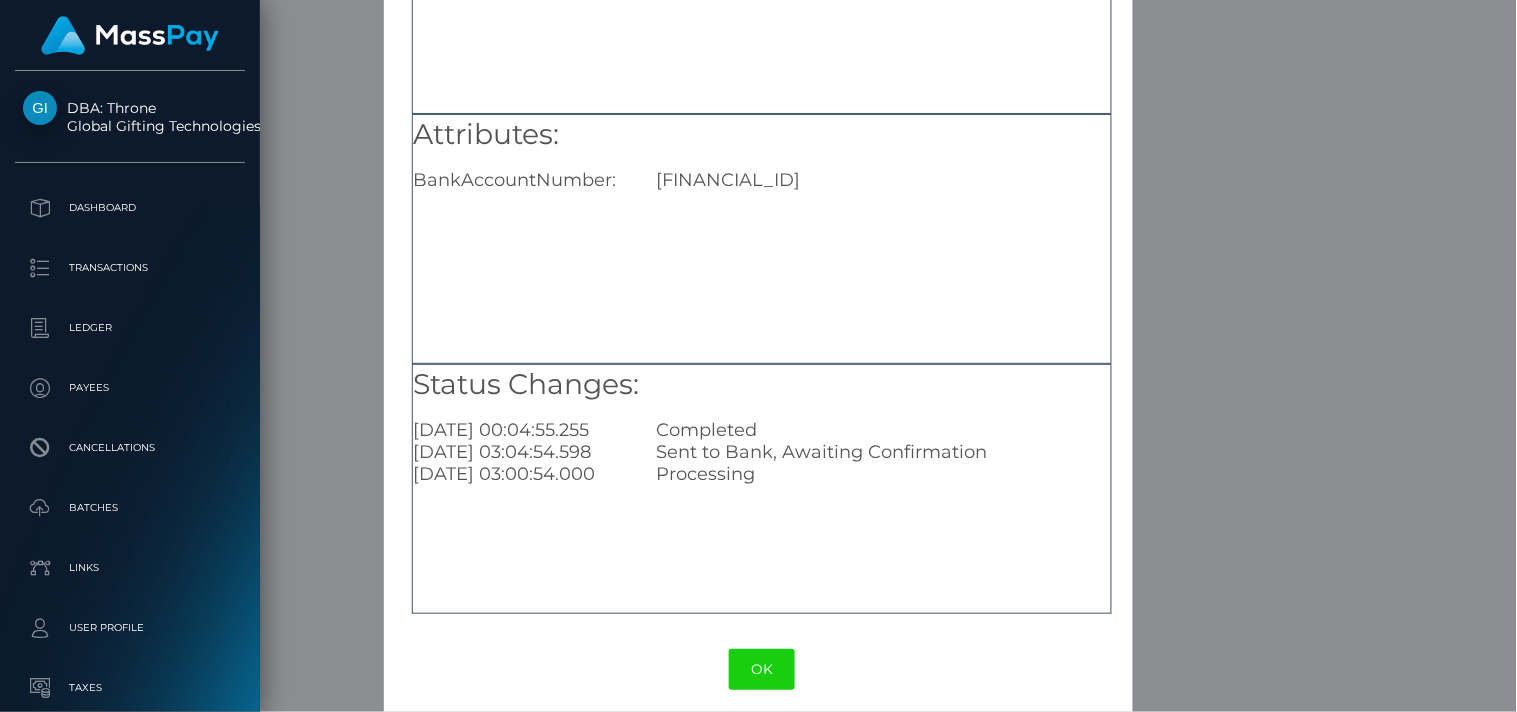scroll, scrollTop: 238, scrollLeft: 0, axis: vertical 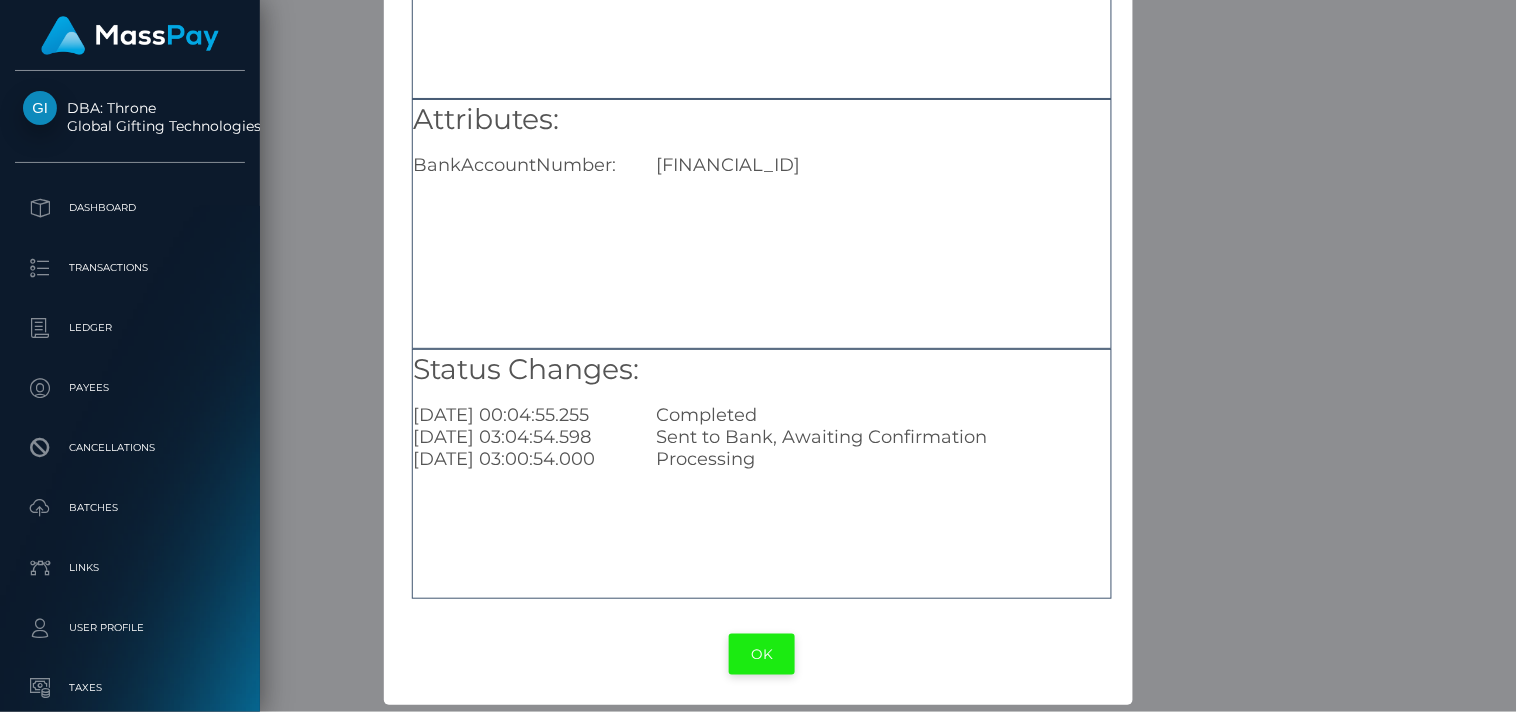 click on "OK" at bounding box center [762, 654] 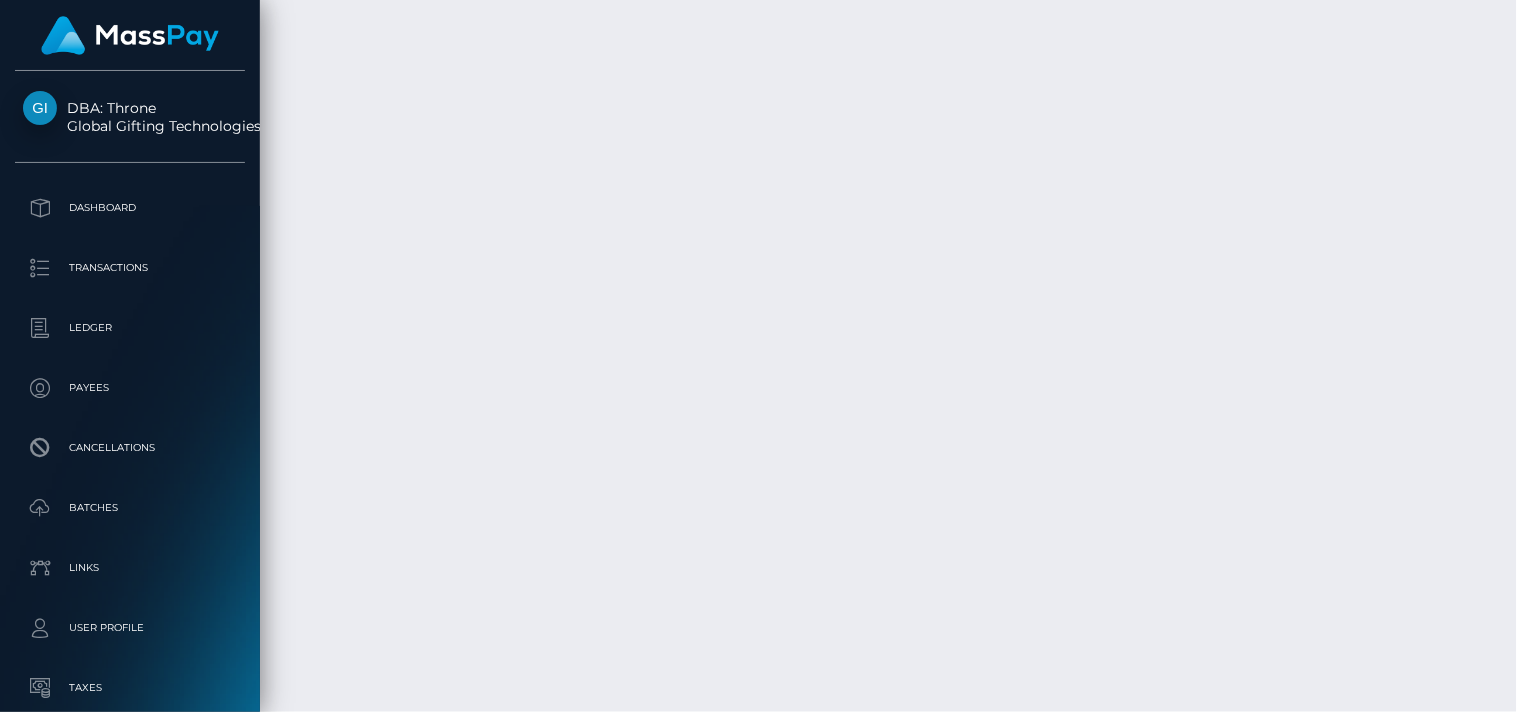 scroll, scrollTop: 240, scrollLeft: 380, axis: both 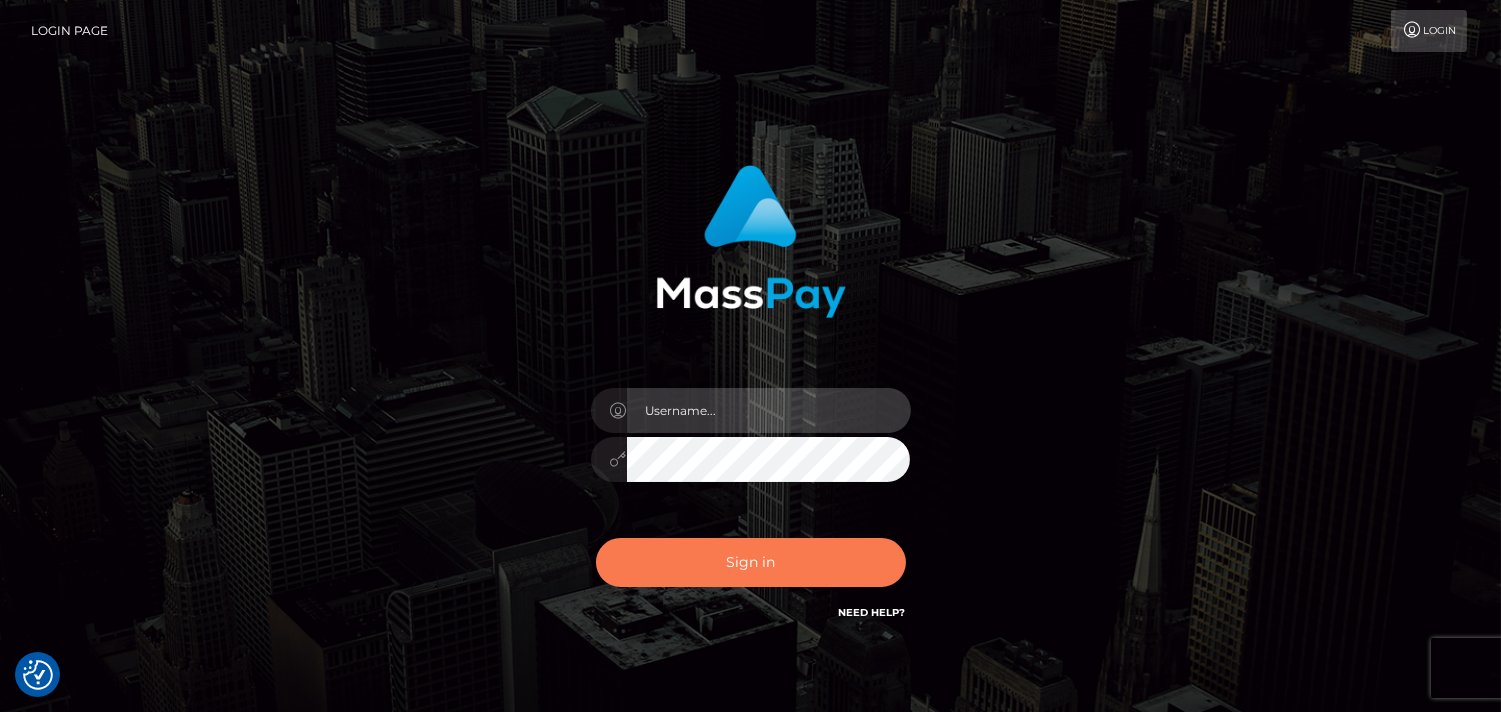 type on "[DOMAIN_NAME]" 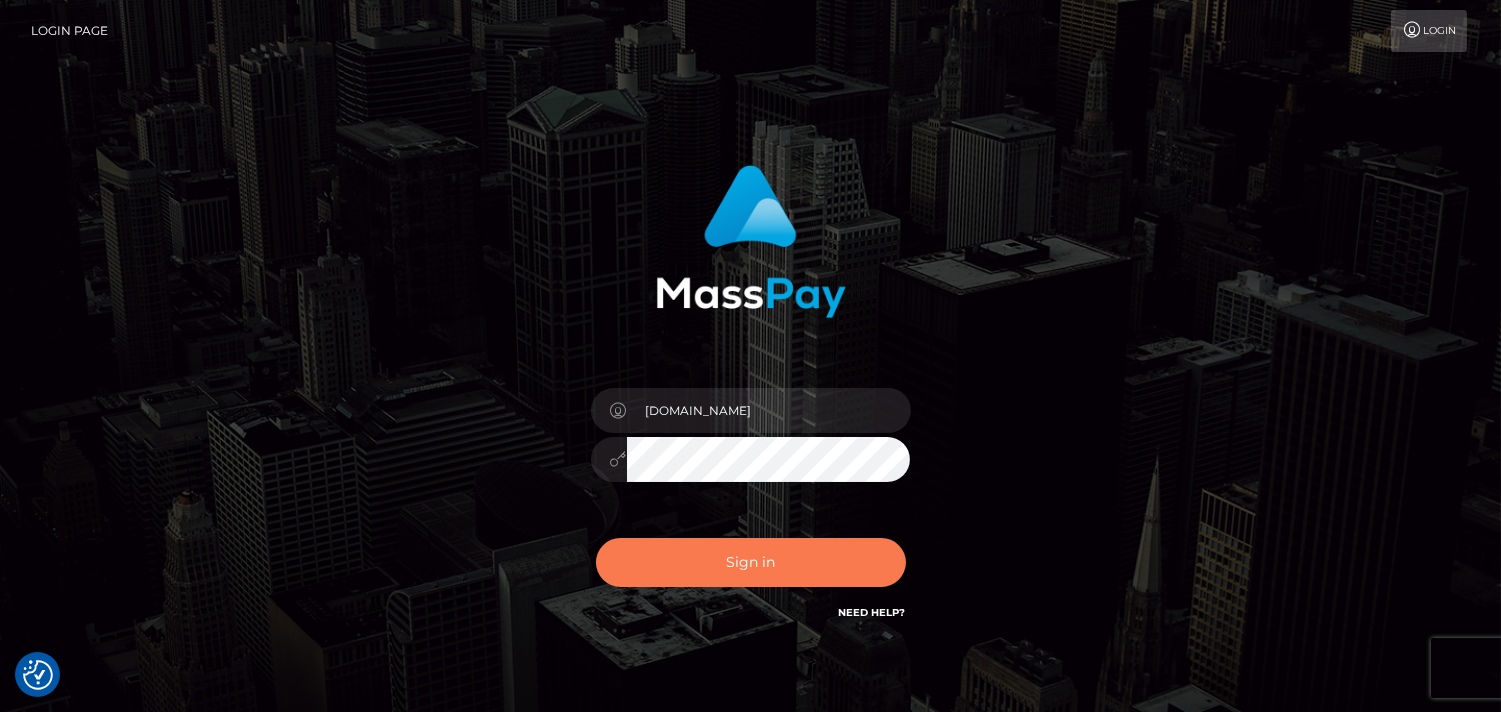 click on "Sign in" at bounding box center [751, 562] 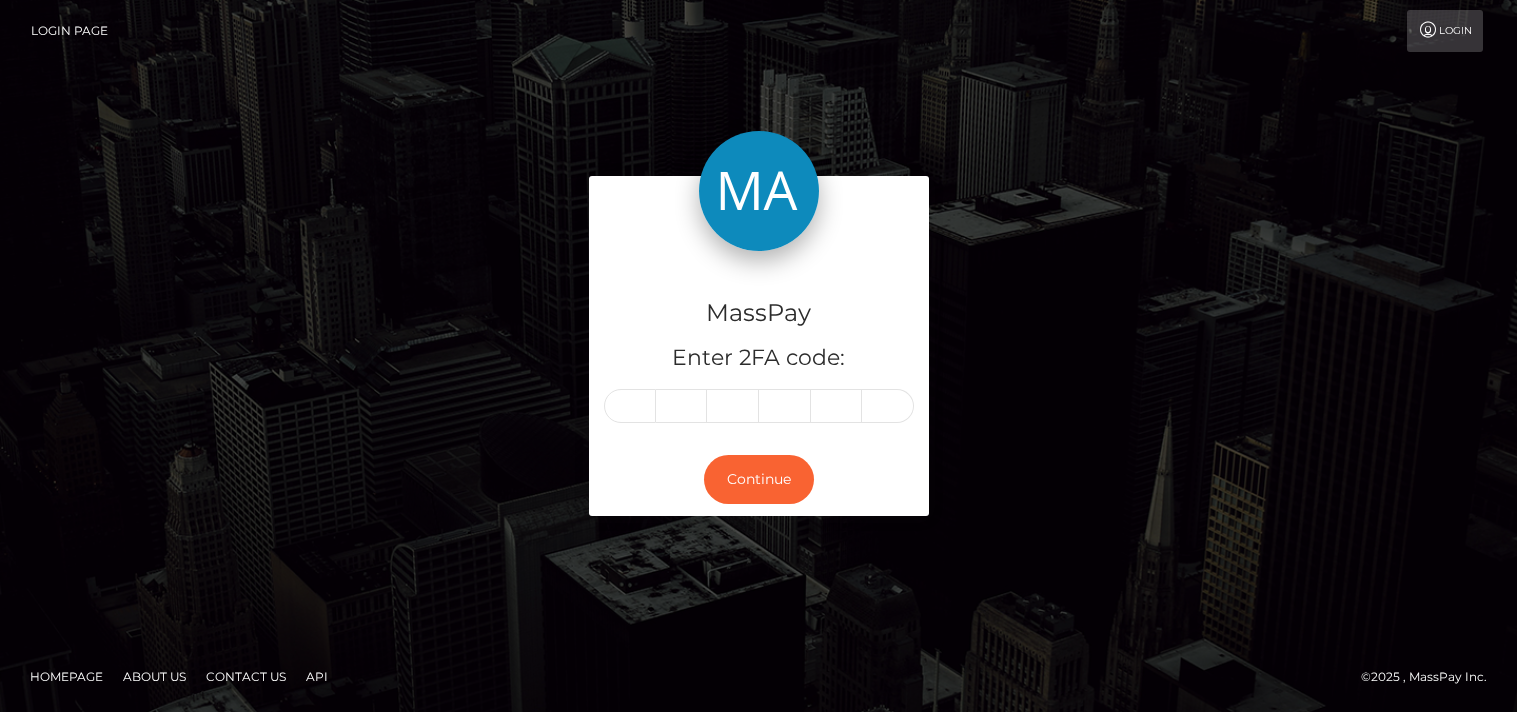 scroll, scrollTop: 0, scrollLeft: 0, axis: both 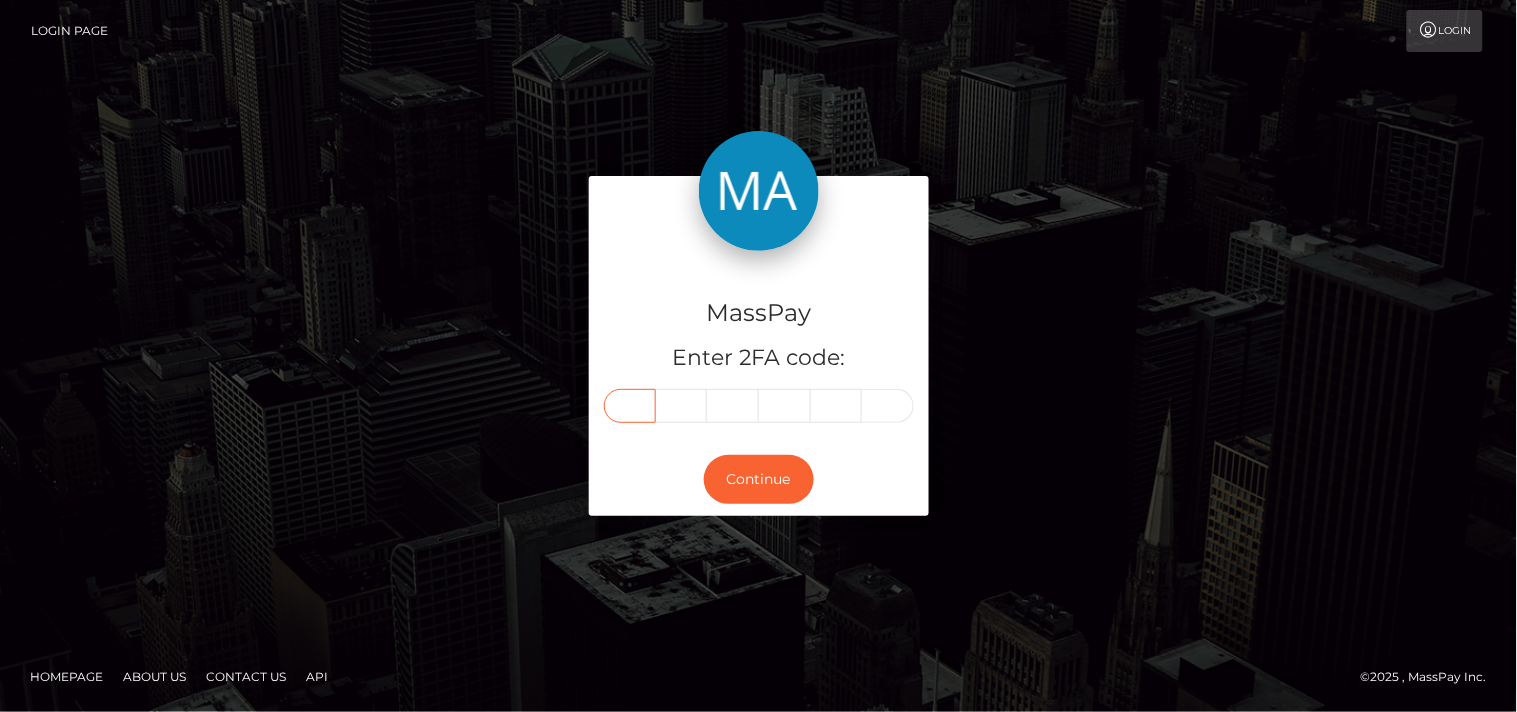 click at bounding box center (630, 406) 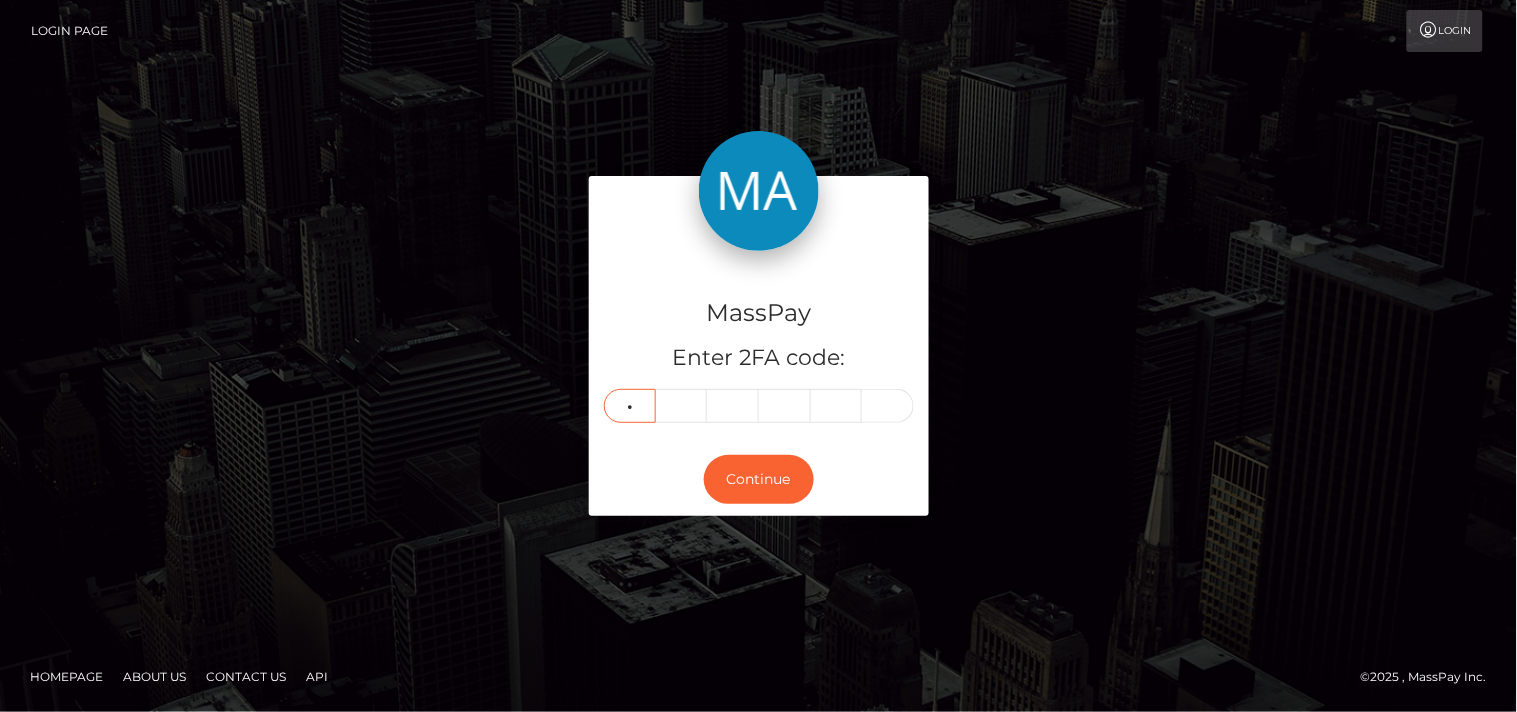 type on "7" 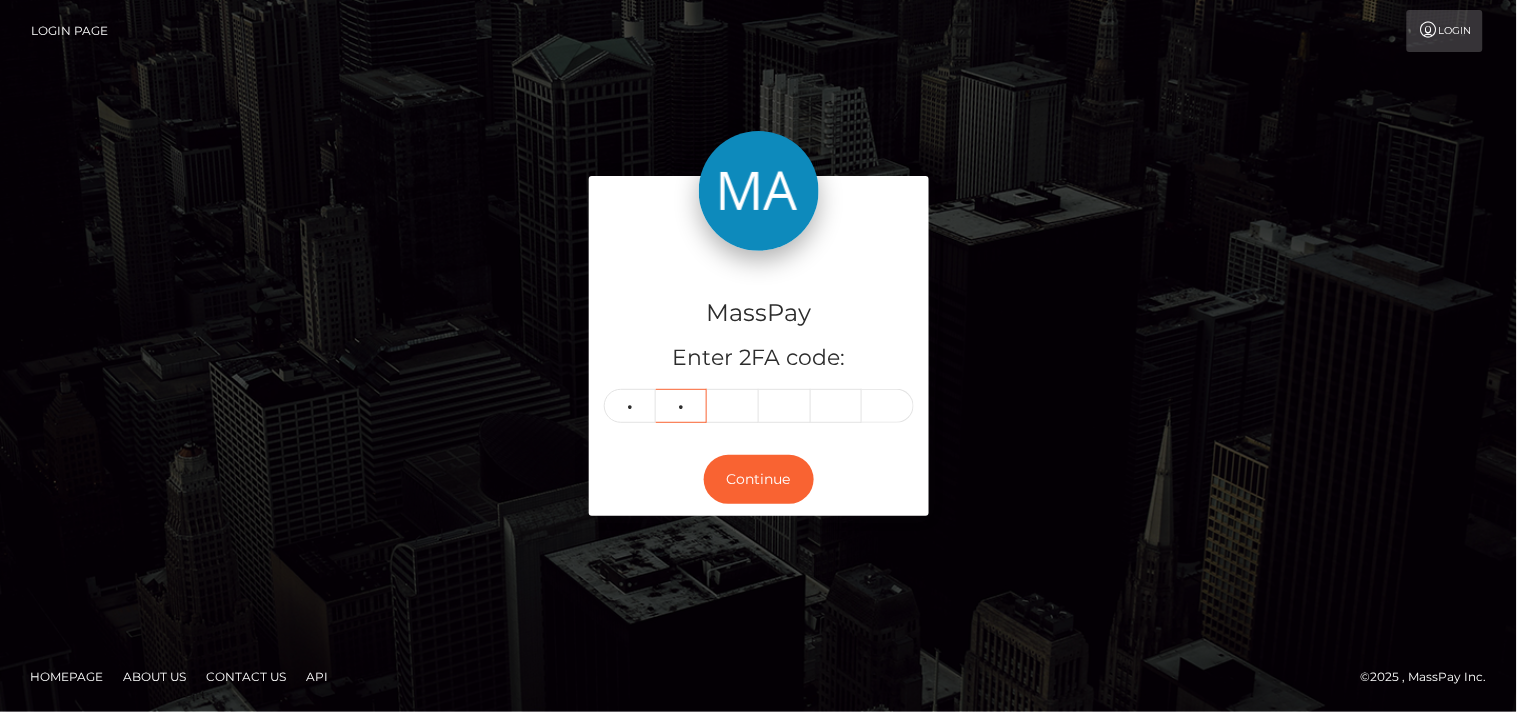 type on "6" 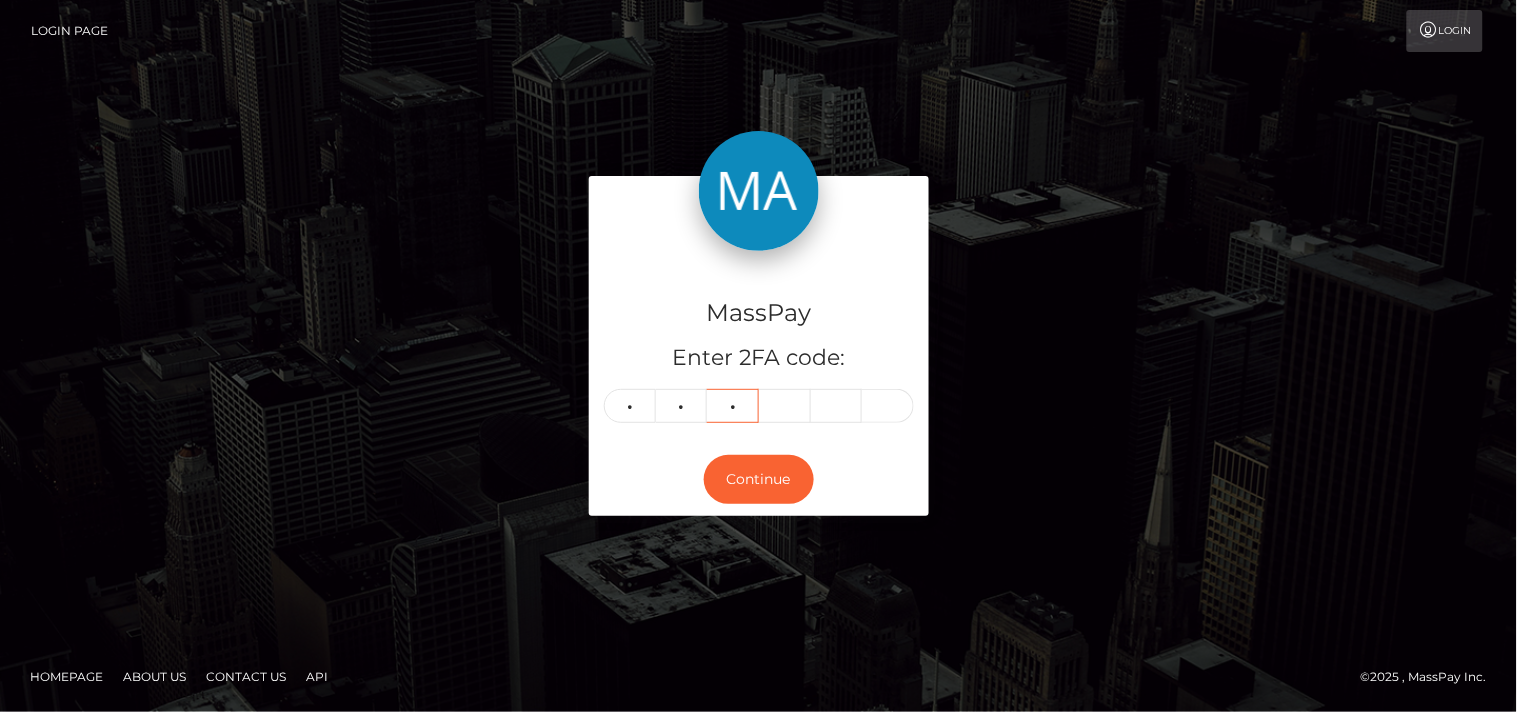 type on "9" 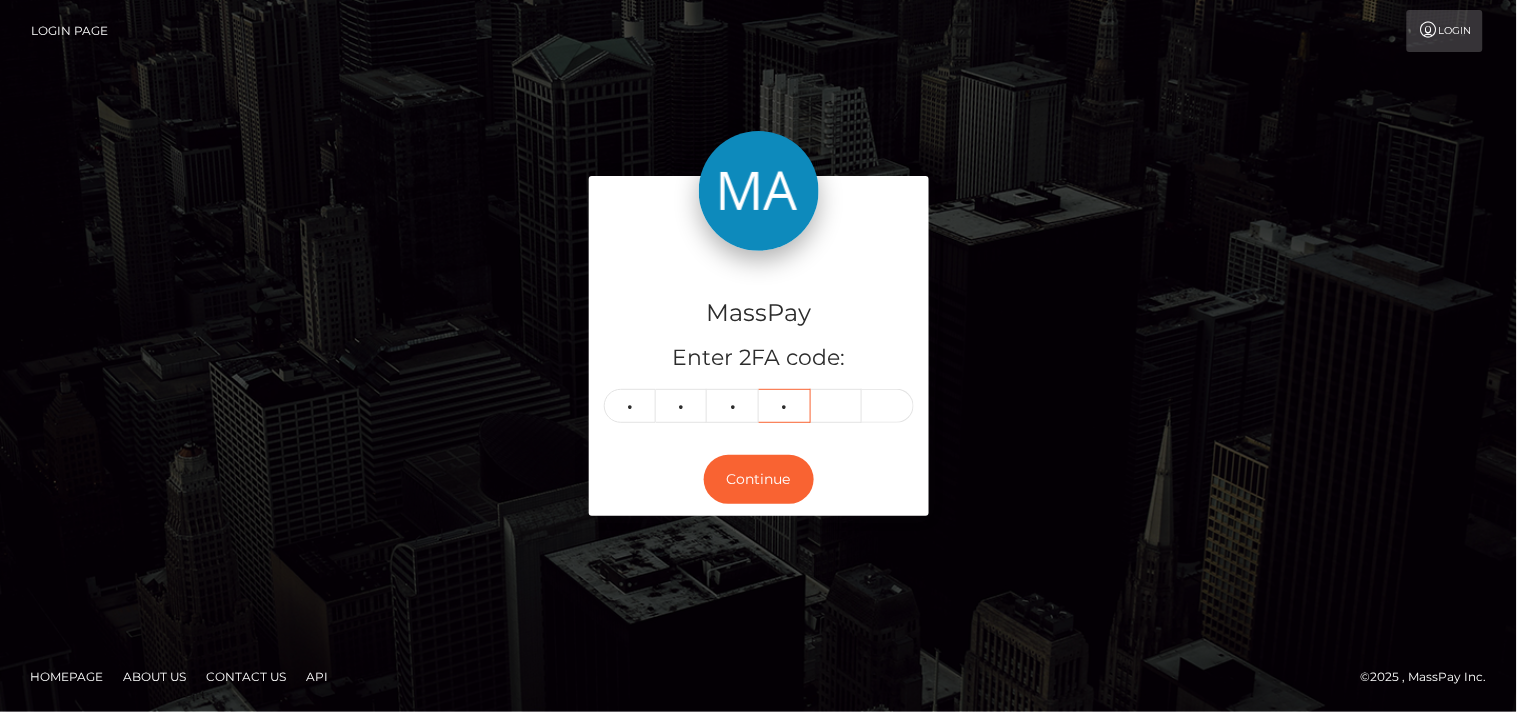 type on "5" 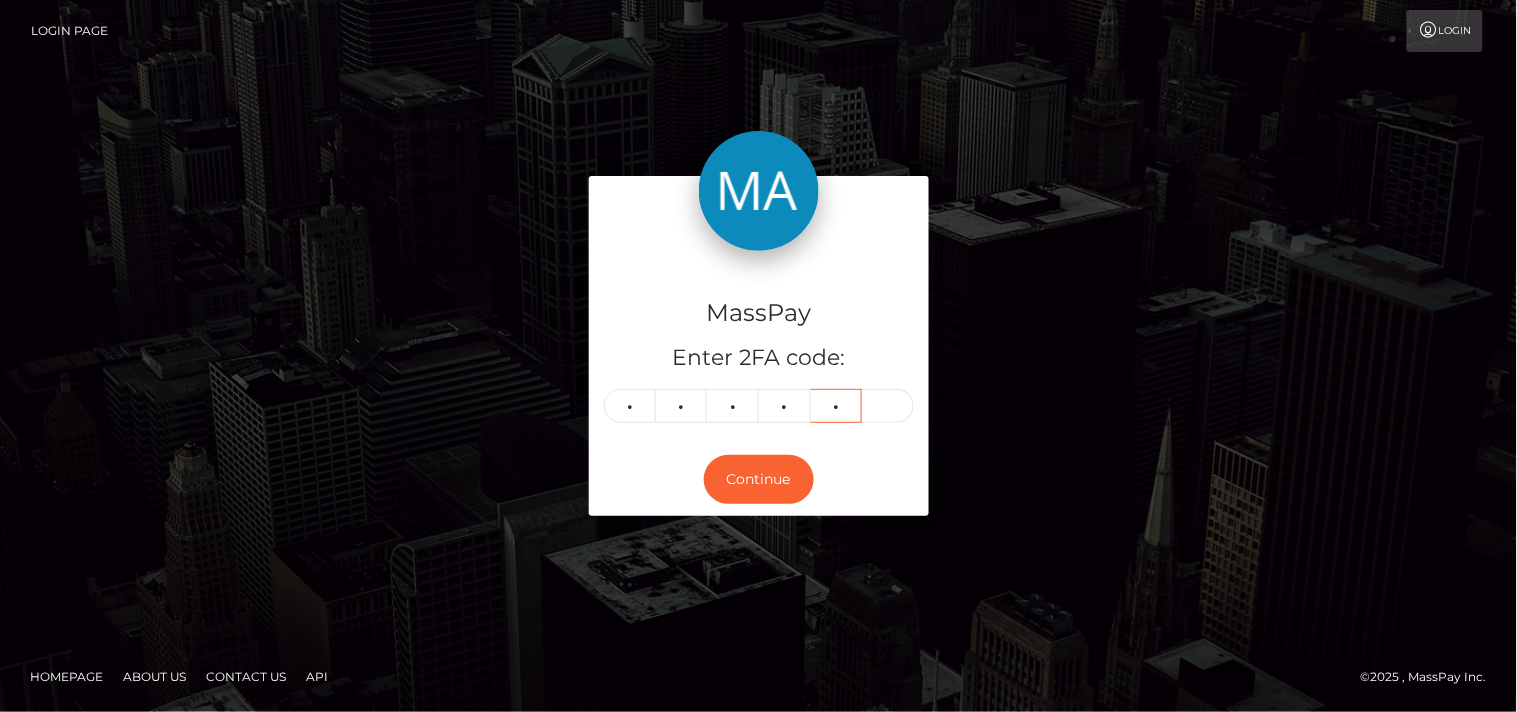 type on "7" 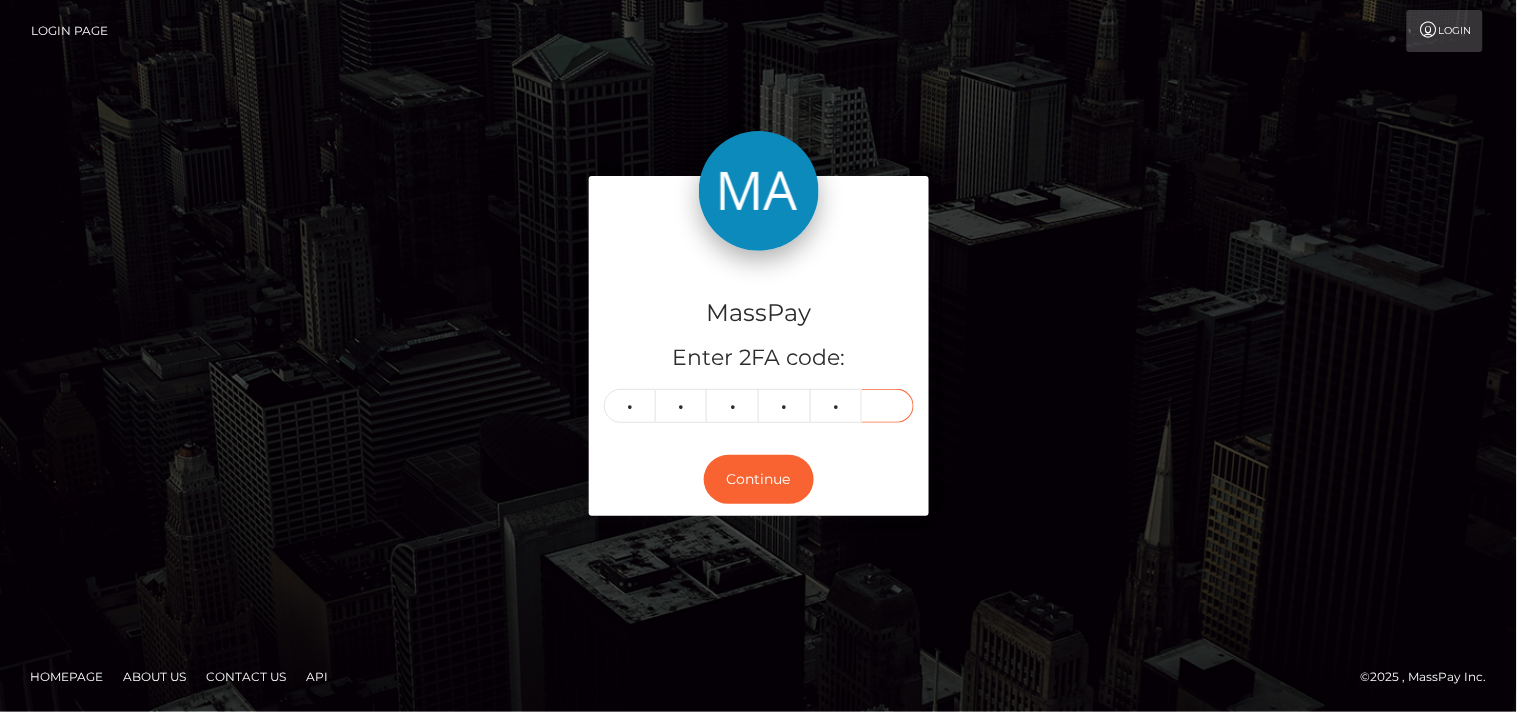 type on "7" 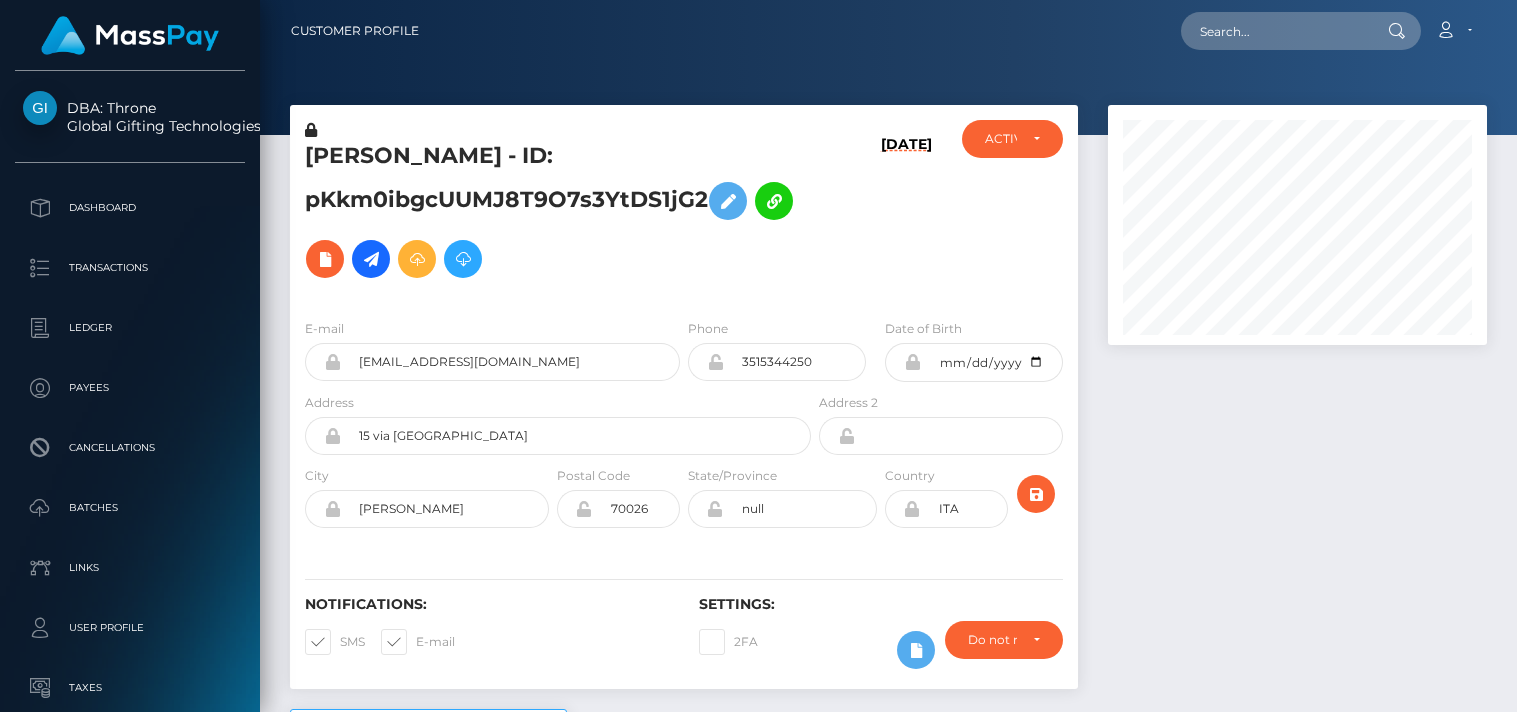 scroll, scrollTop: 0, scrollLeft: 0, axis: both 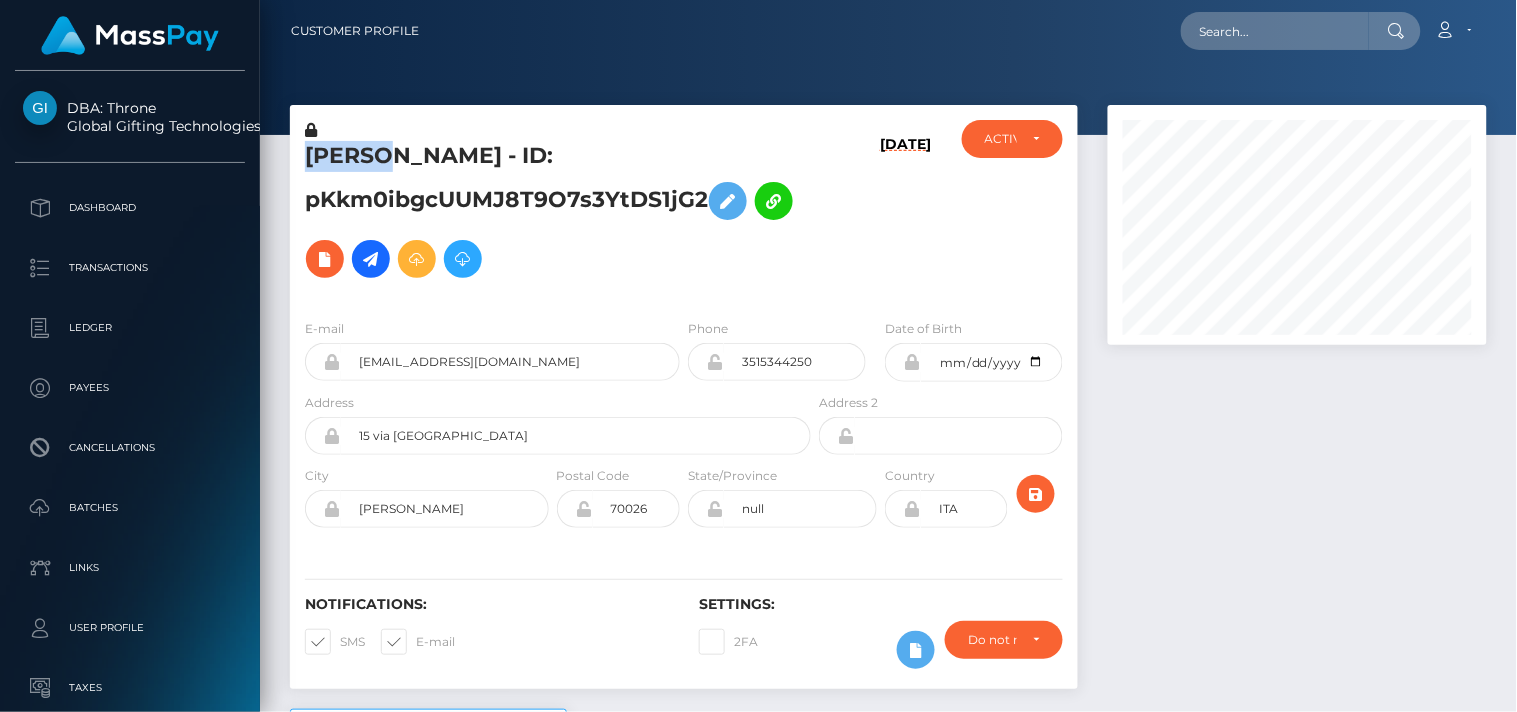 drag, startPoint x: 384, startPoint y: 153, endPoint x: 304, endPoint y: 168, distance: 81.394104 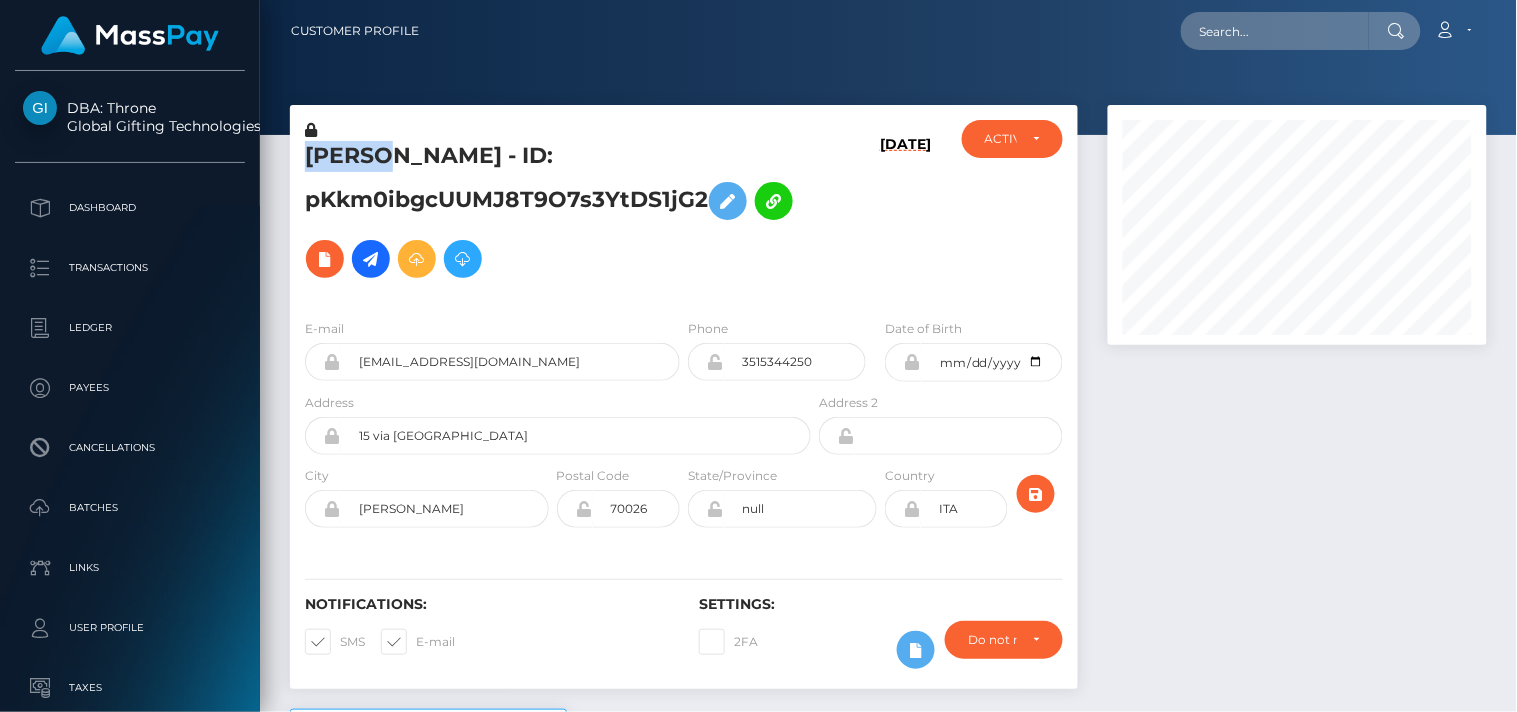 click on "[PERSON_NAME]
- ID: pKkm0ibgcUUMJ8T9O7s3YtDS1jG2" at bounding box center (552, 214) 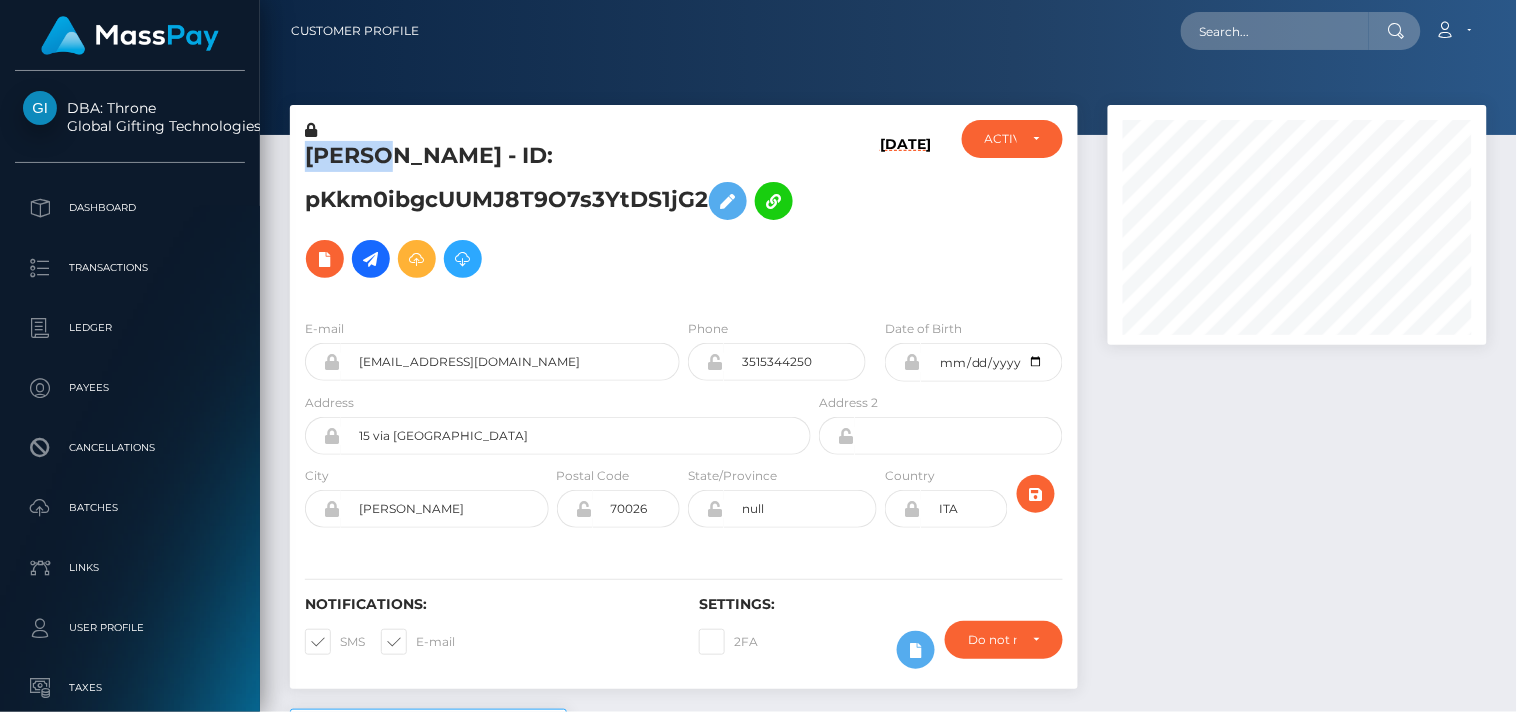 copy on "[PERSON_NAME]" 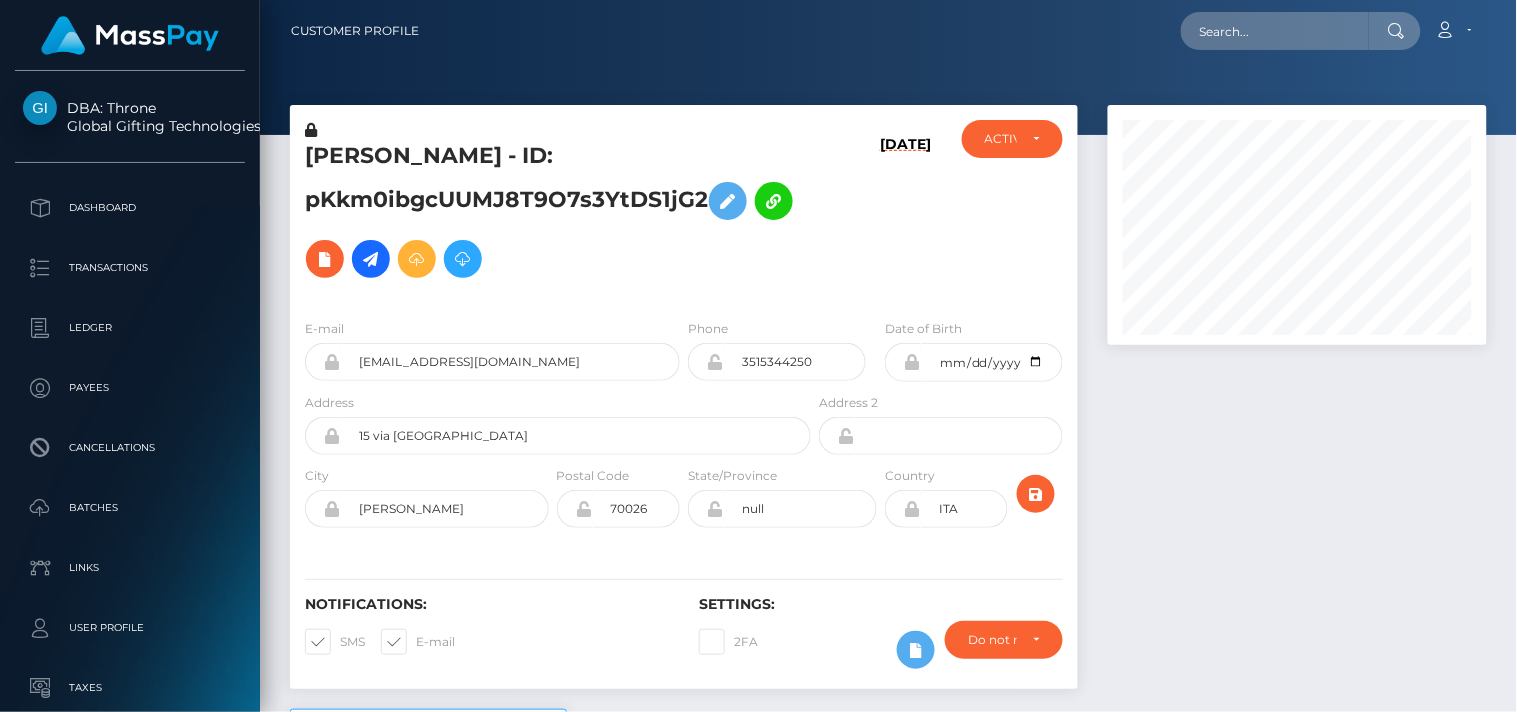 click on "[PERSON_NAME]
- ID: pKkm0ibgcUUMJ8T9O7s3YtDS1jG2" at bounding box center (552, 211) 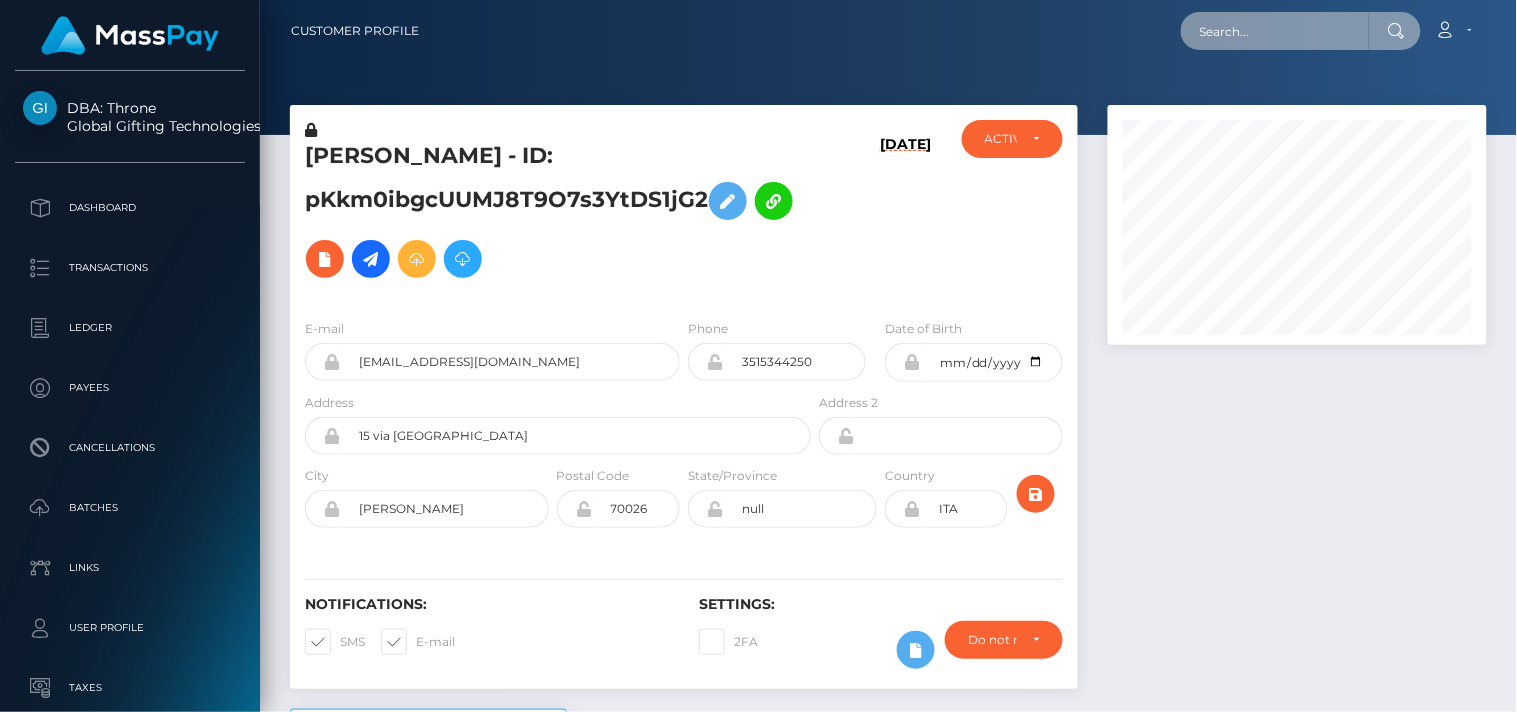 click at bounding box center (1275, 31) 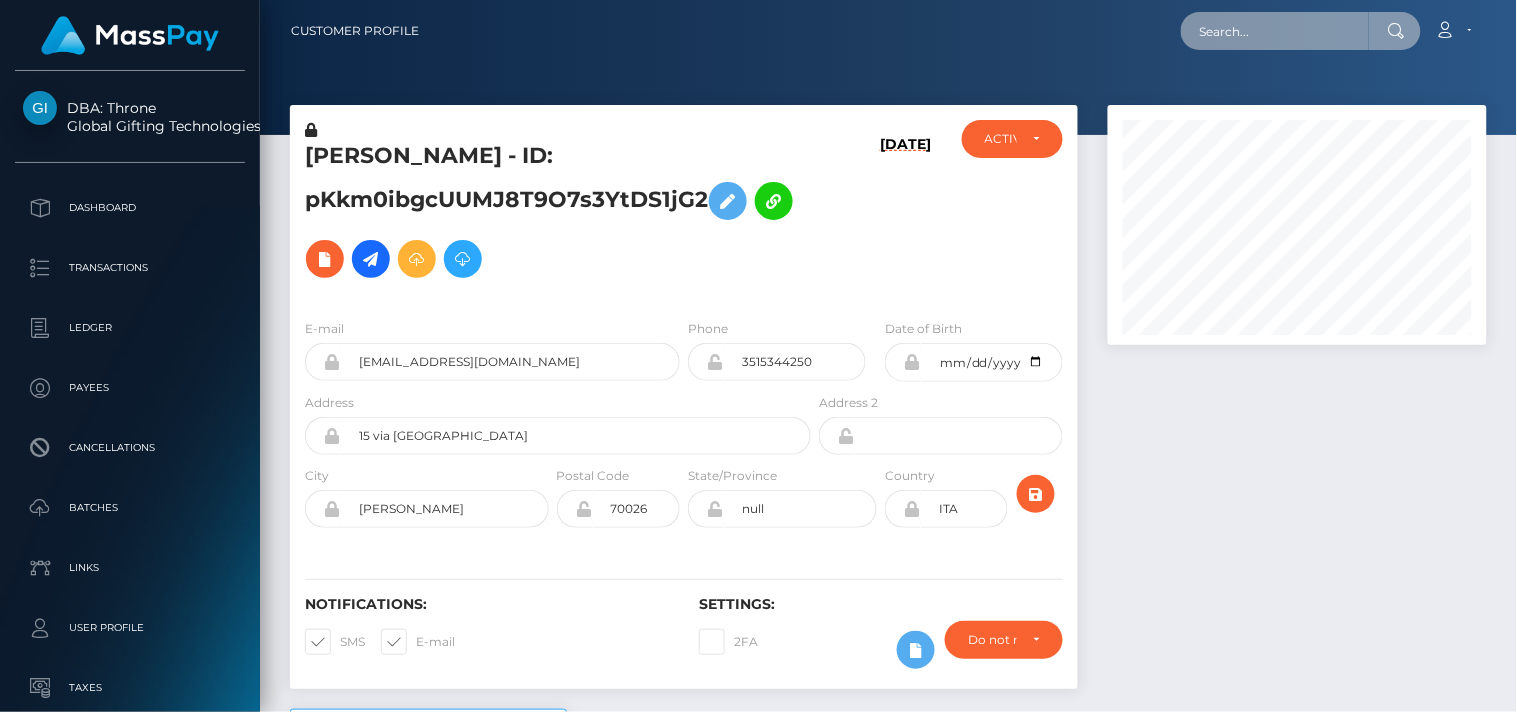 paste on "[EMAIL_ADDRESS][DOMAIN_NAME]" 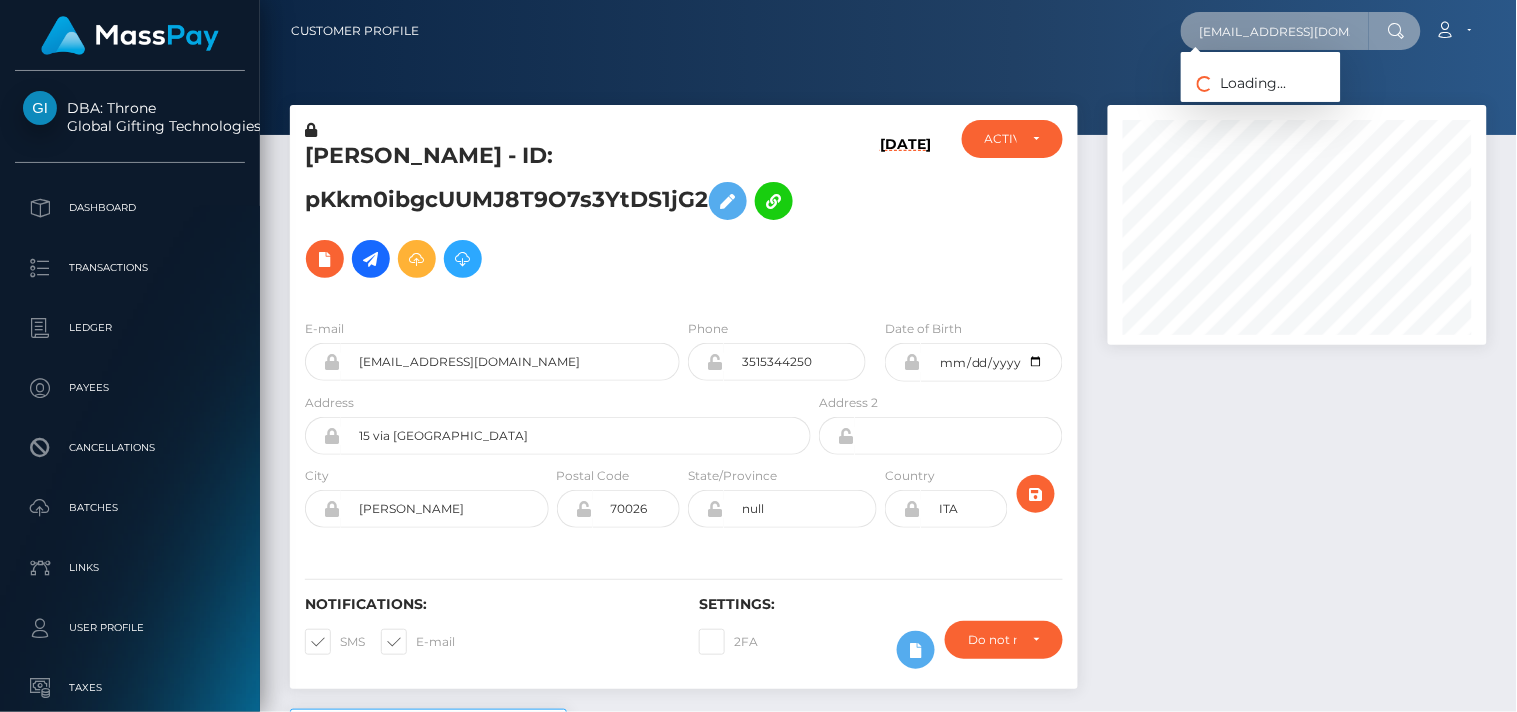 scroll, scrollTop: 0, scrollLeft: 20, axis: horizontal 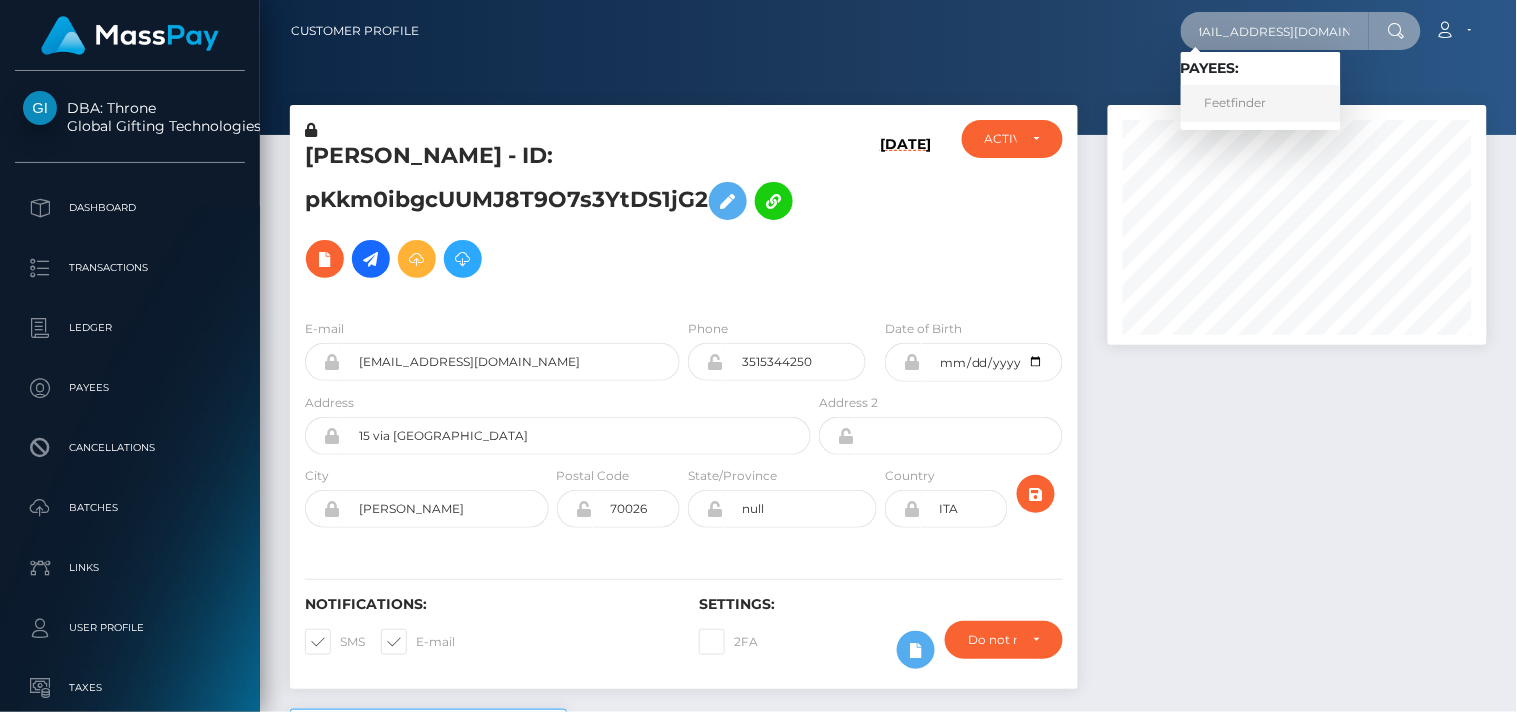 type on "[EMAIL_ADDRESS][DOMAIN_NAME]" 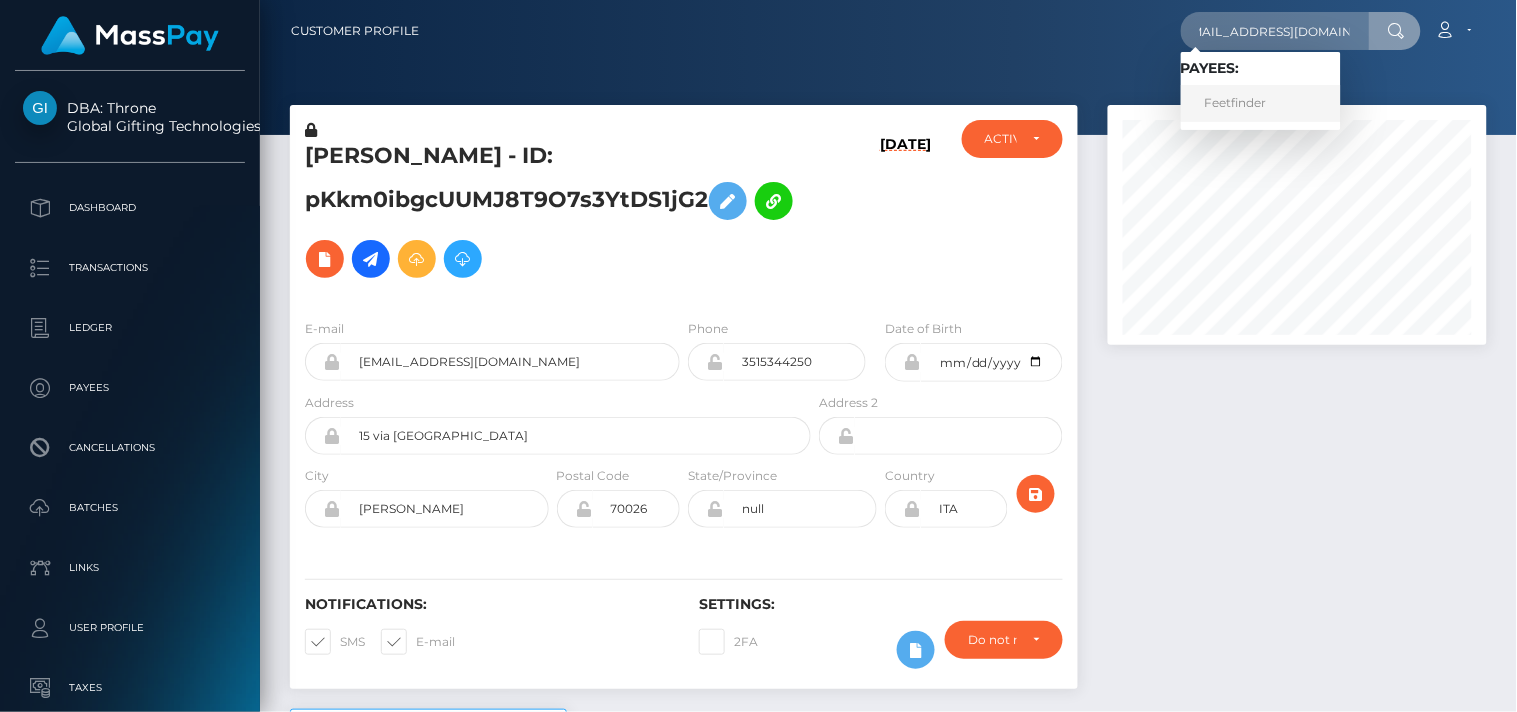 scroll, scrollTop: 0, scrollLeft: 0, axis: both 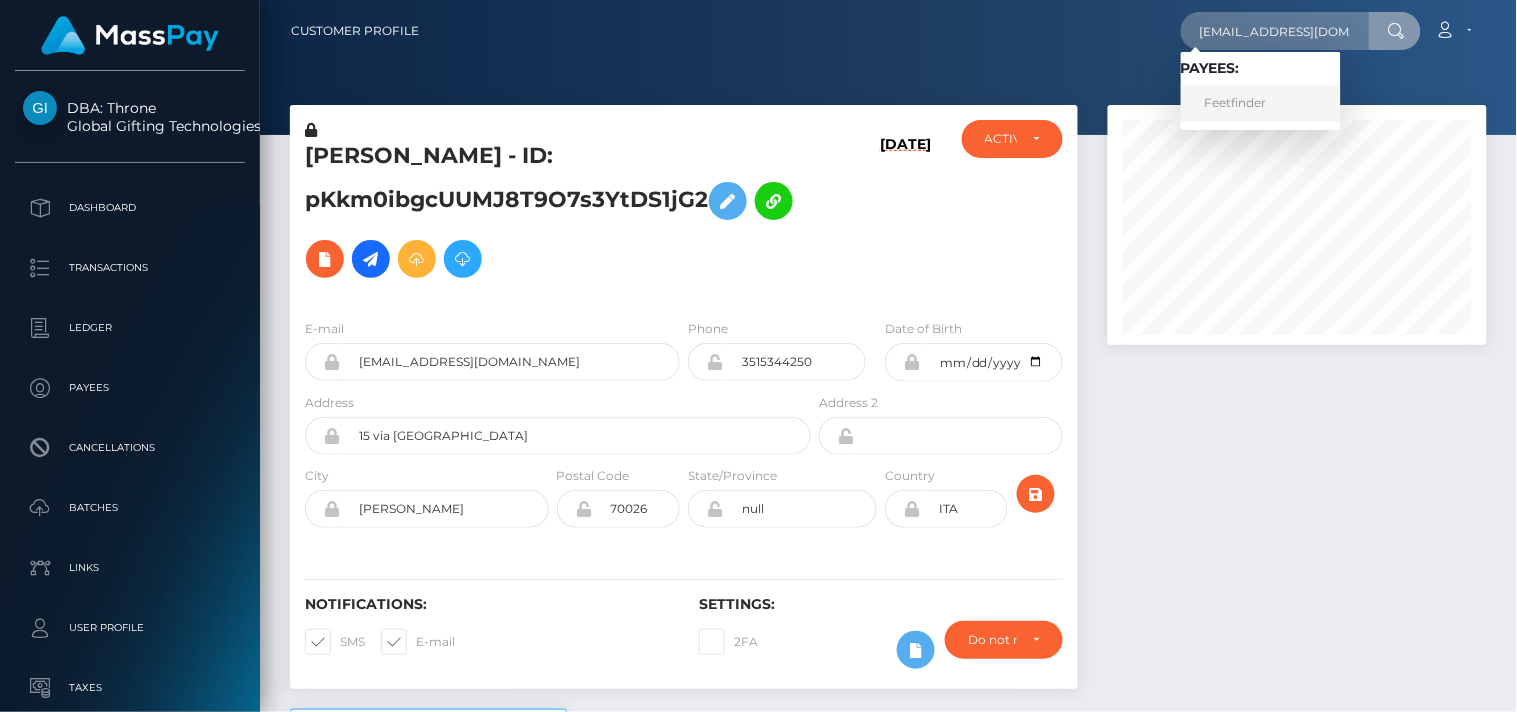 click on "Feetfinder" at bounding box center (1261, 103) 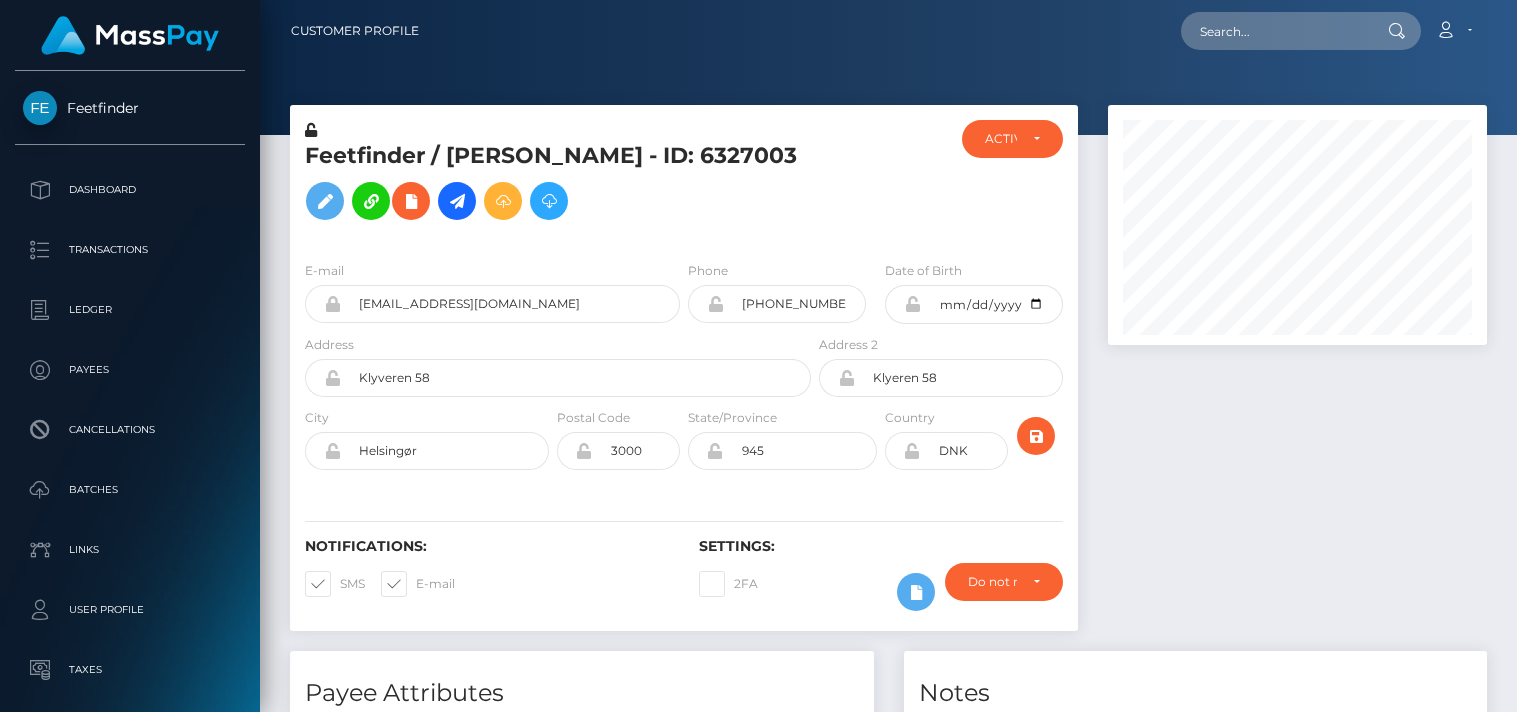 scroll, scrollTop: 0, scrollLeft: 0, axis: both 